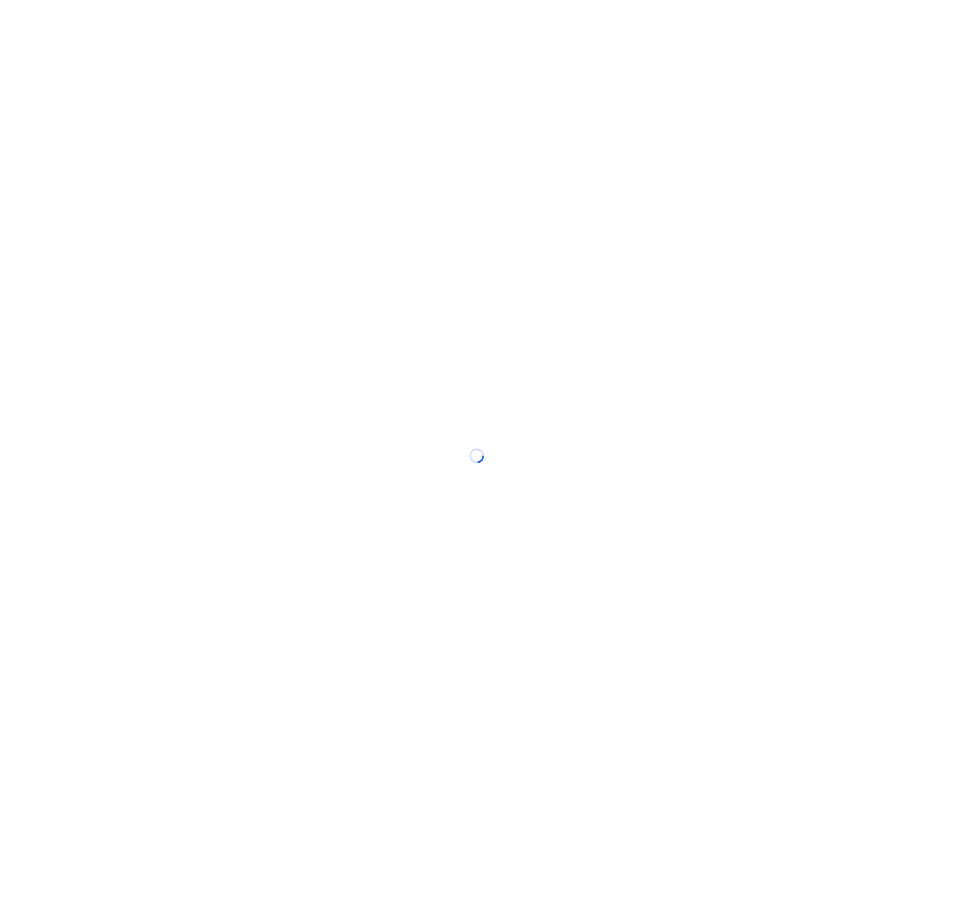 scroll, scrollTop: 0, scrollLeft: 0, axis: both 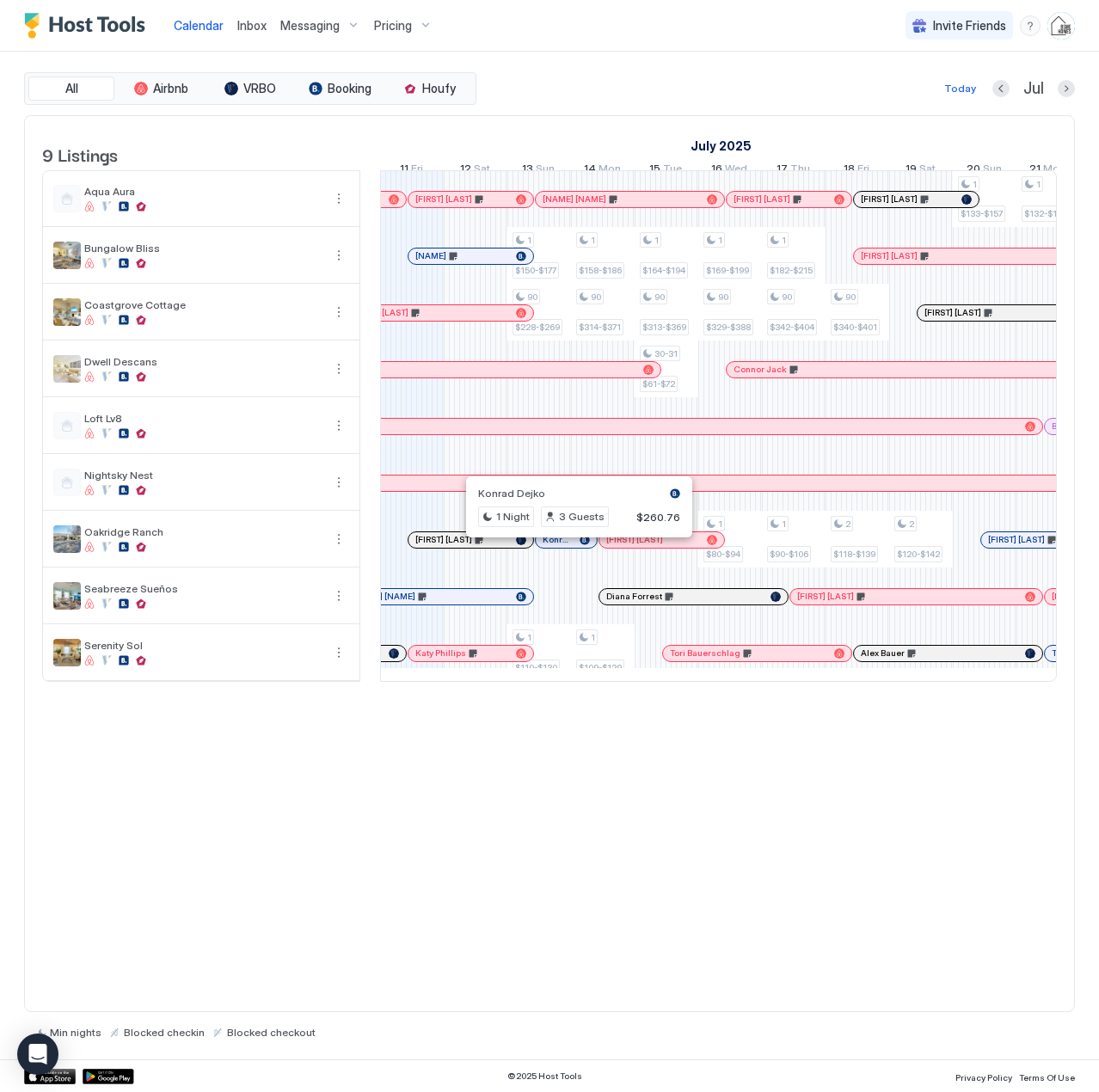 click at bounding box center (573, 540) 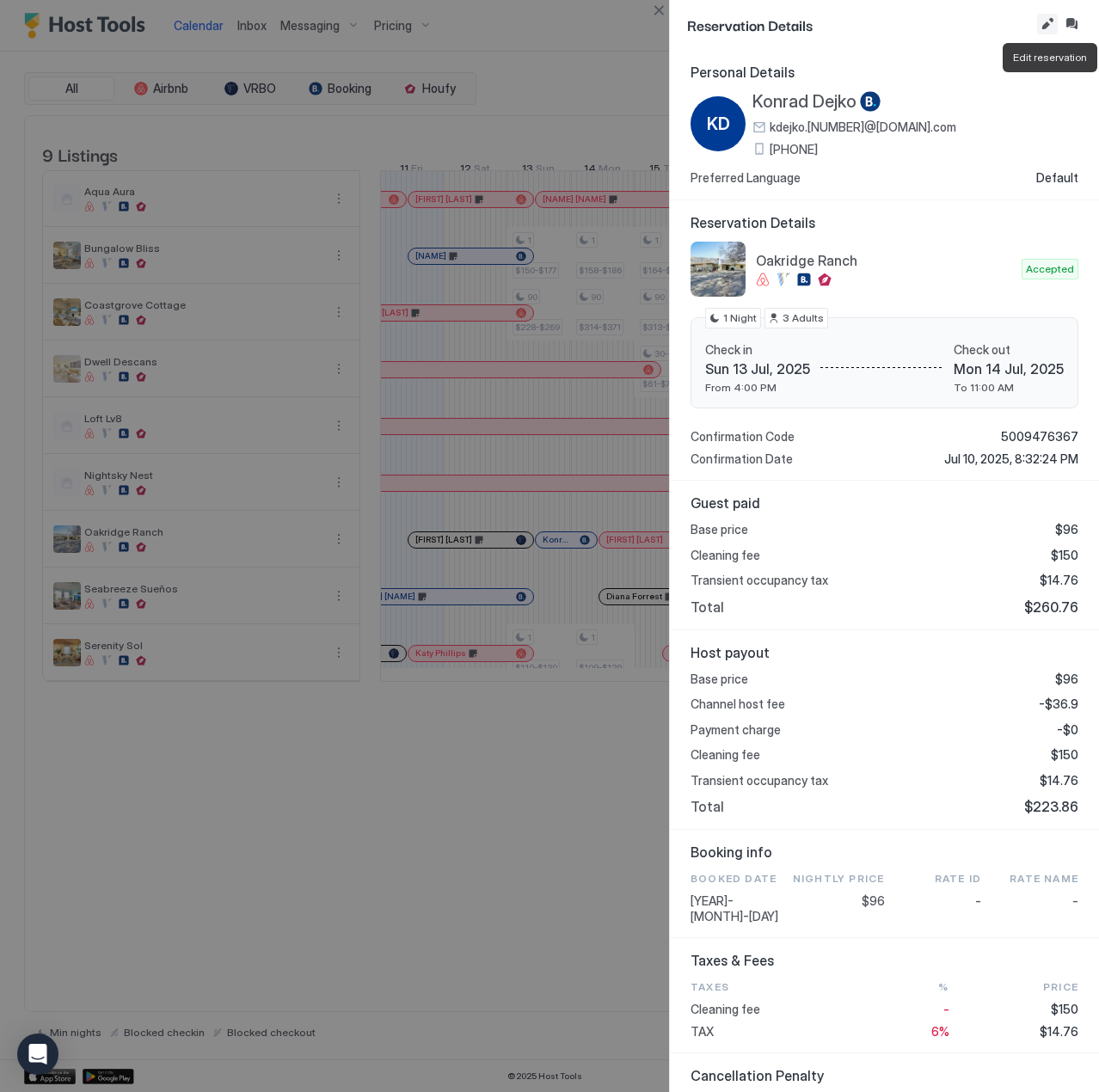 click at bounding box center (1047, 24) 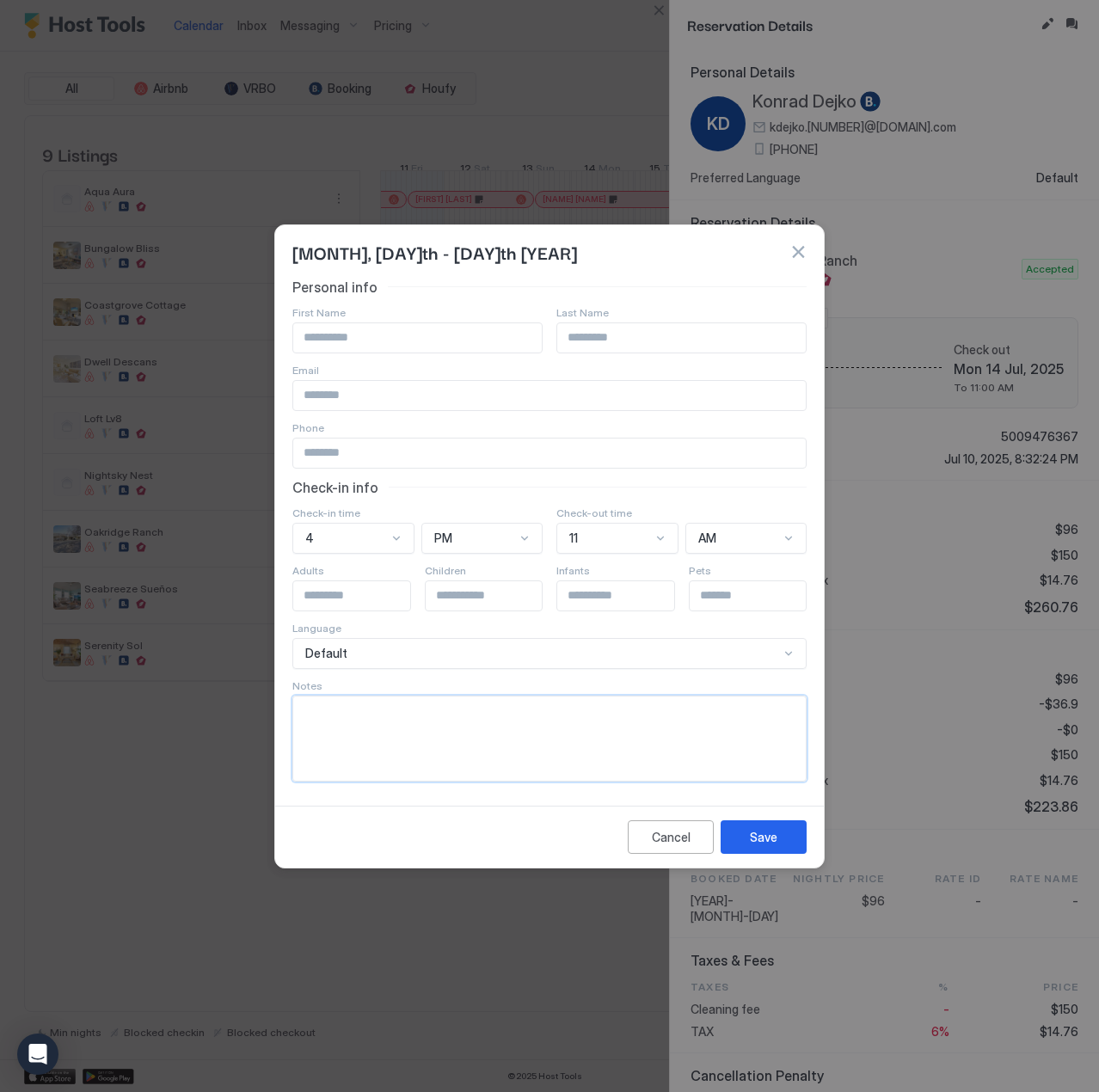 click at bounding box center (550, 739) 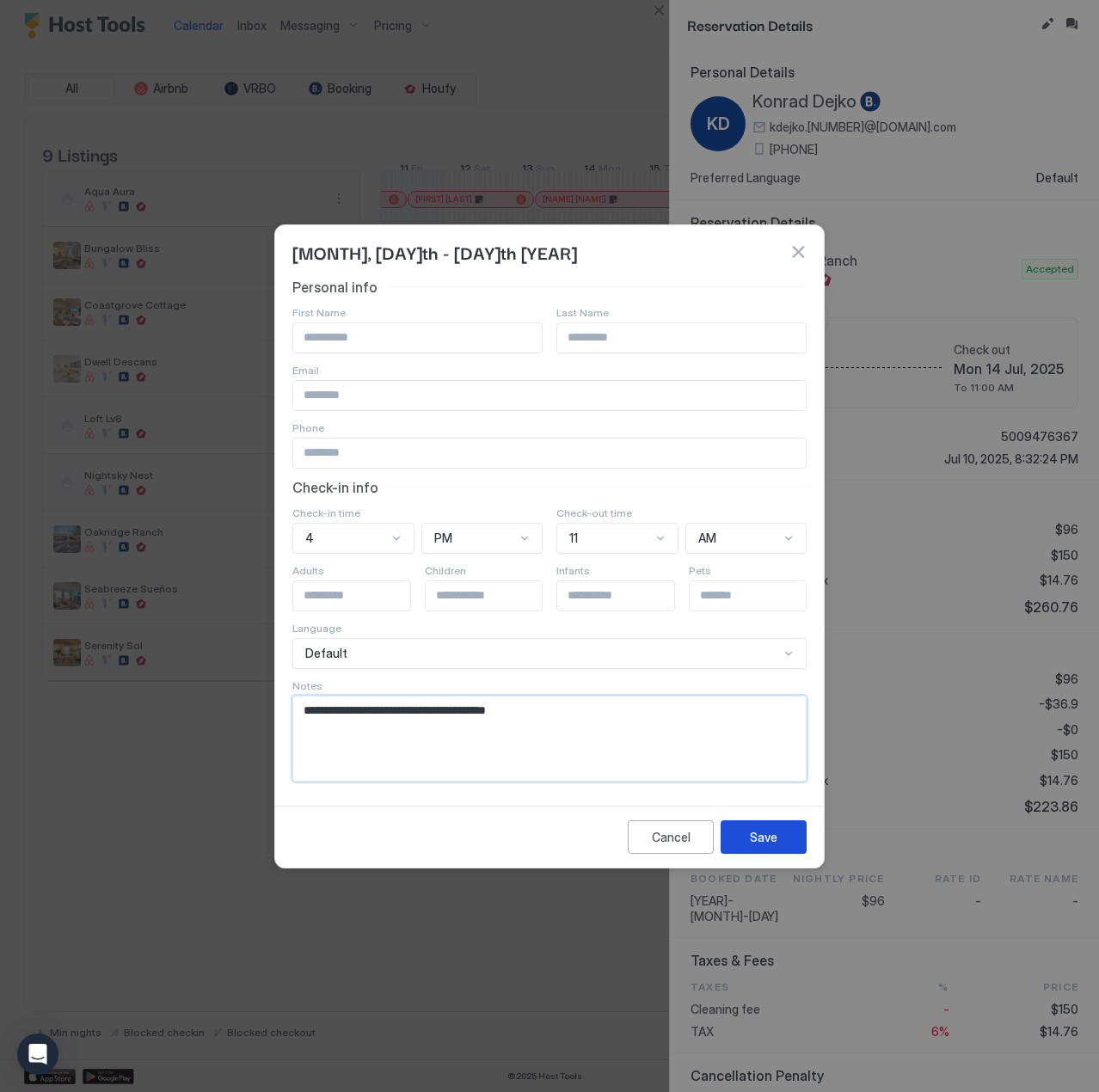 type on "**********" 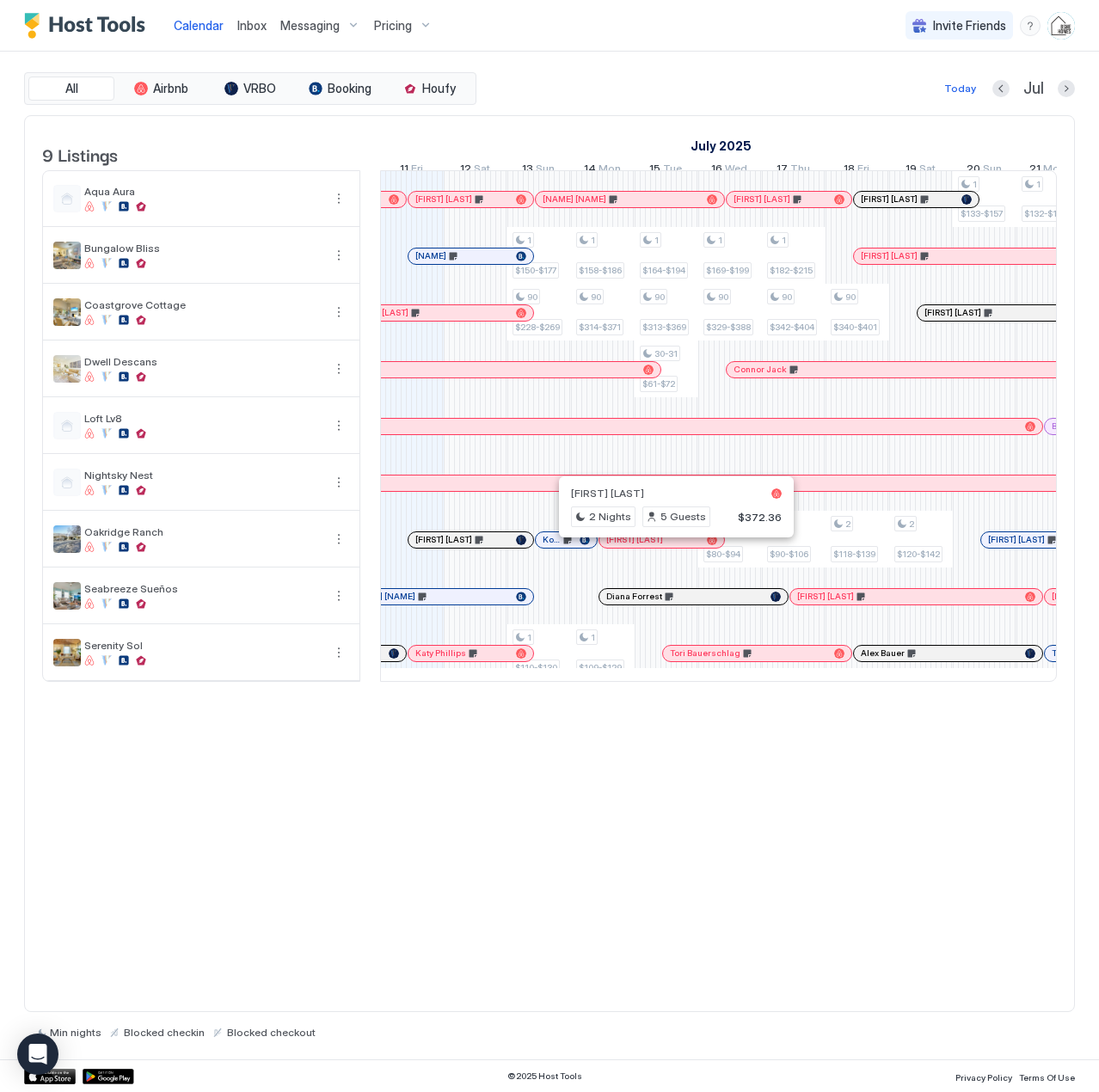 click at bounding box center (669, 540) 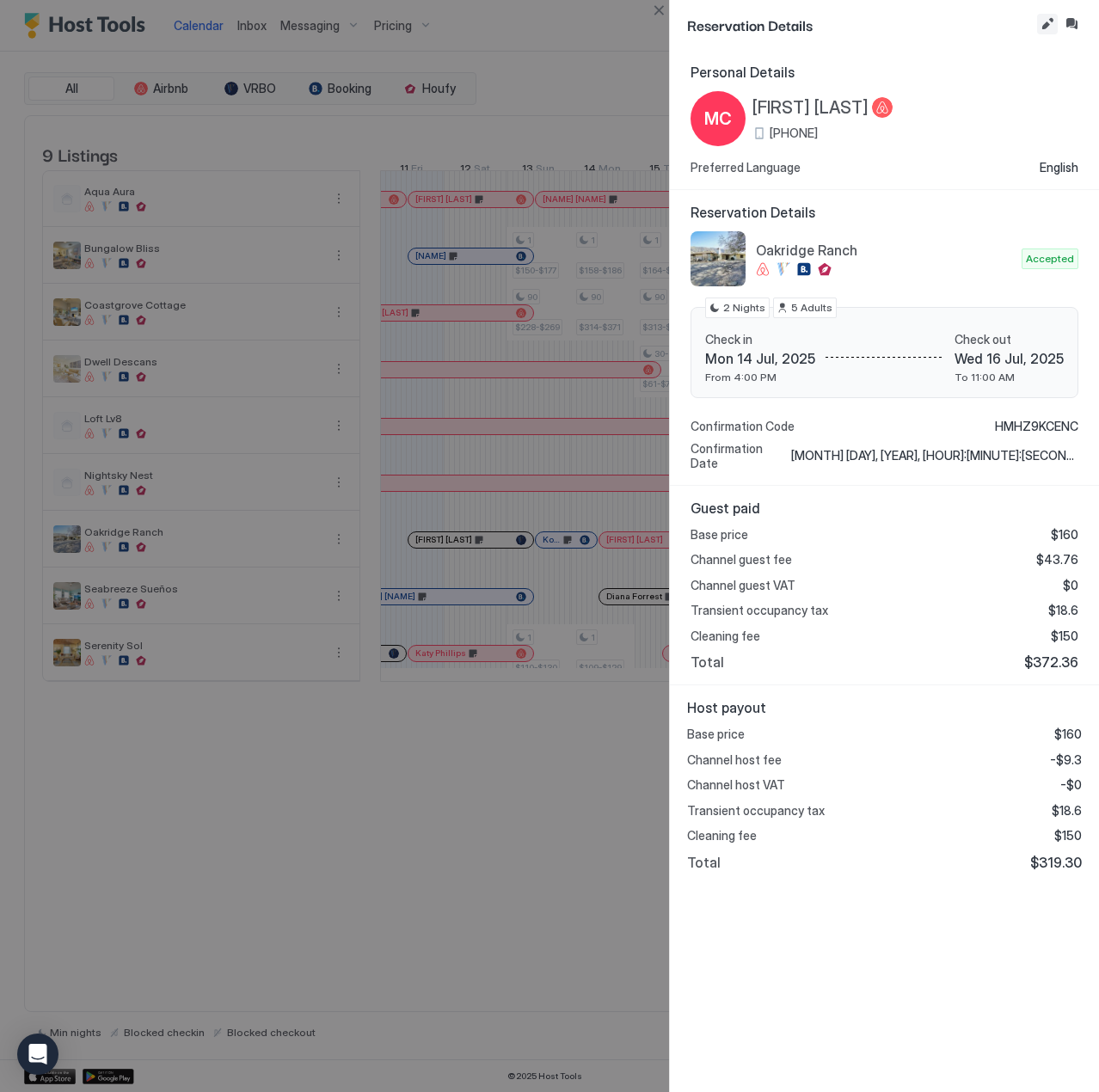 click at bounding box center (1047, 24) 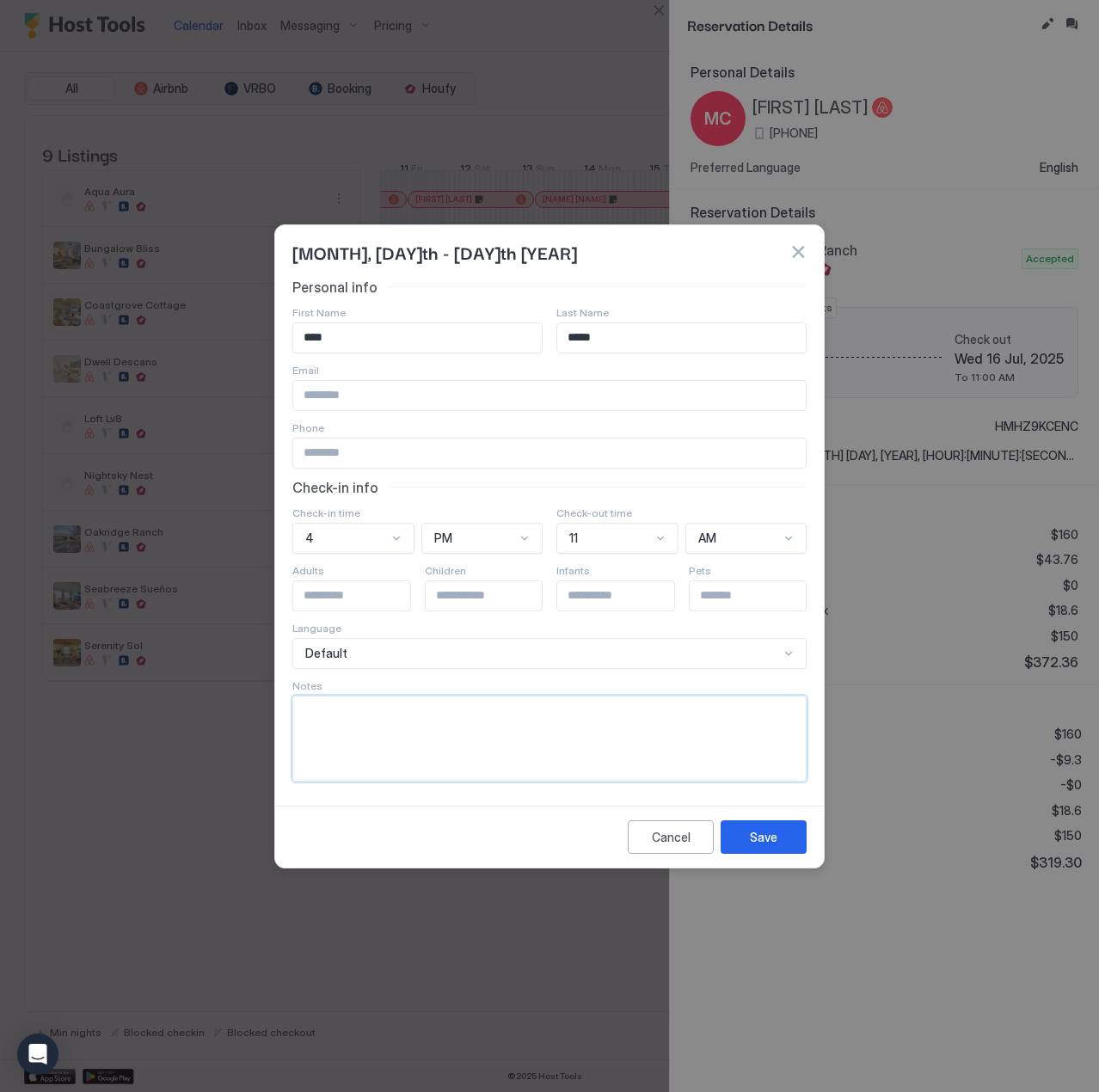 click at bounding box center (550, 739) 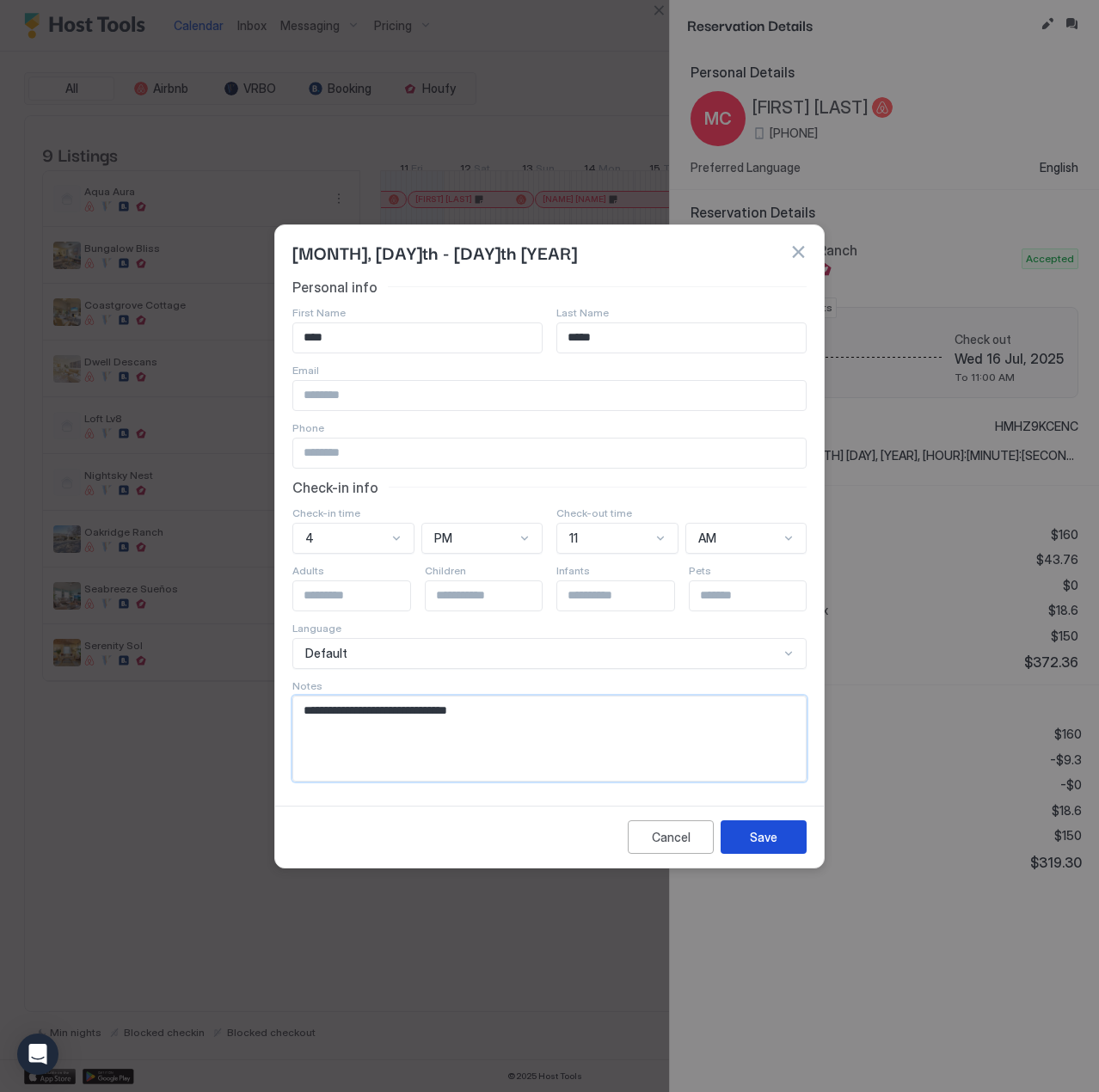 type on "**********" 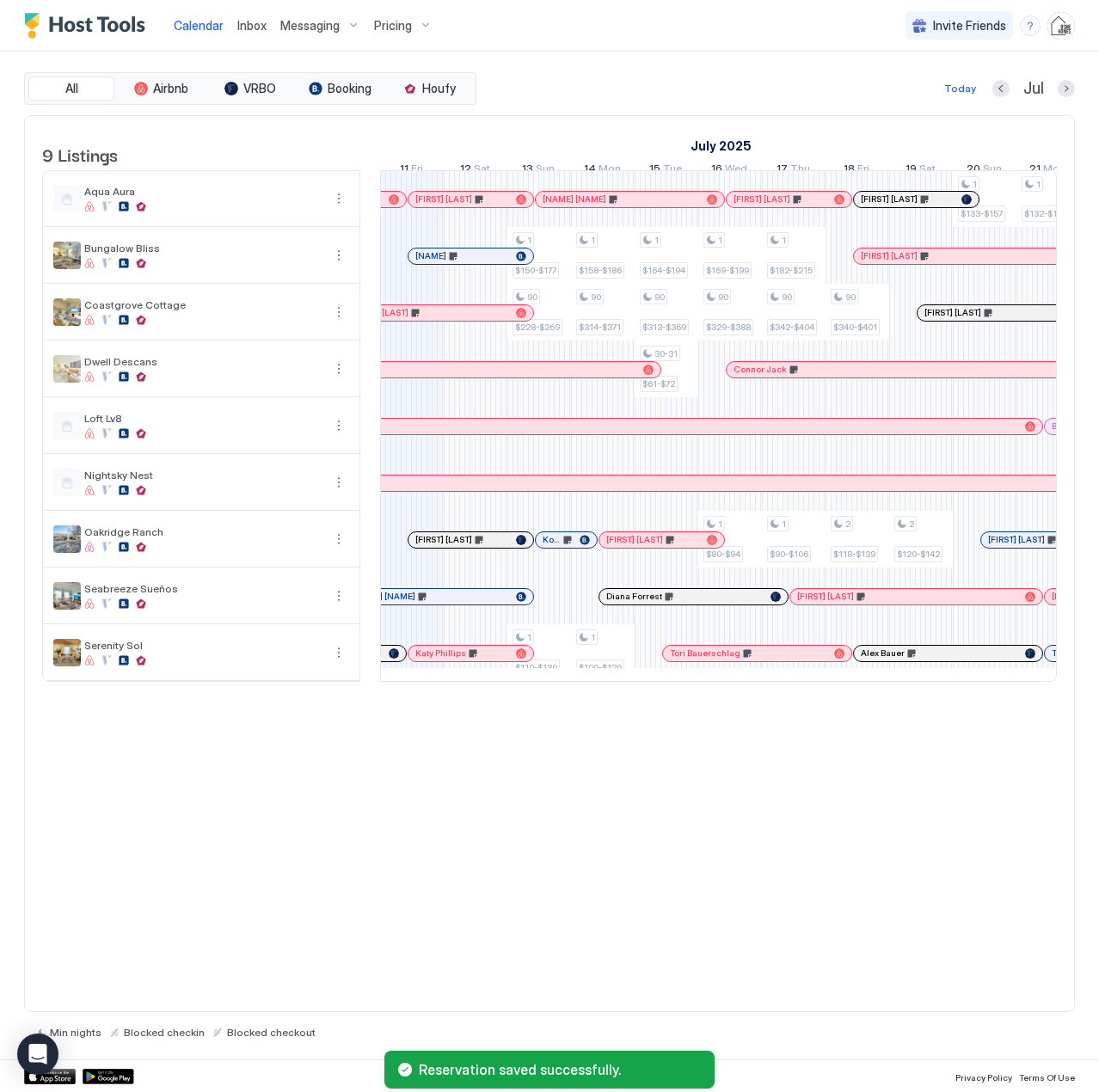 click at bounding box center [692, 540] 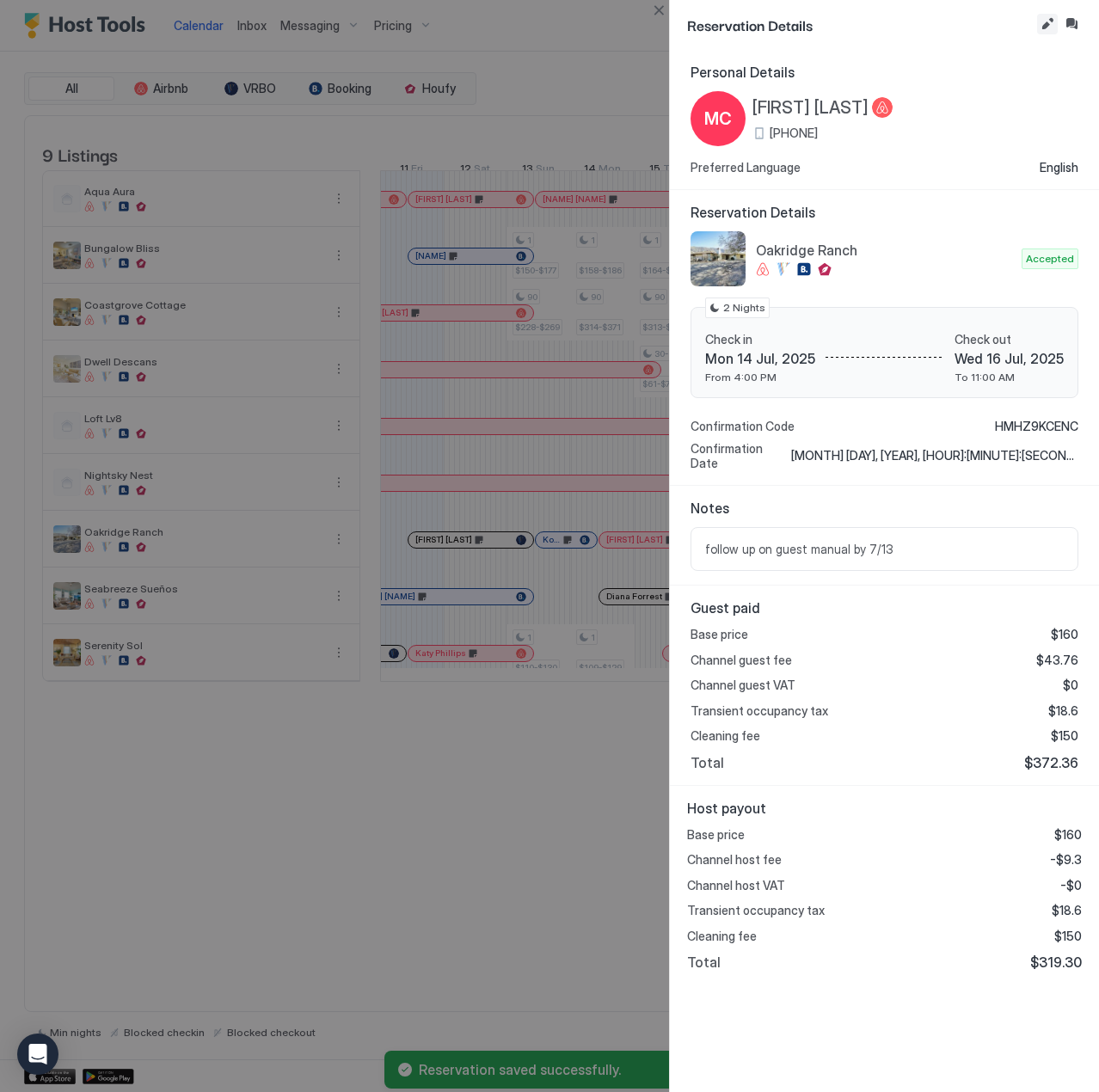 click at bounding box center (1047, 24) 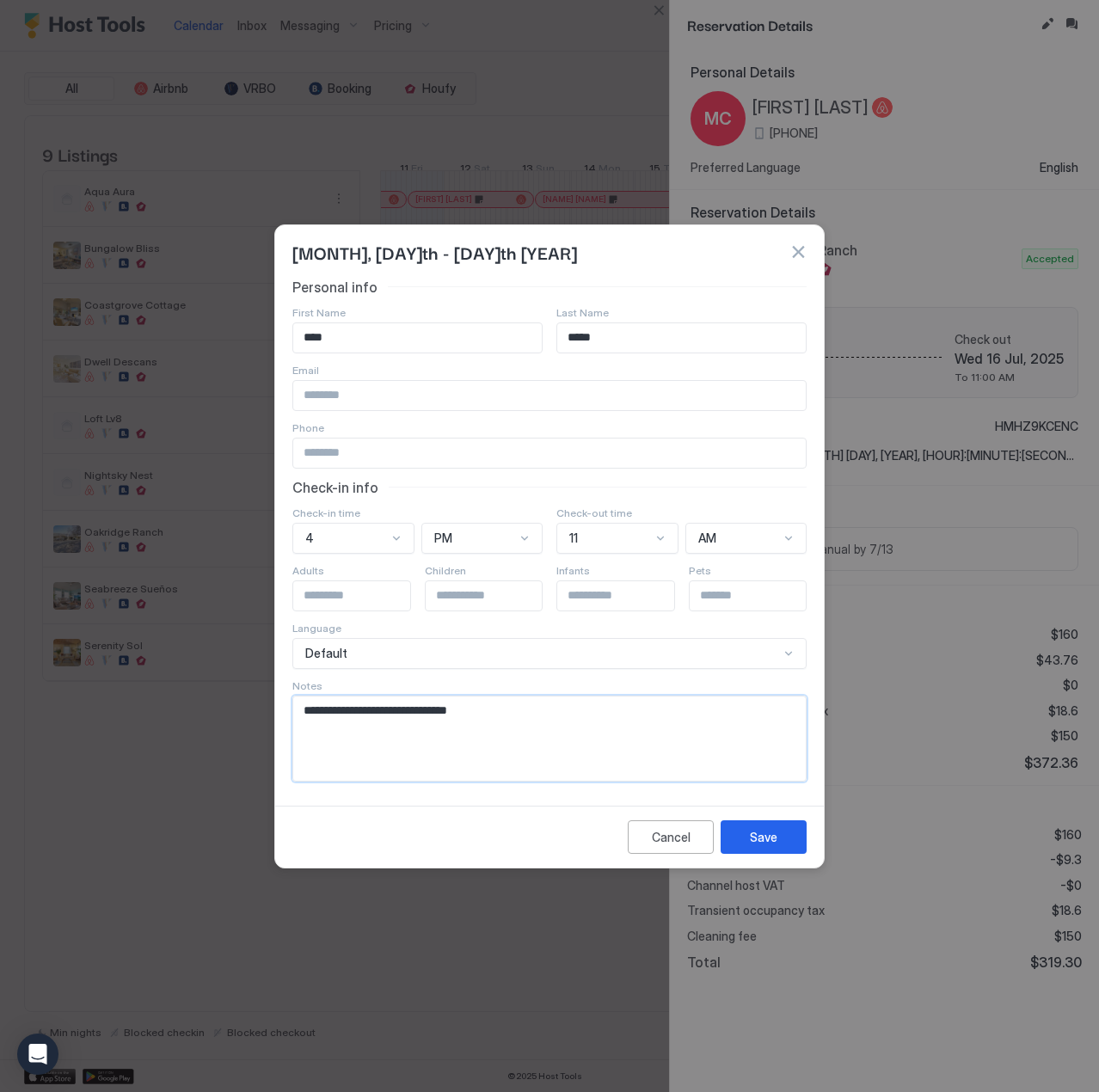 click on "**********" at bounding box center (550, 739) 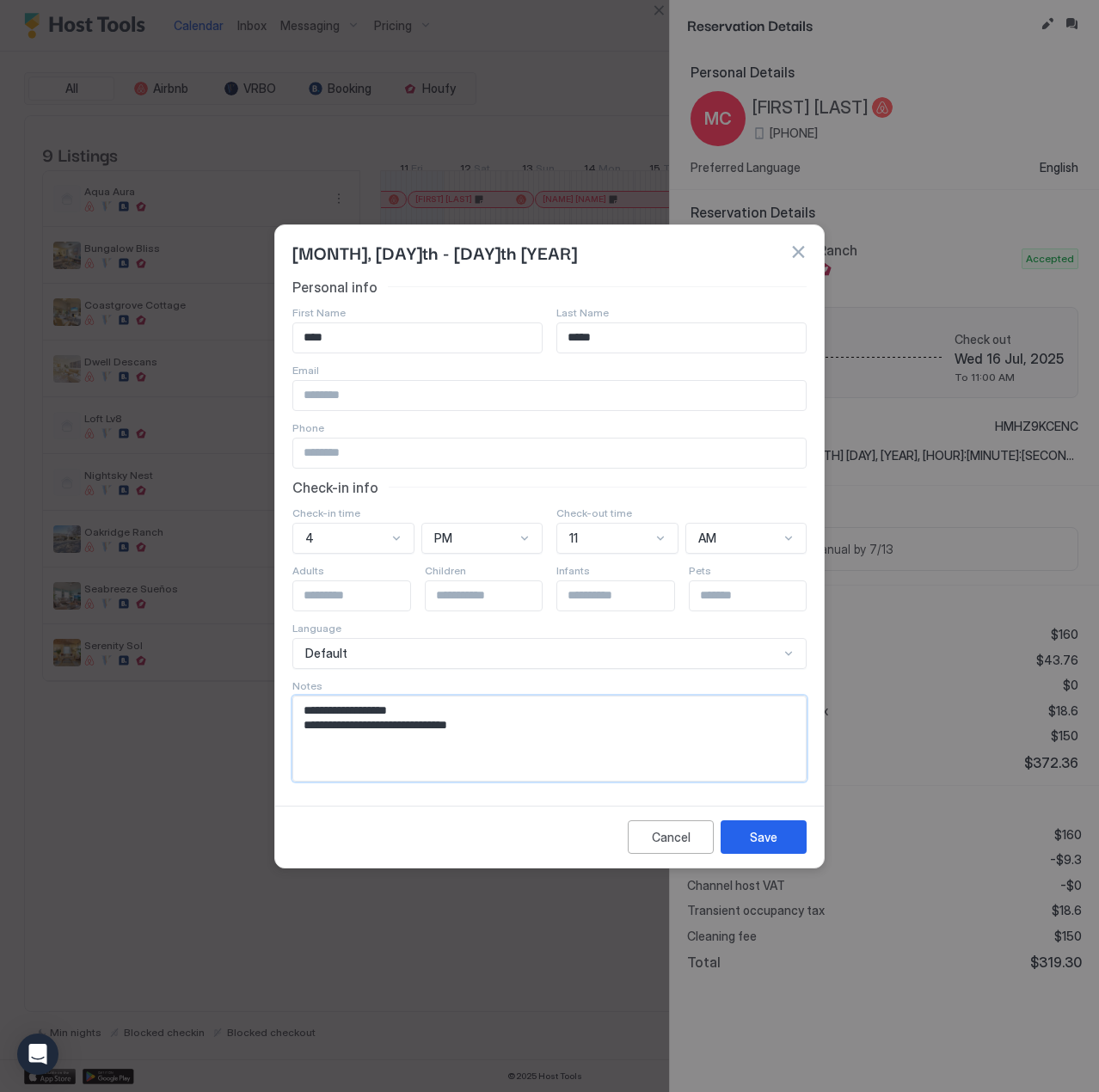 click on "**********" at bounding box center (550, 739) 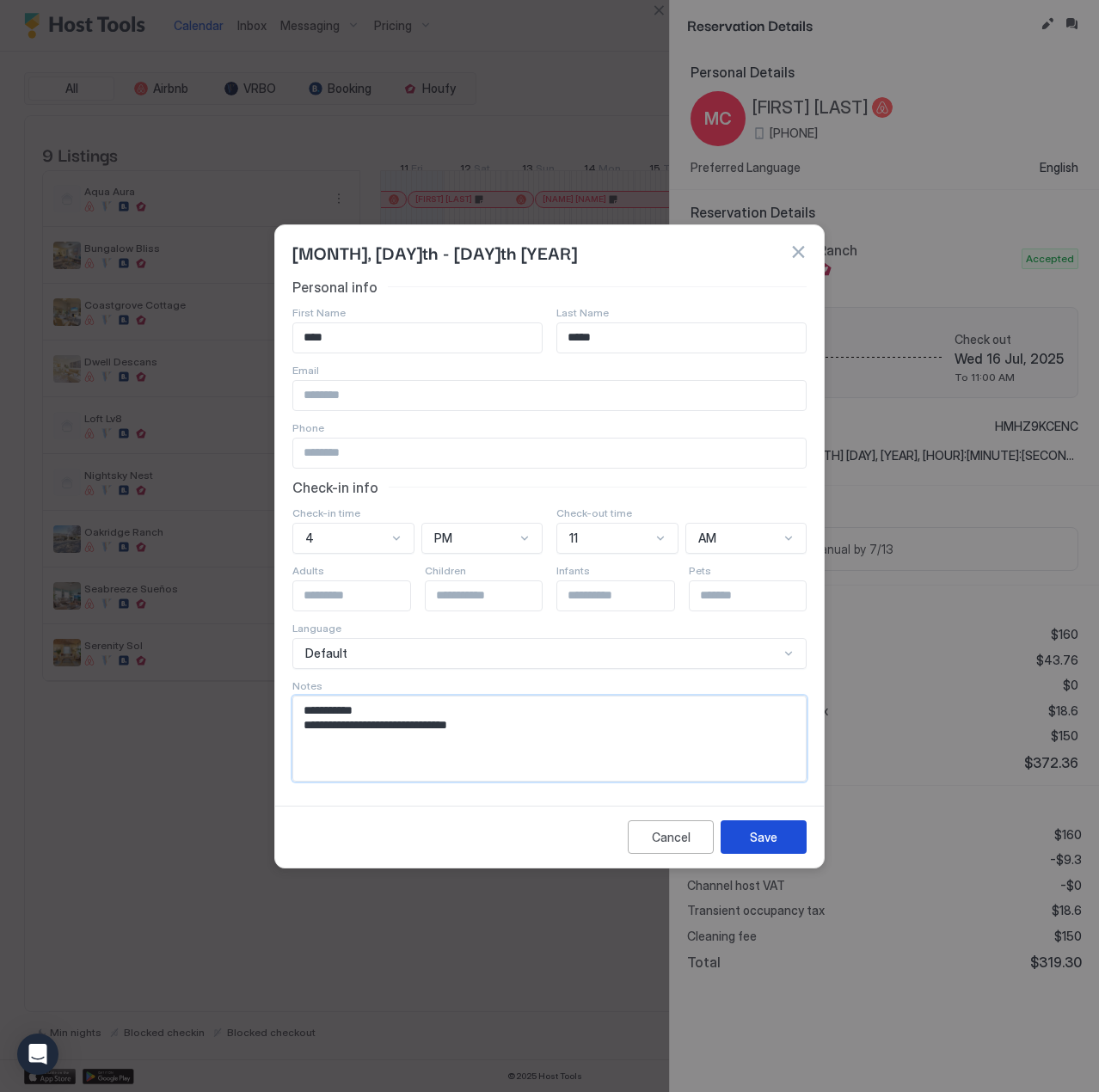 type on "**********" 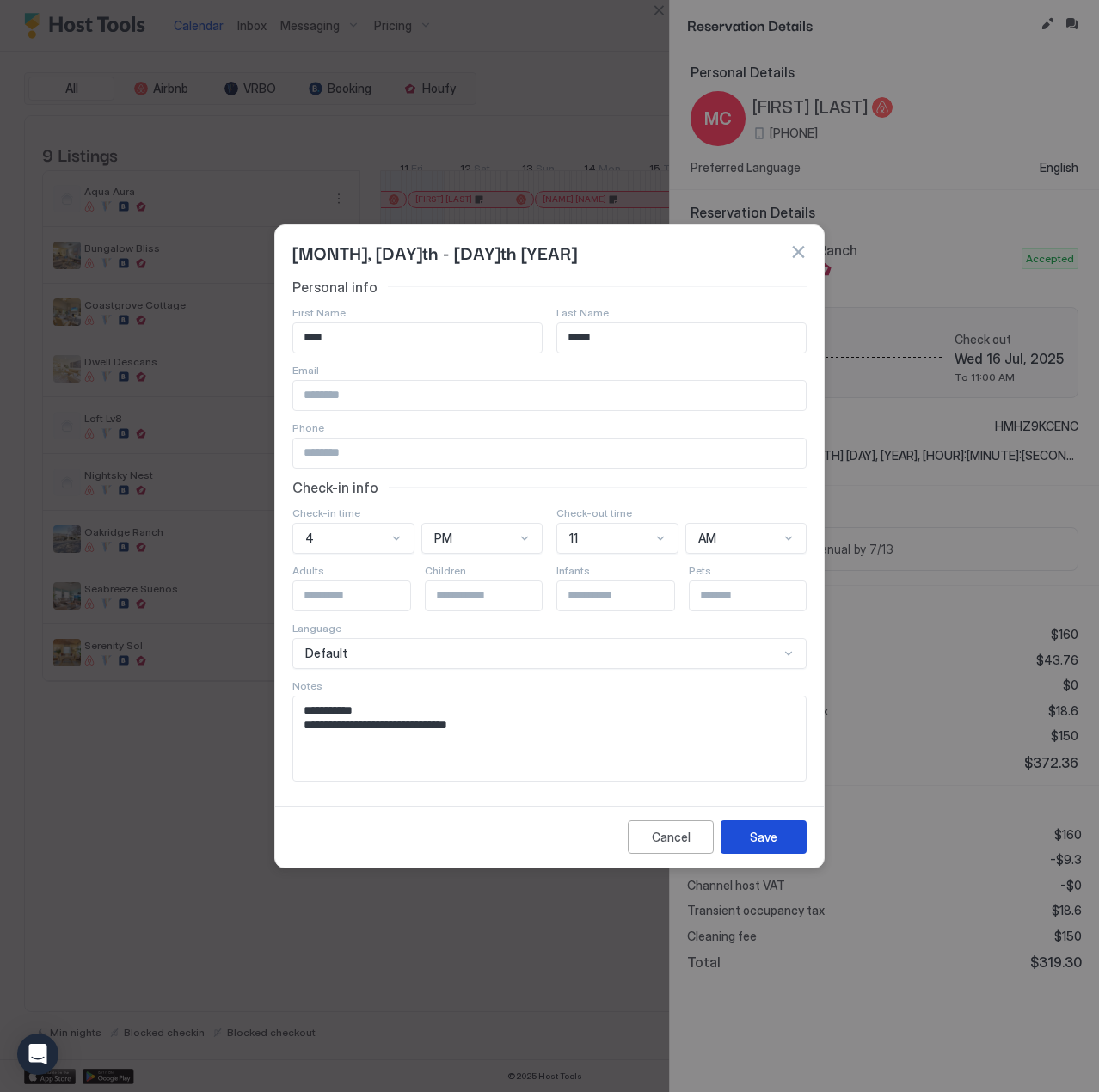 click on "Save" at bounding box center (764, 837) 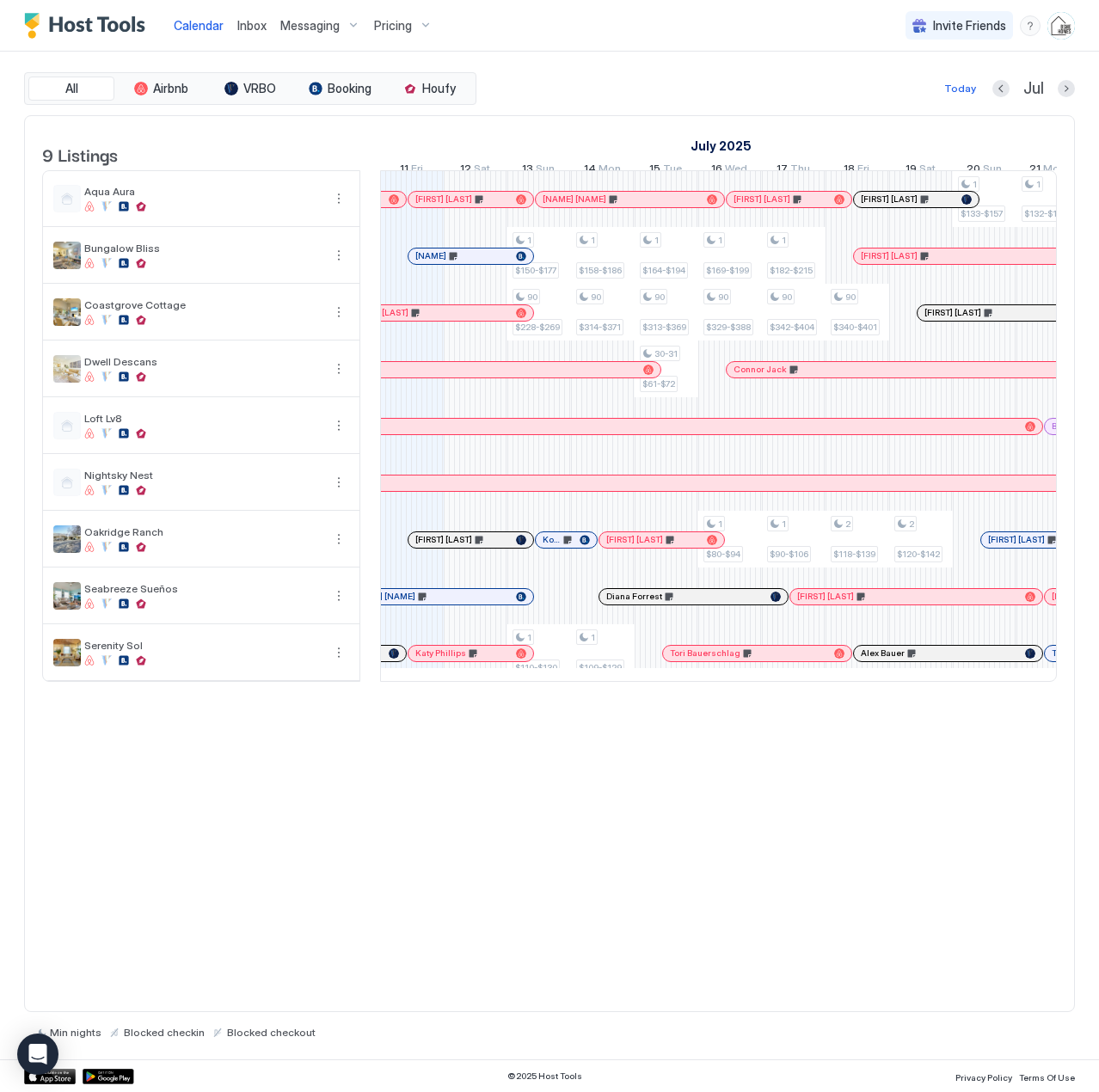 scroll, scrollTop: 0, scrollLeft: 1087, axis: horizontal 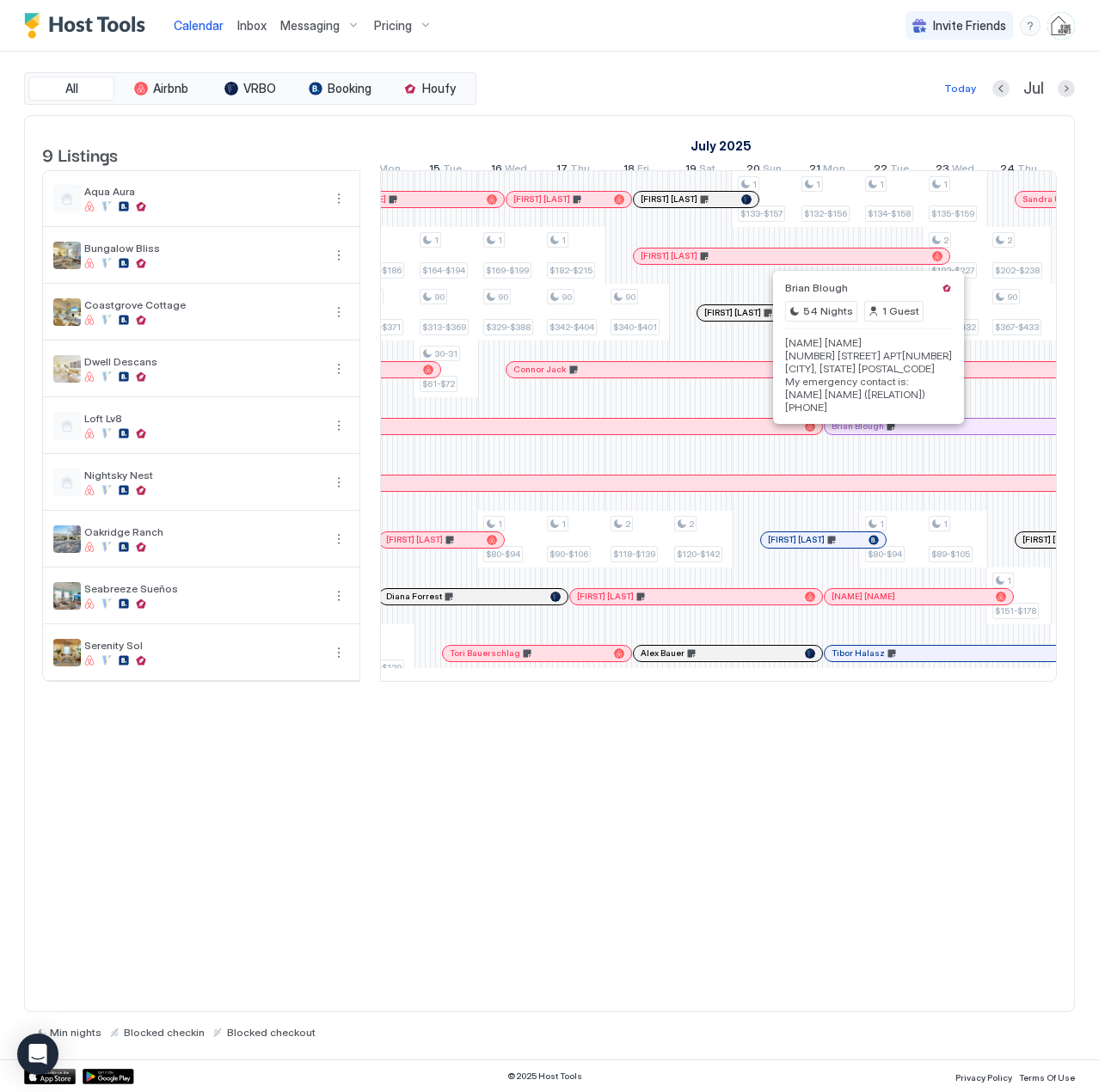 click at bounding box center (864, 426) 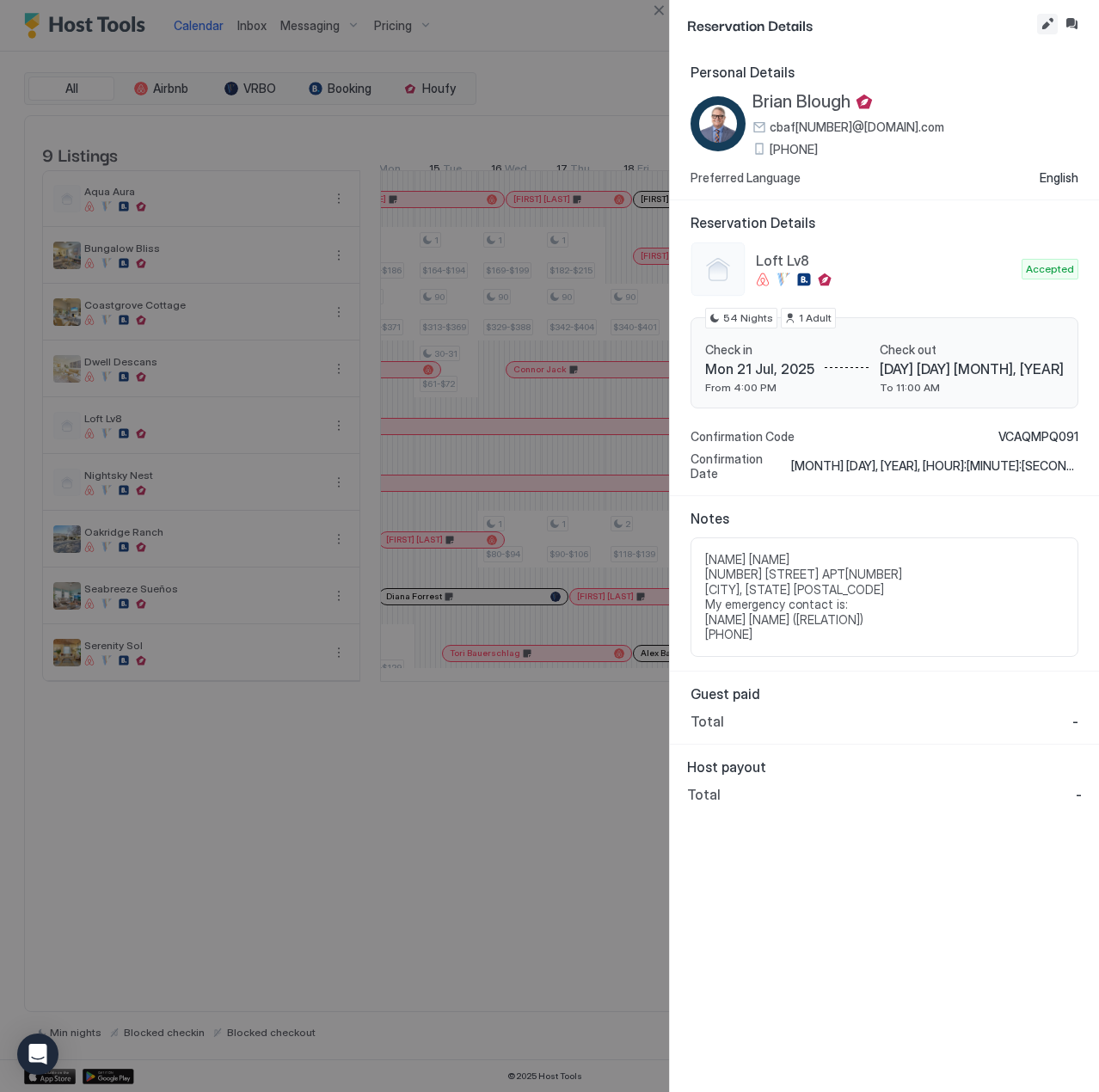 click at bounding box center (1047, 24) 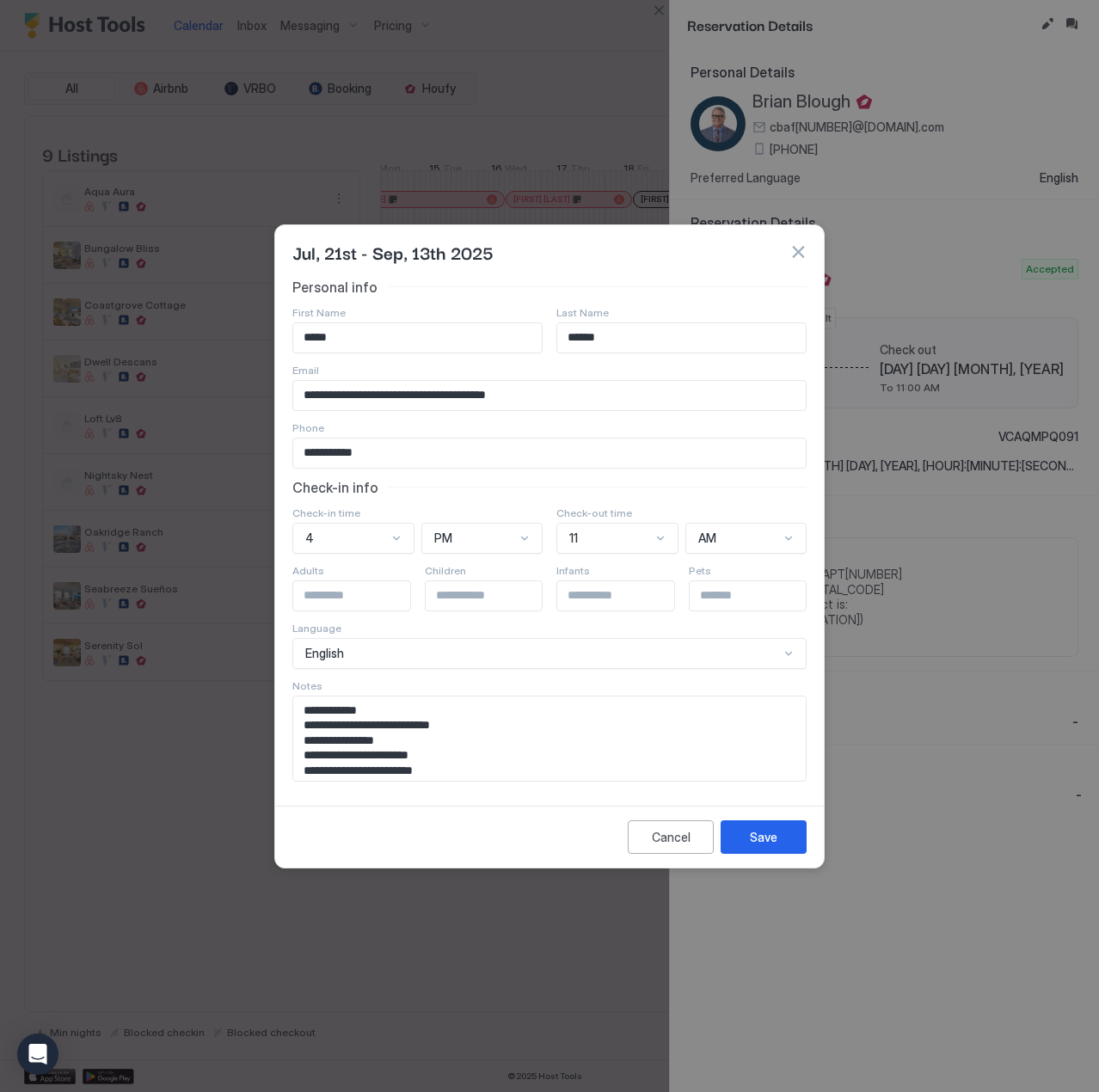 click on "**********" at bounding box center [550, 739] 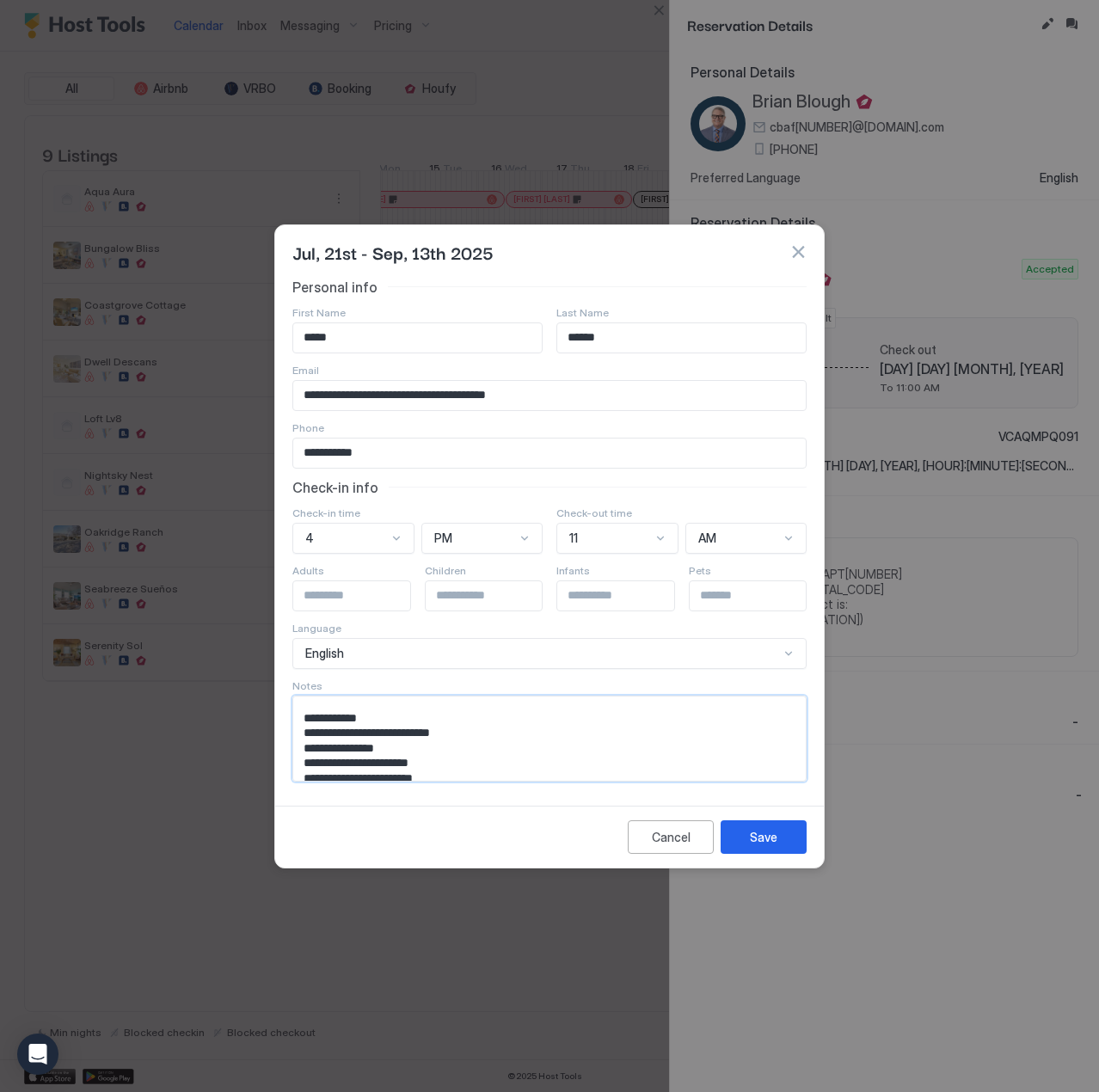 scroll, scrollTop: 37, scrollLeft: 0, axis: vertical 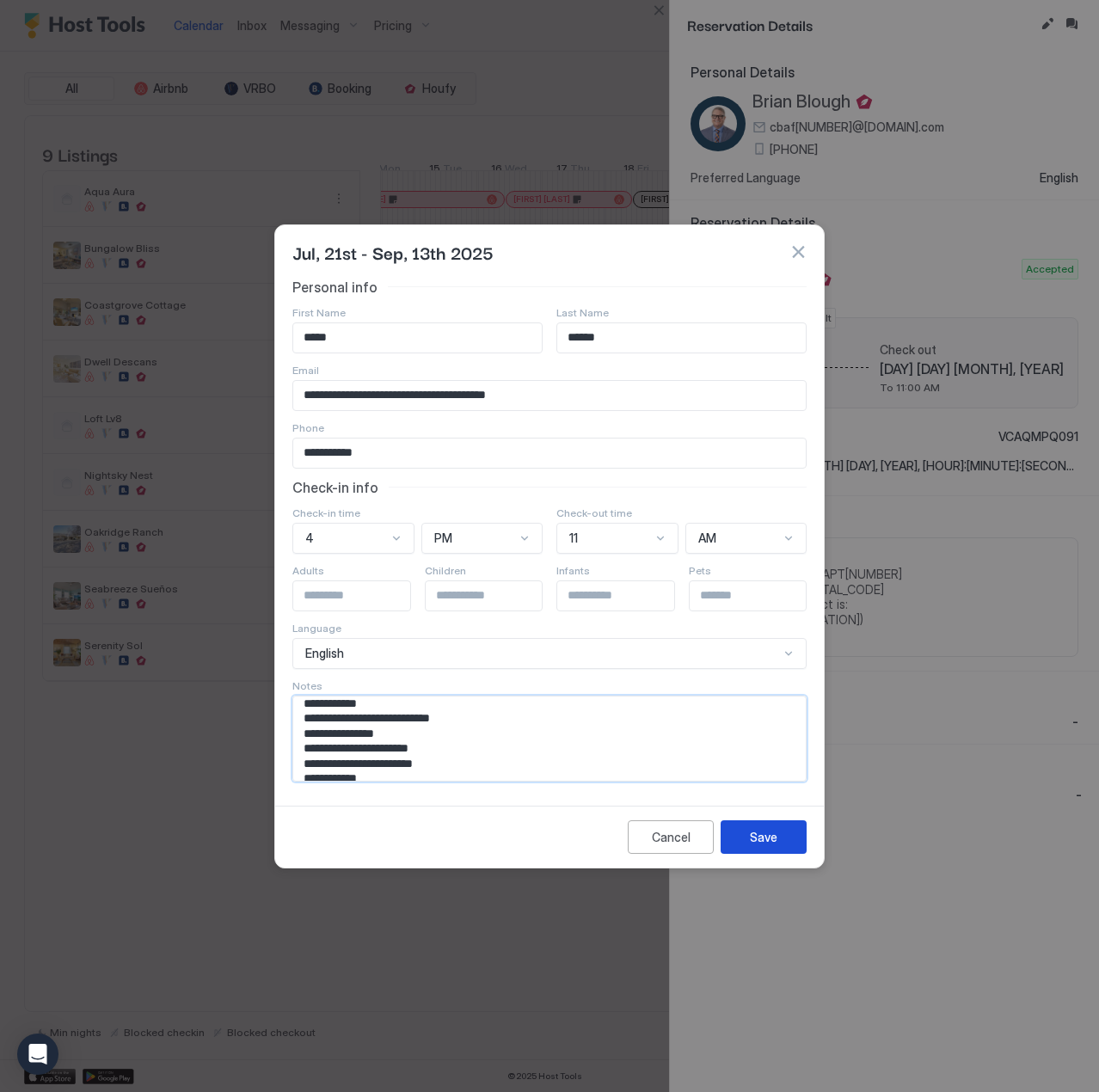 type on "**********" 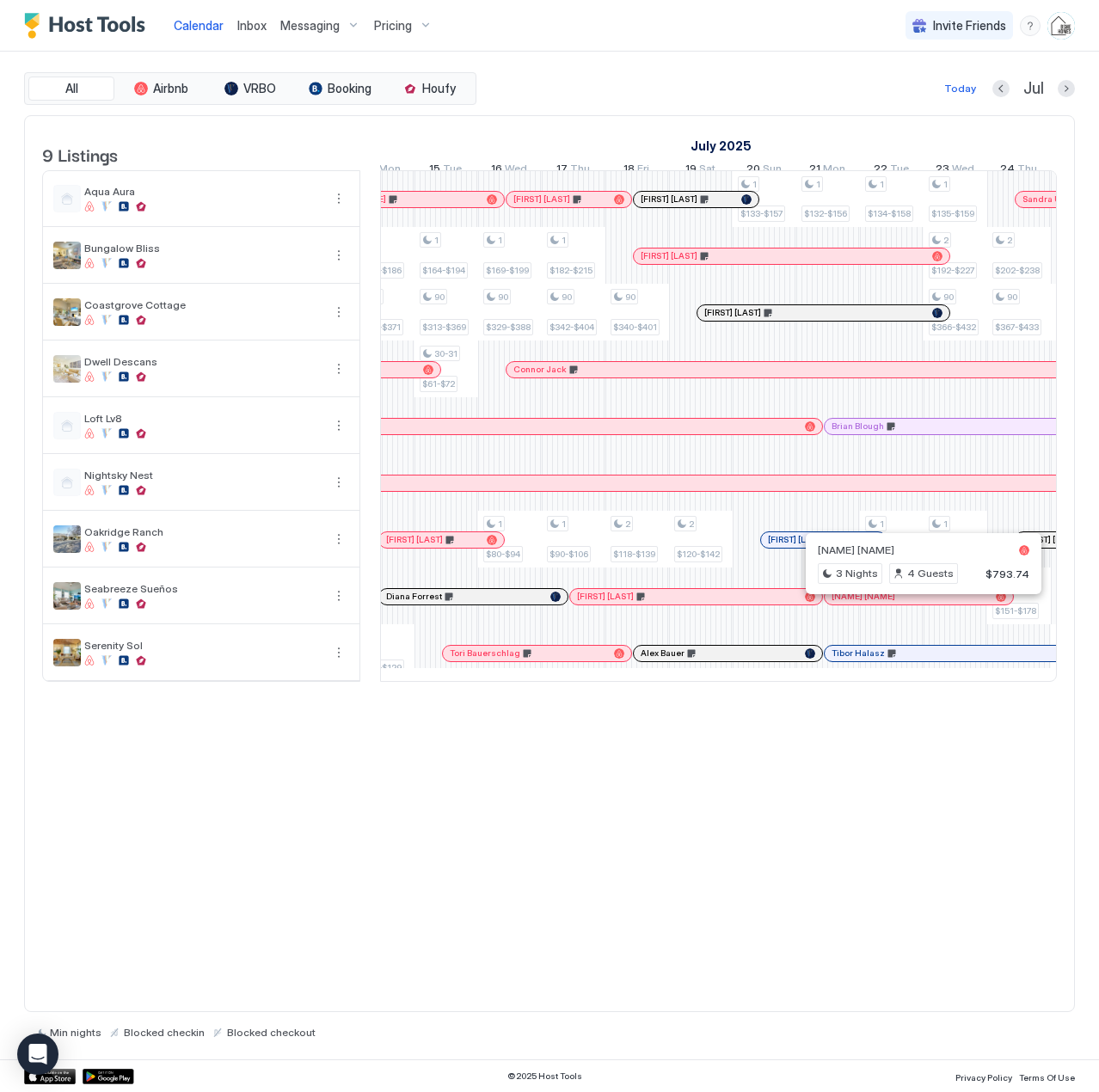 click at bounding box center (916, 597) 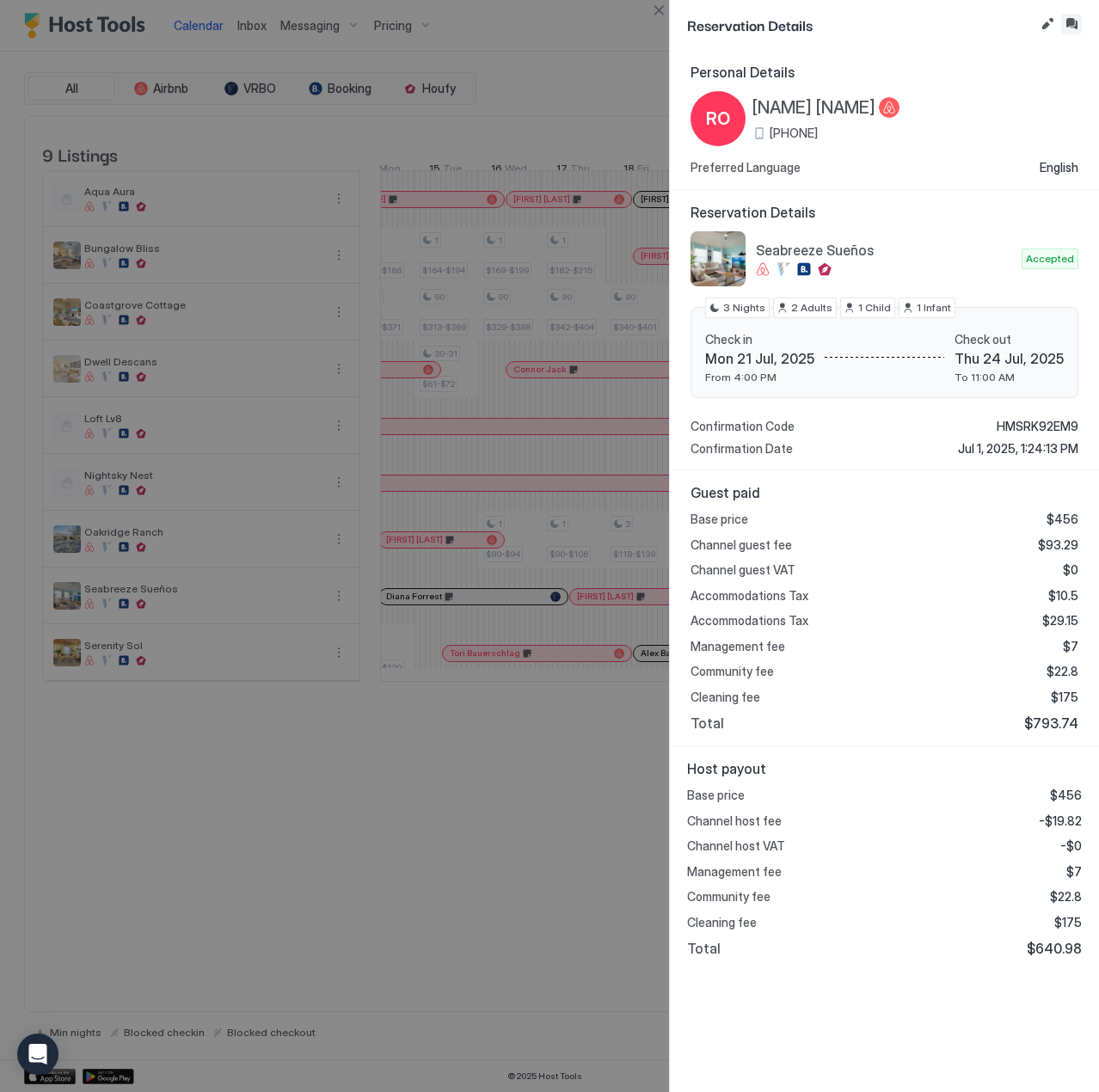 click at bounding box center [1071, 24] 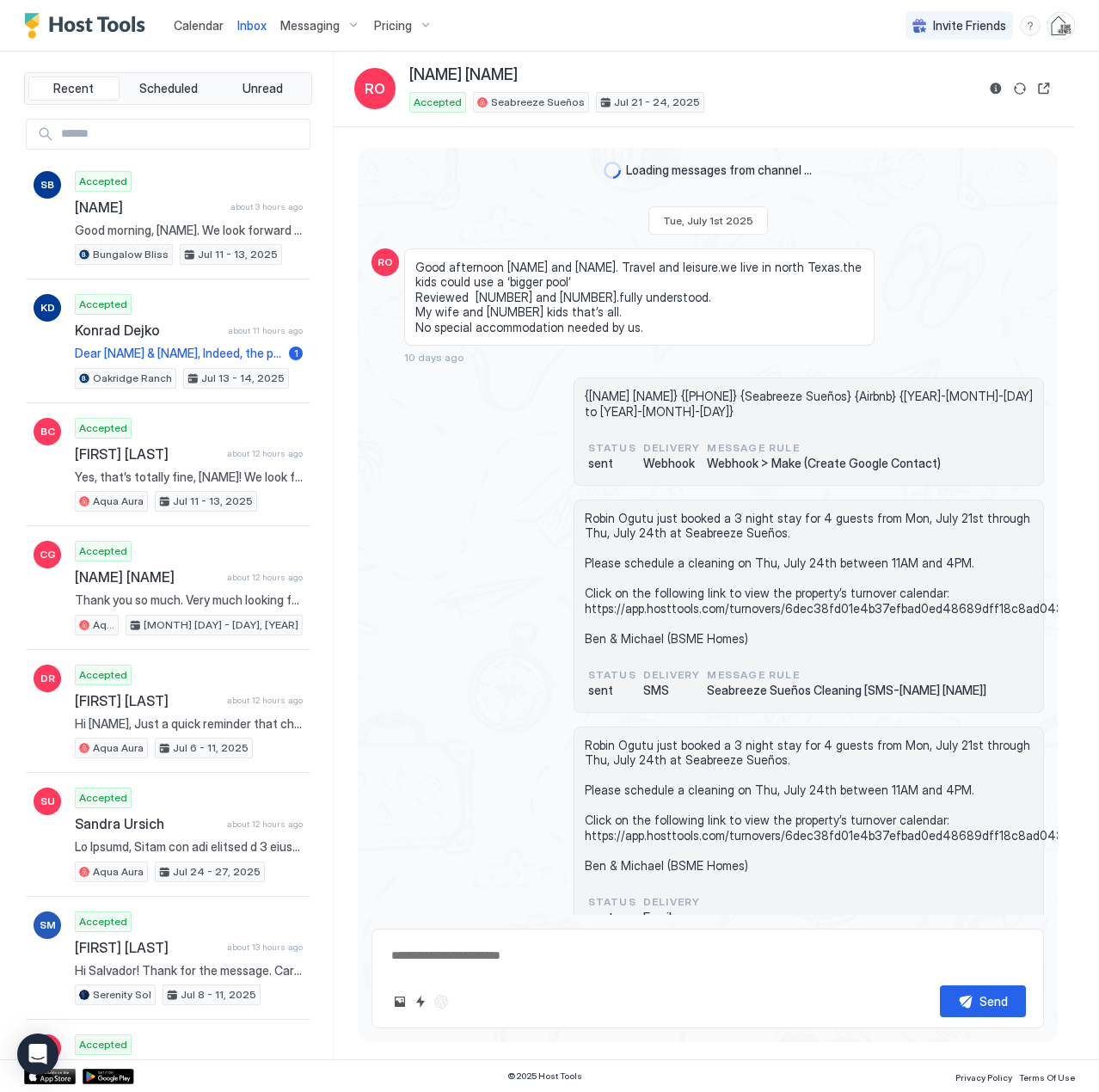 scroll, scrollTop: 506, scrollLeft: 0, axis: vertical 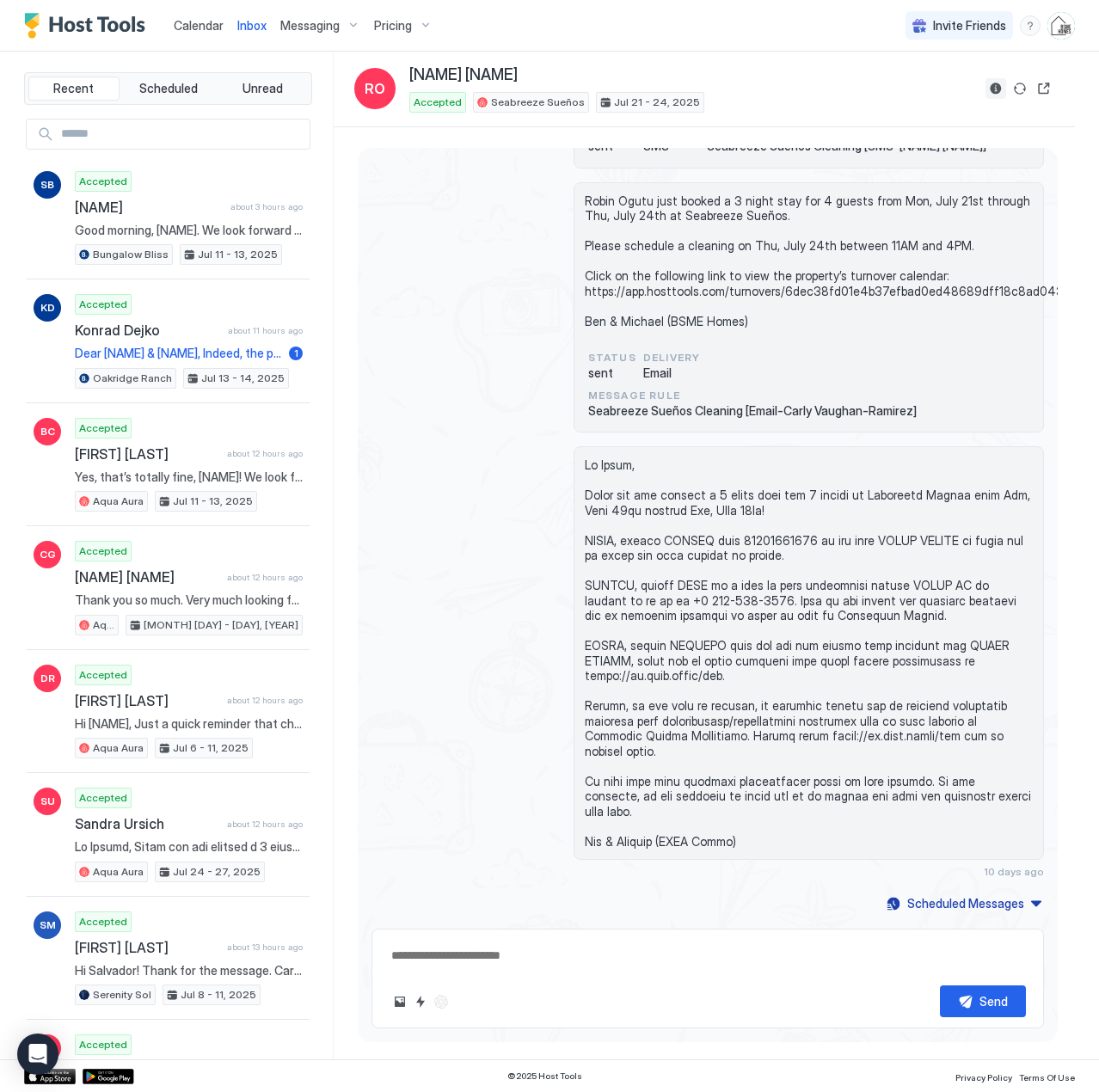 click at bounding box center [996, 89] 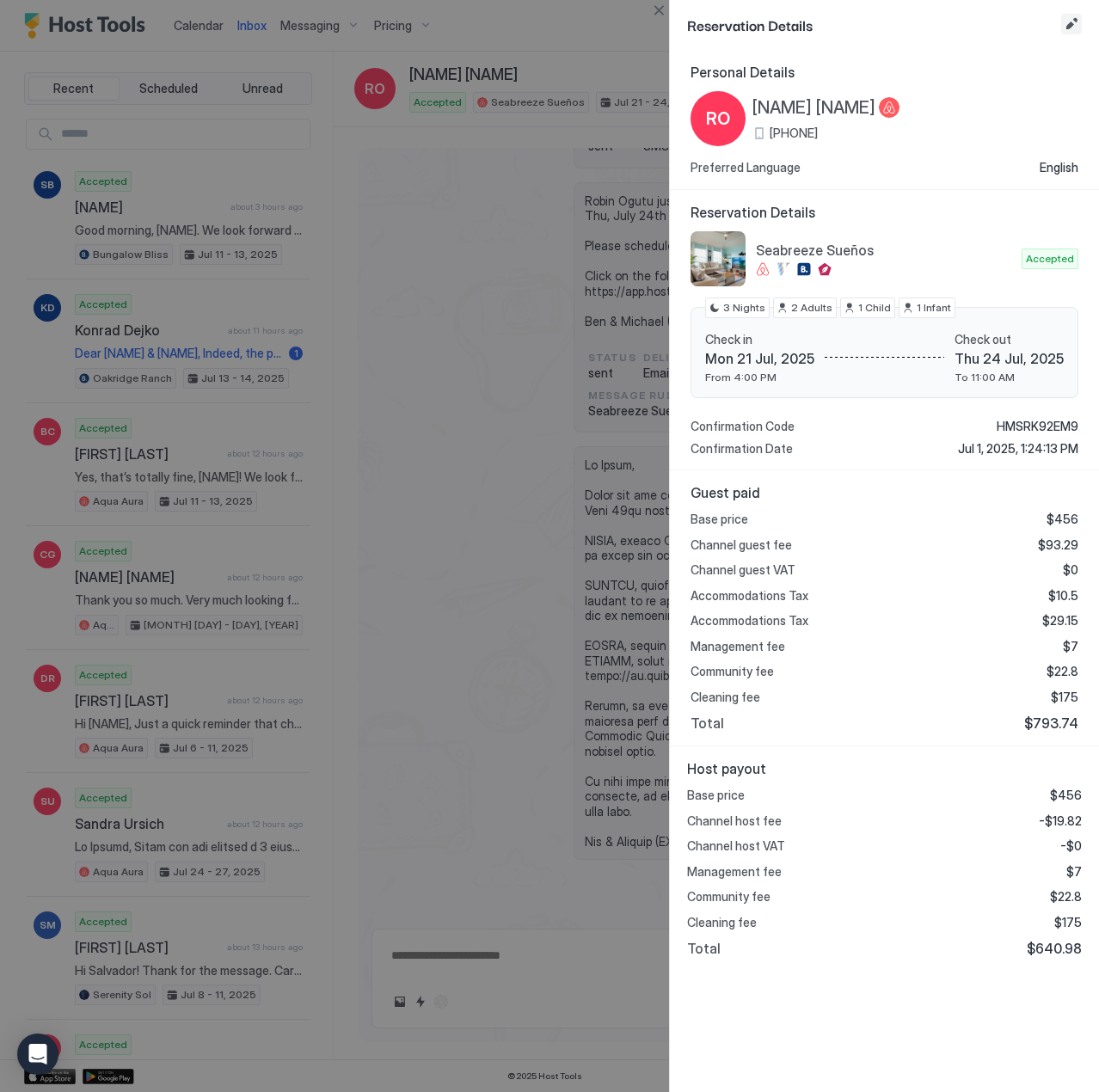 click at bounding box center (1071, 24) 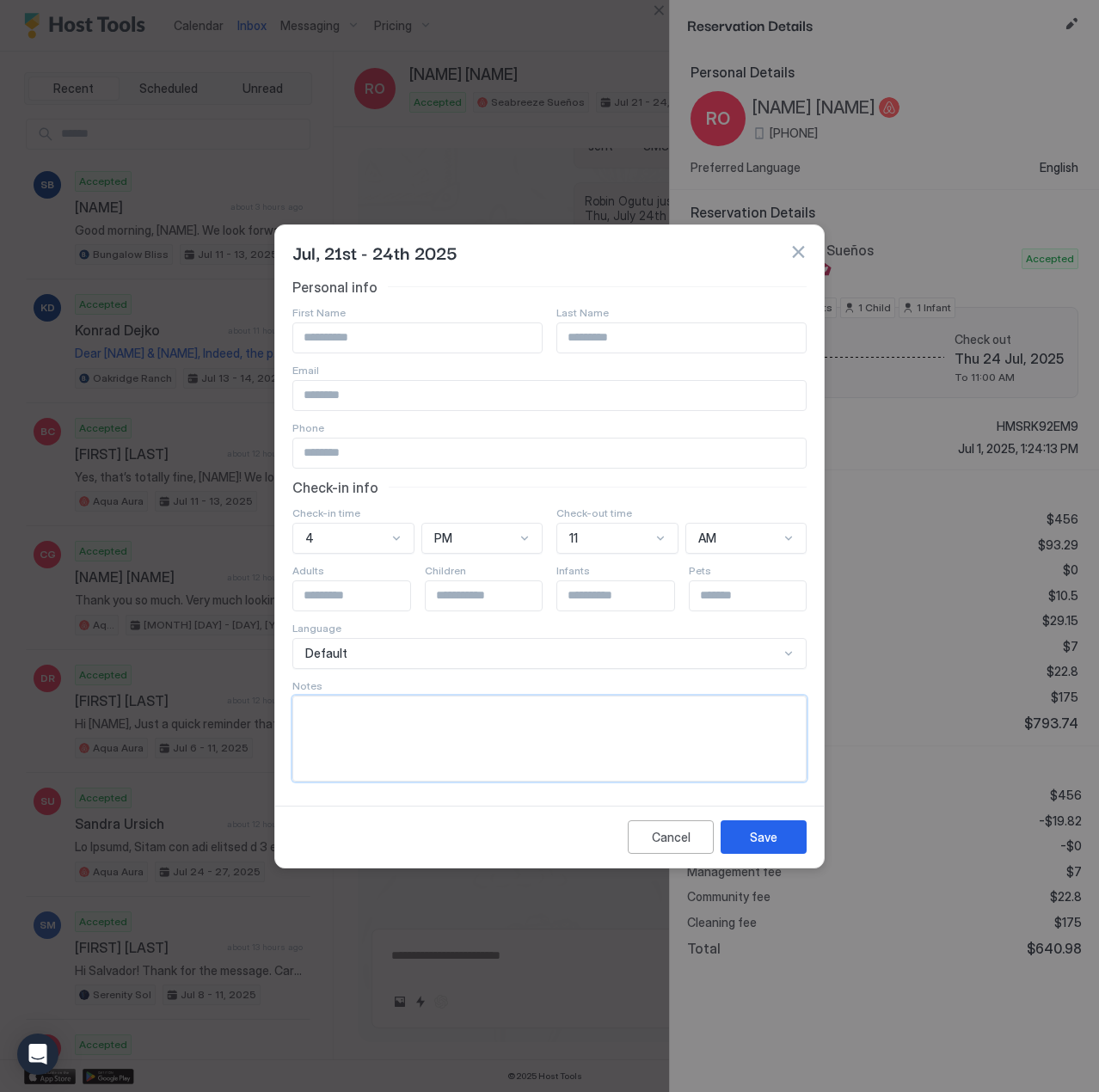 click at bounding box center [550, 739] 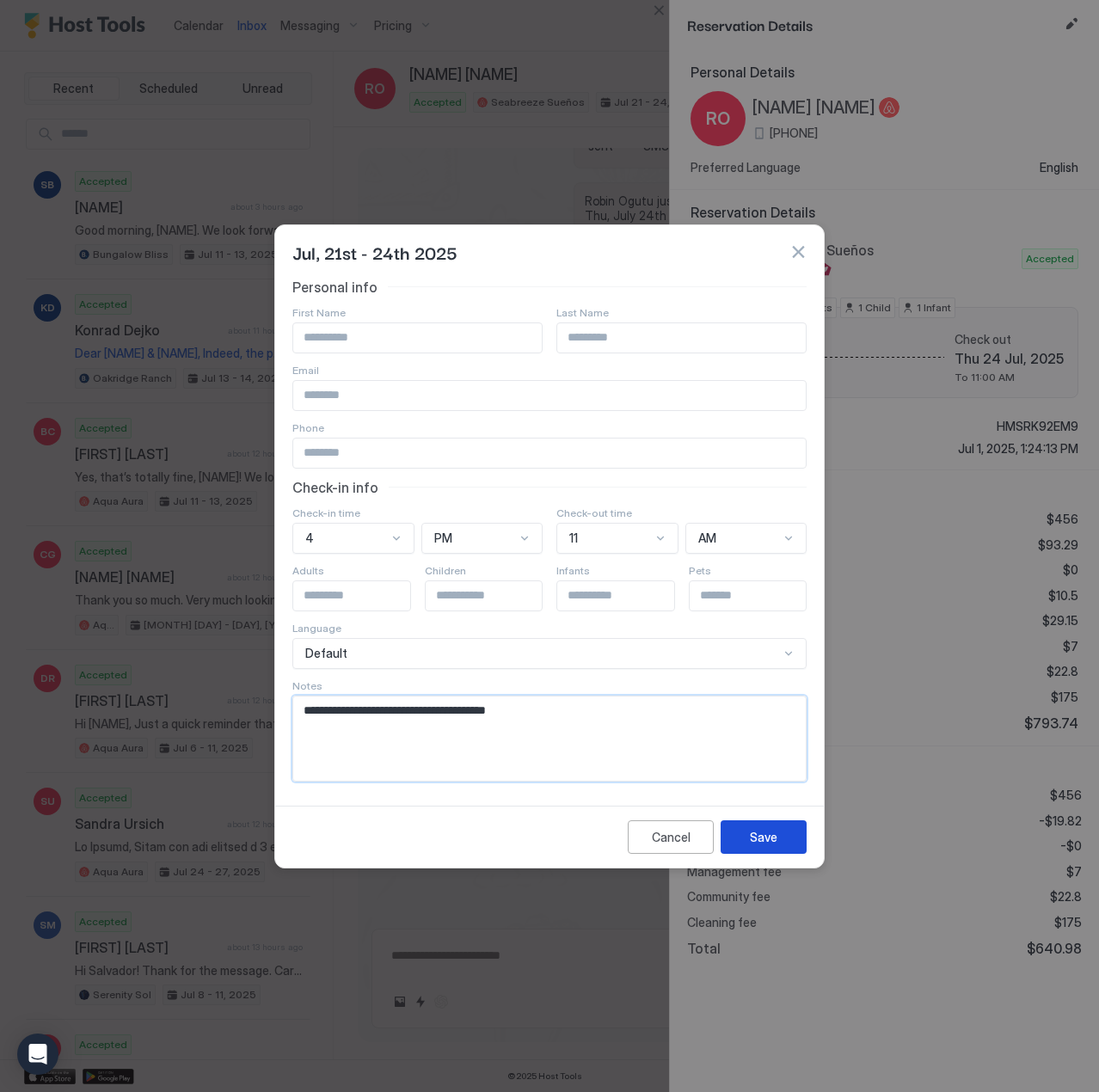 type on "**********" 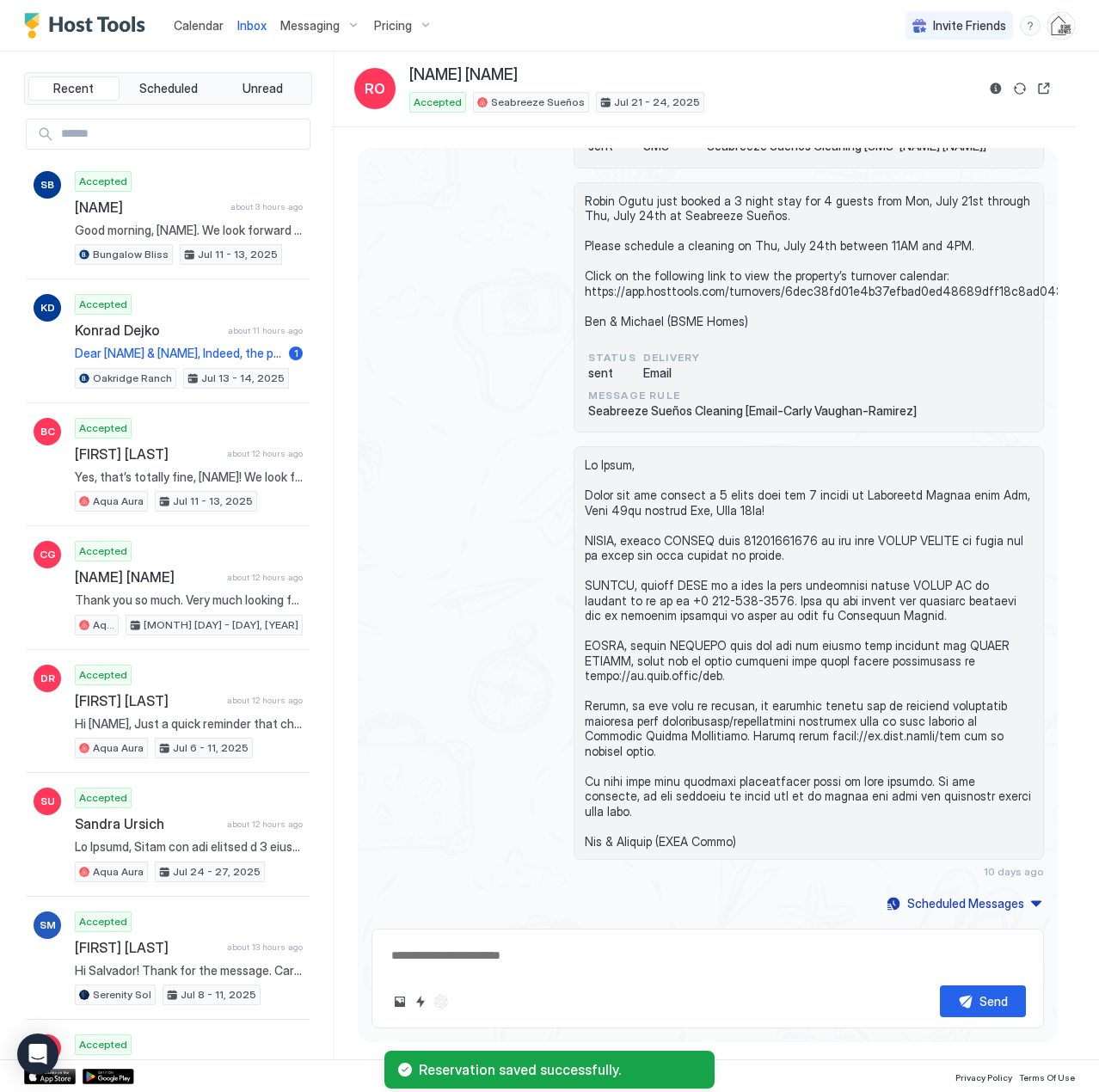 click on "Calendar" at bounding box center (199, 25) 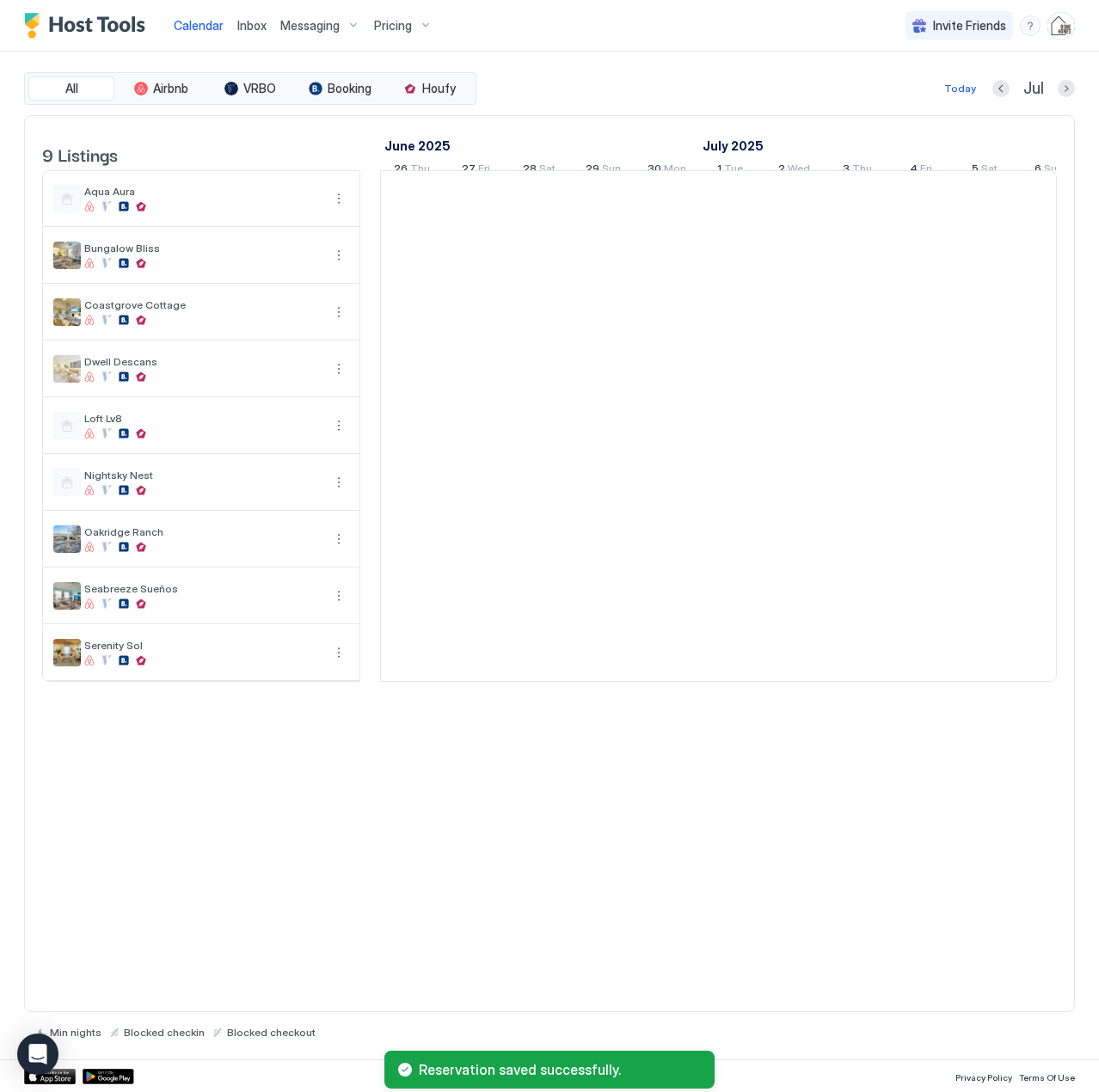 scroll, scrollTop: 0, scrollLeft: 955, axis: horizontal 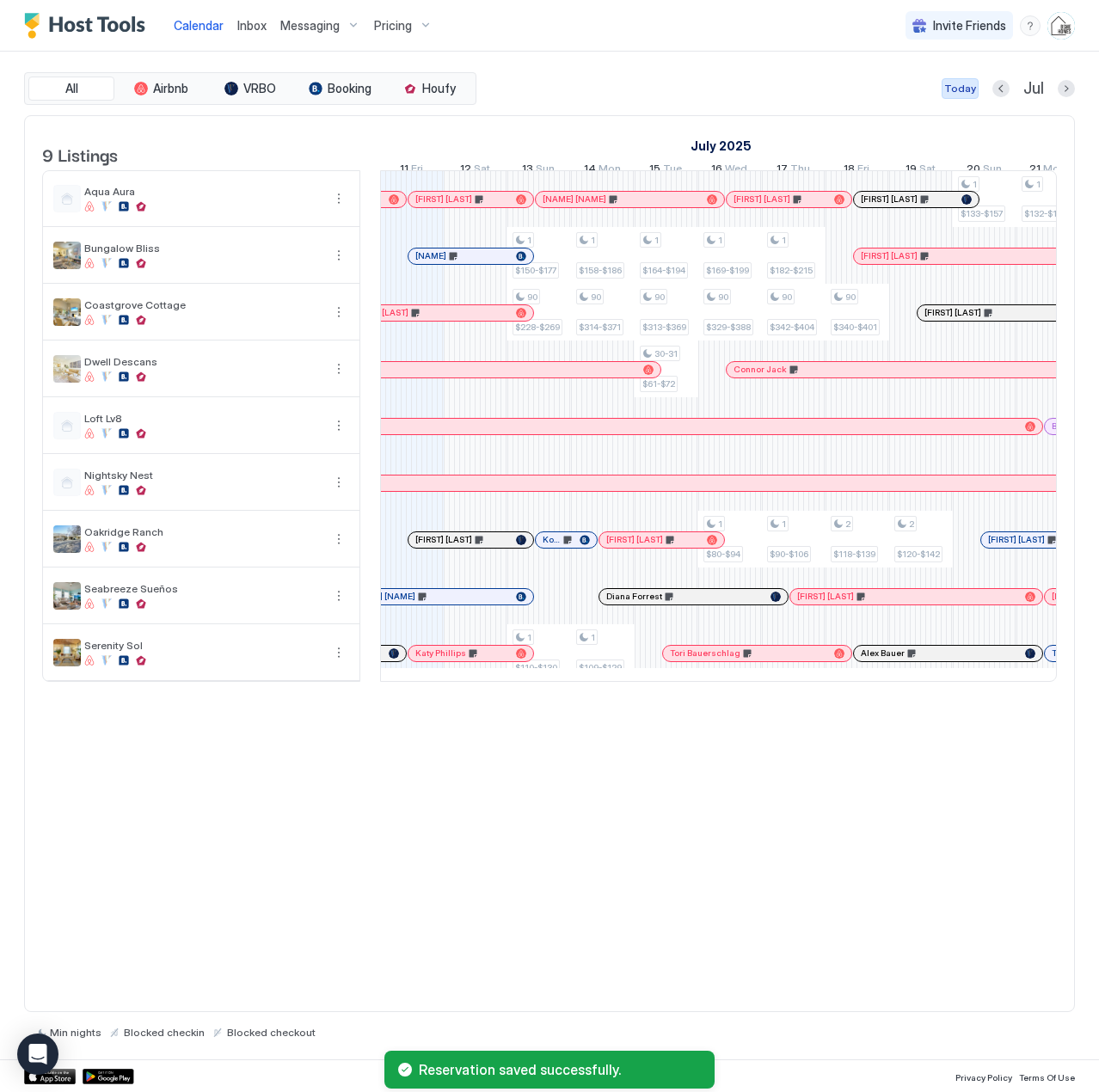 click on "Today" at bounding box center [960, 89] 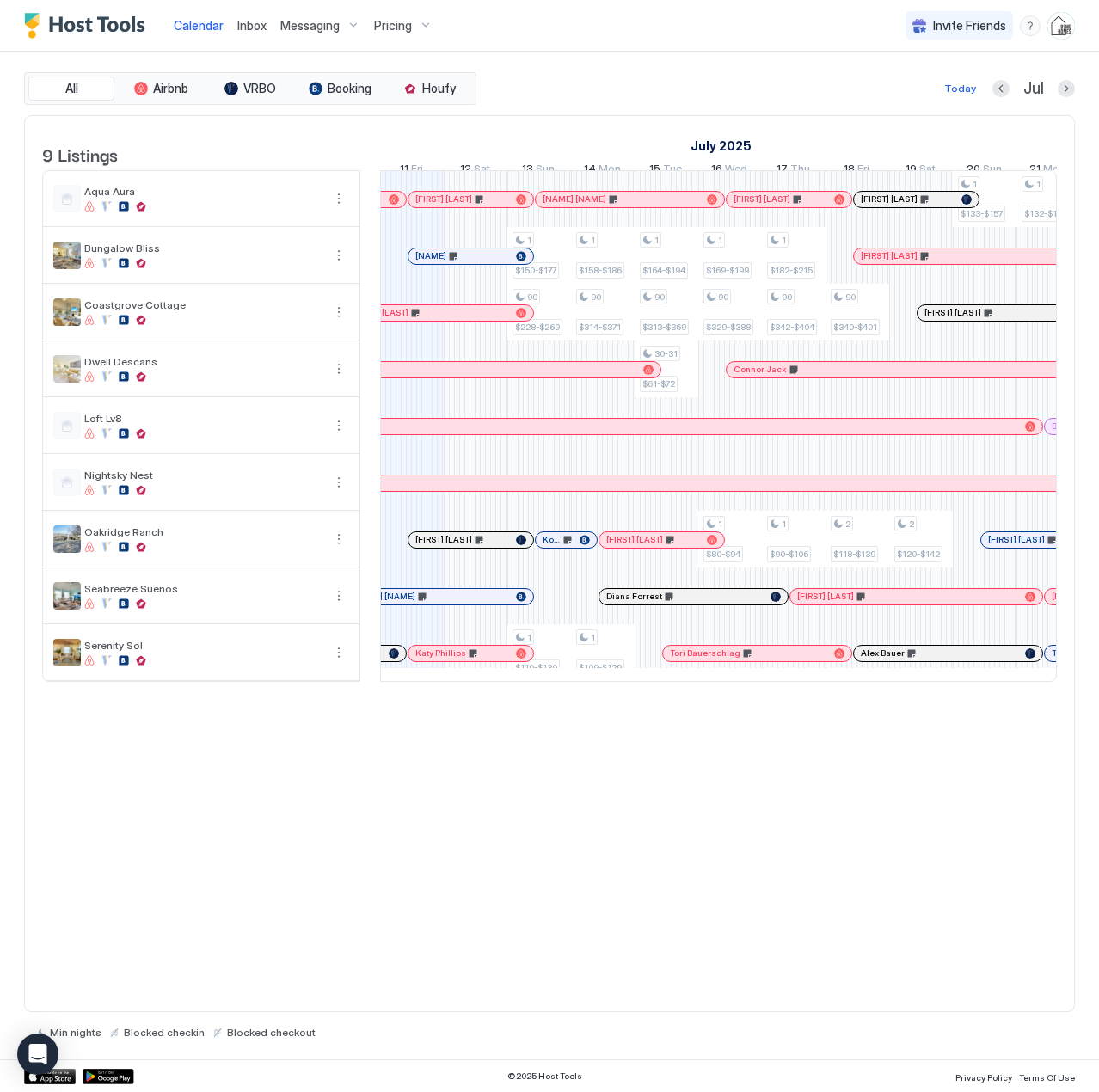 click at bounding box center (577, 540) 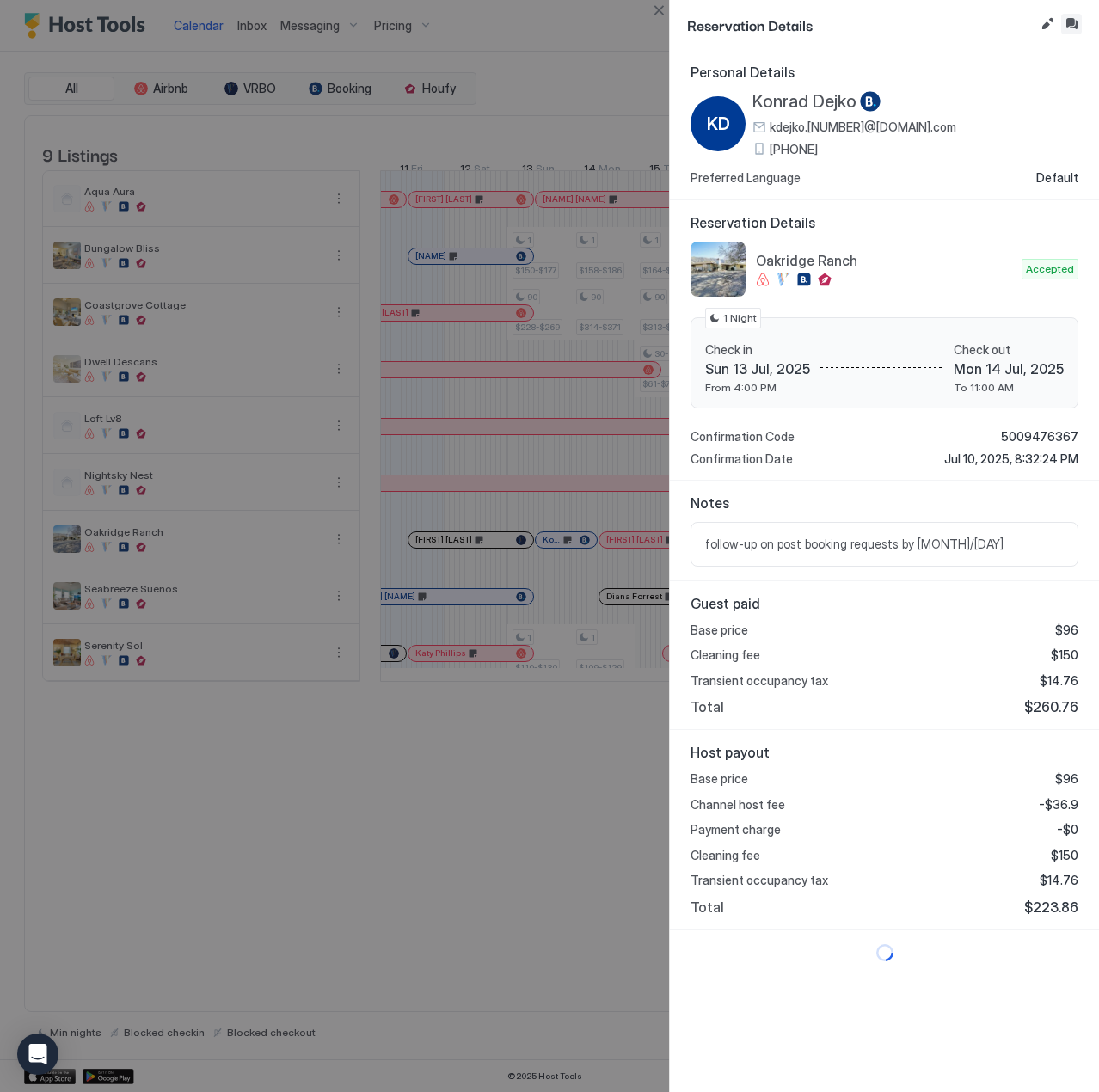 click at bounding box center (1071, 24) 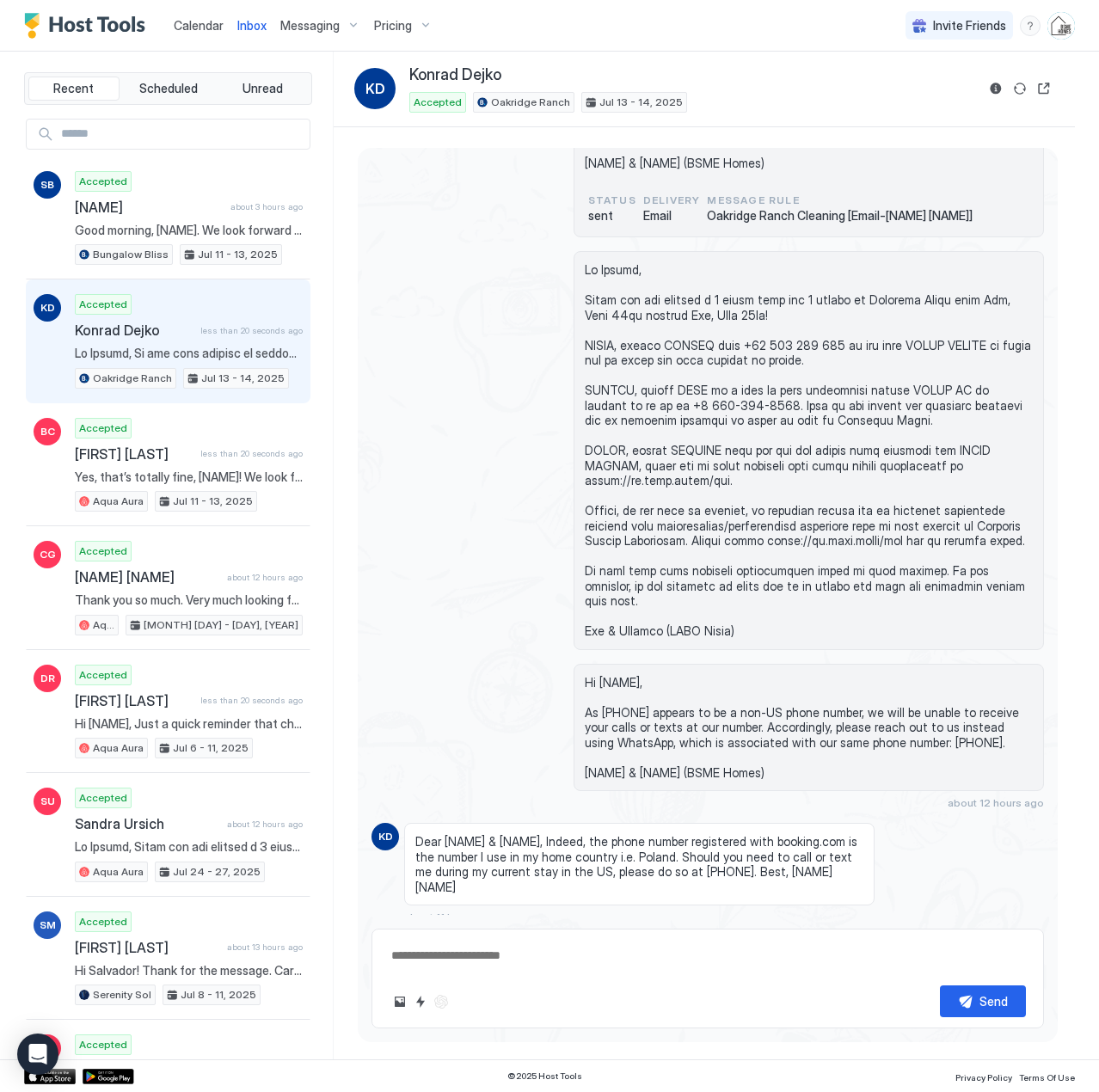 scroll, scrollTop: 1105, scrollLeft: 0, axis: vertical 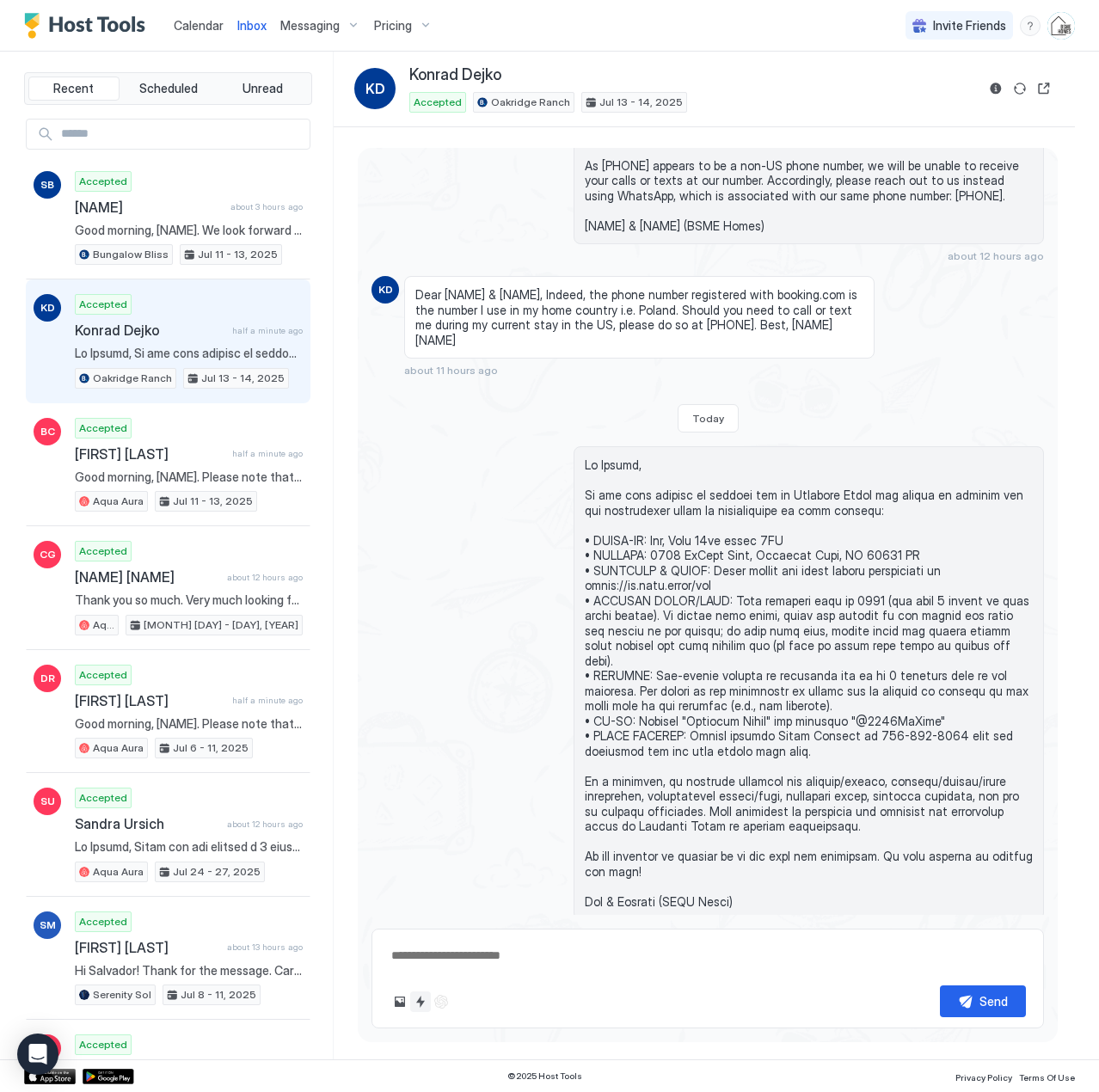 click at bounding box center [421, 1002] 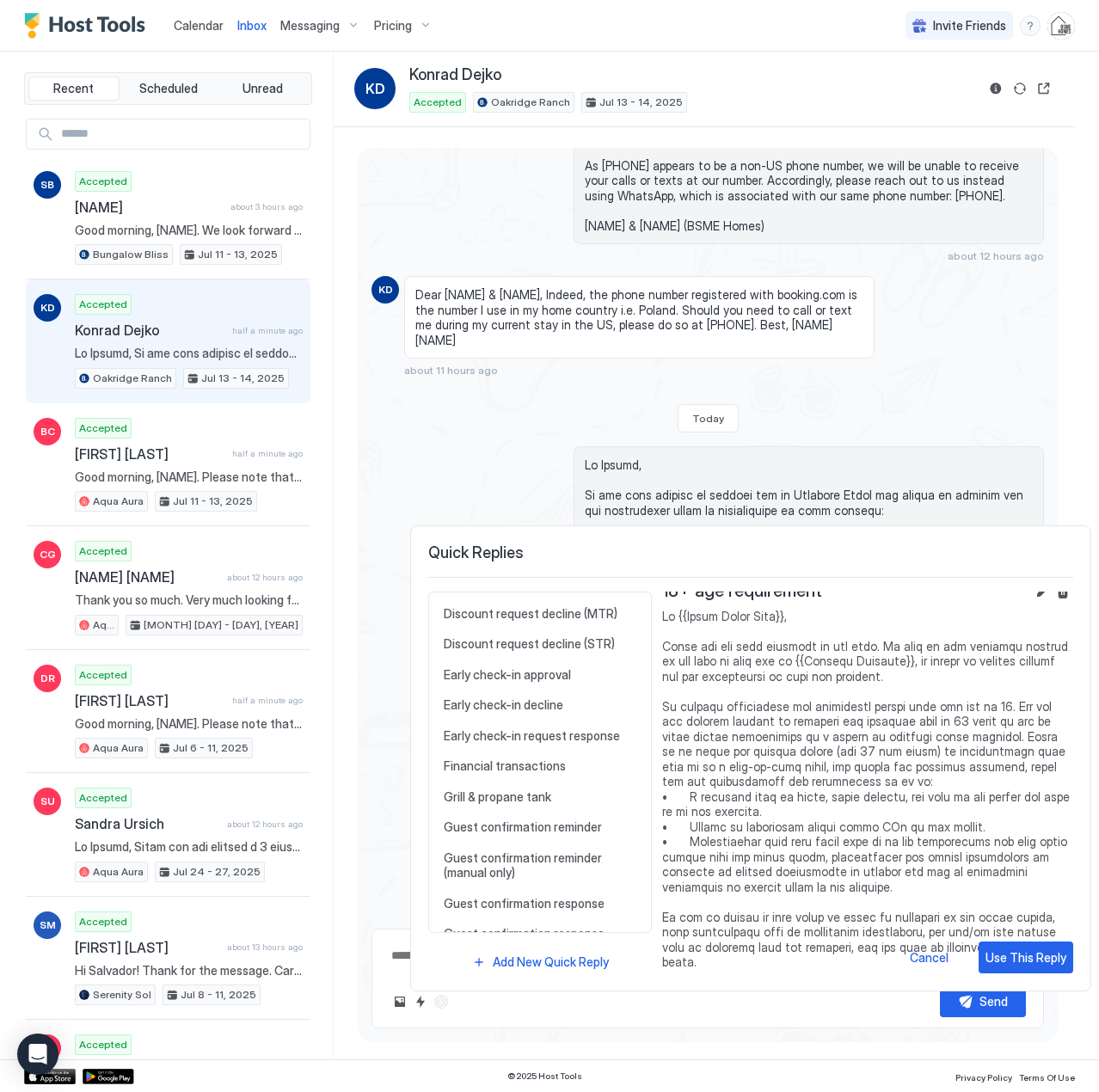 scroll, scrollTop: 688, scrollLeft: 0, axis: vertical 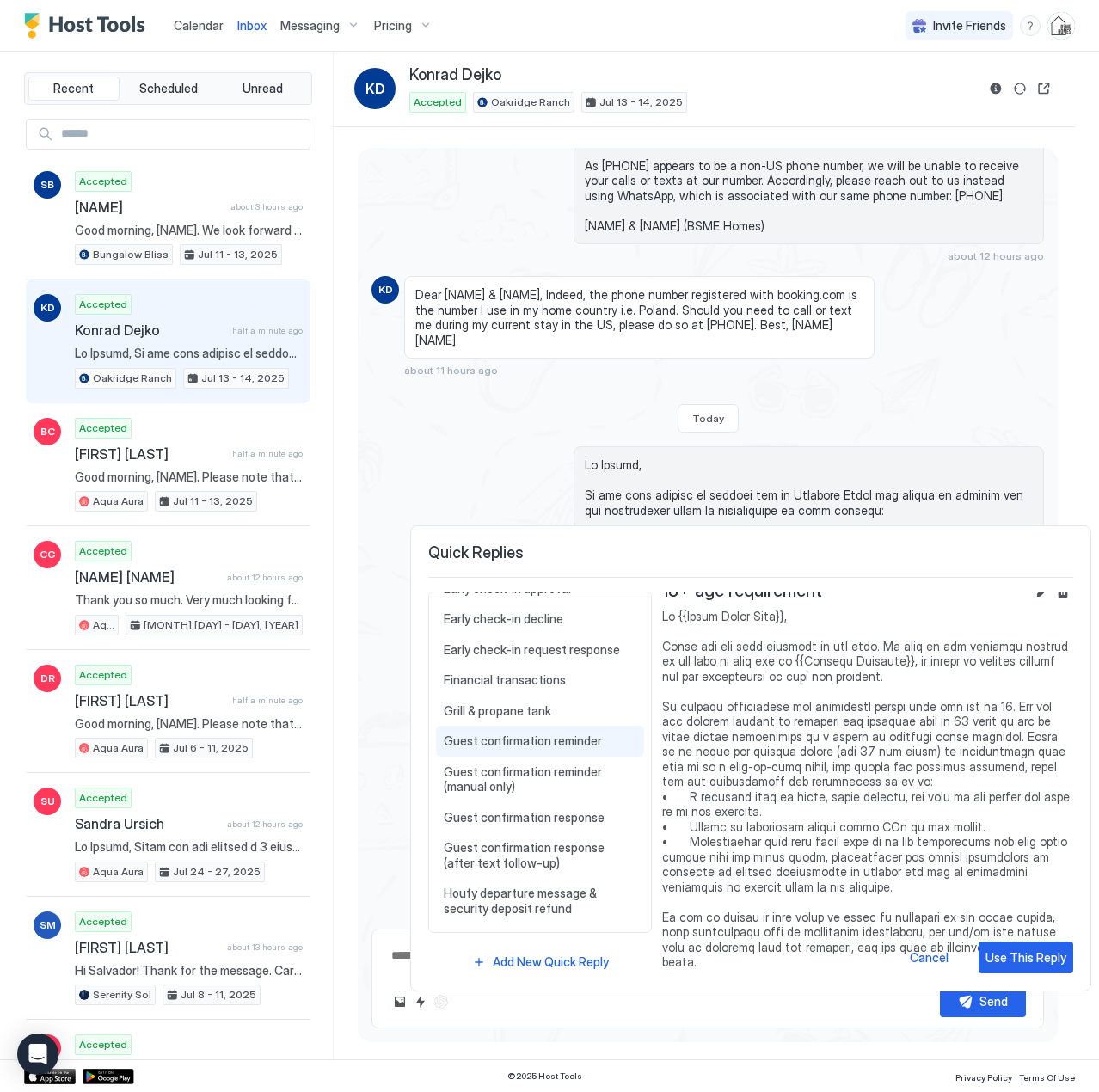 click on "Guest confirmation reminder Hi {{Guest First Name}},
In anticipation for your arrival at {{Listing Nickname}} on {{Check-In Date}}, there are some housekeeping items that we wanted to finalize with you.
Specifically, please (1) confirm that {{Guest Phone}} is the best number to reach you at by phone and text, (2) provide us with a copy of your ID by [WhatsApp/]text at +1 209-809-4663, and (3) confirm that you have reviewed our guest manual in its entirety and shared it with any registered guests on your reservation. You can find the guest manual and other useful information at https://go.bsme.homes/[***].
We will need each of the above from you before we can welcome you to our home; so, we thank you in advance for your prompt attention to this matter!
{{Host Signature}}" at bounding box center (540, 741) 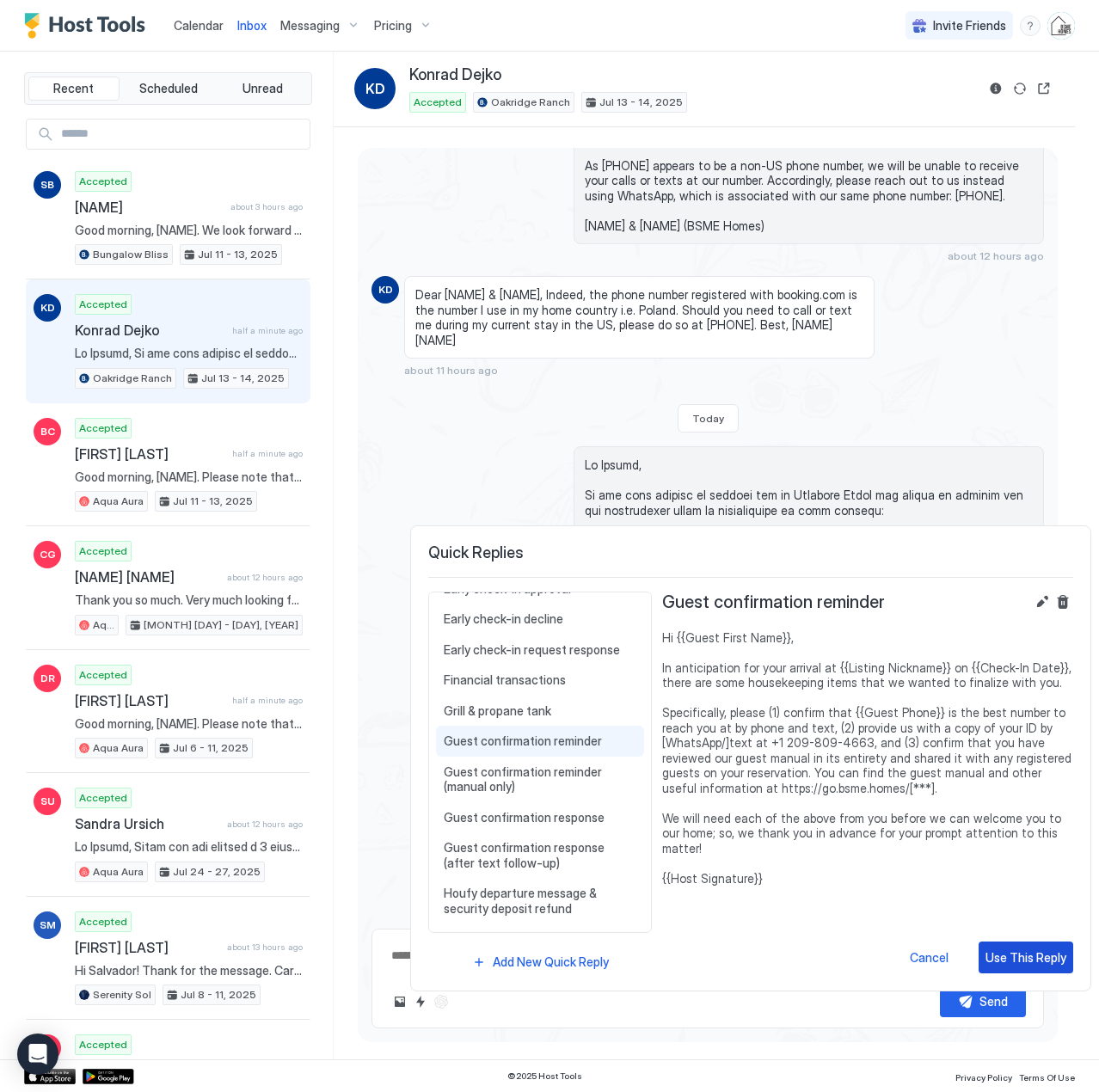 click on "Use This Reply" at bounding box center (1026, 957) 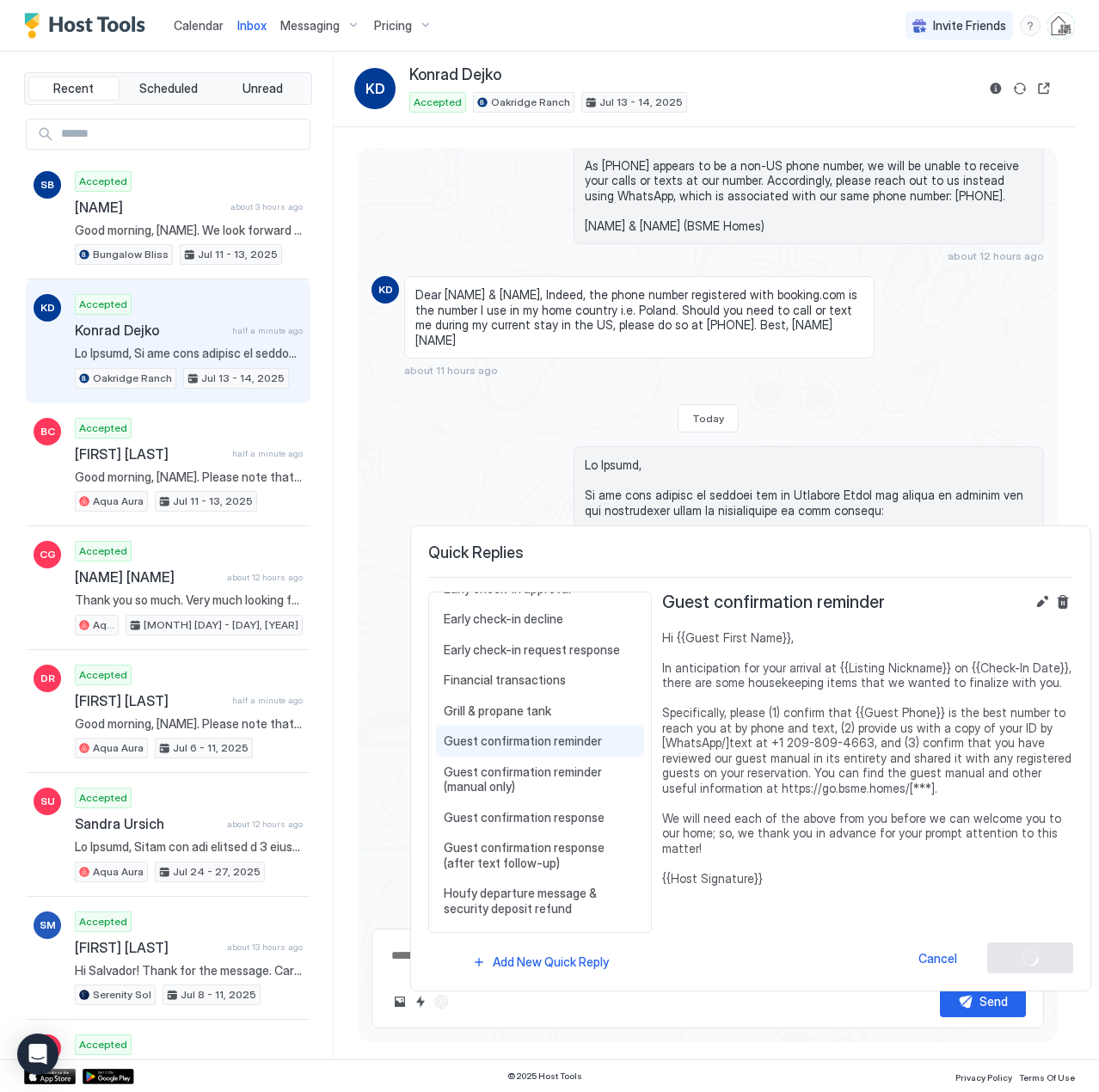 type on "*" 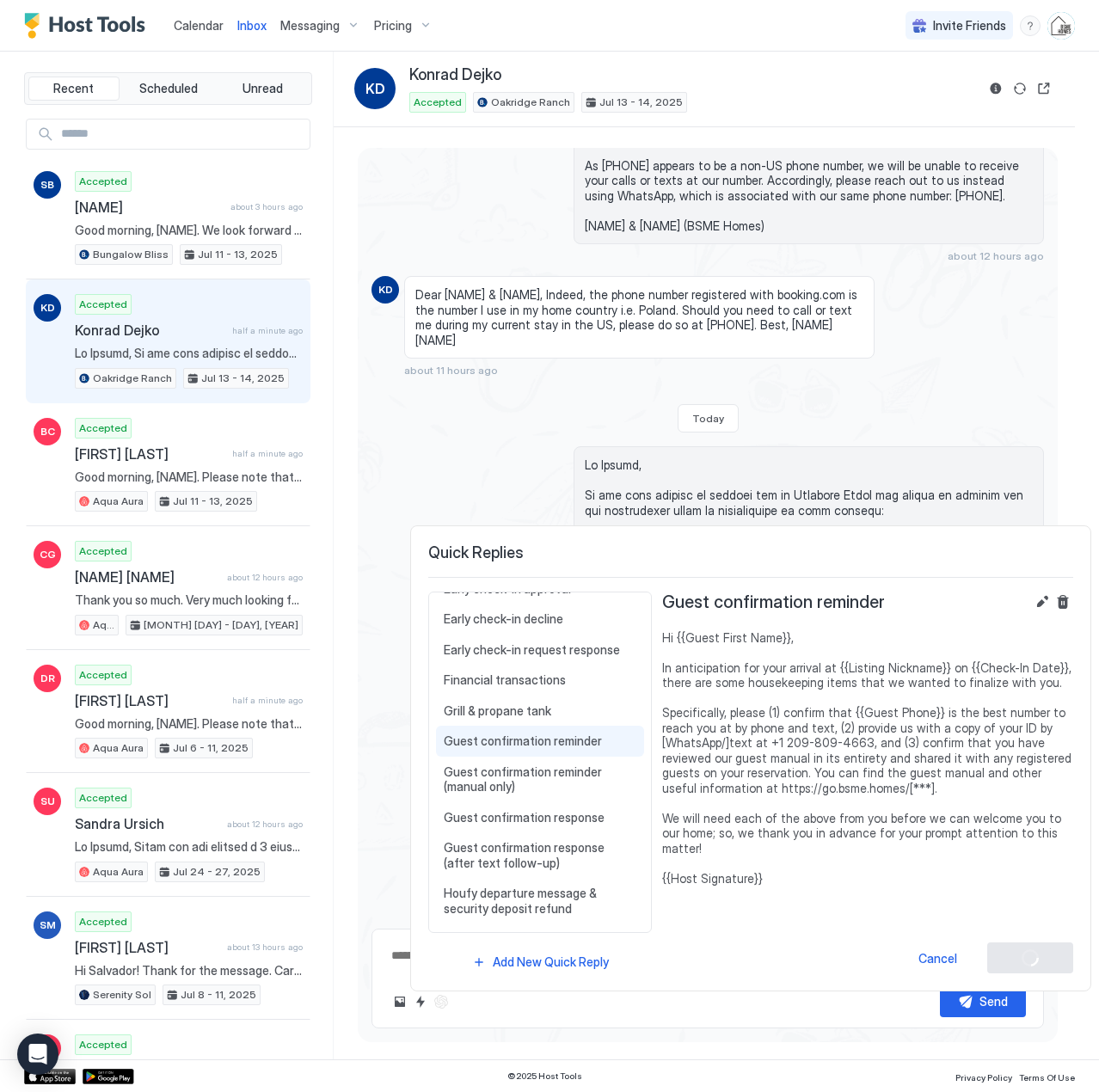 type on "**********" 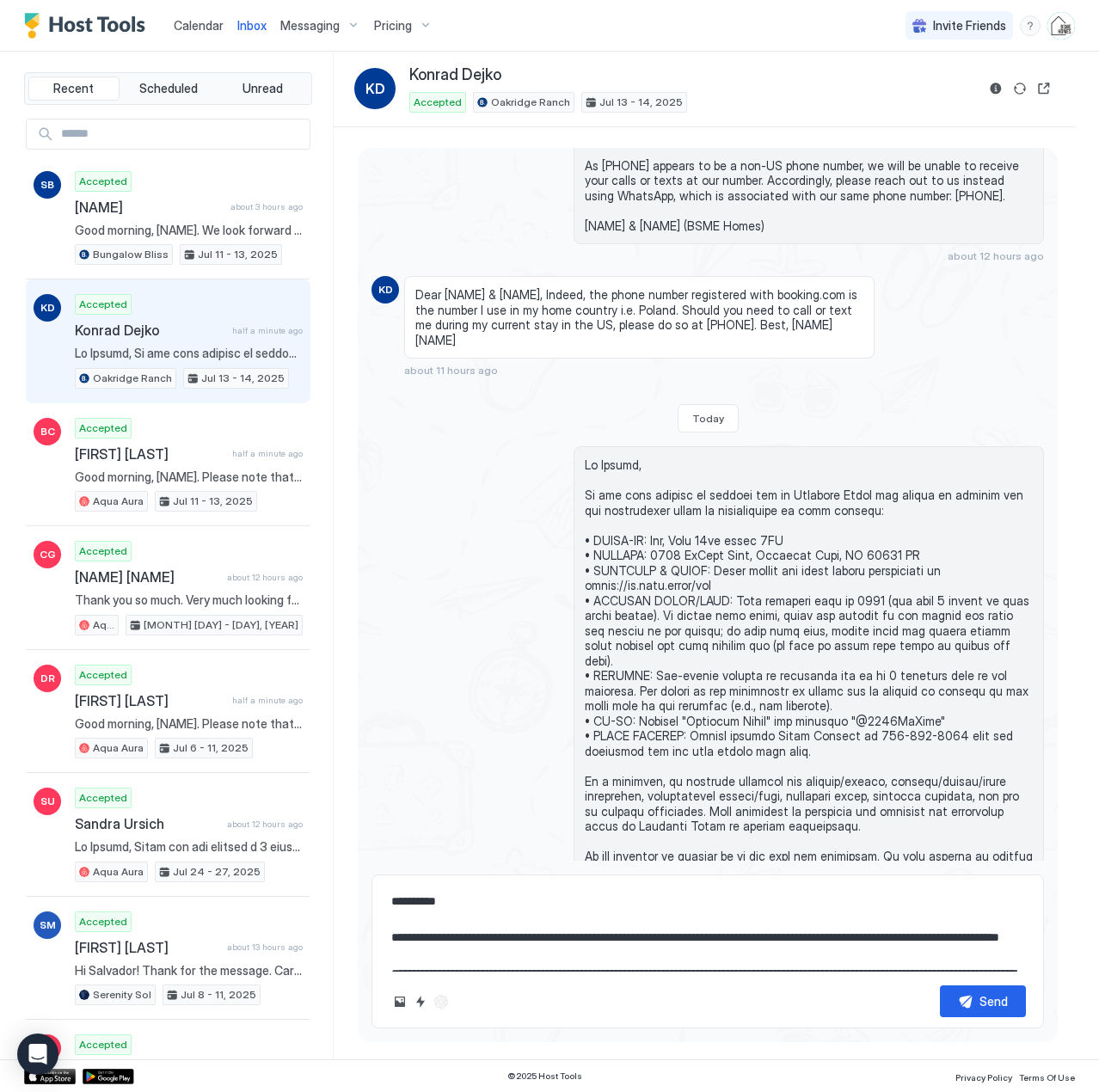 click on "**********" at bounding box center (708, 929) 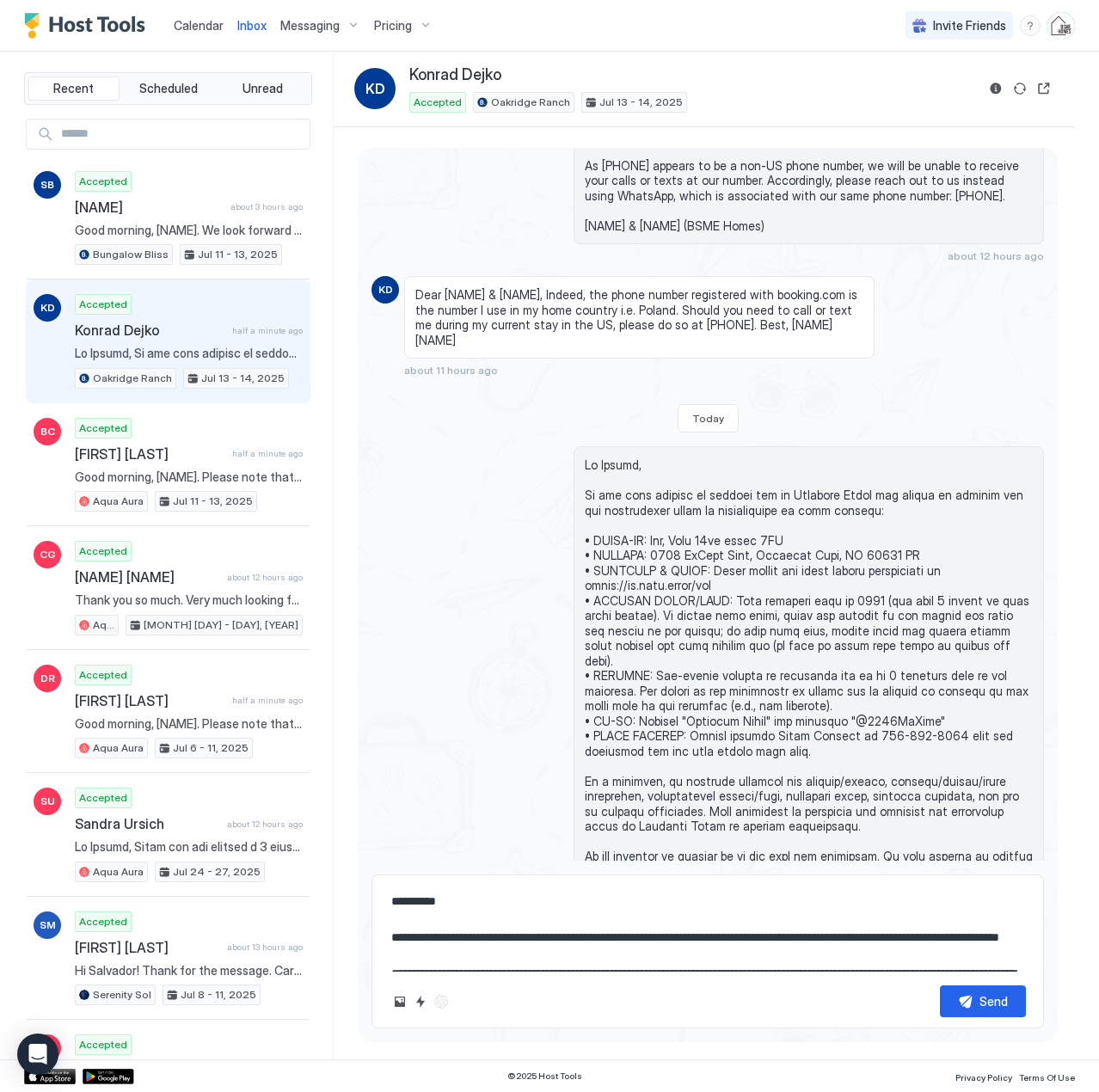 type on "*" 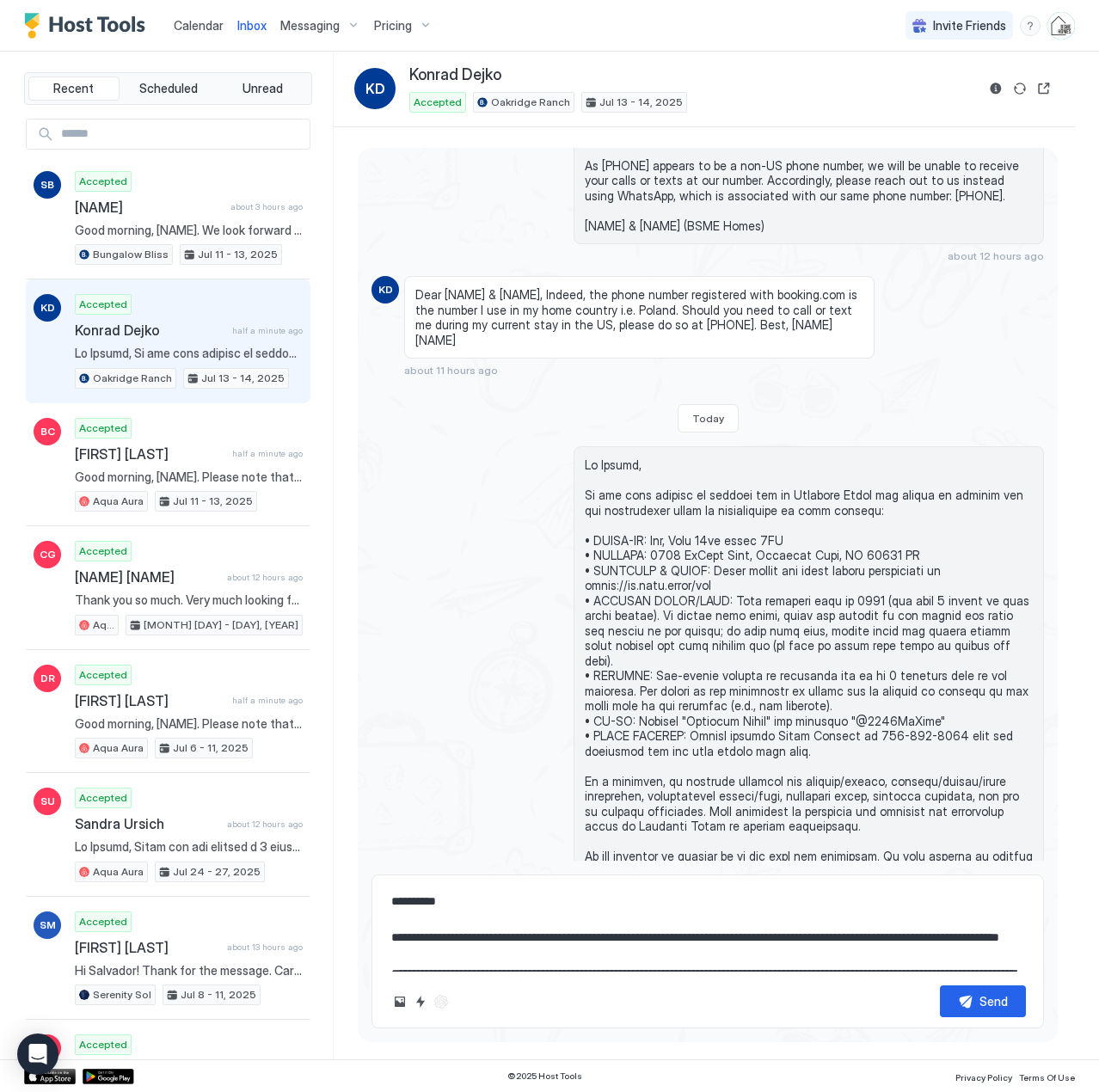 type on "**********" 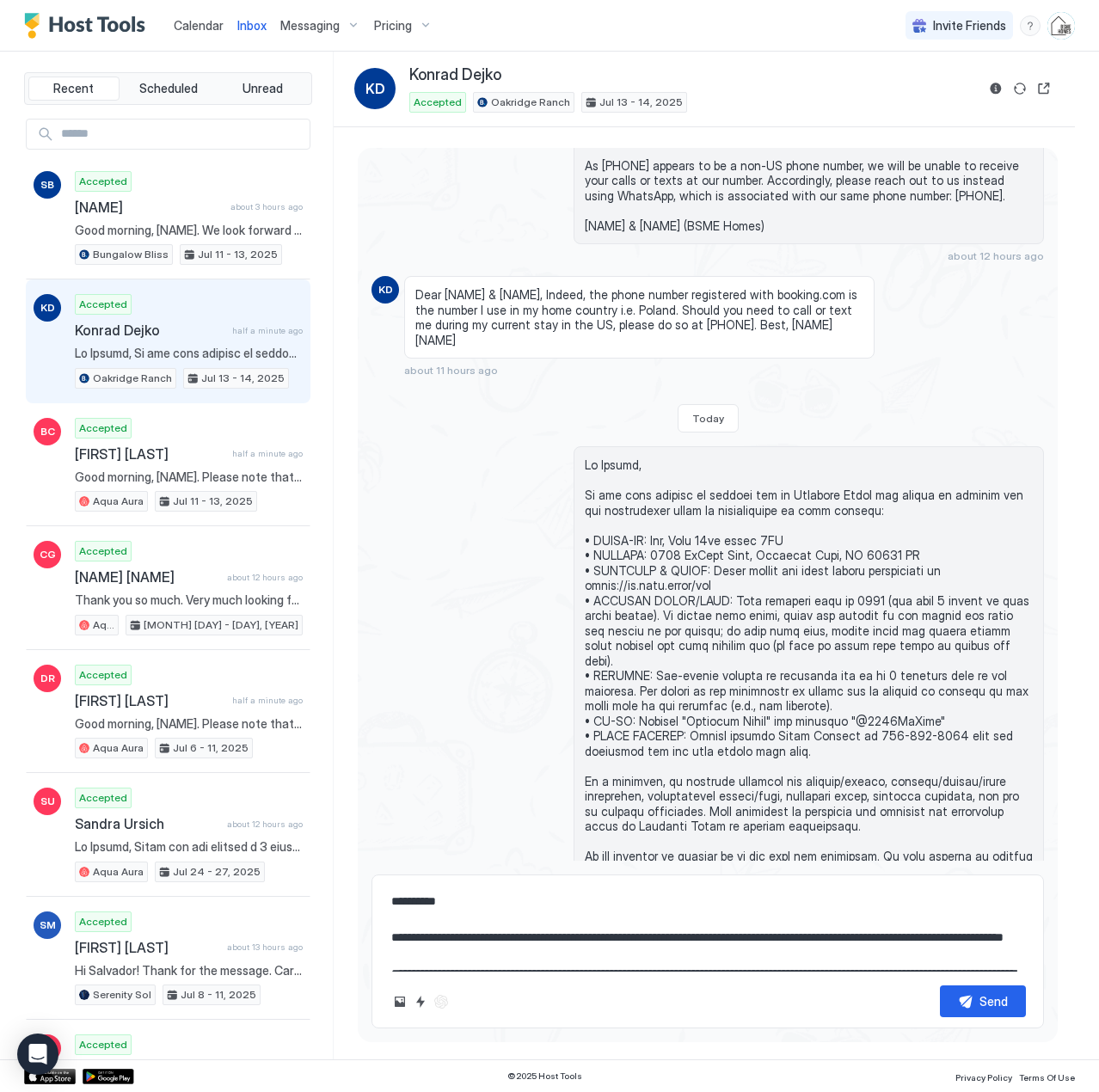 type on "*" 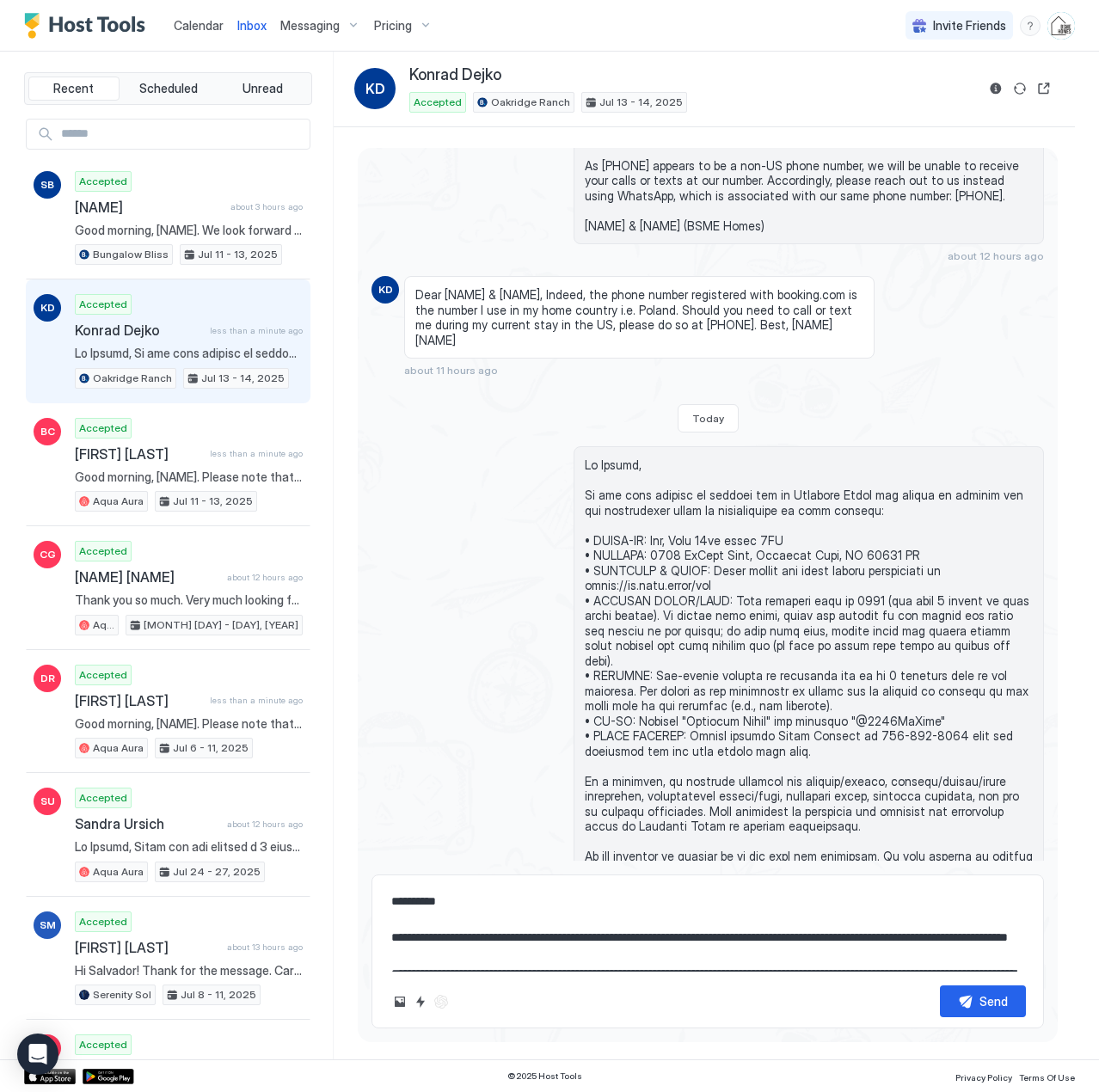 type on "*" 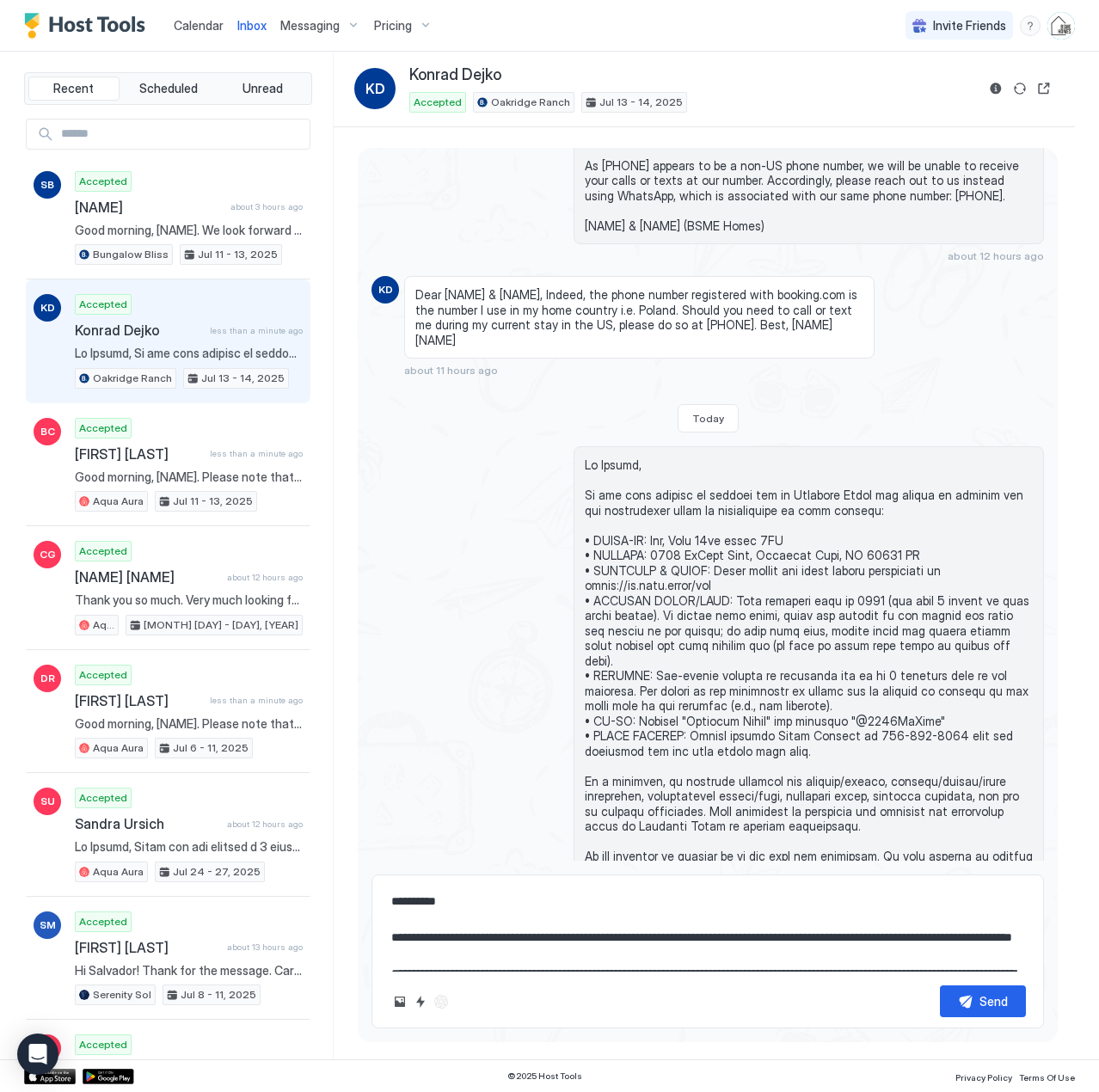 type on "*" 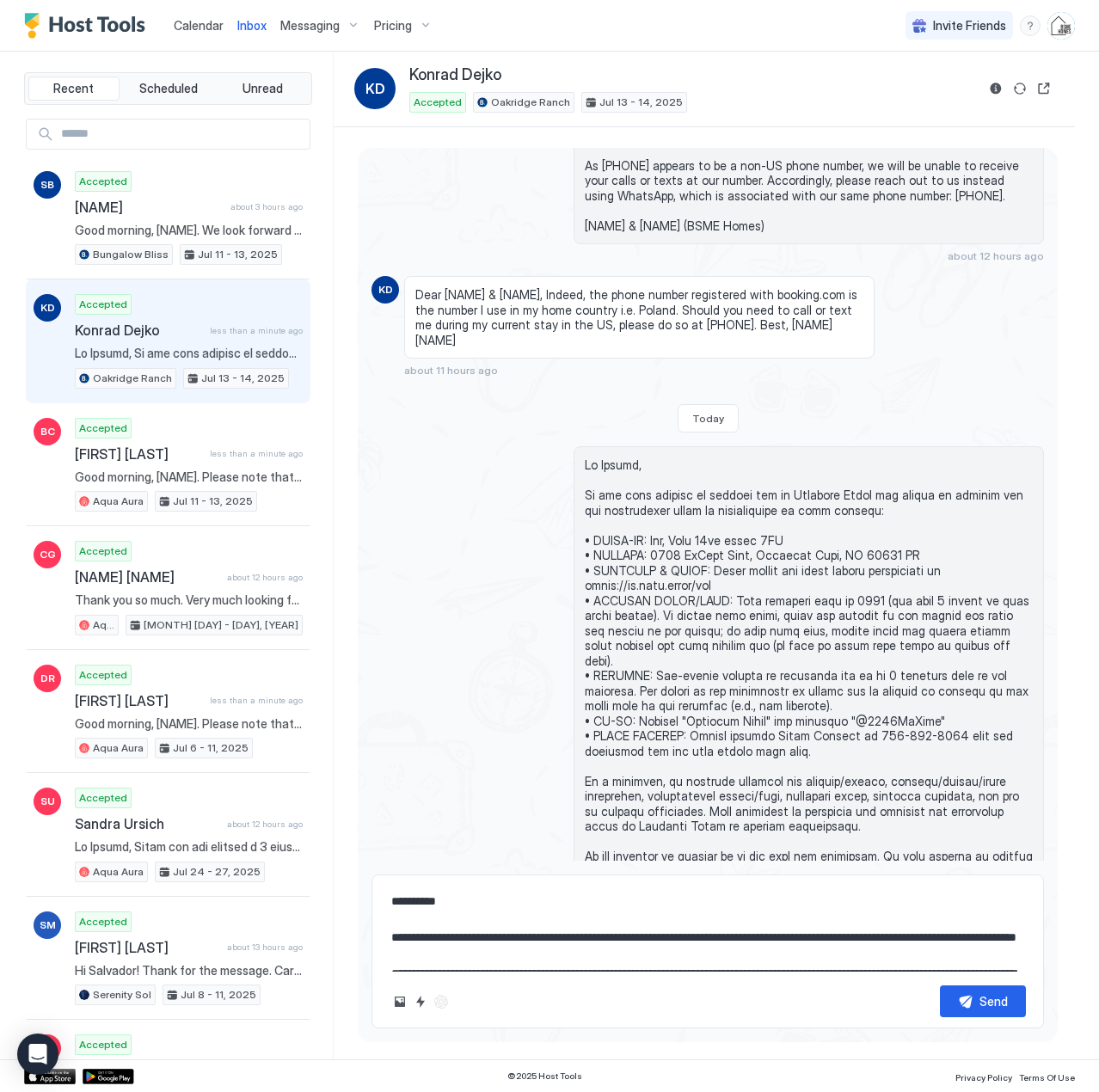 type on "*" 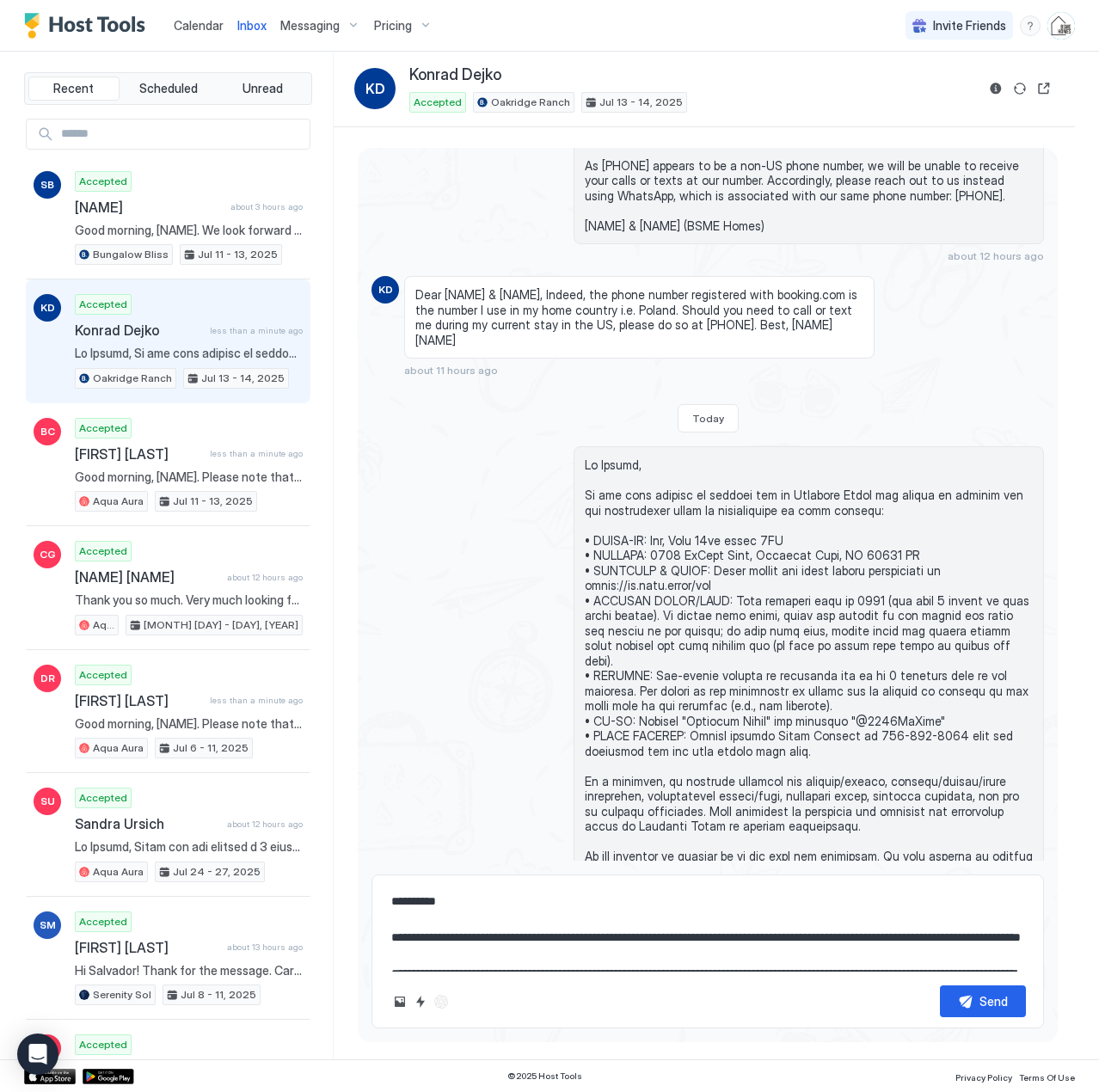 type on "*" 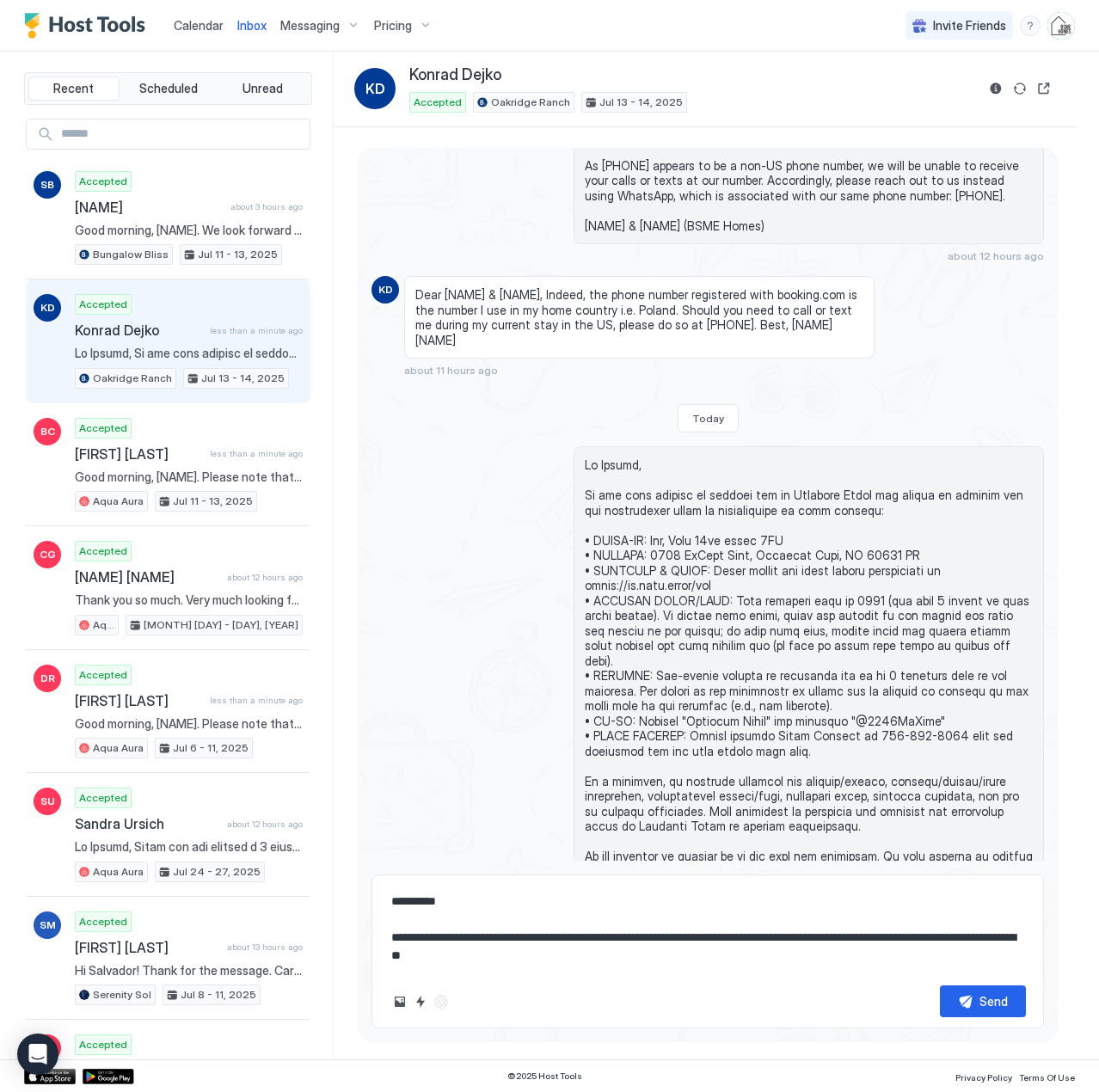 type on "*" 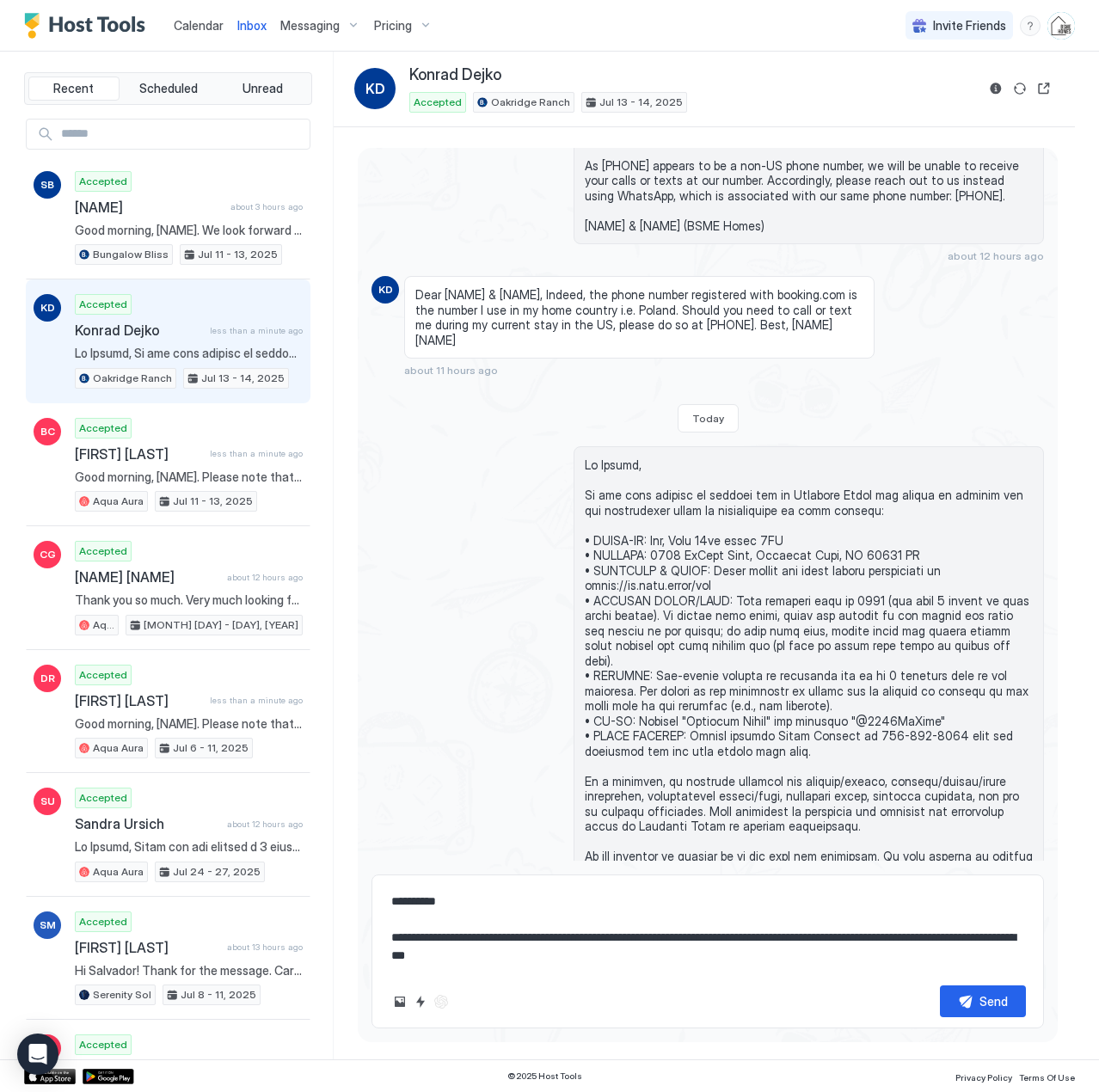 type on "*" 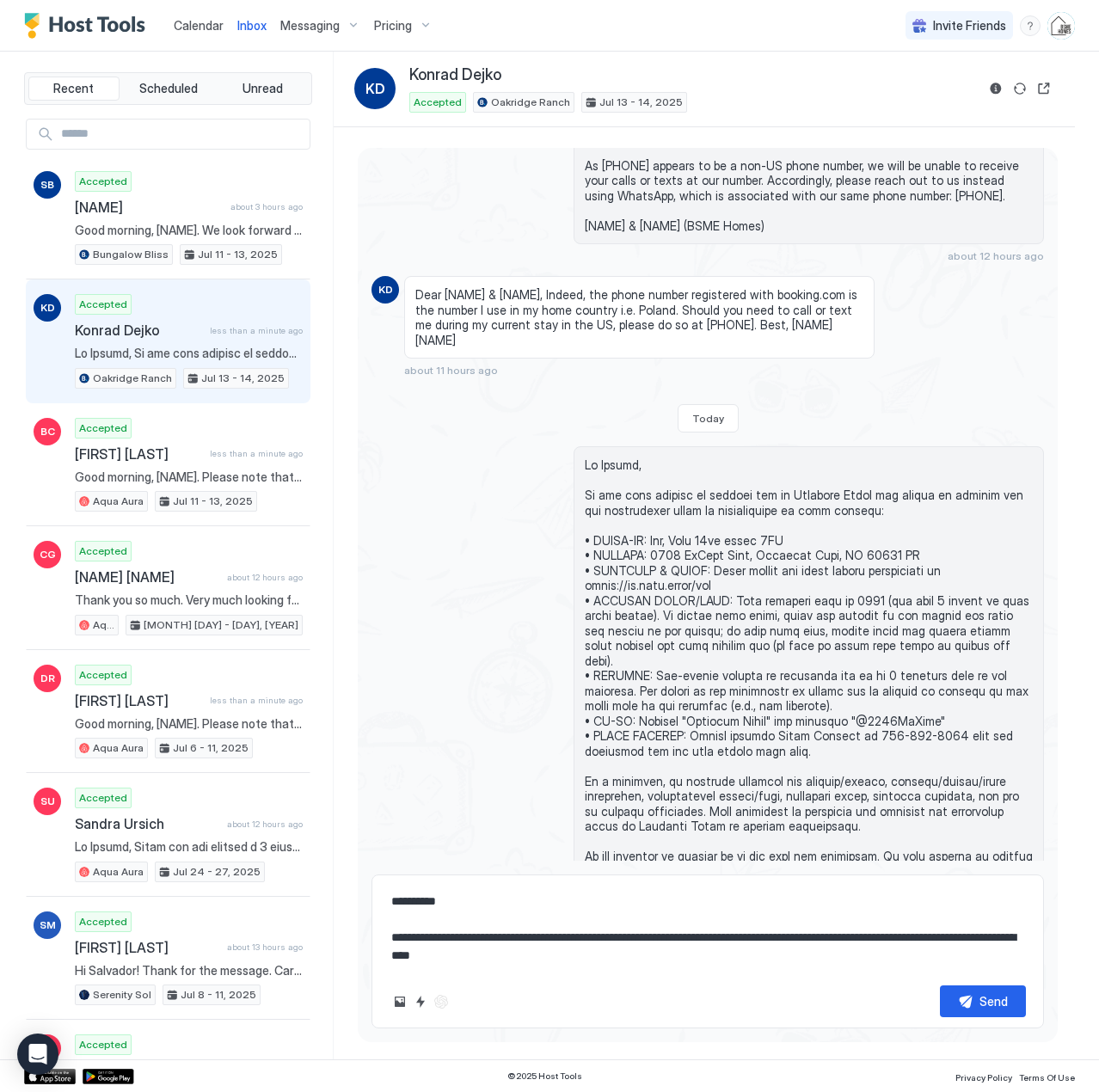 type on "*" 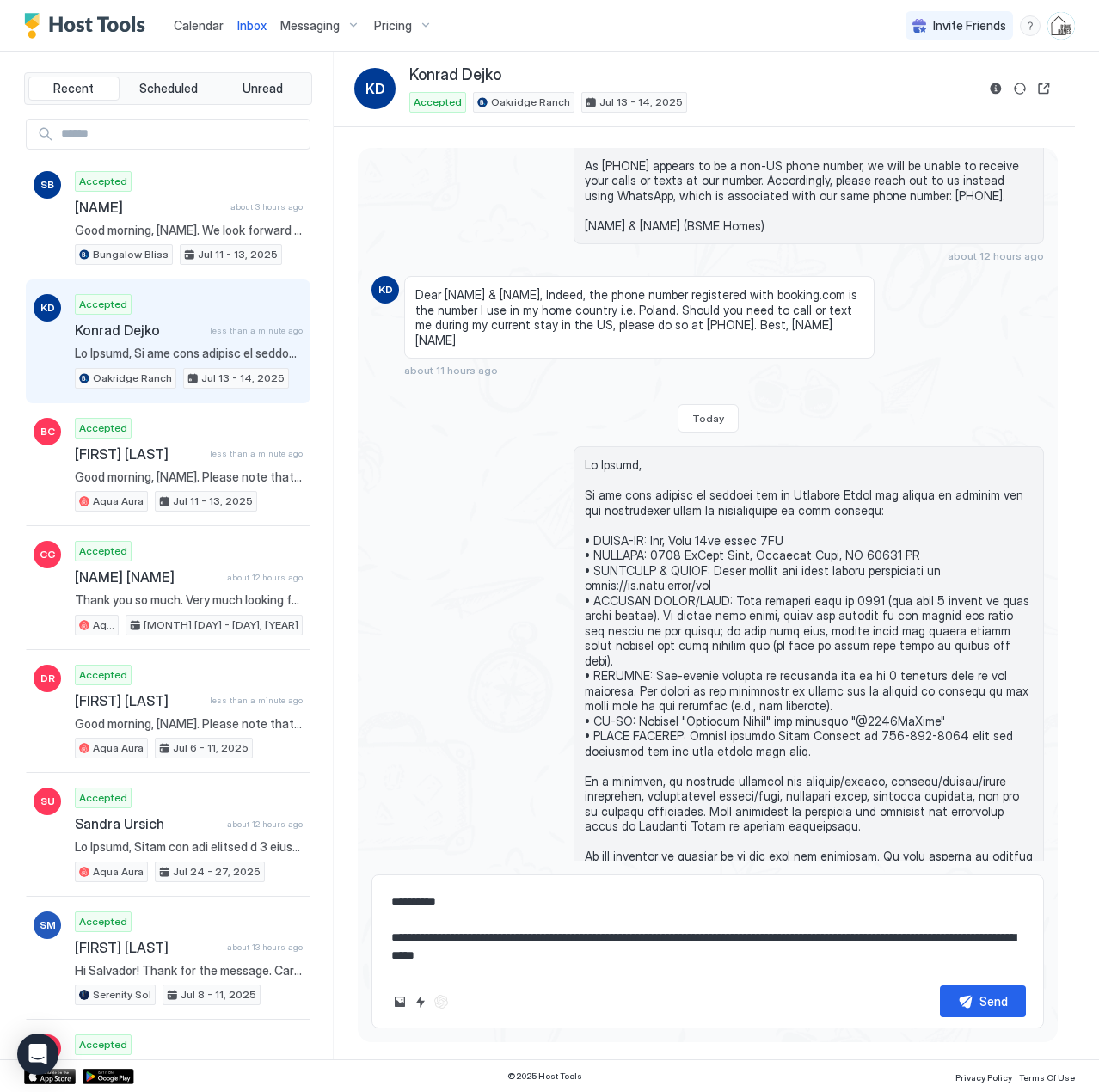 type on "*" 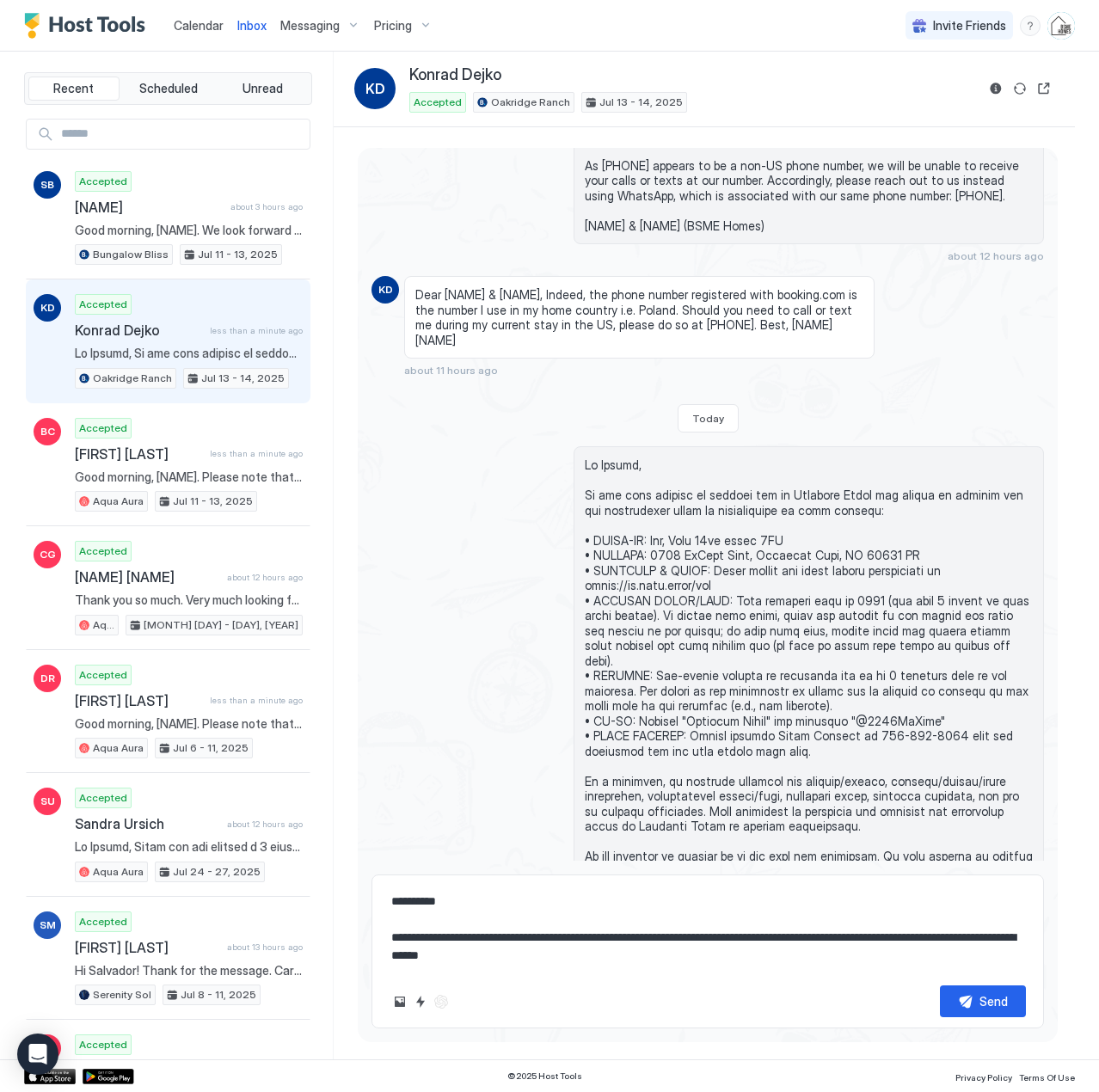 type on "*" 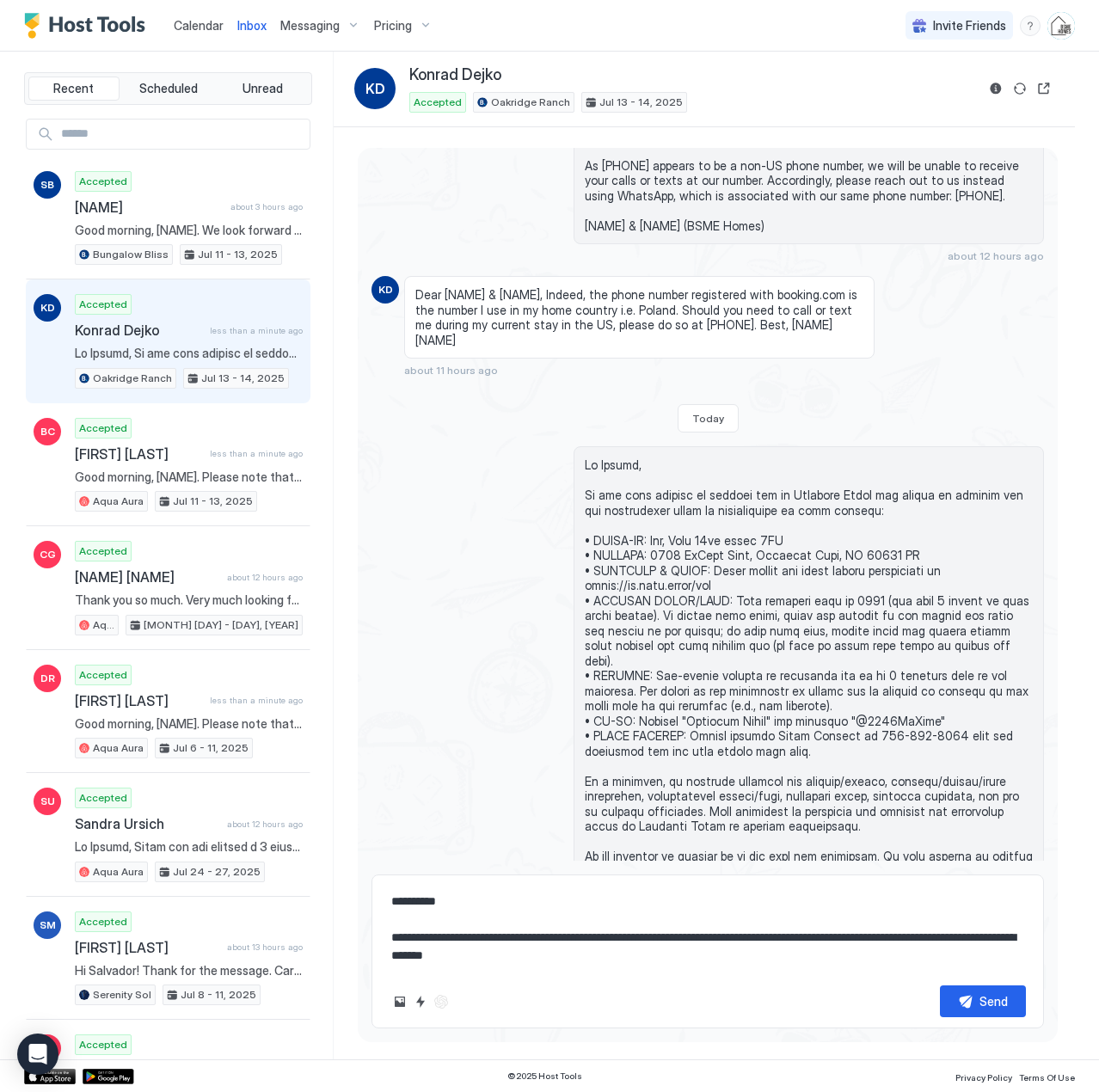 type on "*" 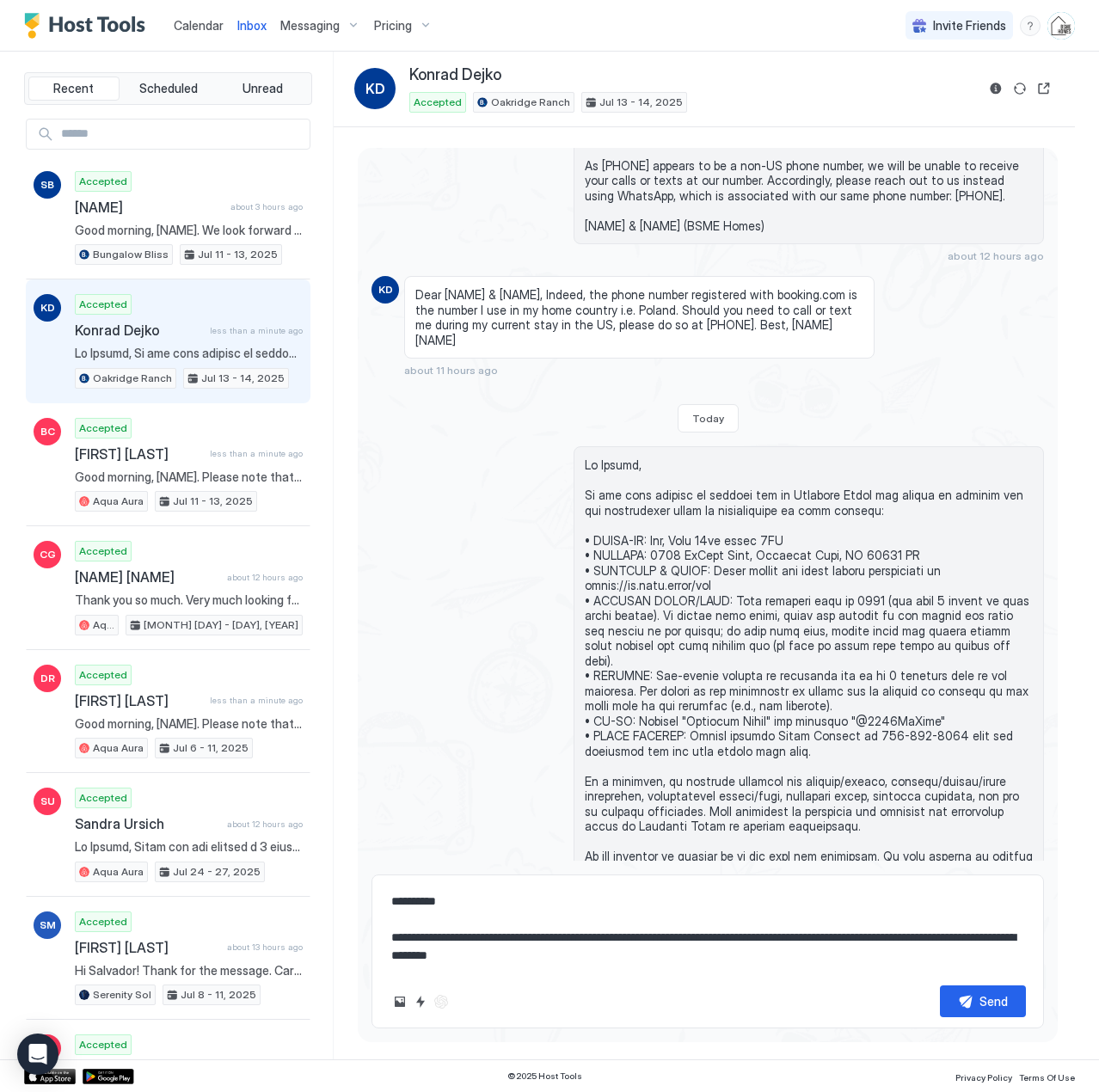 type on "*" 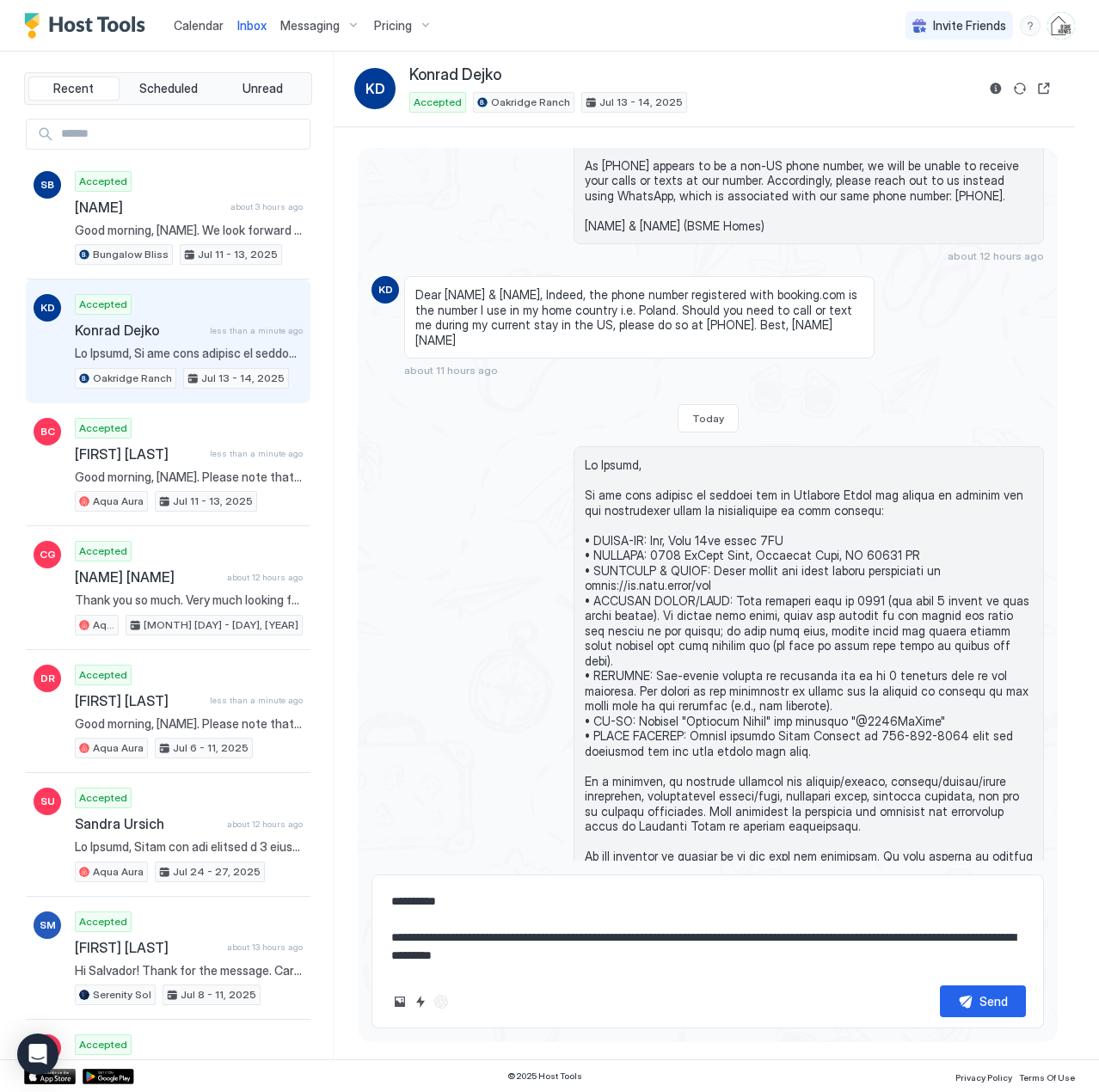 type on "*" 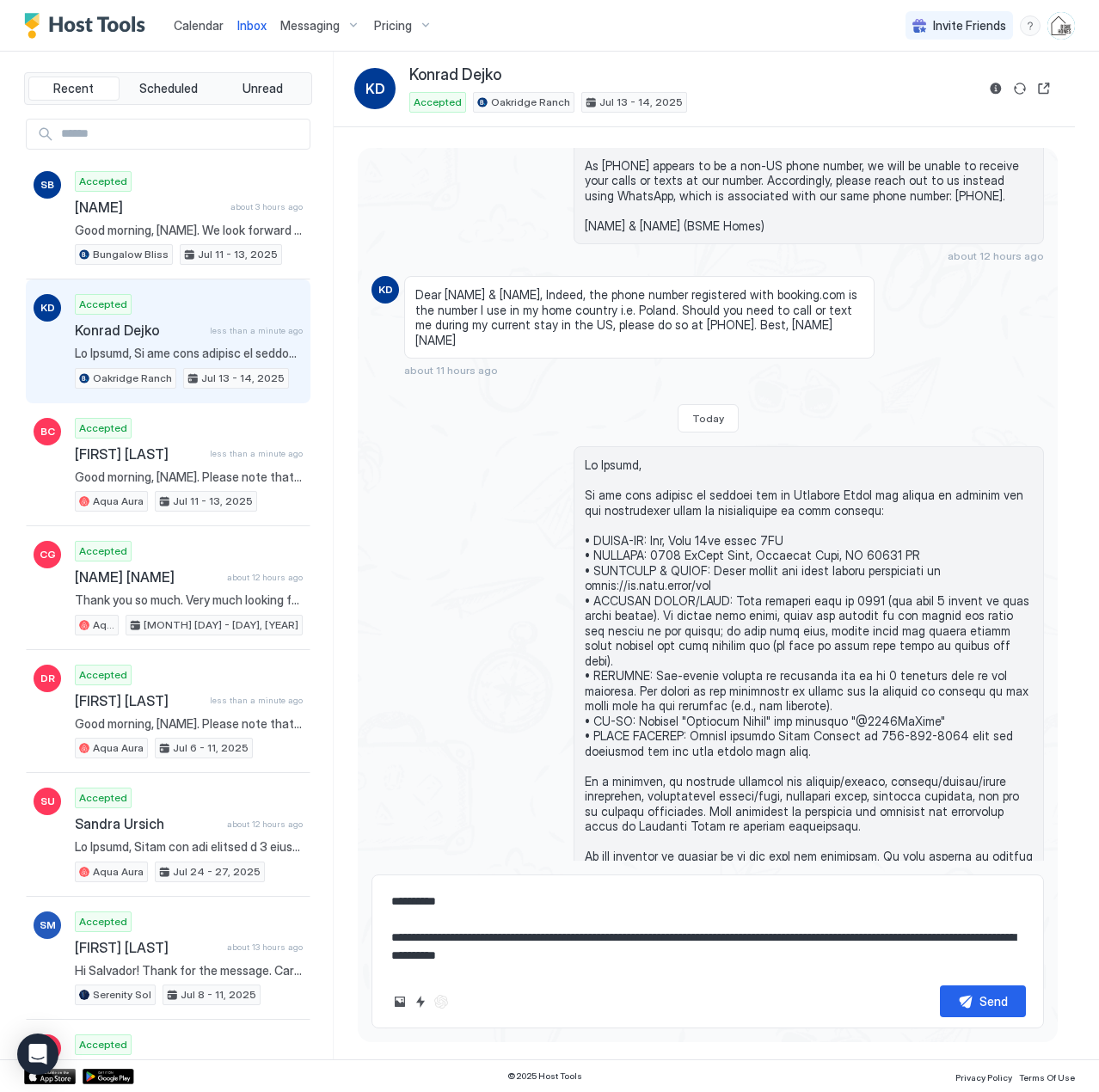 type on "*" 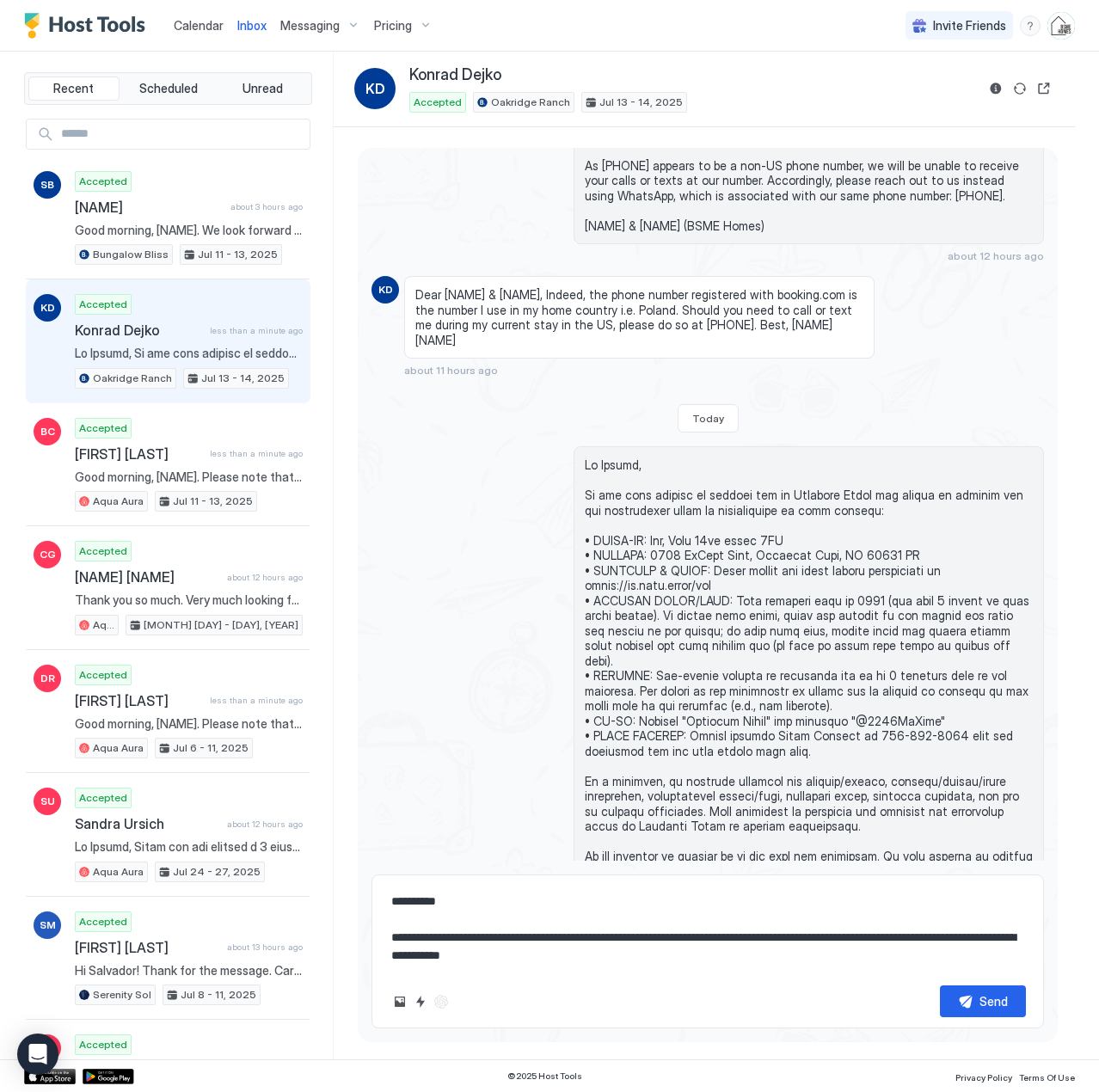 type on "*" 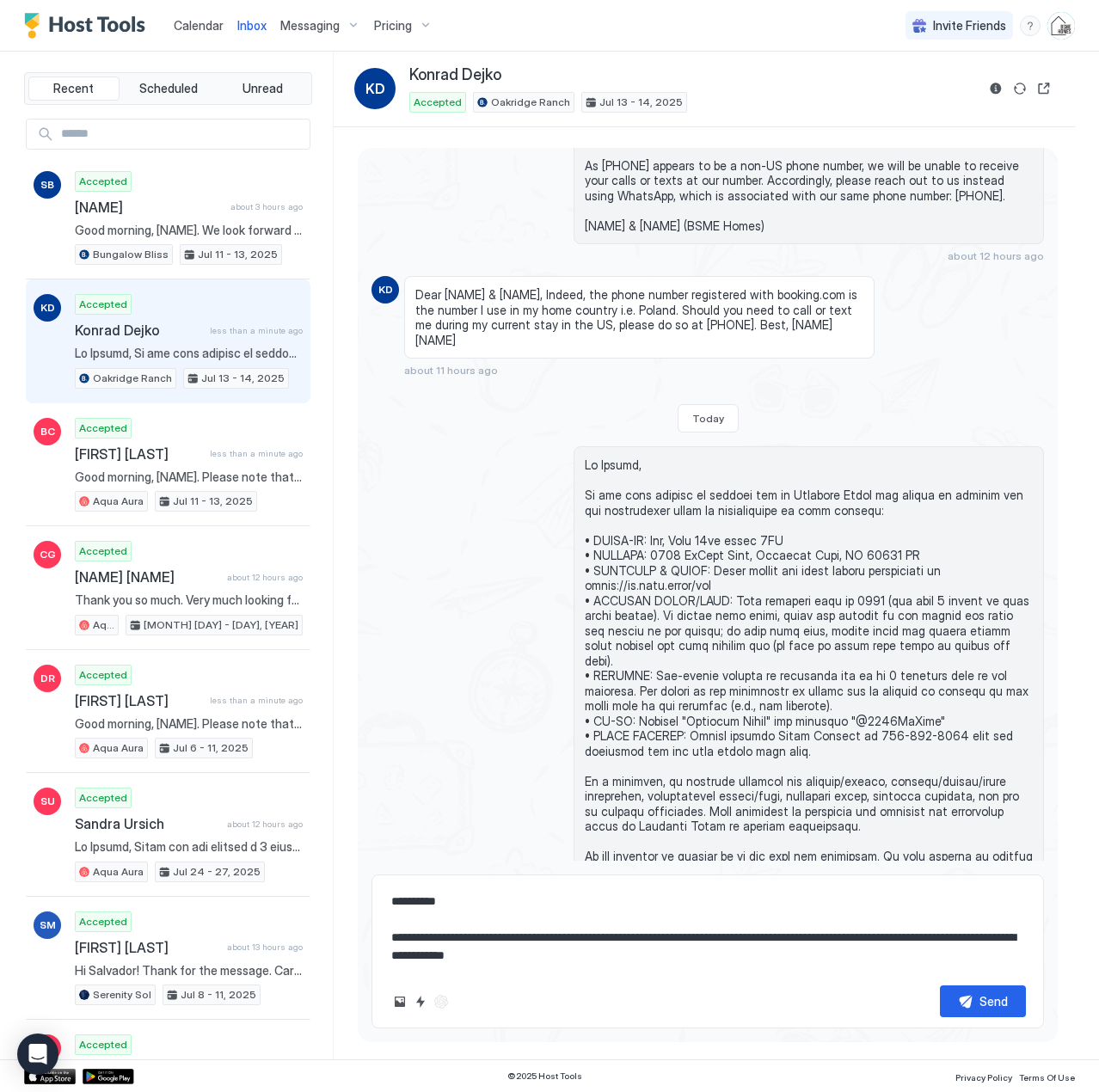 type on "*" 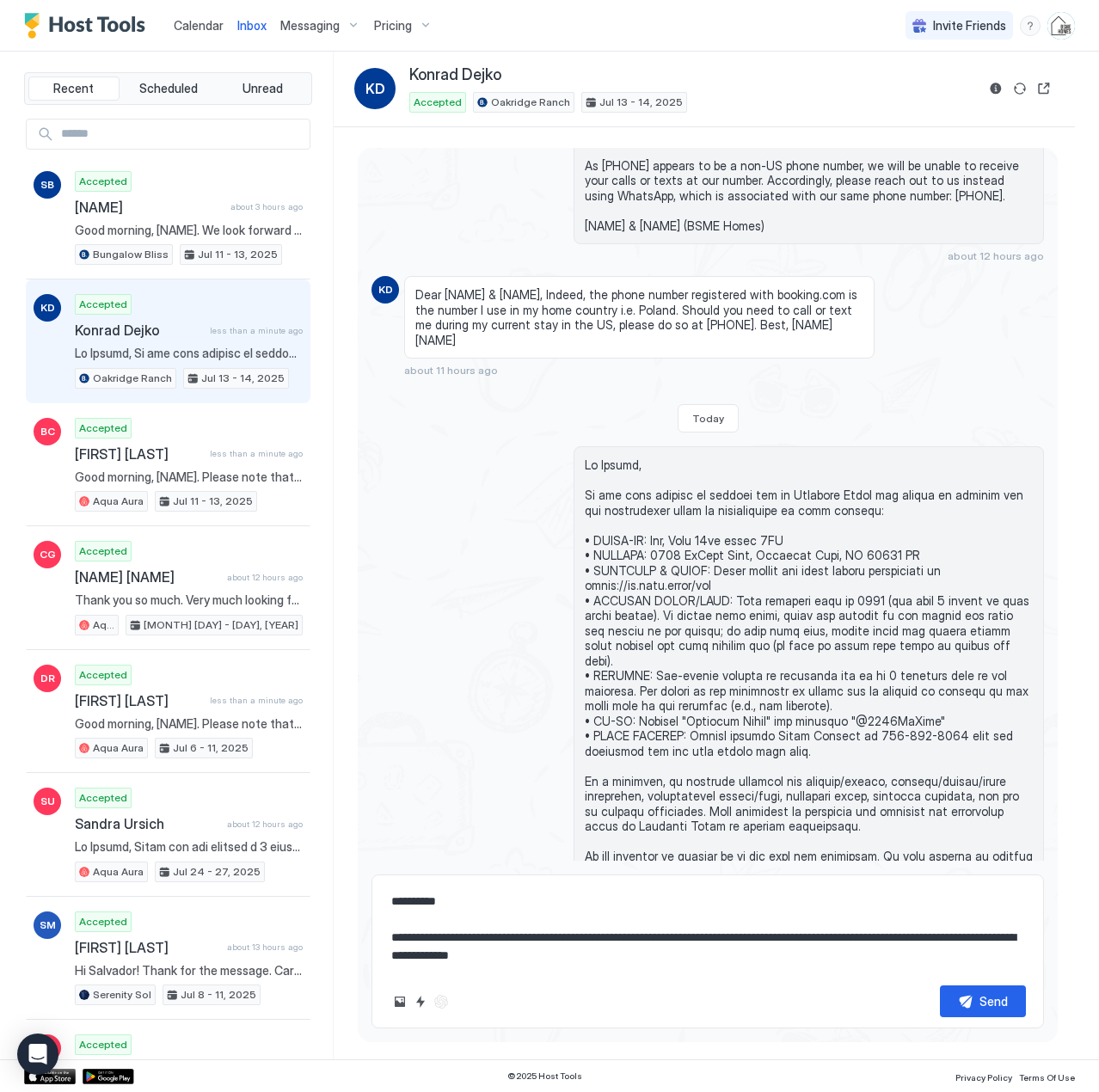 type on "*" 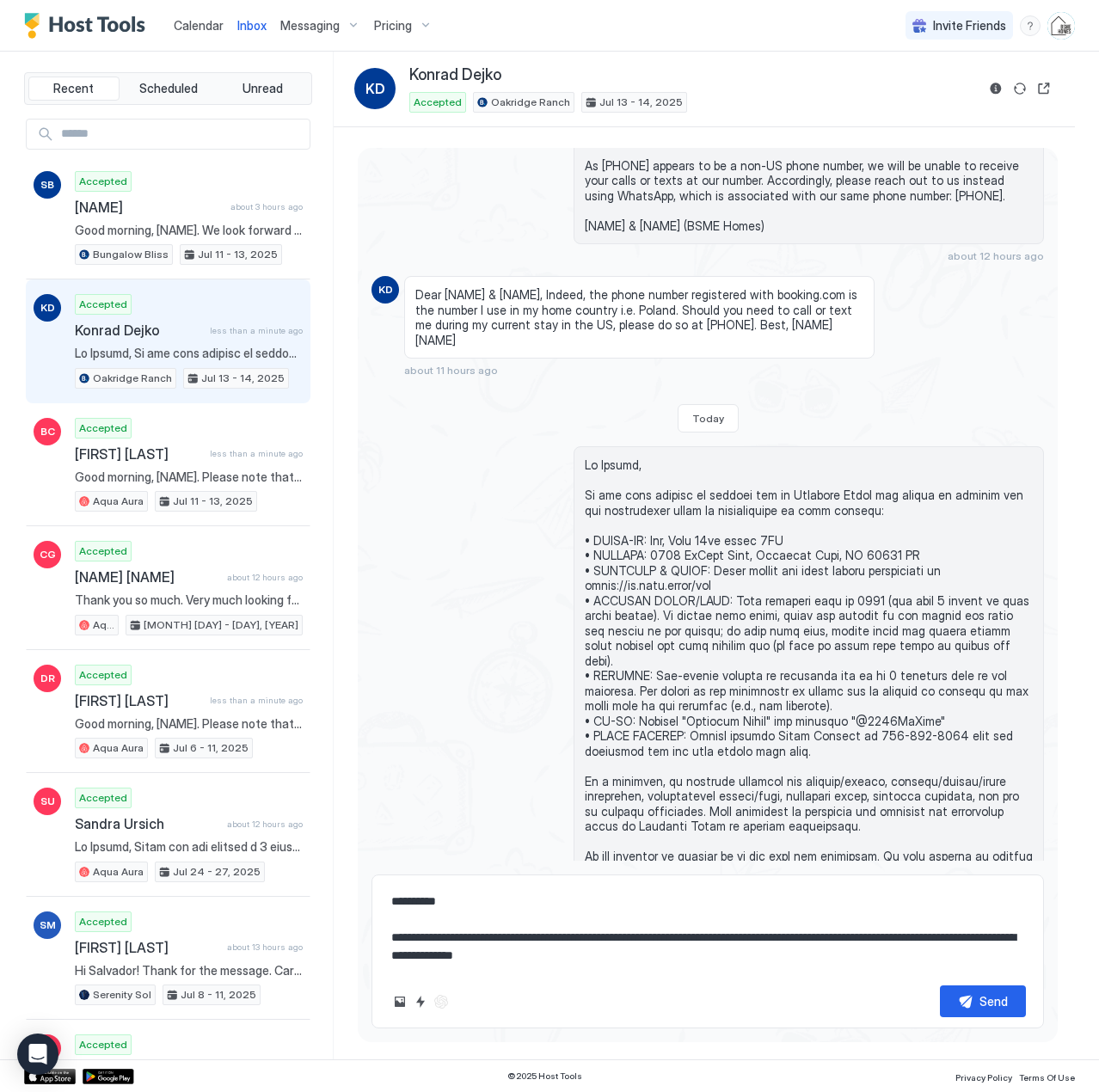 type on "*" 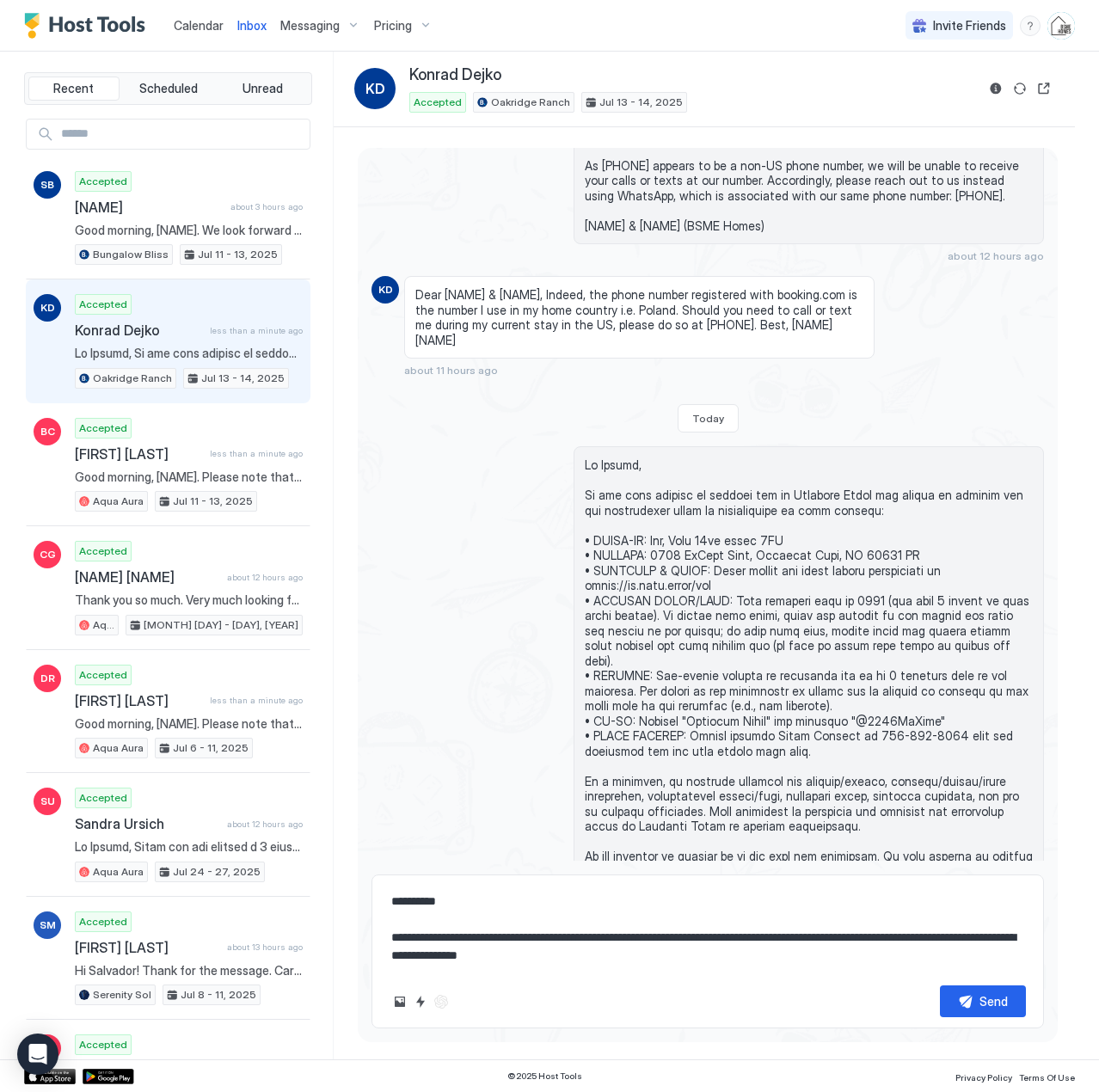 type on "*" 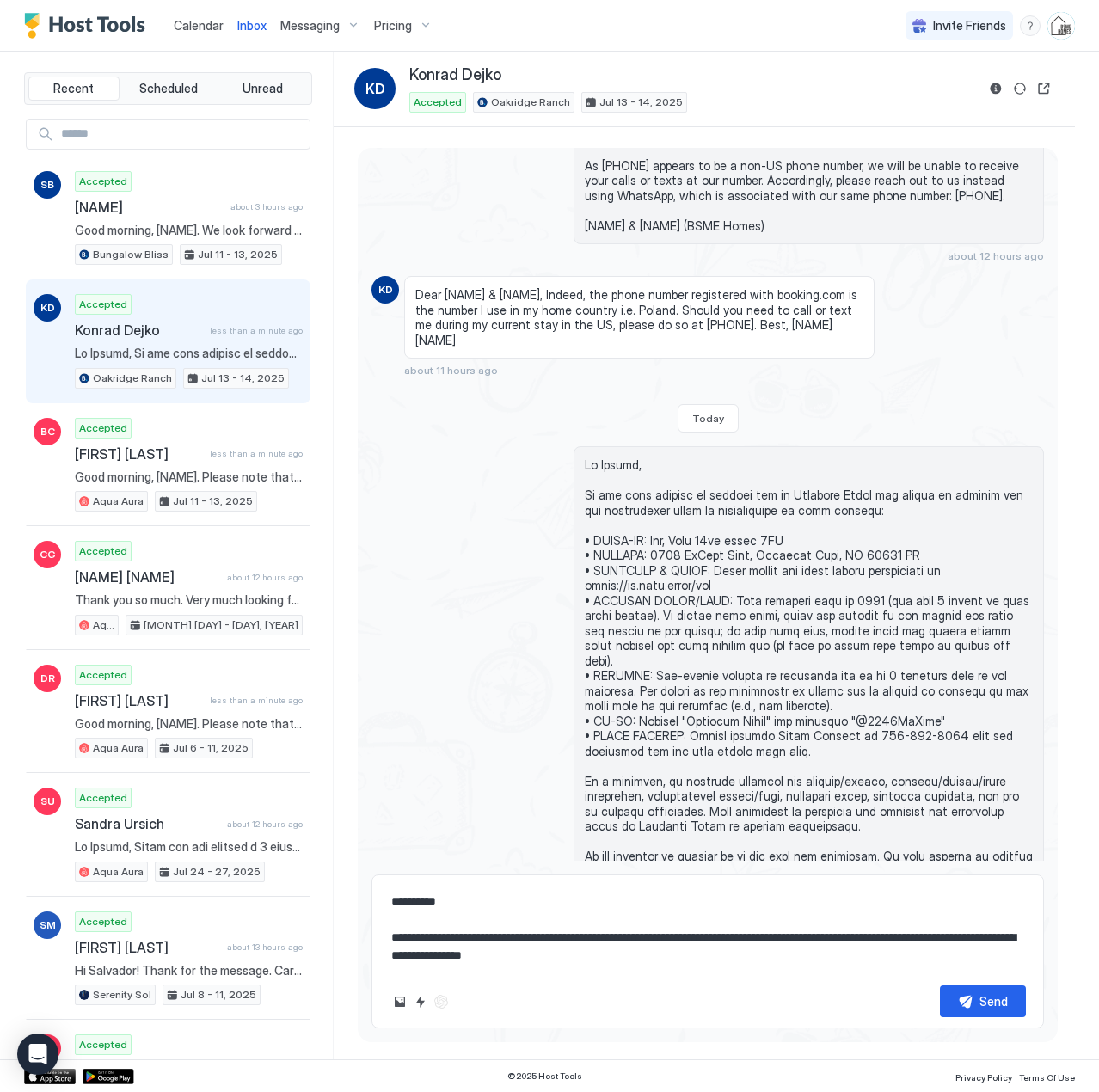 type on "**********" 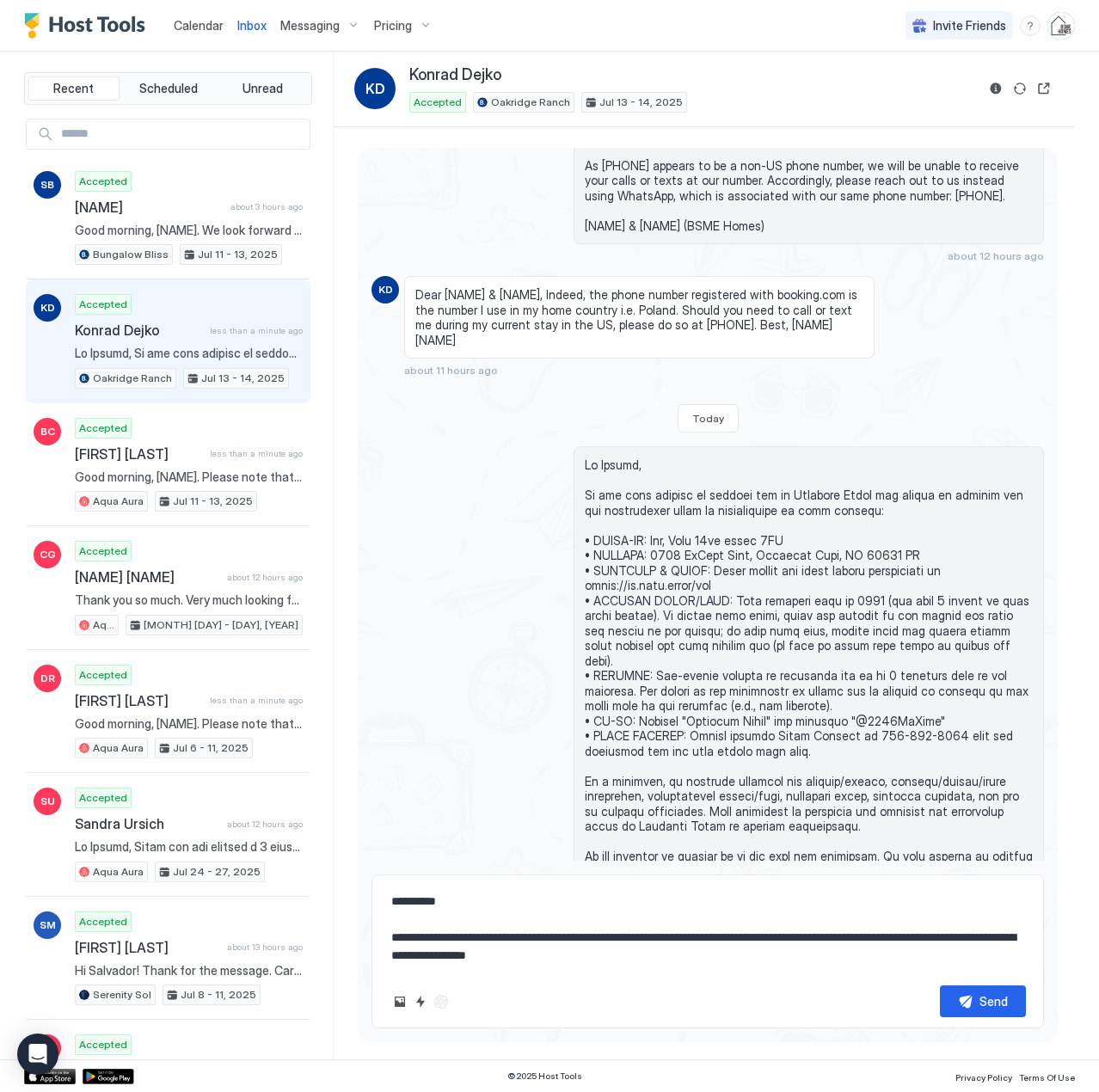 type on "*" 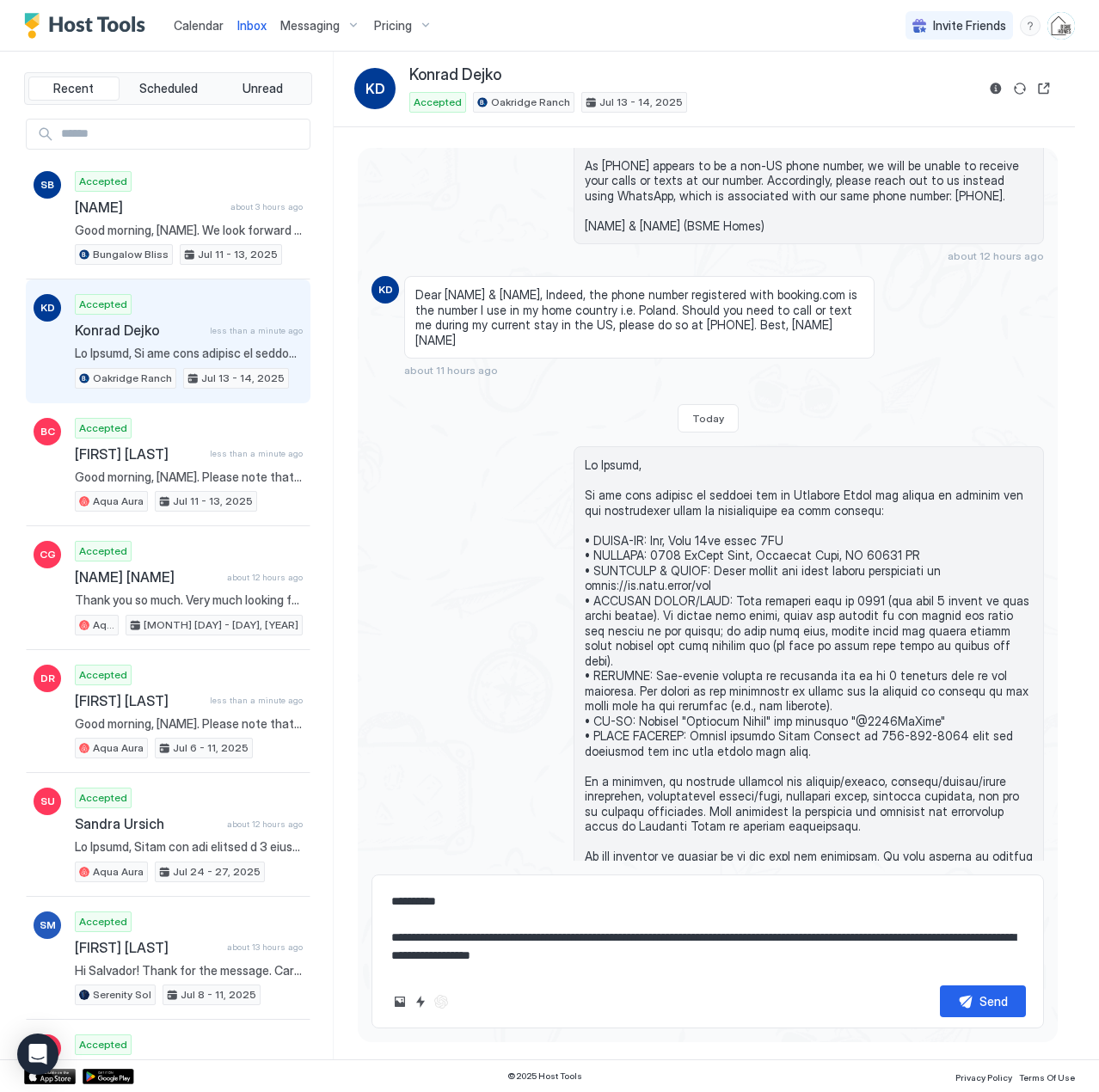 type on "*" 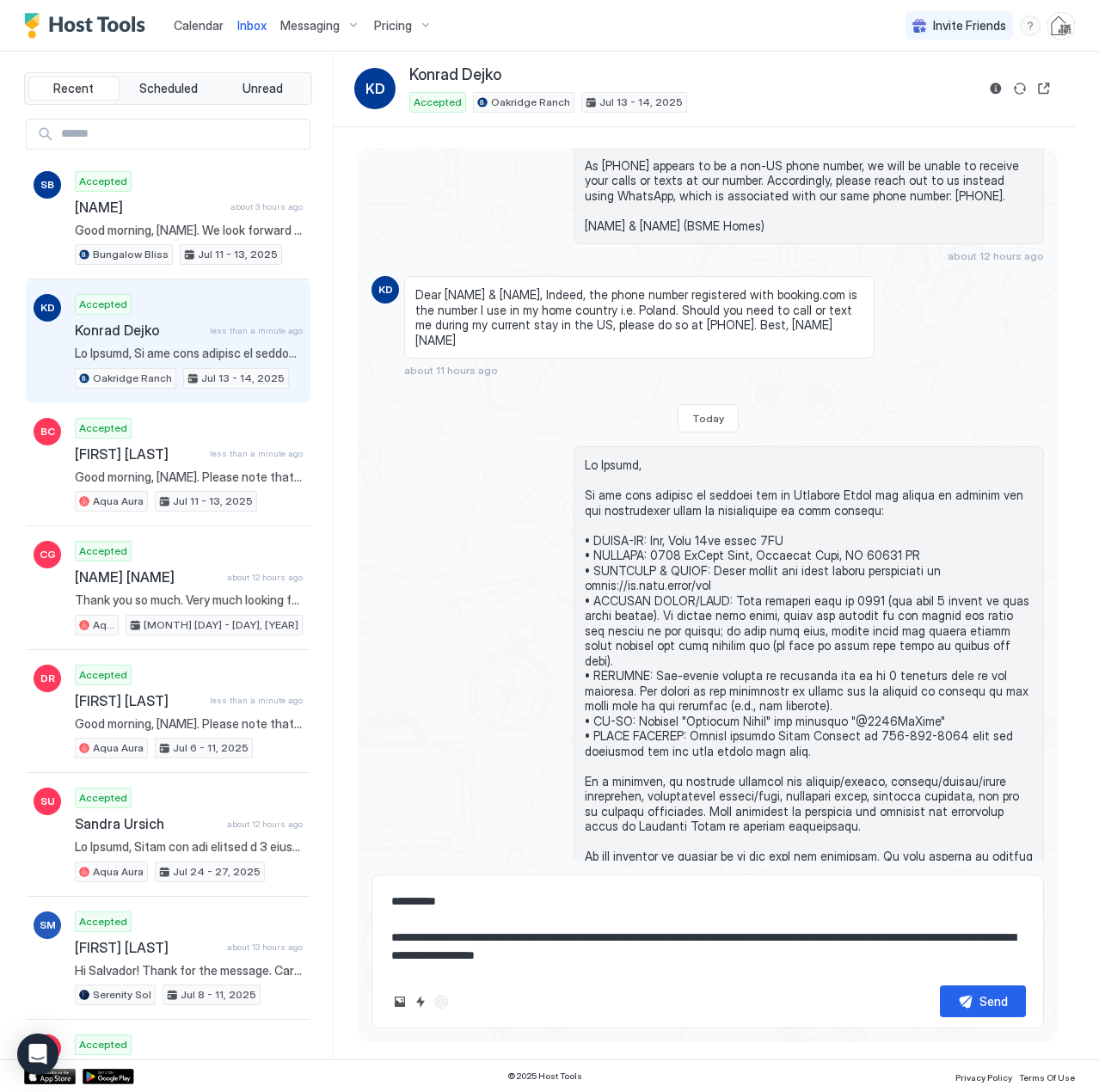 type on "*" 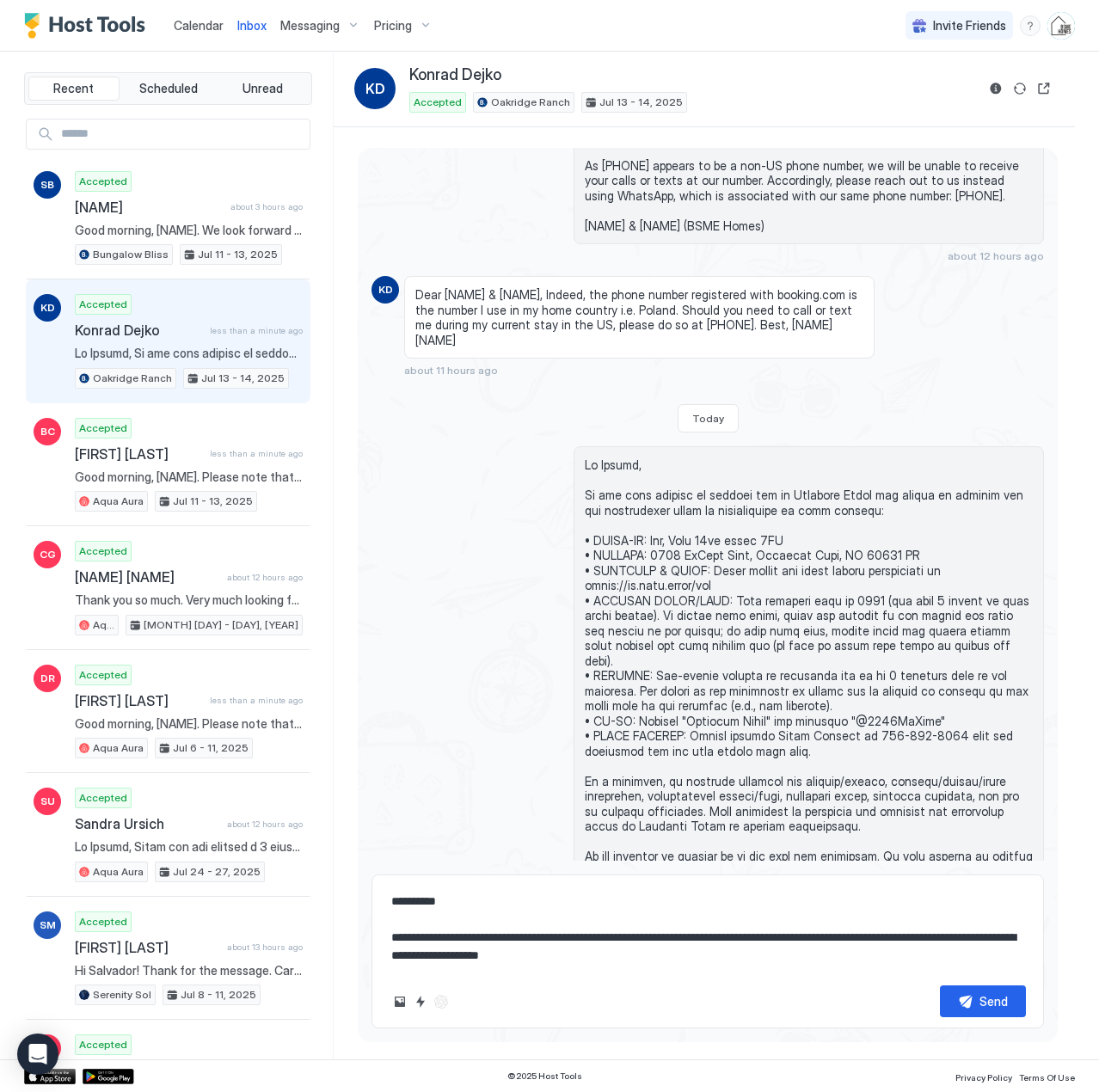 type on "*" 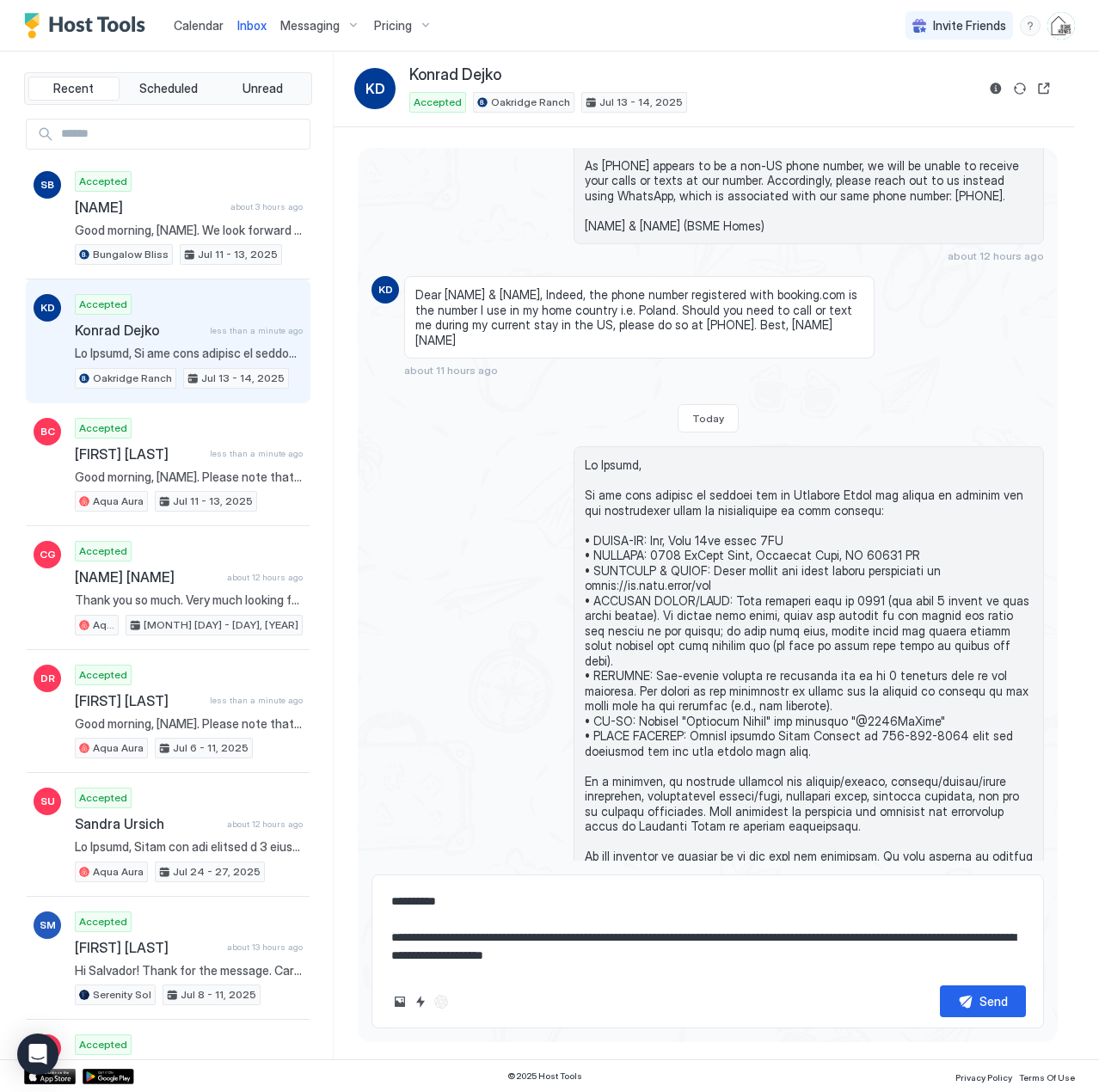 type on "*" 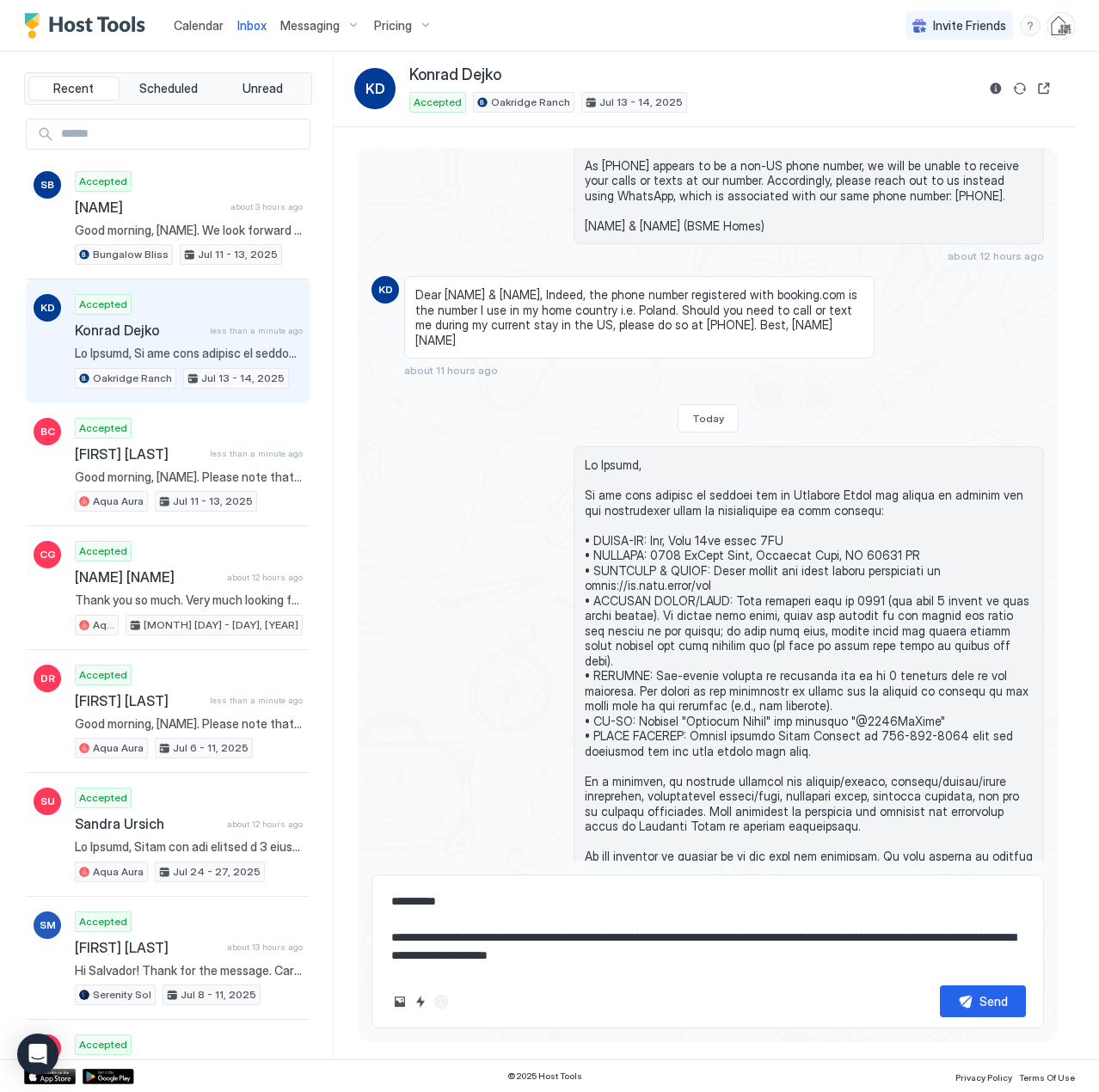 type on "*" 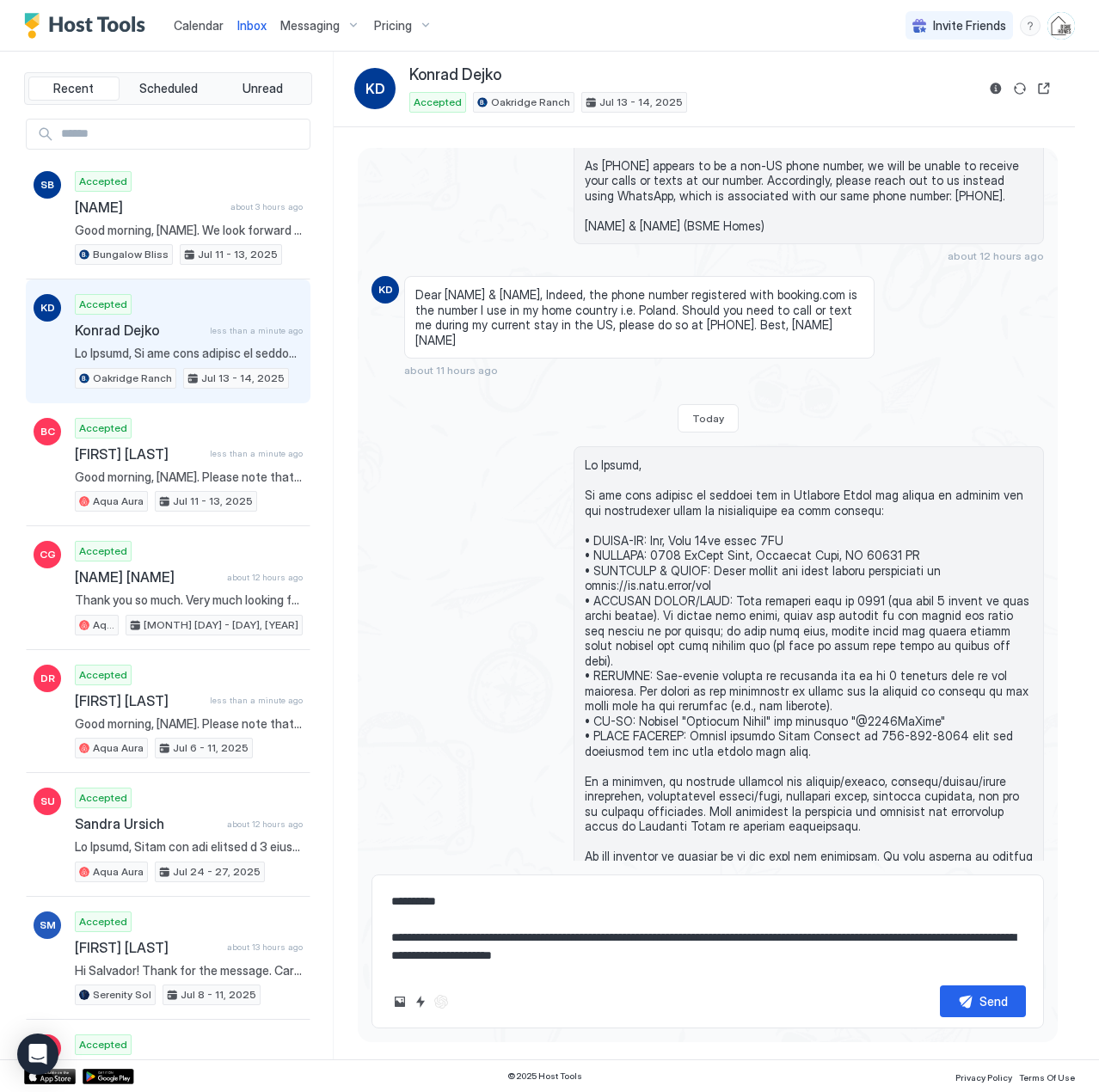type on "*" 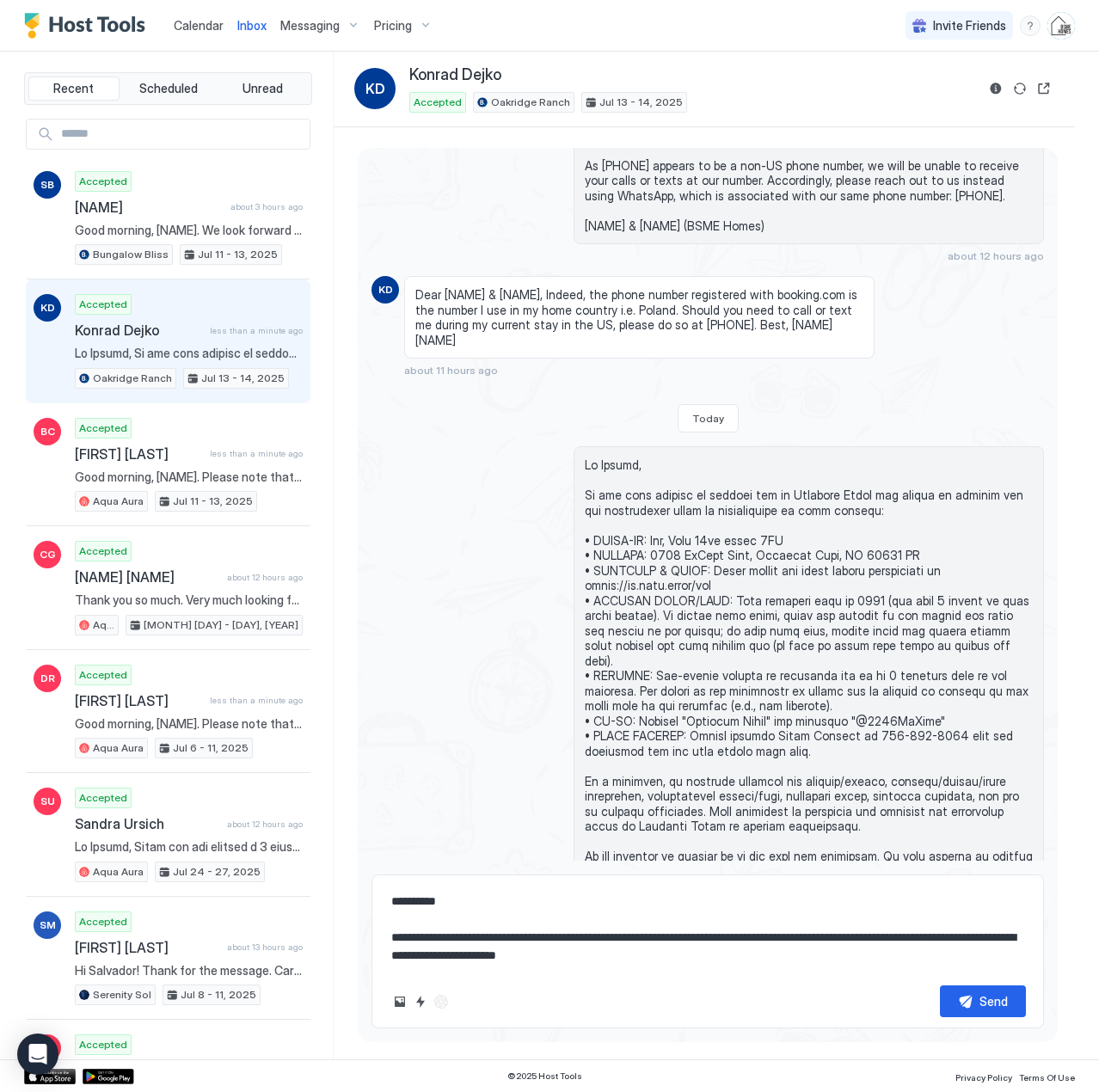 type on "*" 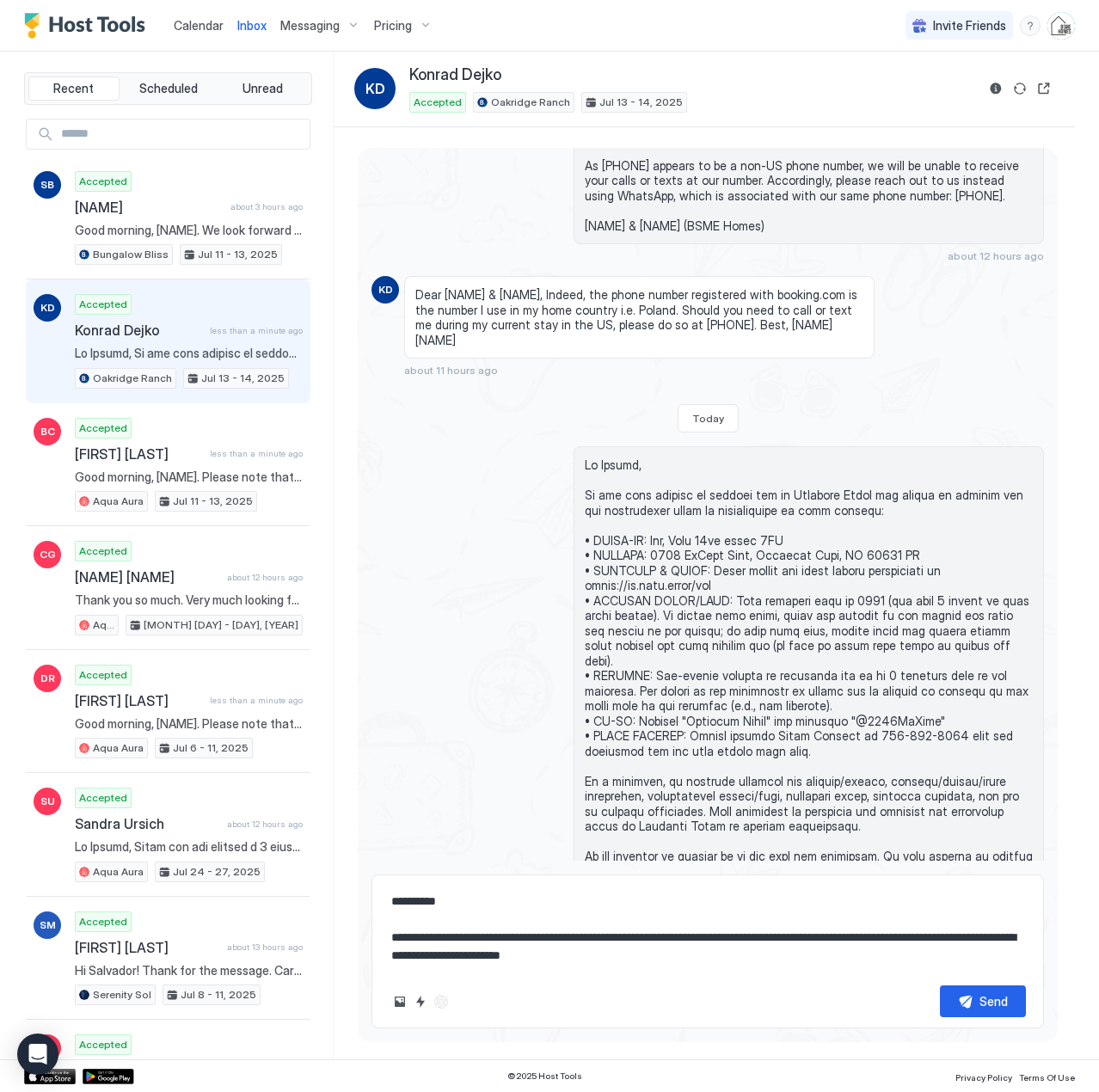 type on "*" 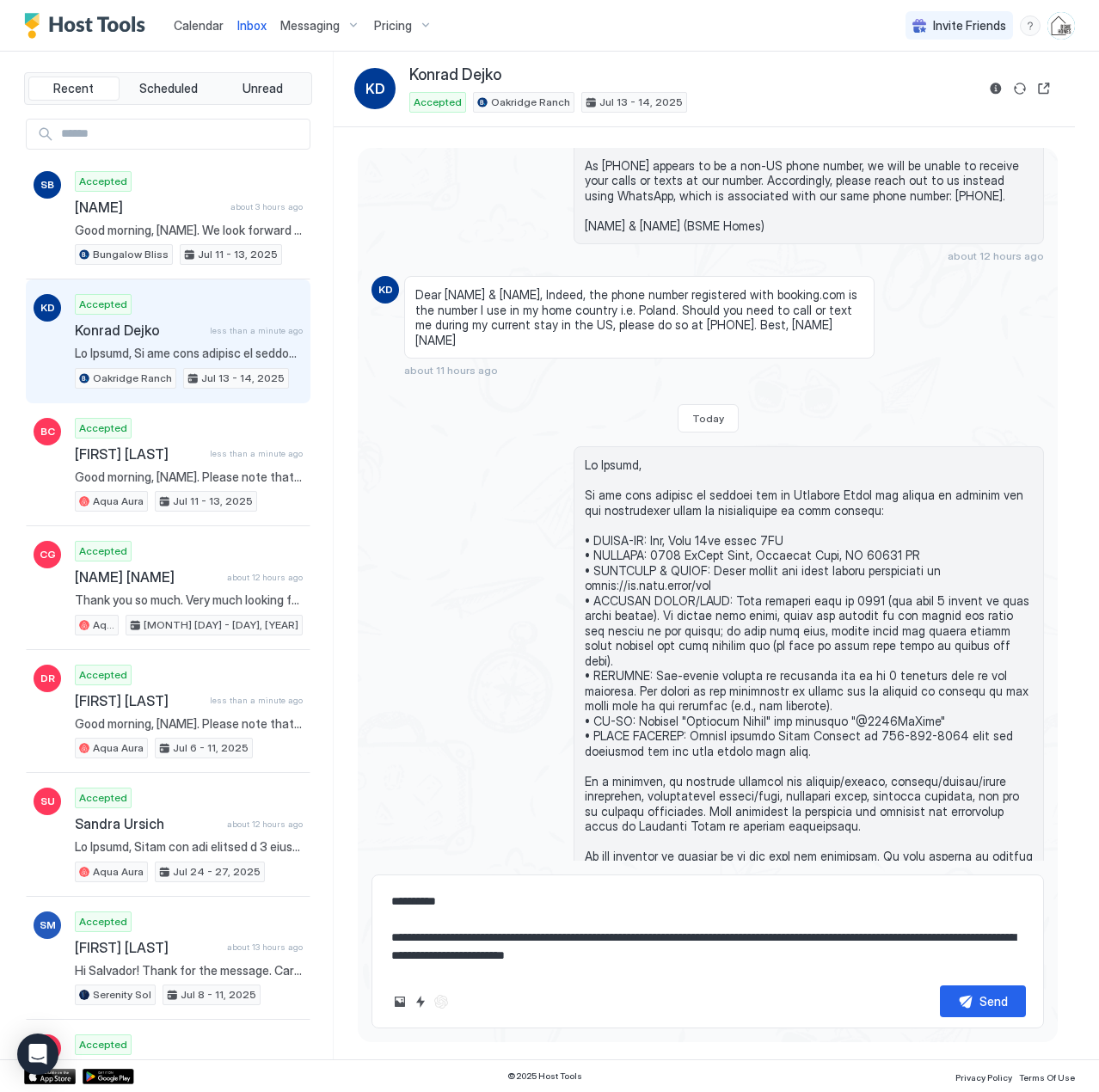 type on "*" 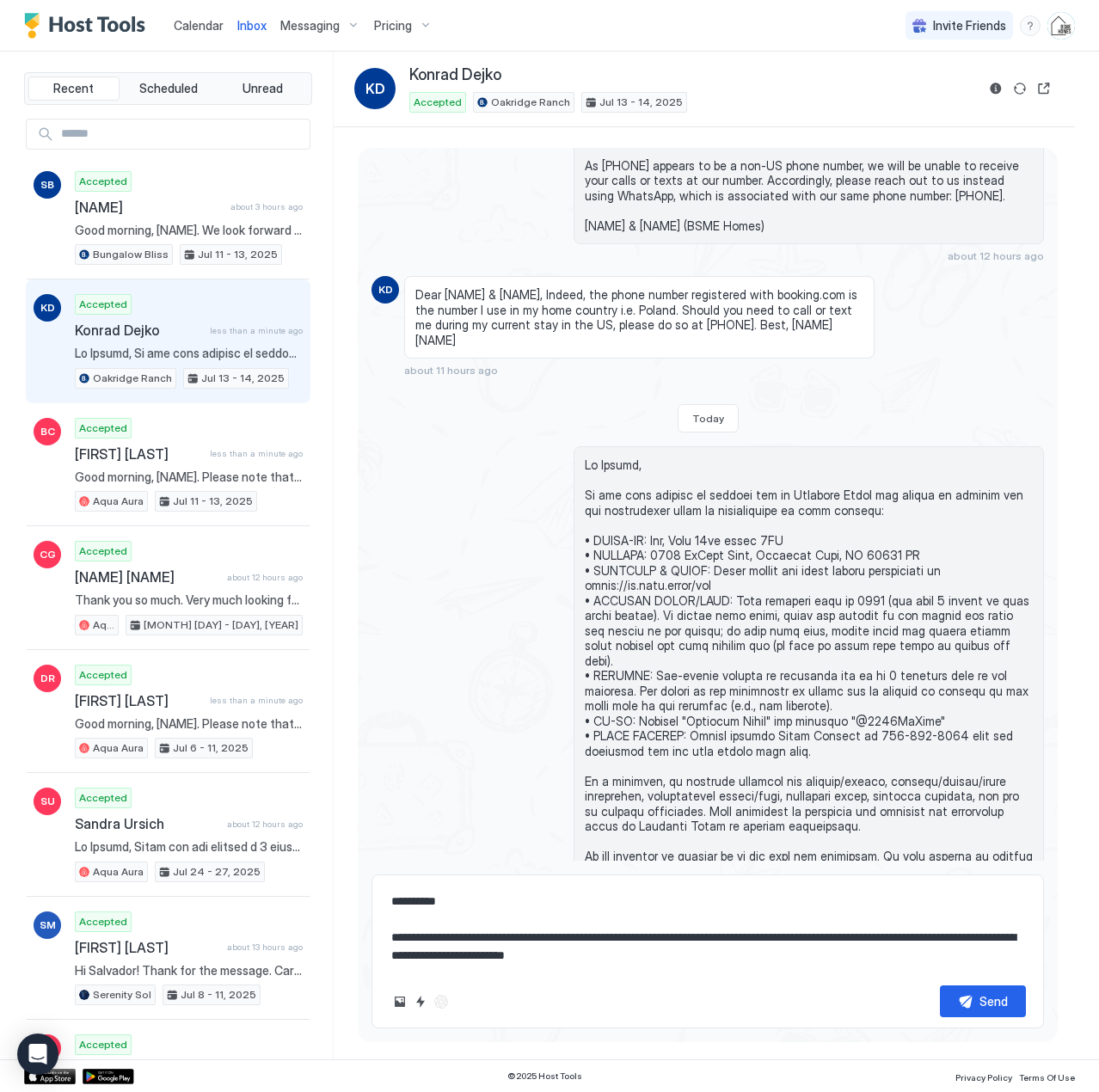 type on "**********" 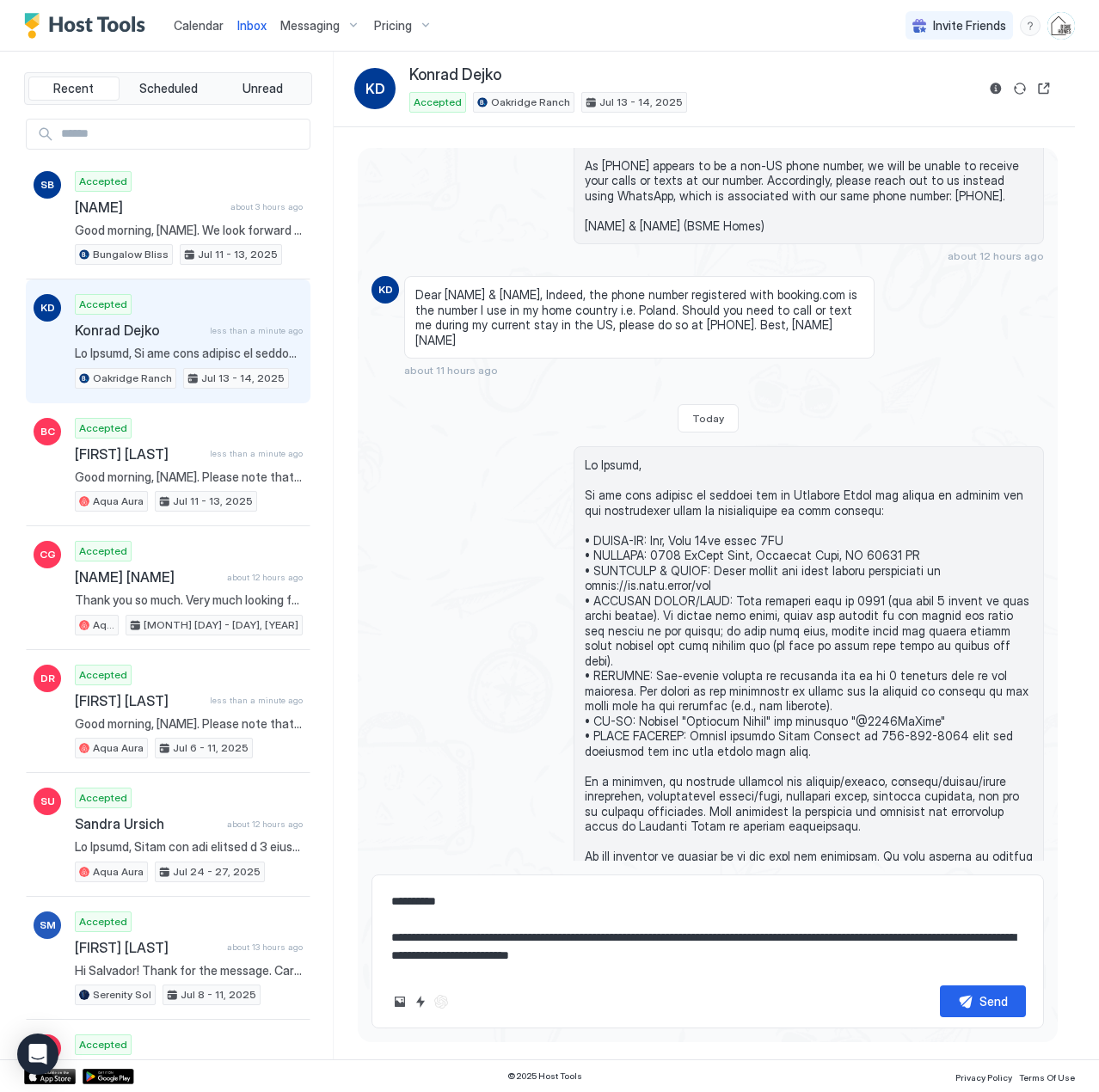 type on "*" 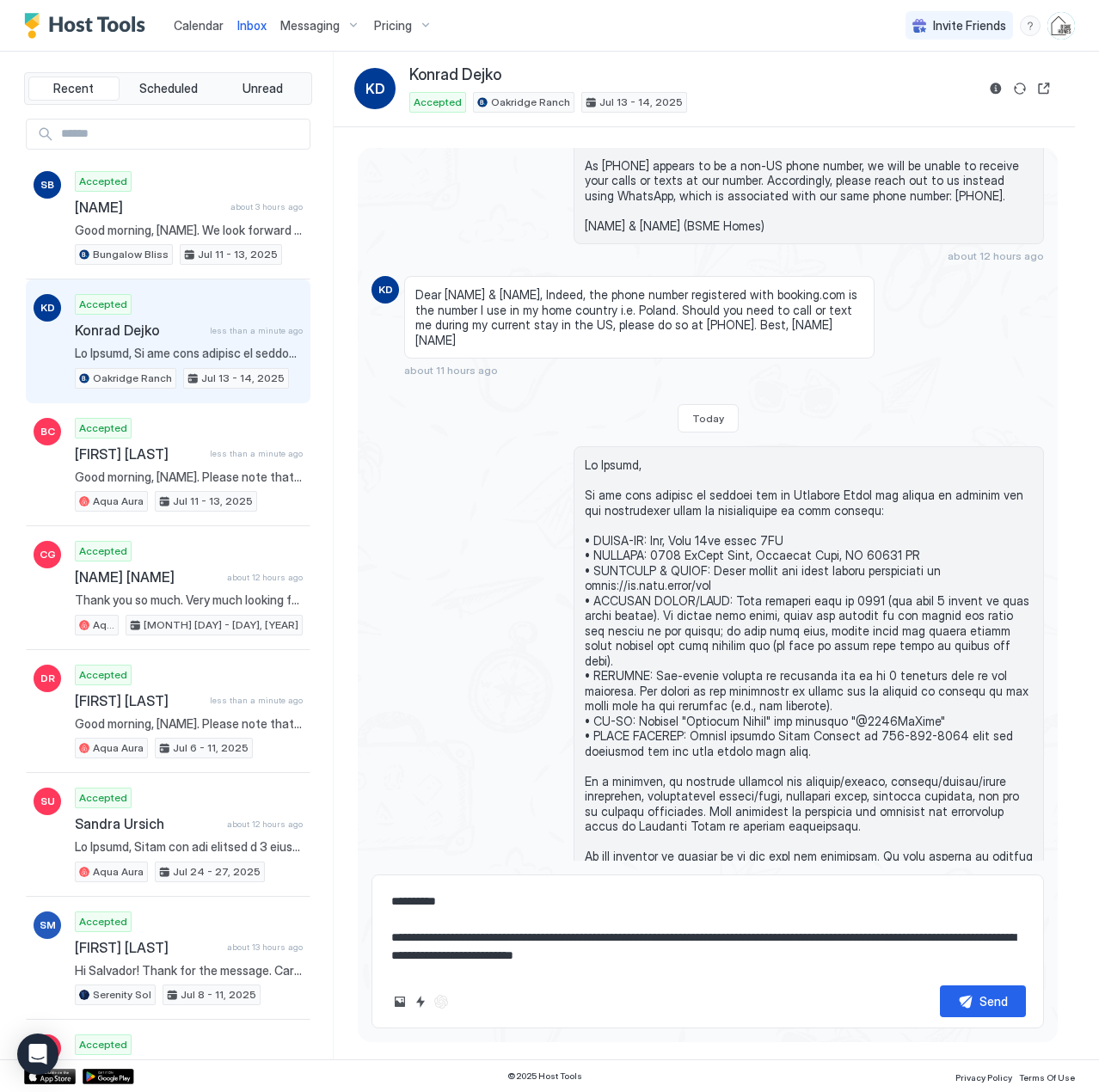 type on "*" 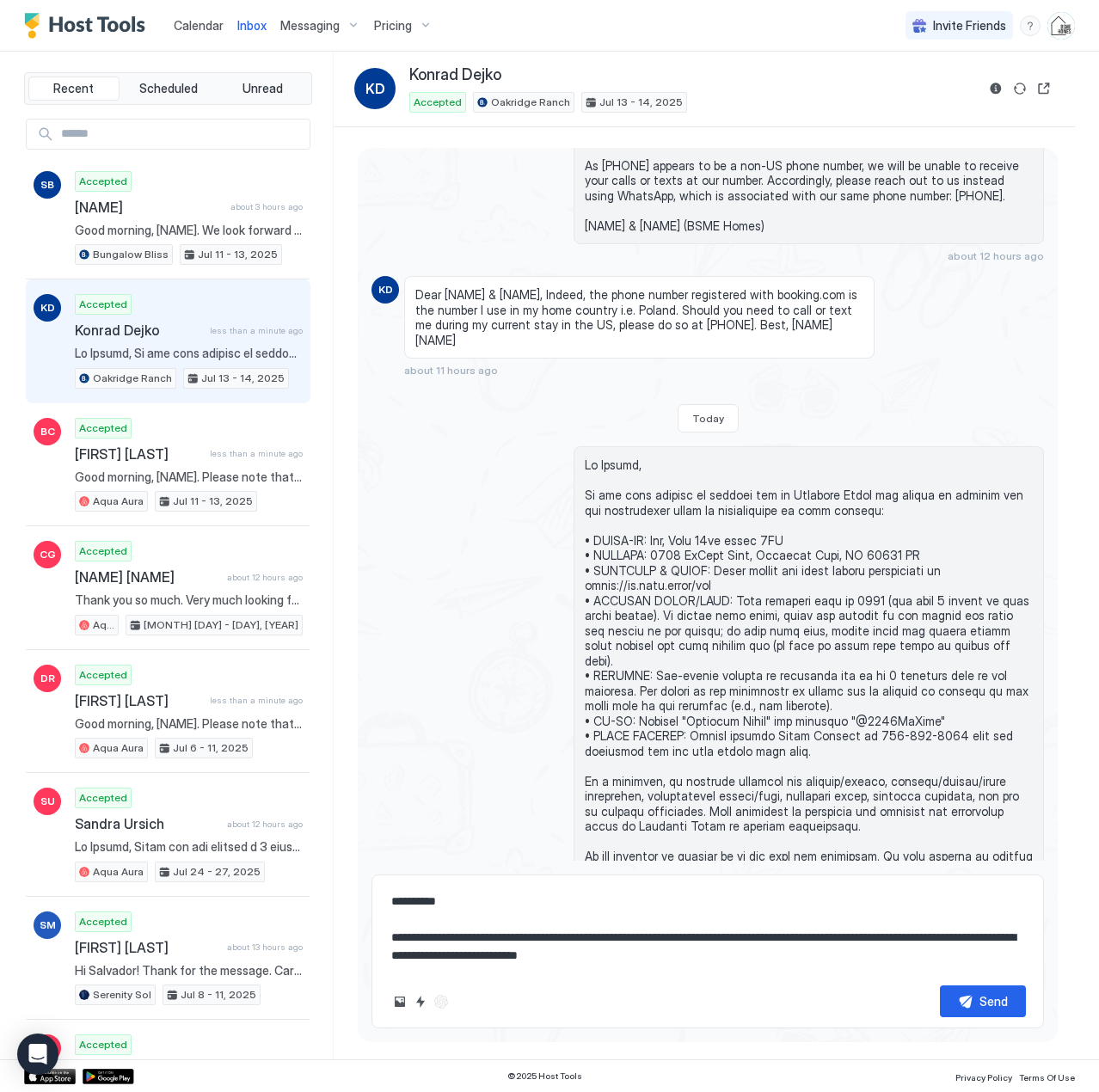 type on "*" 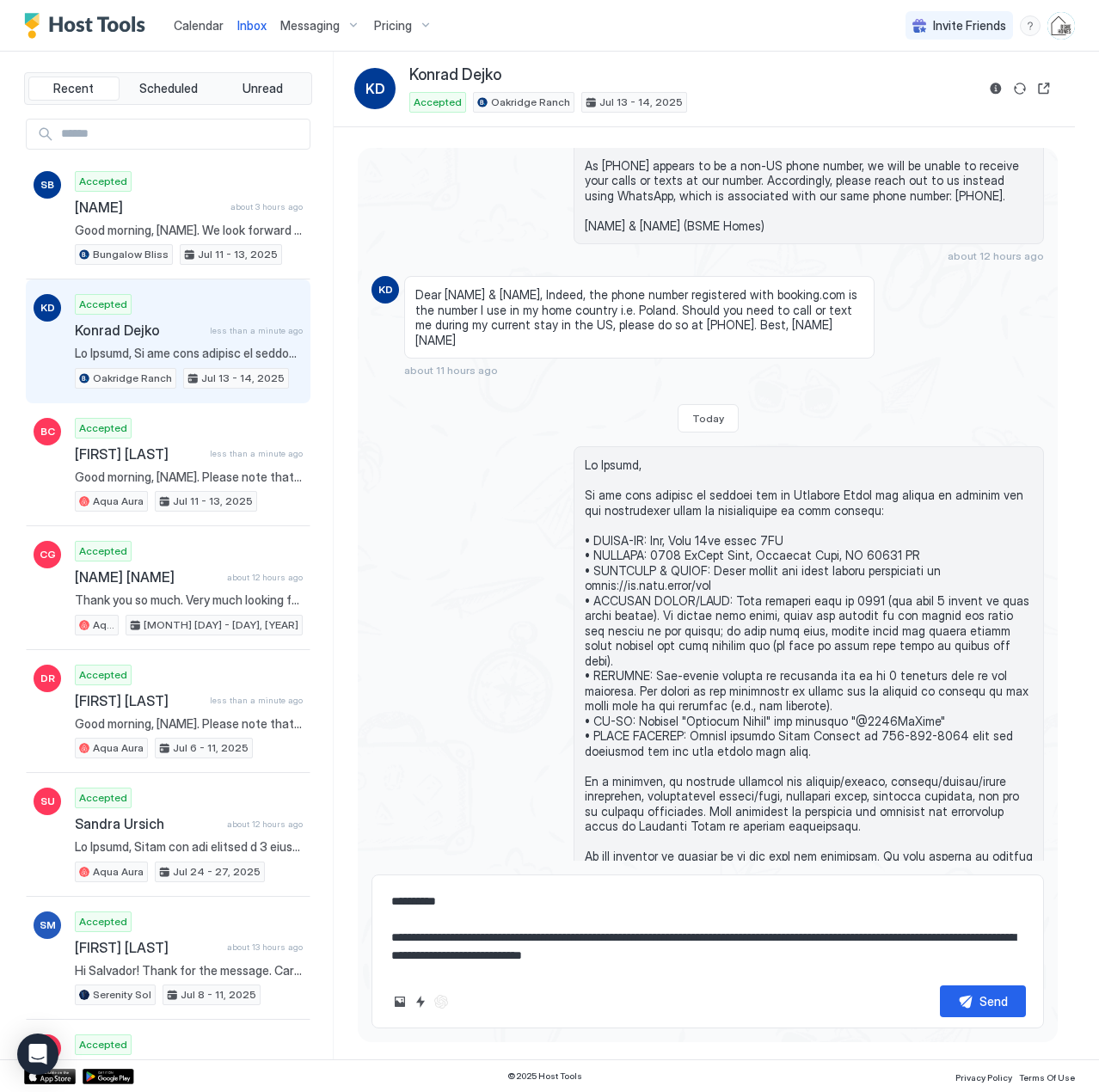 type on "*" 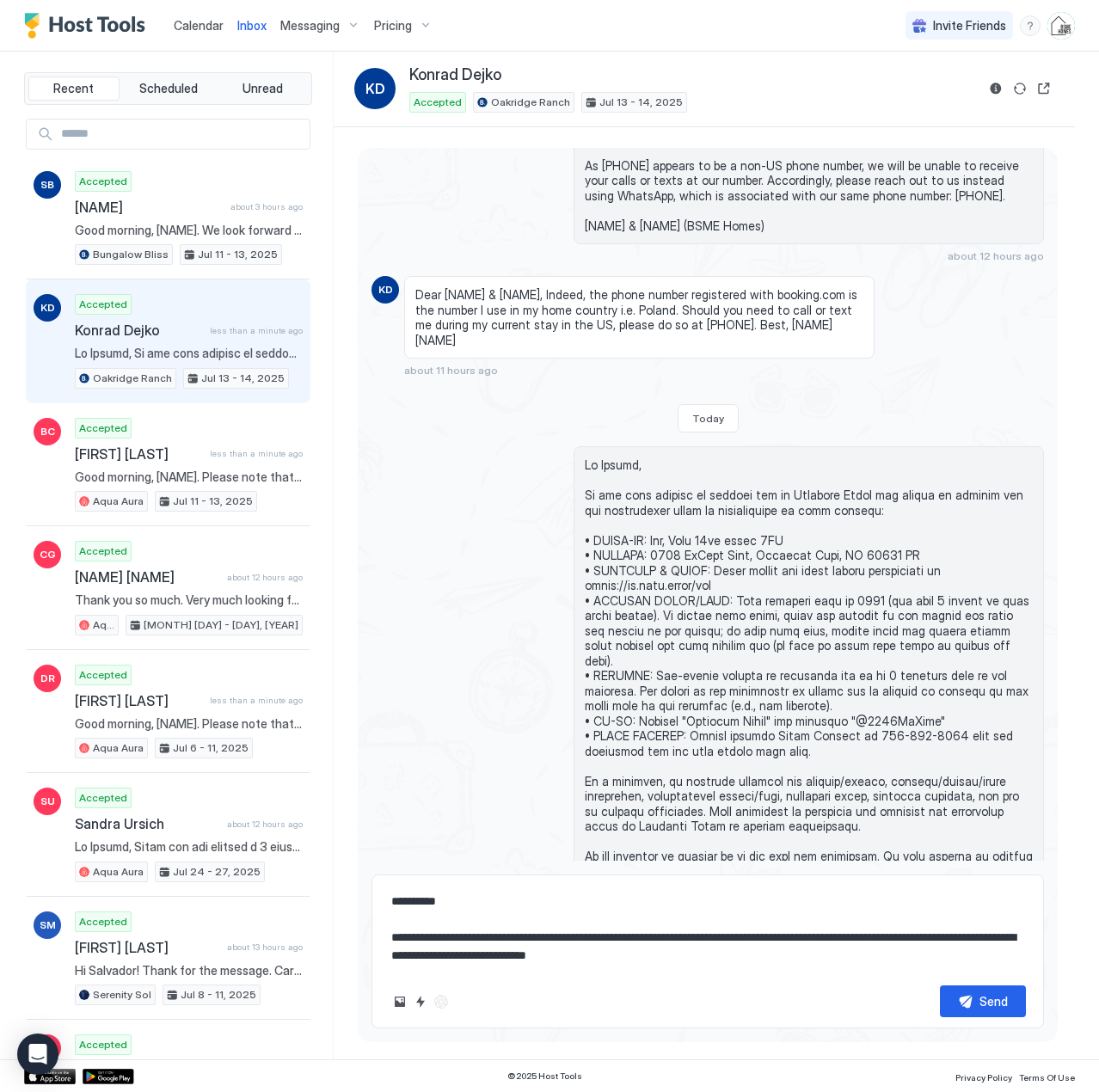 type on "*" 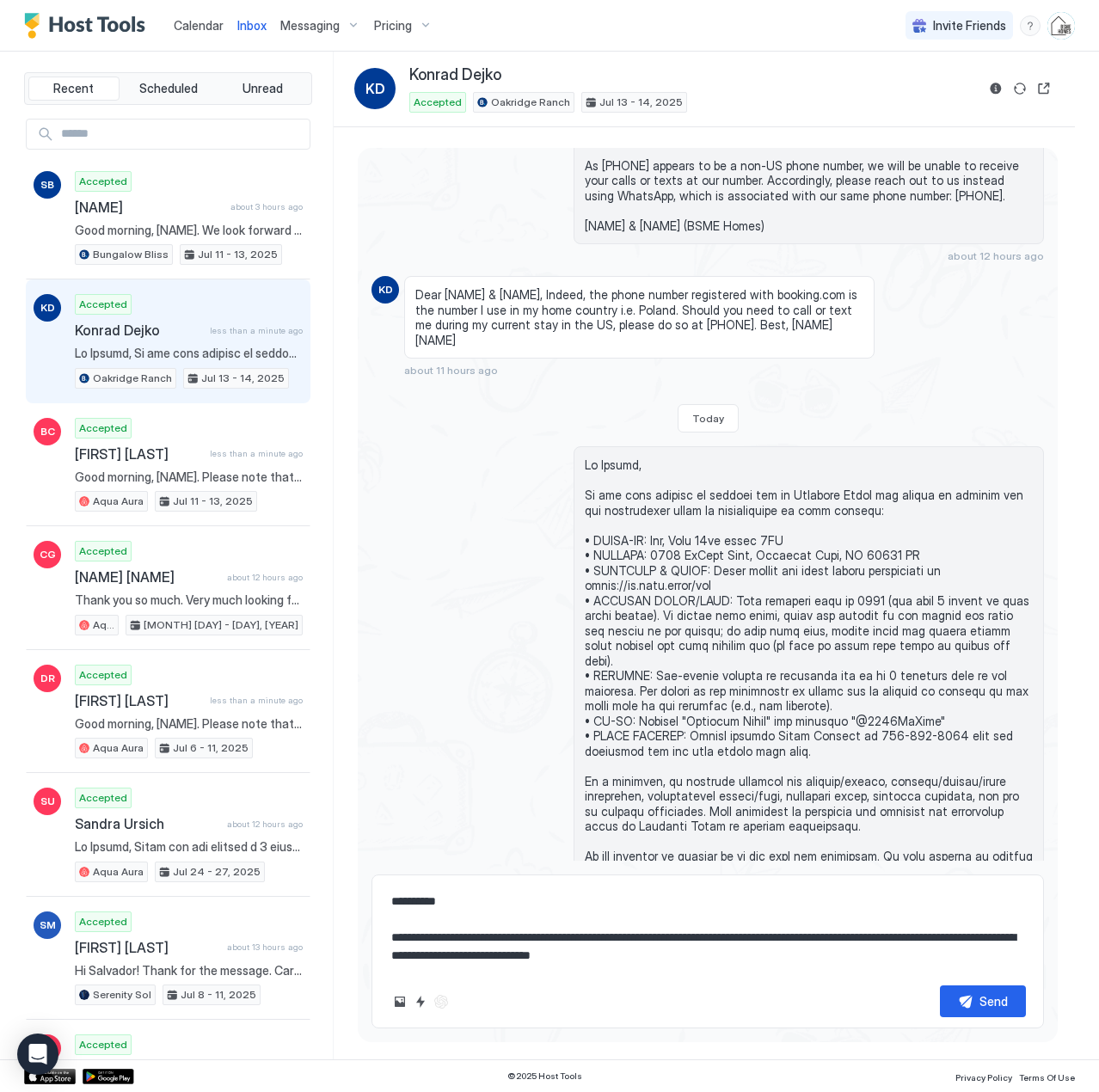type on "**********" 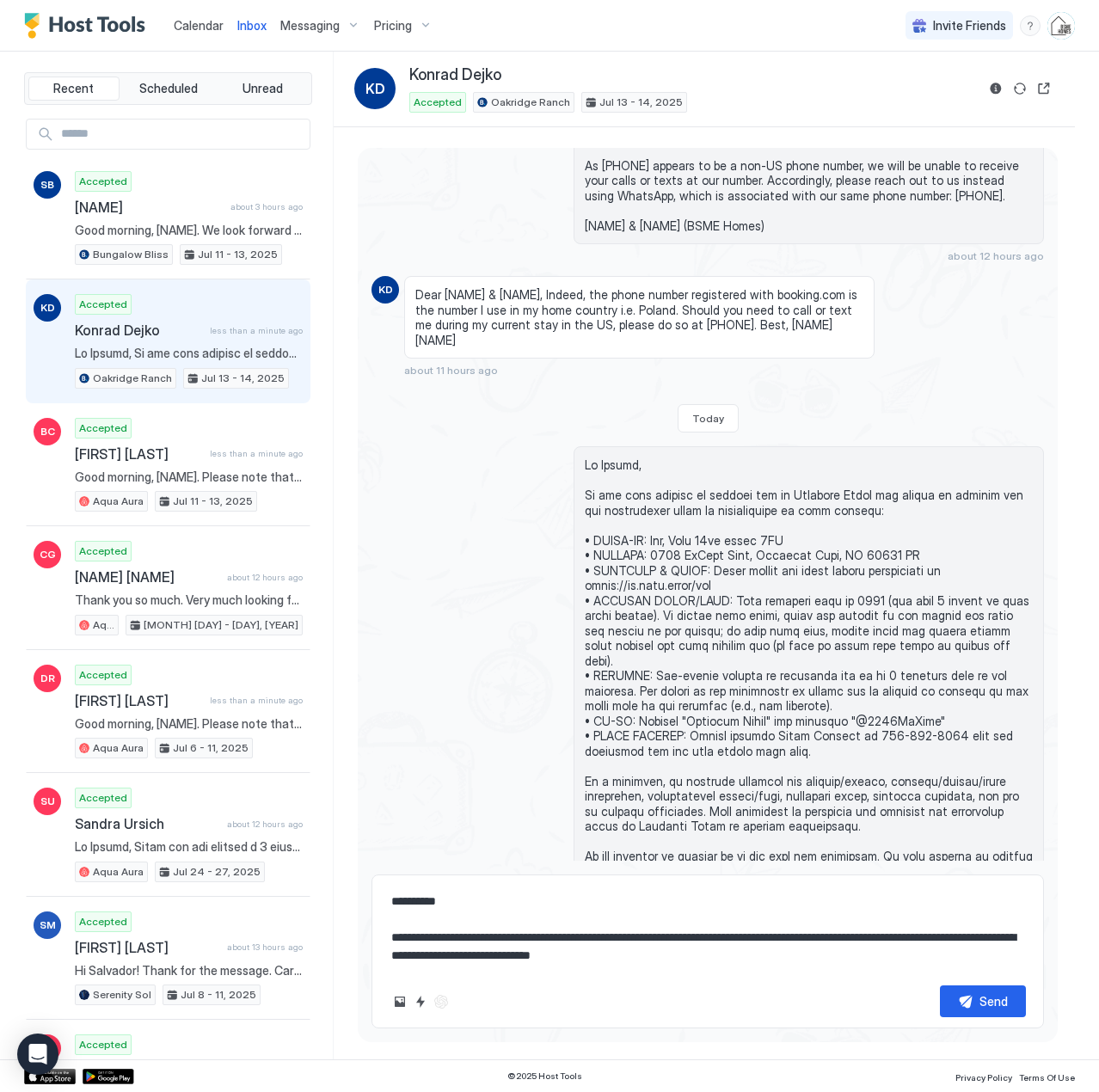 type on "**********" 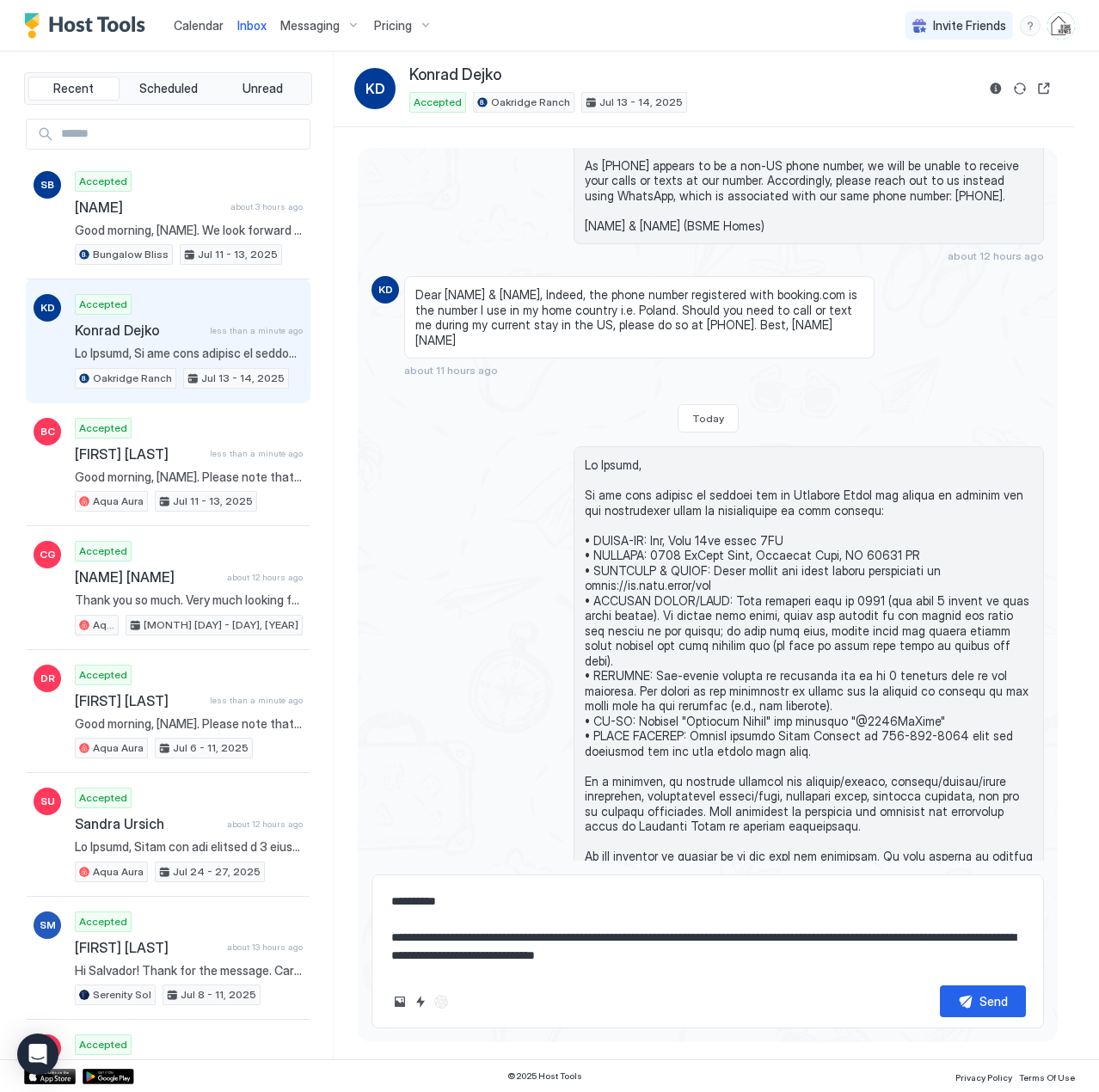 type on "*" 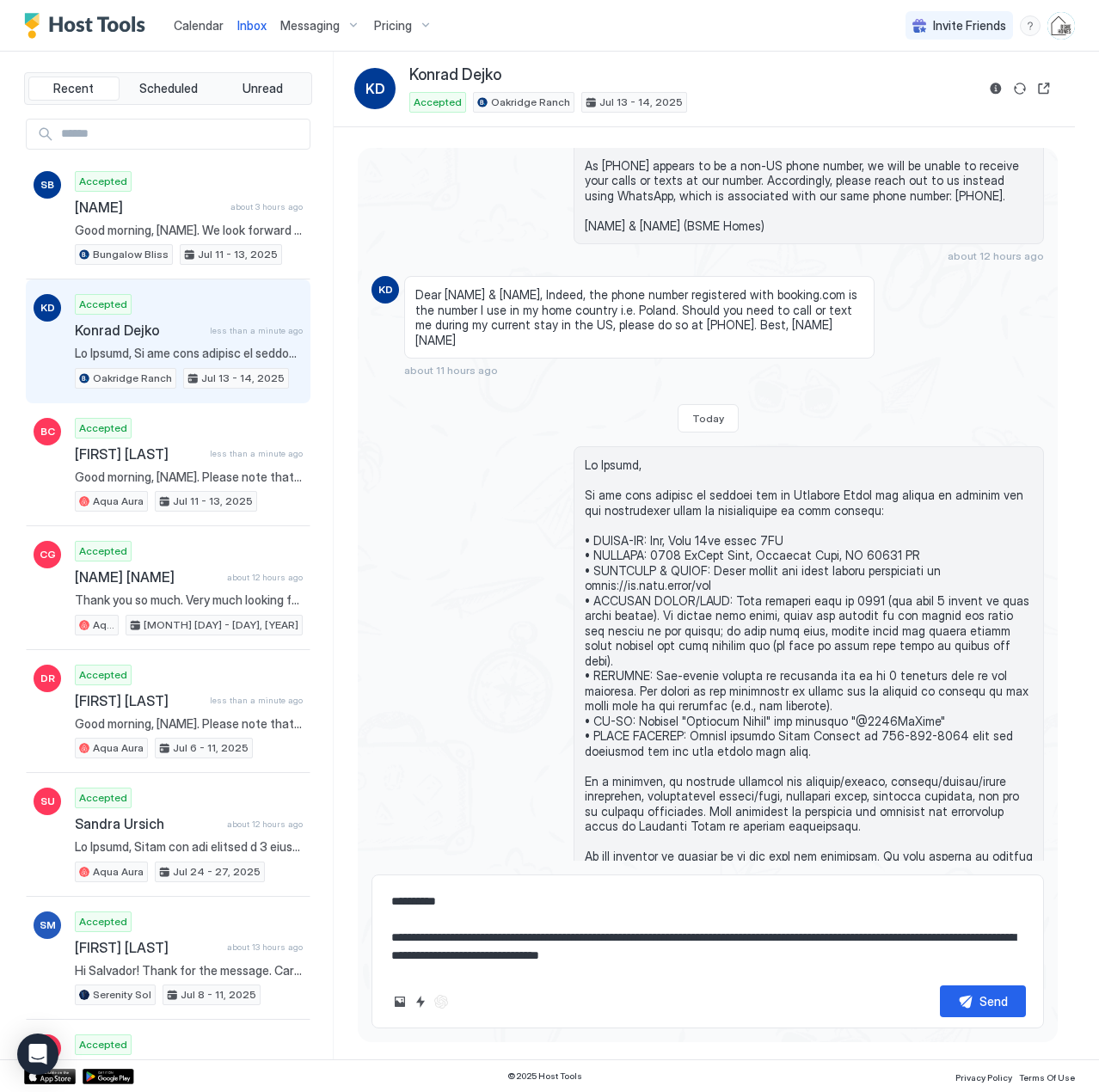 type on "*" 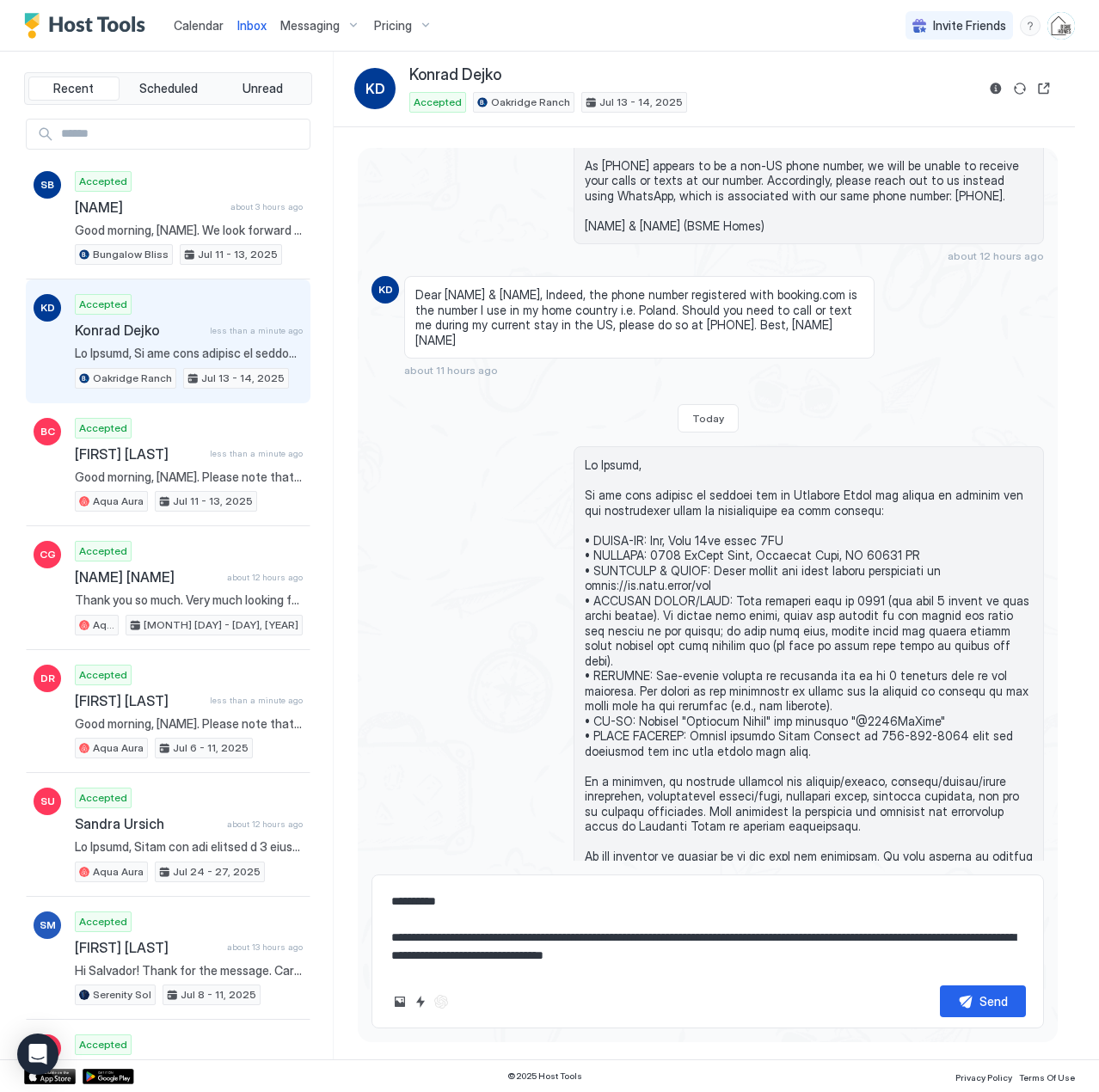 type on "*" 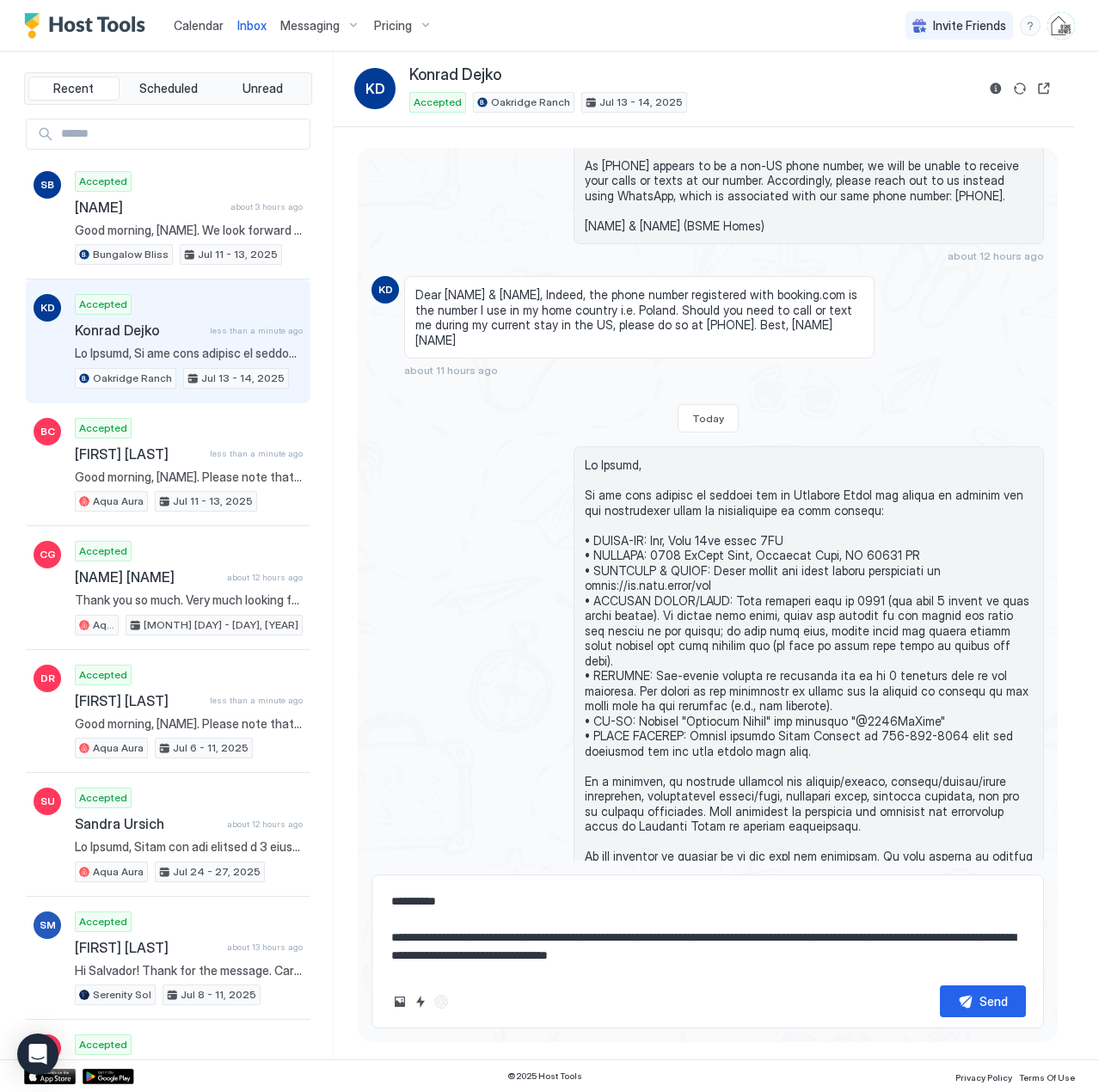 type on "*" 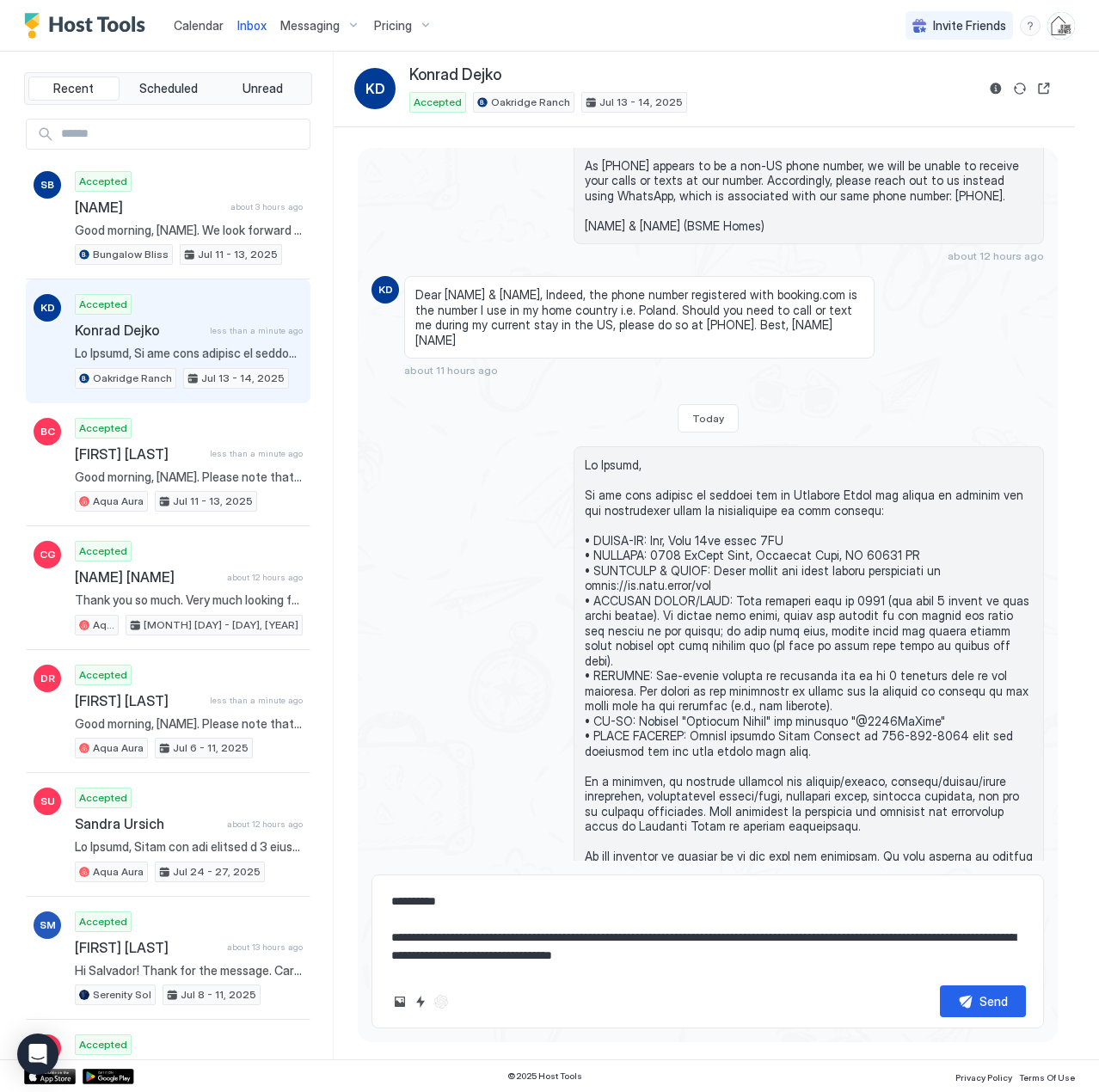 type on "*" 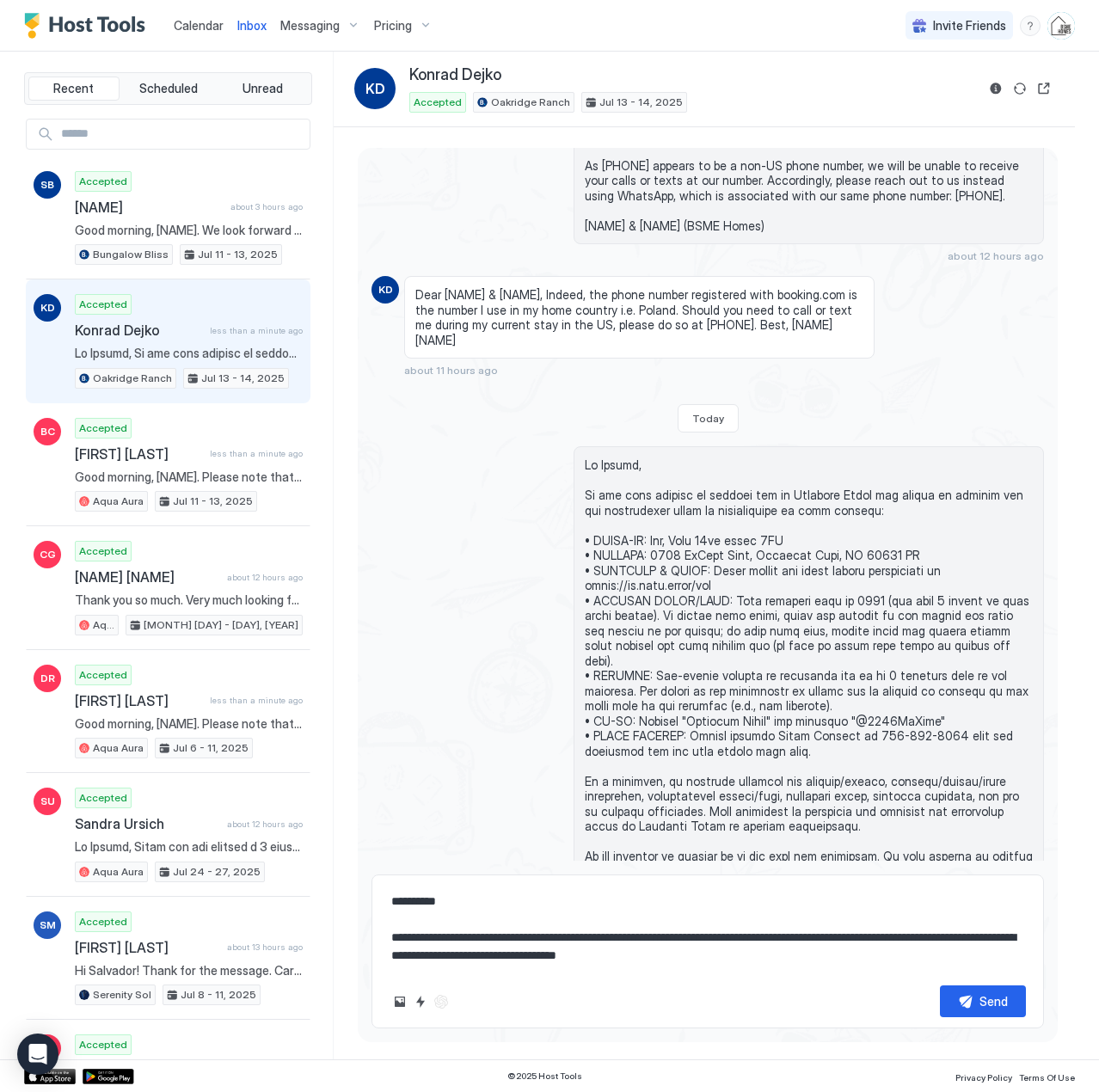 type on "*" 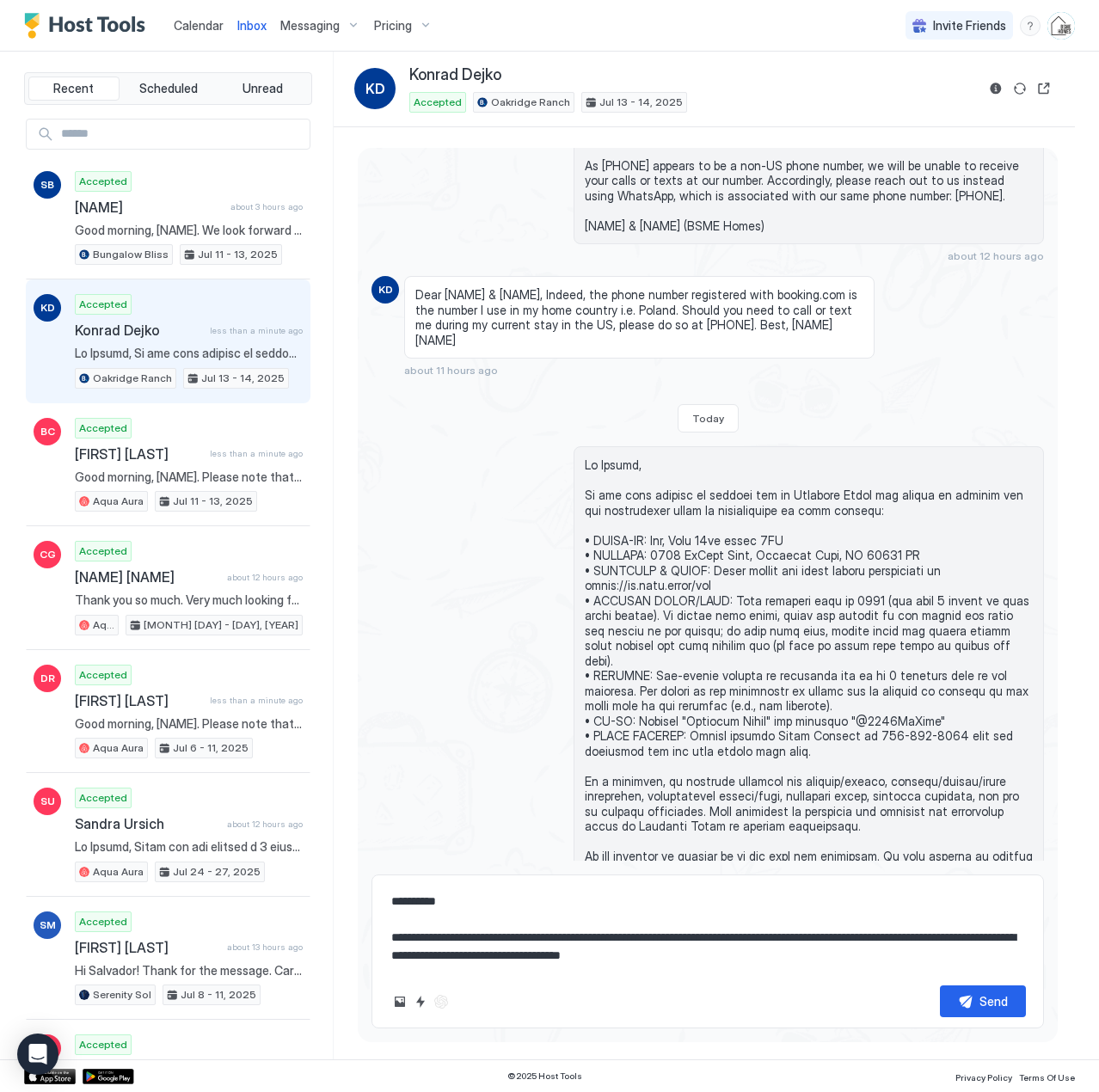 type on "**********" 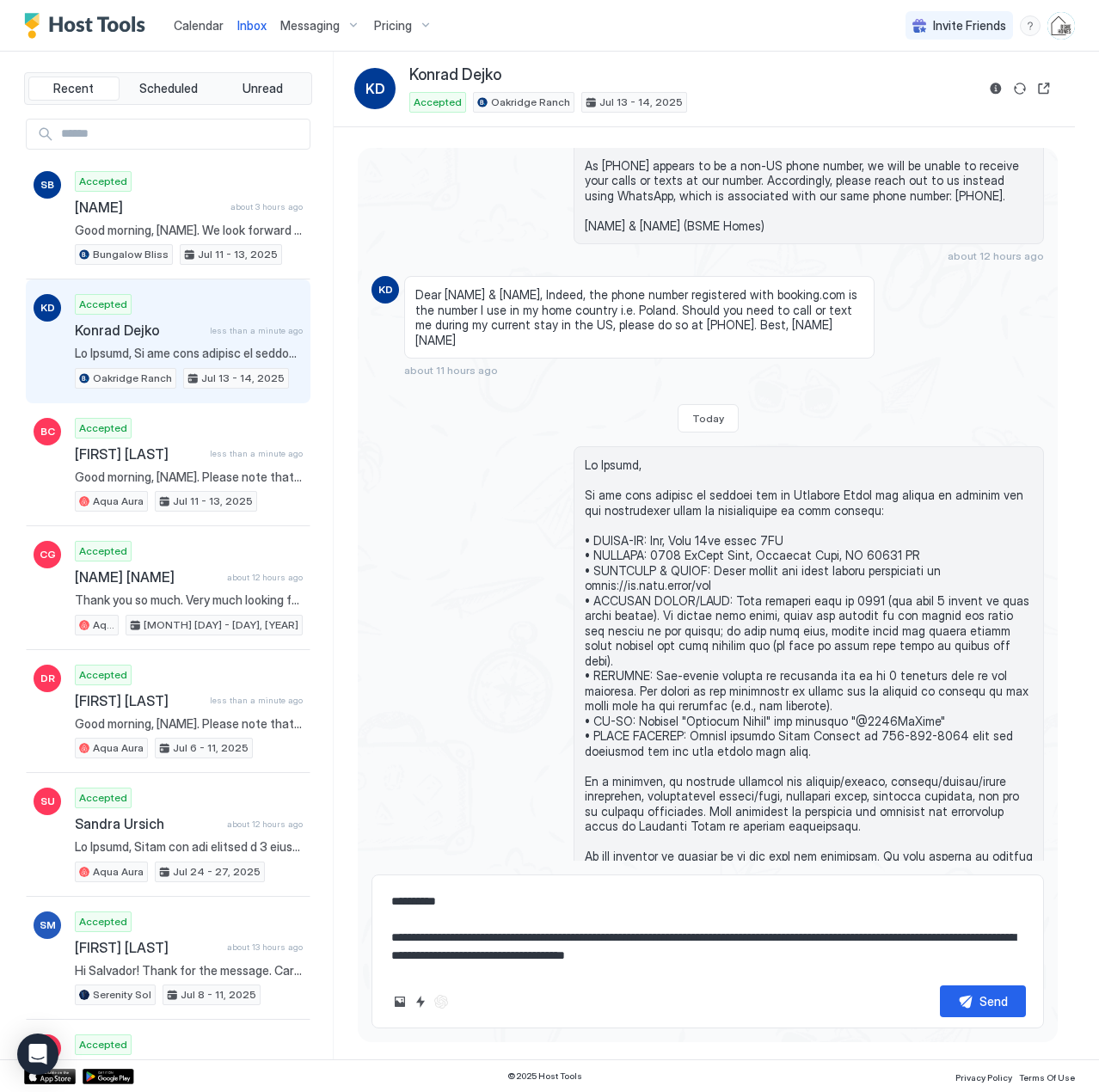 type on "*" 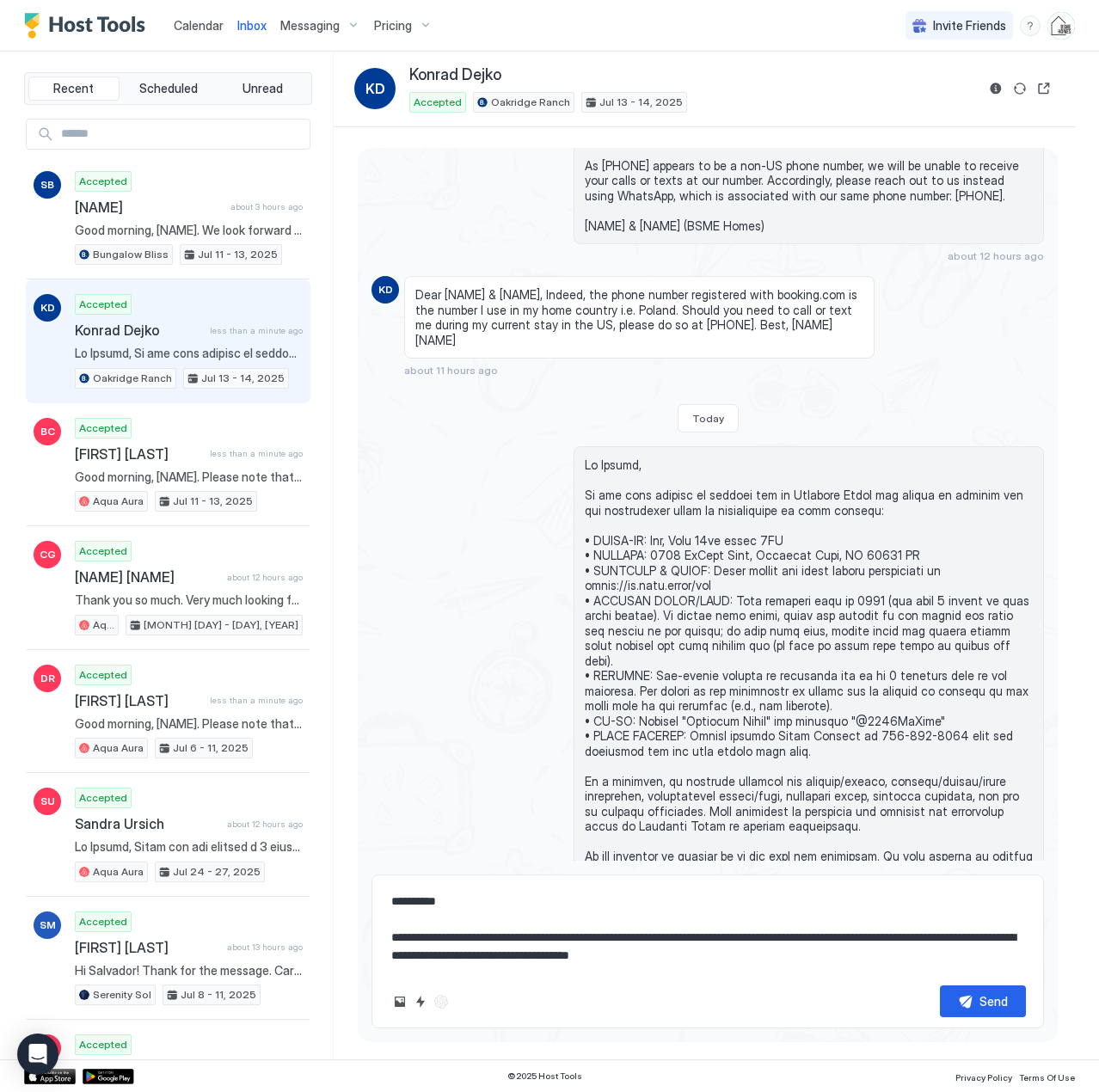 type on "*" 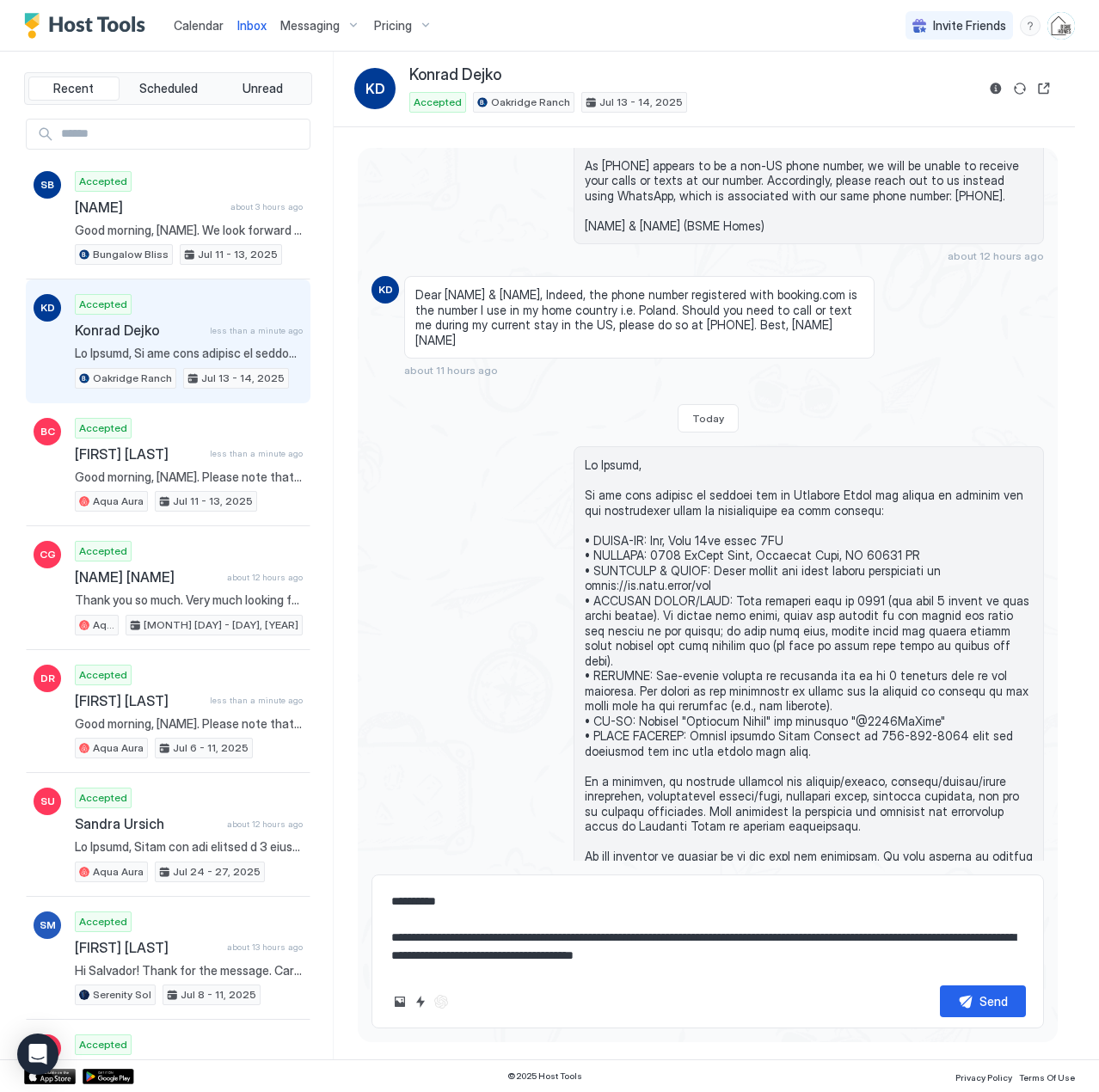type on "*" 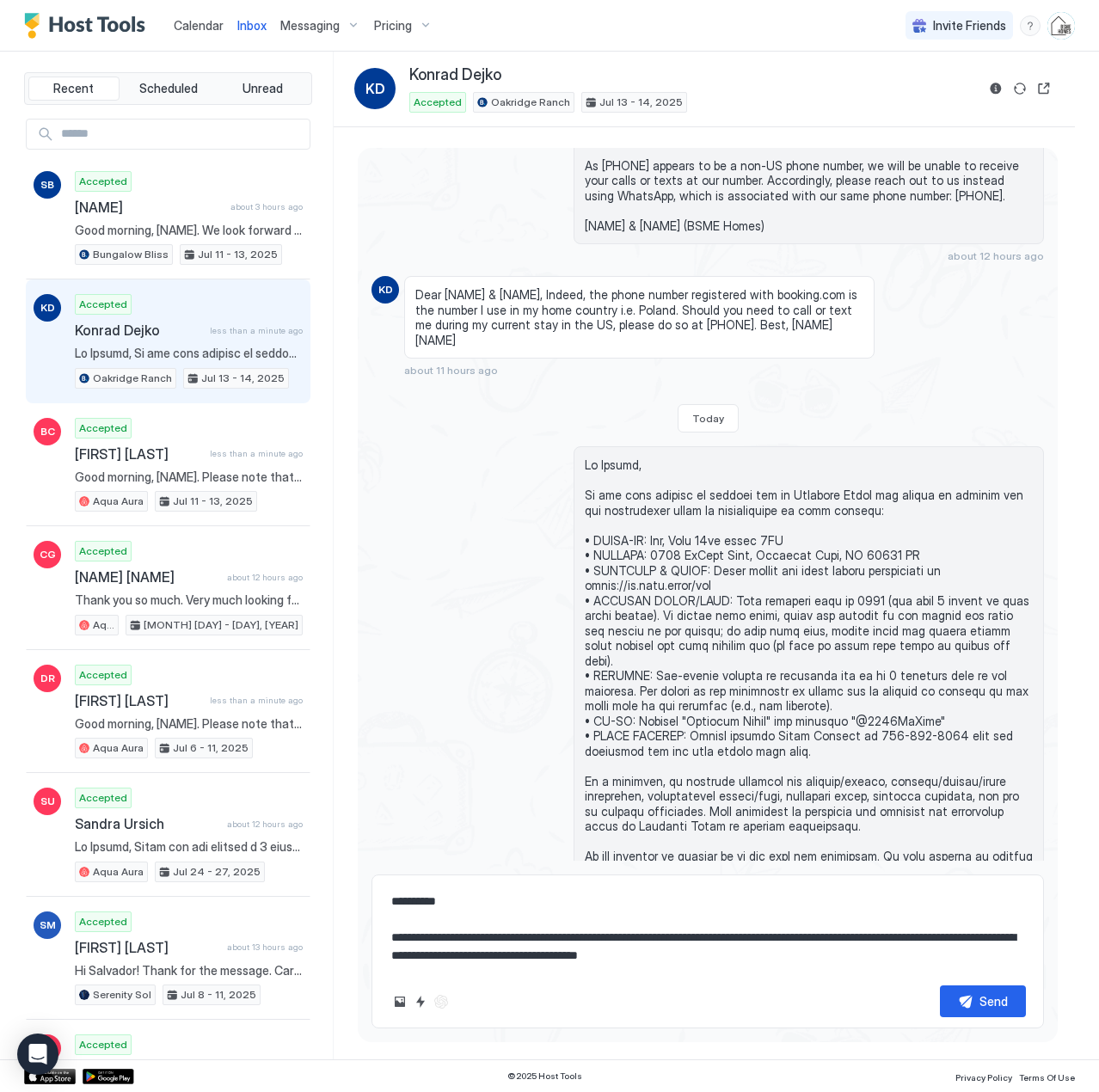 type on "*" 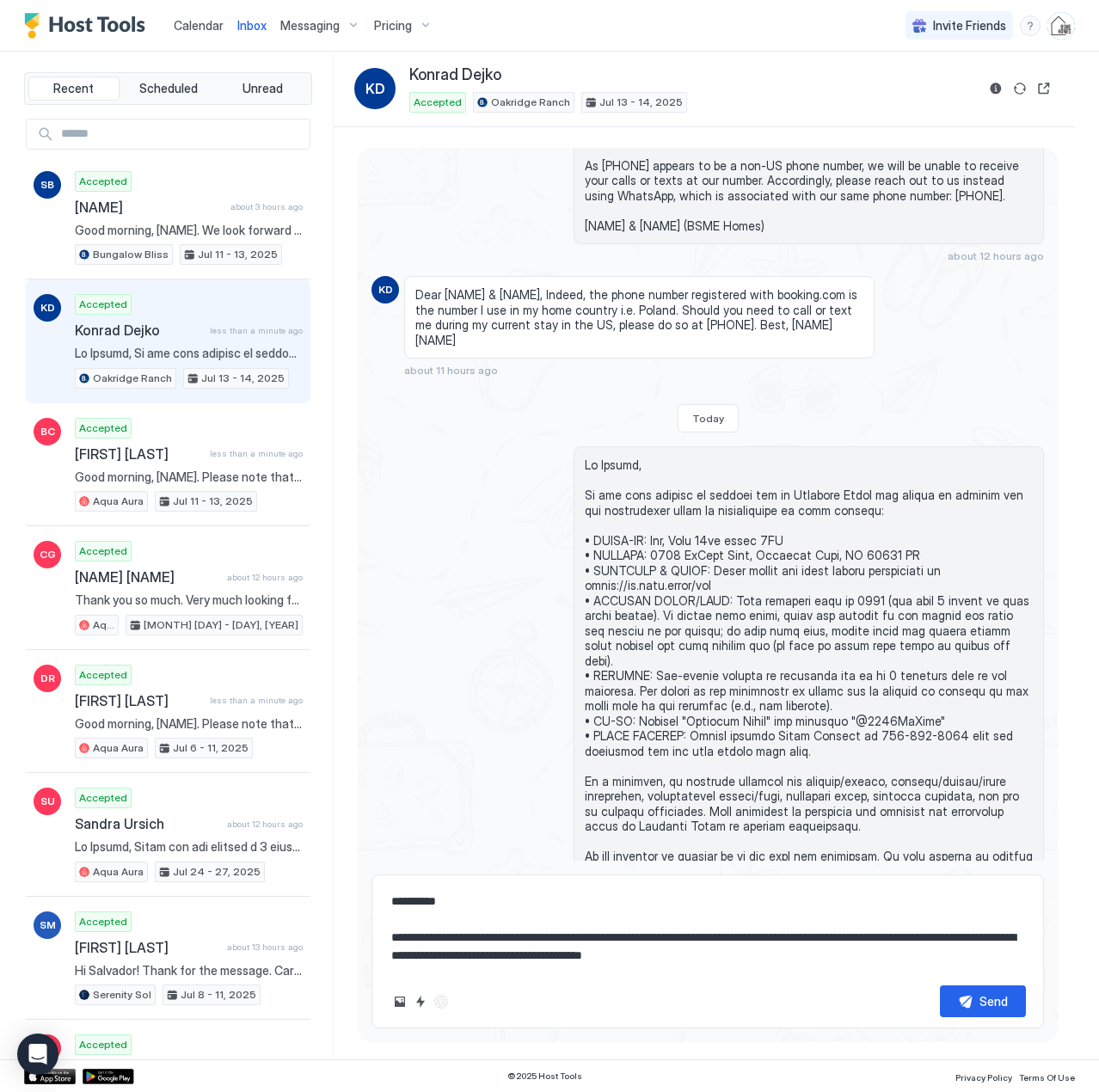 type on "*" 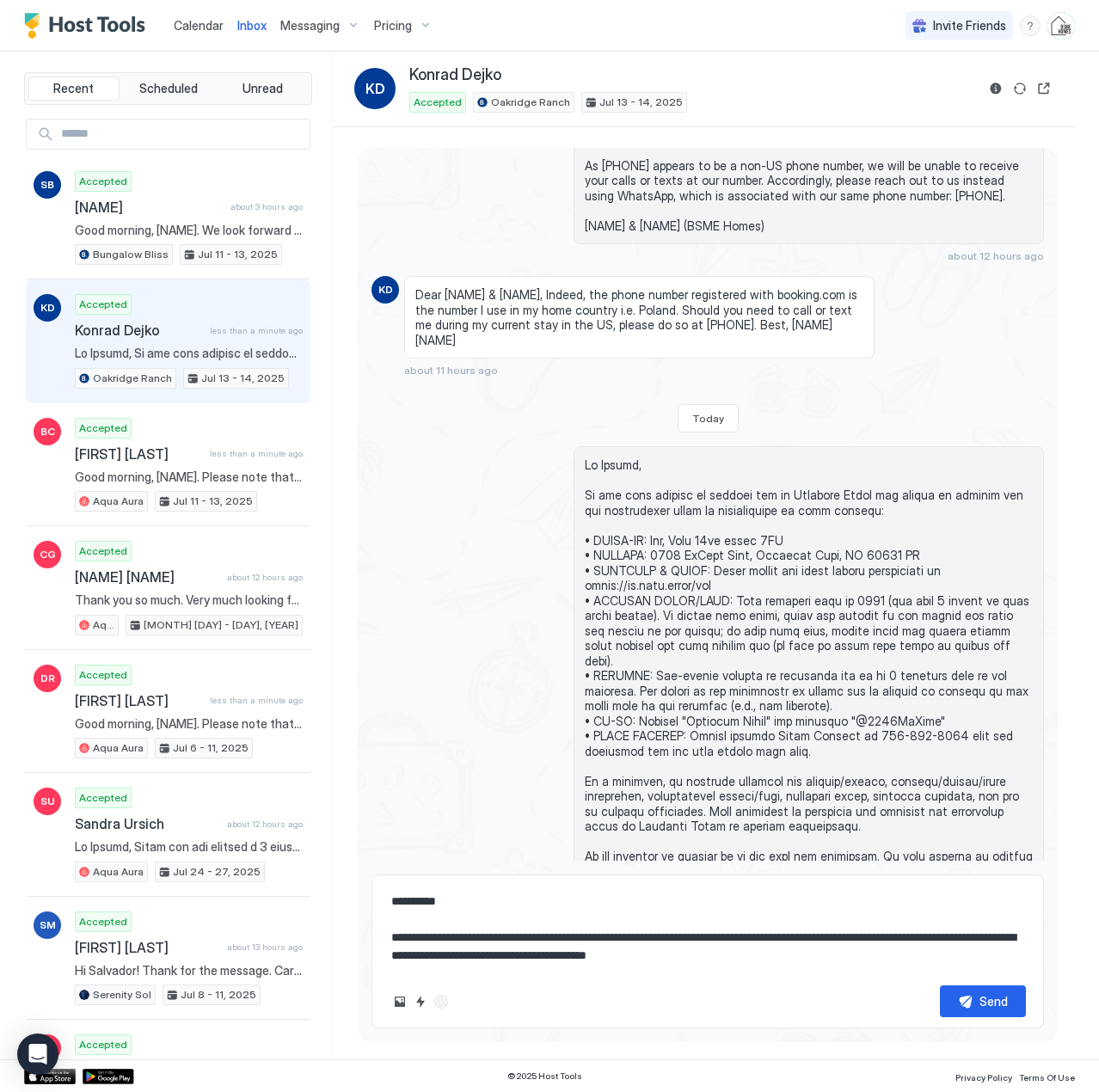 type on "*" 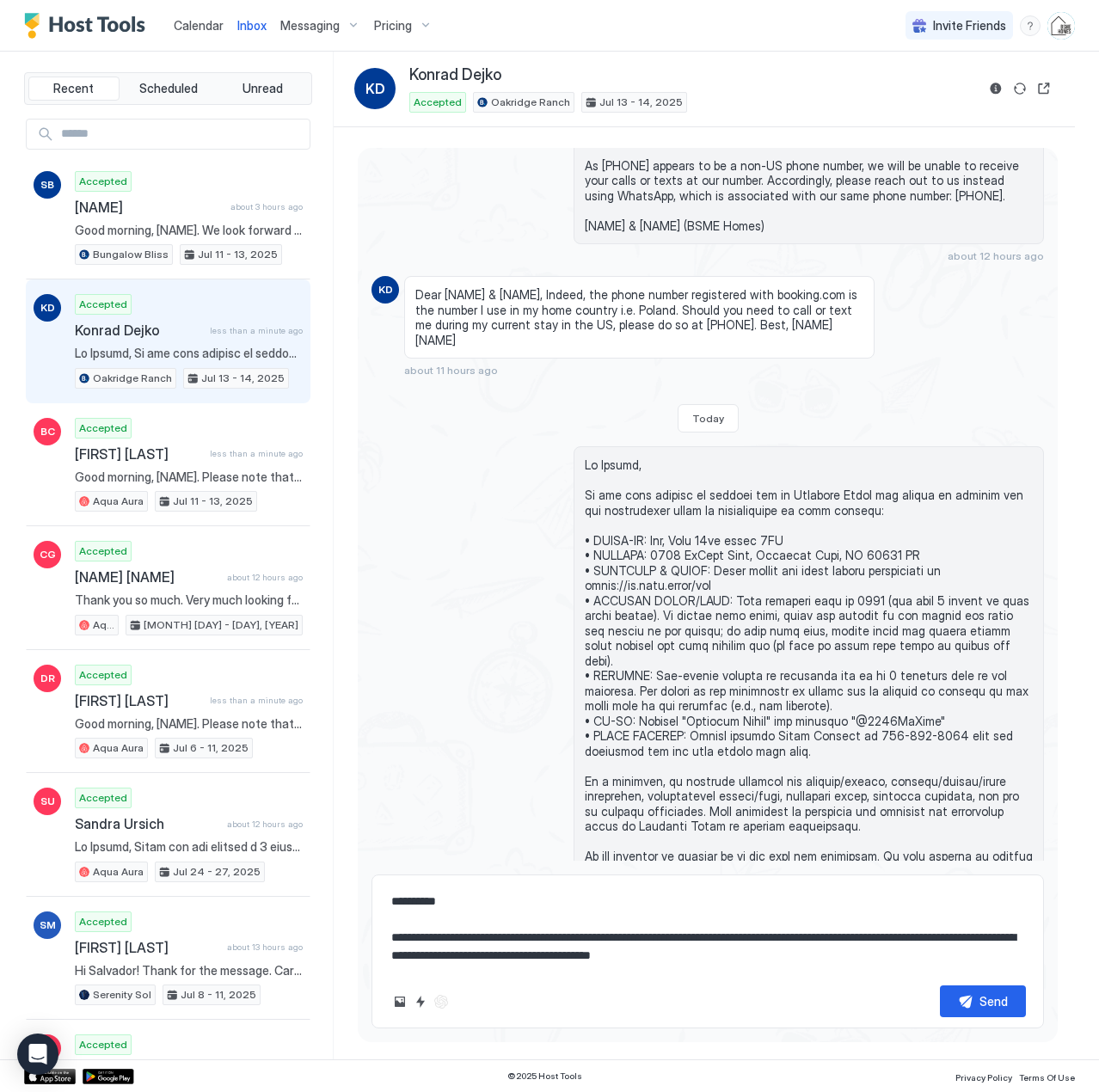 type on "*" 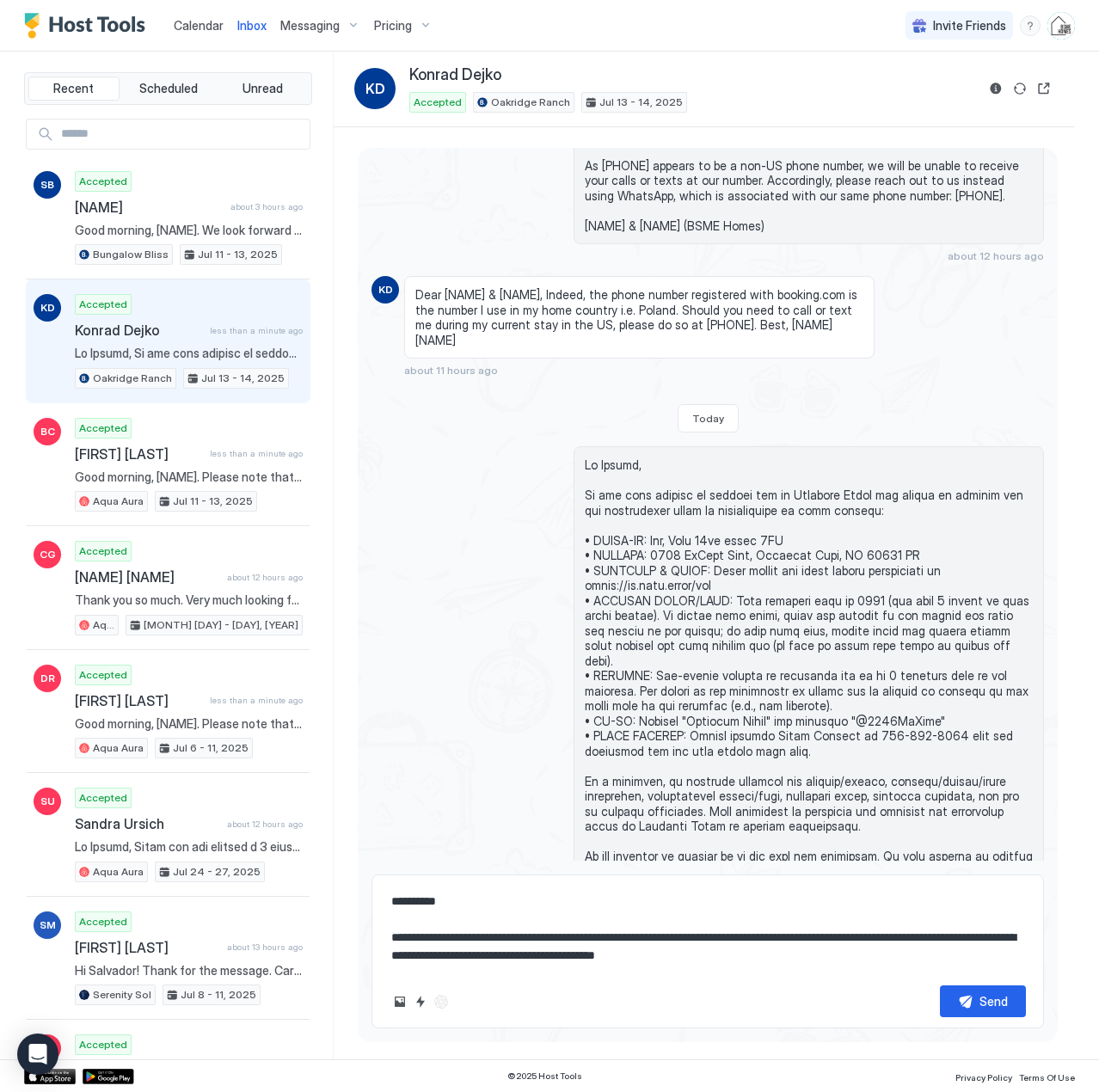 type on "*" 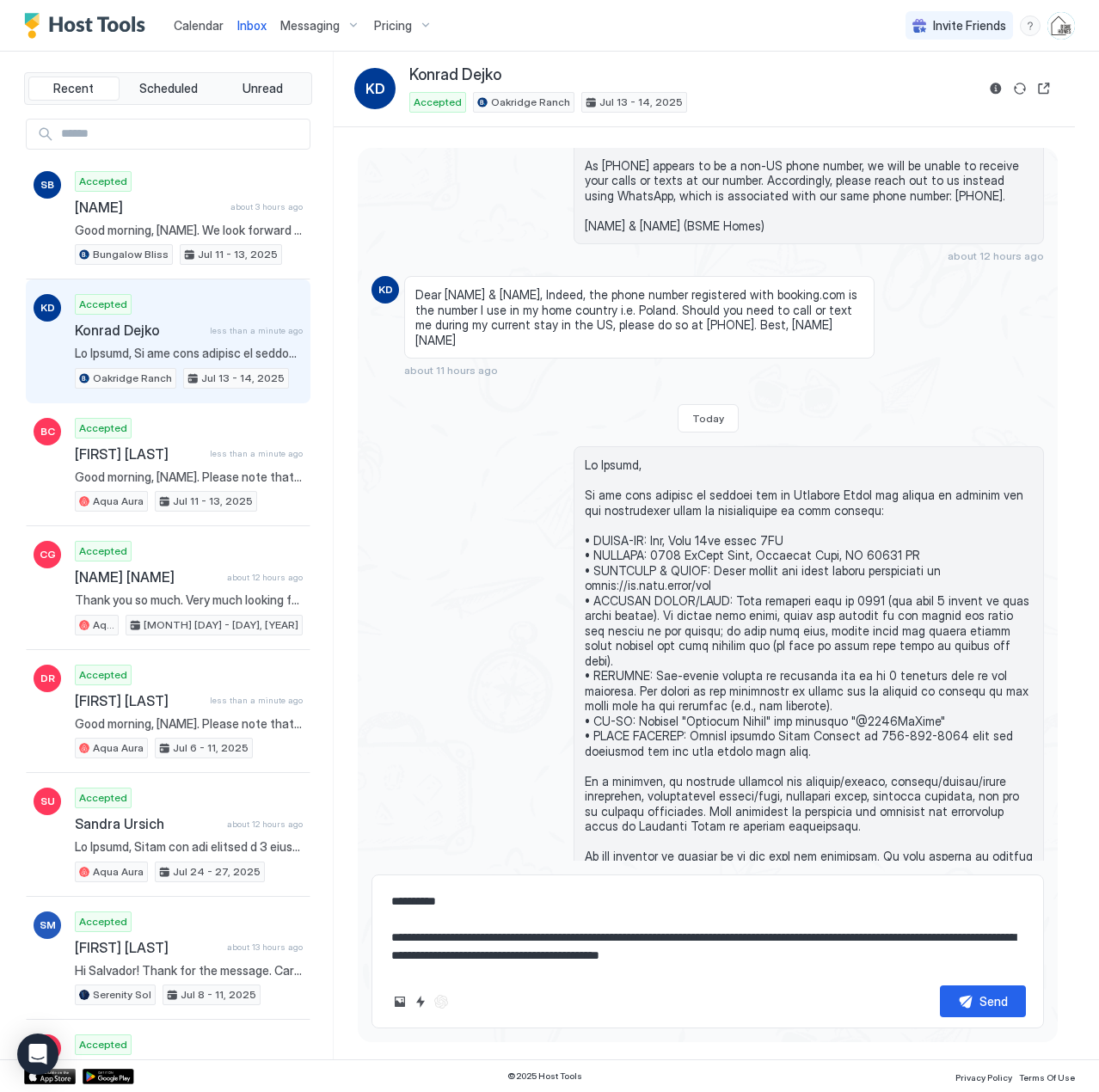type on "*" 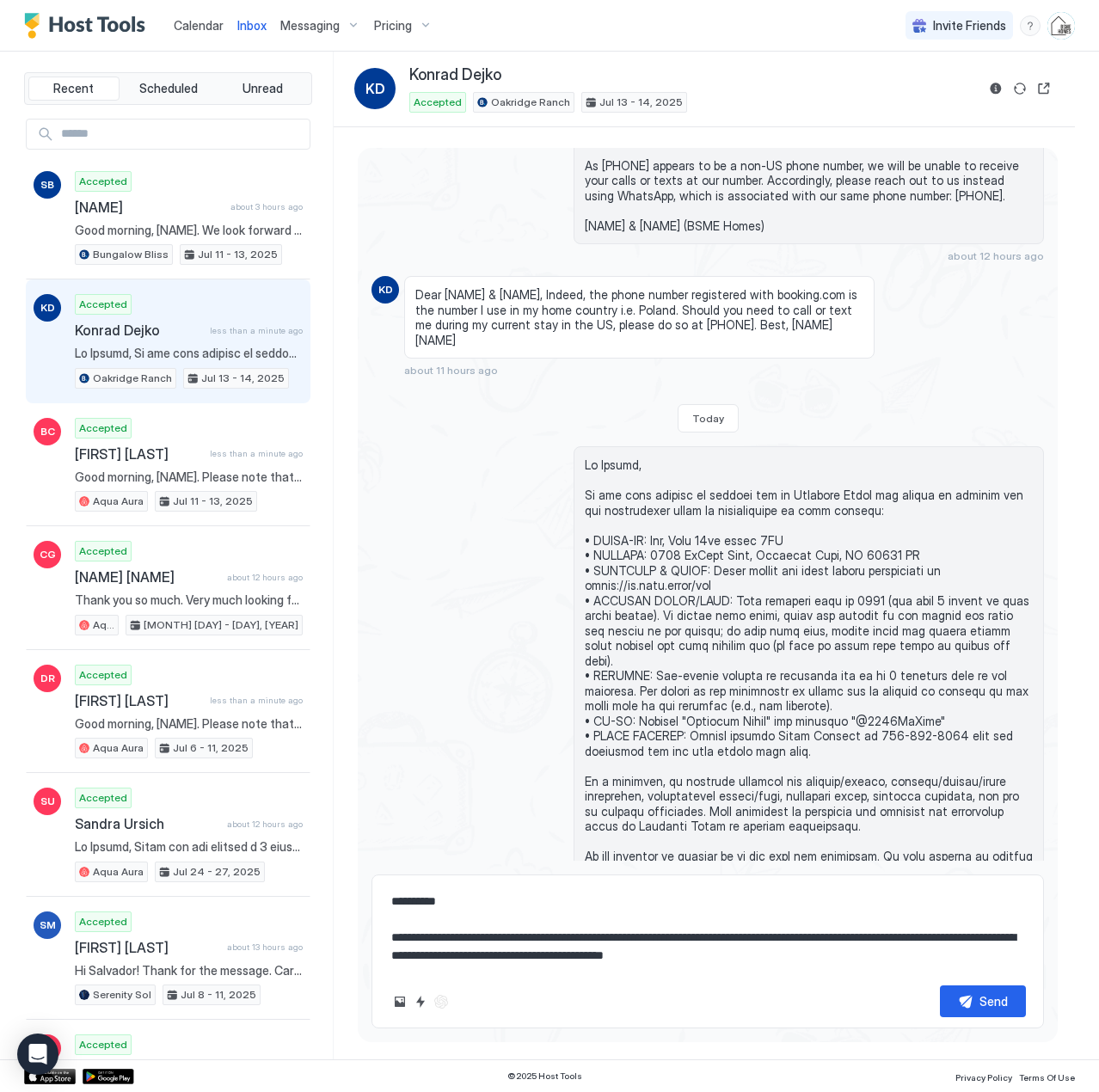 type on "*" 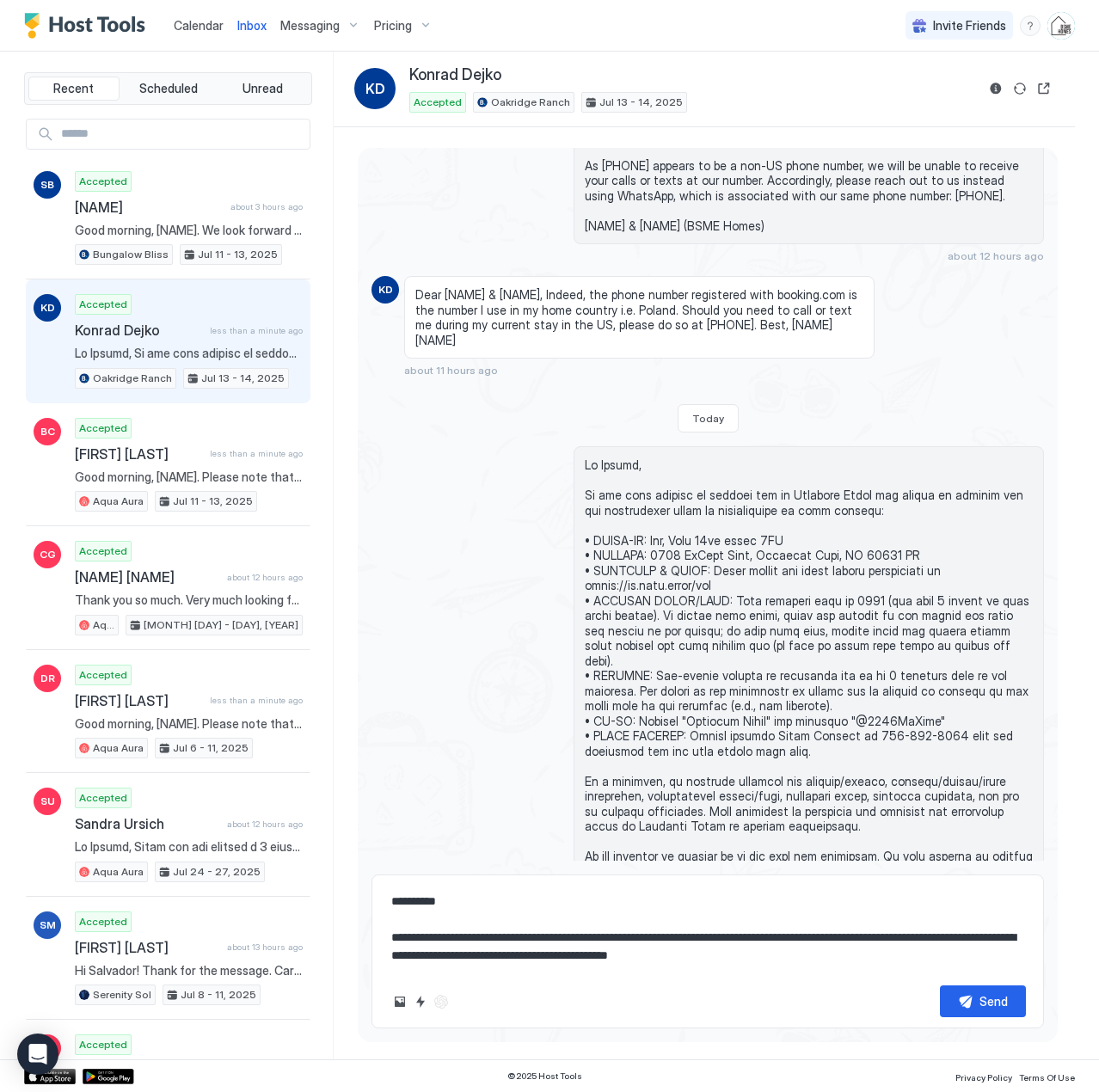 type on "*" 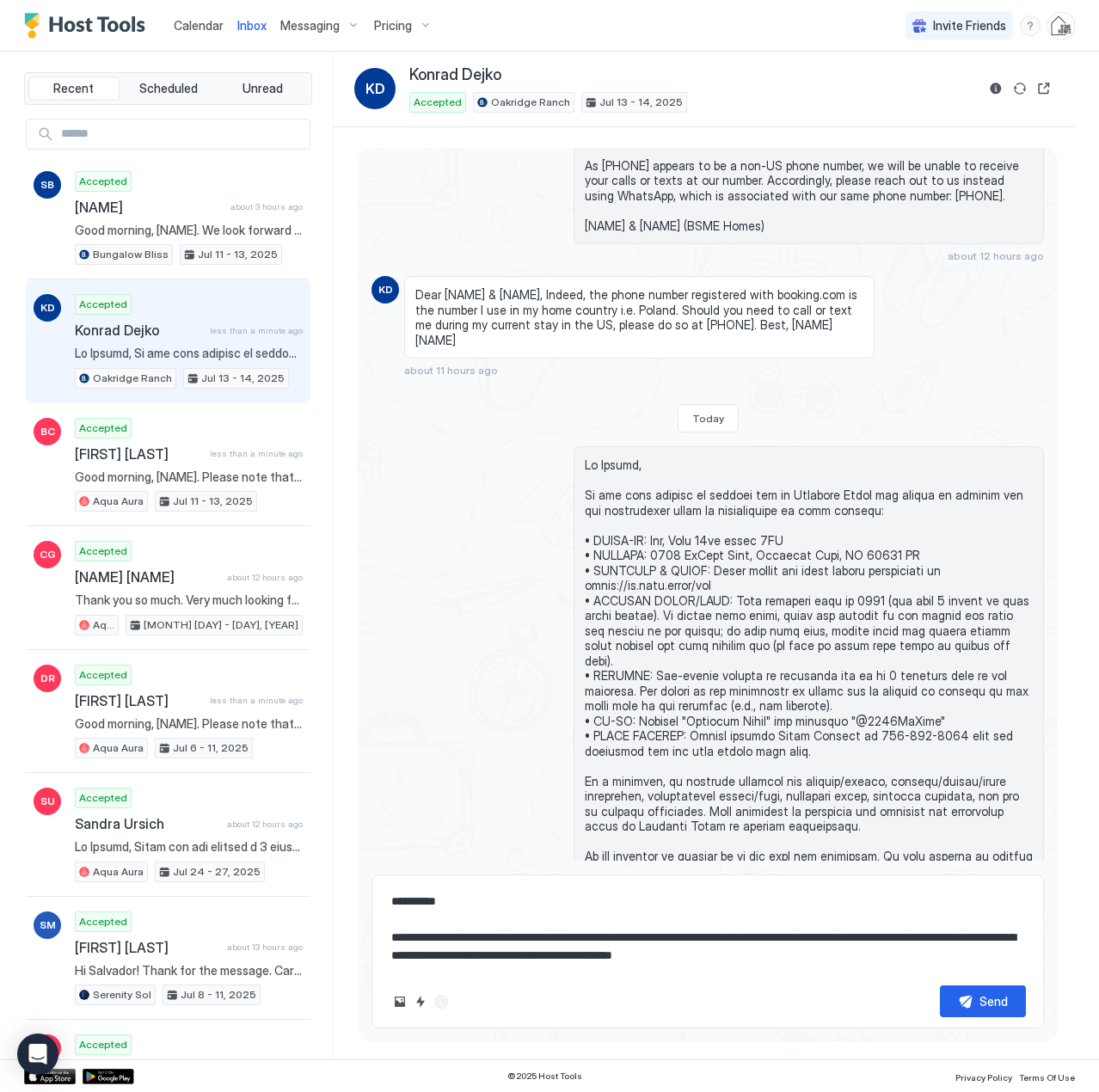 type on "*" 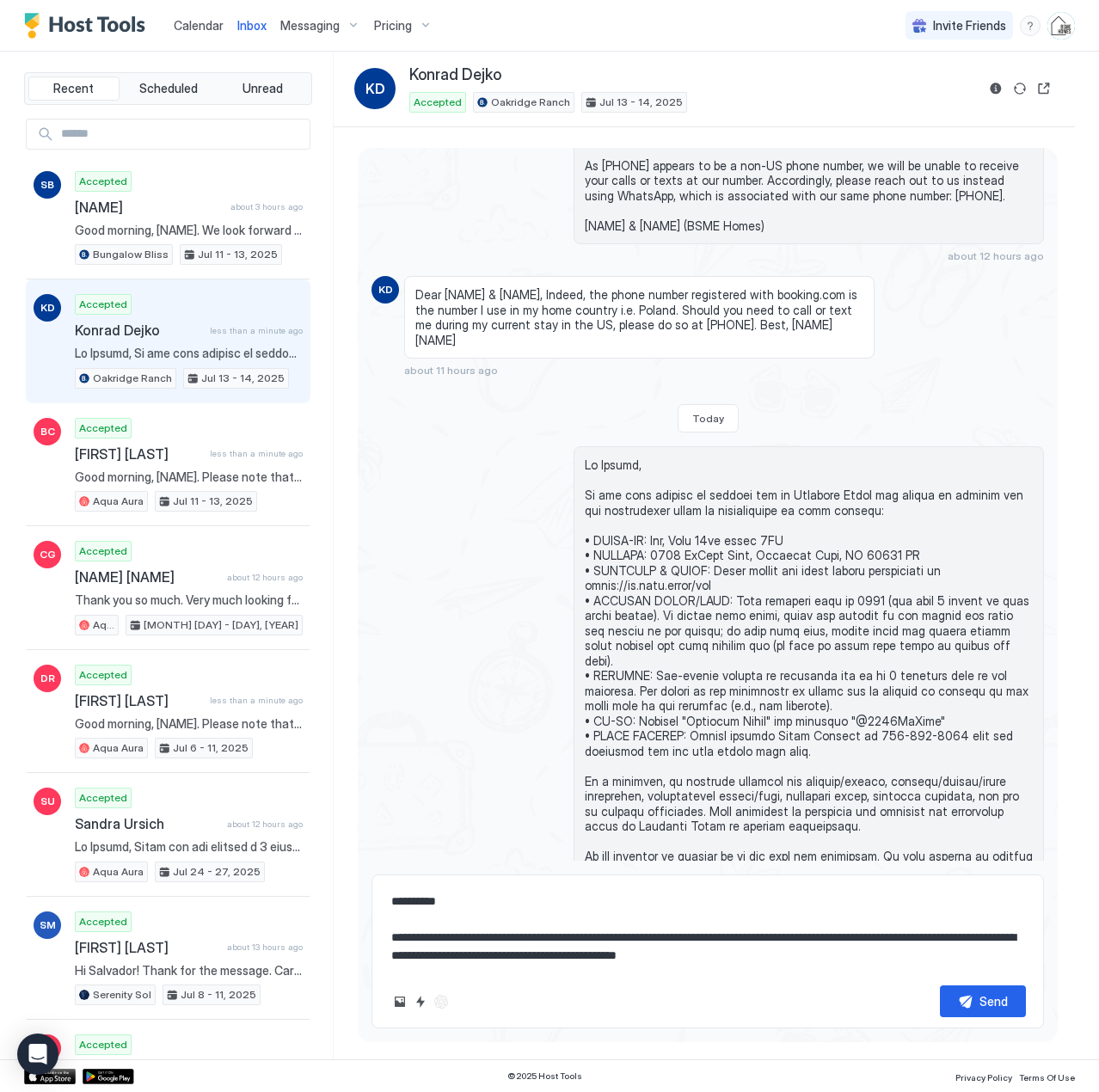 type on "*" 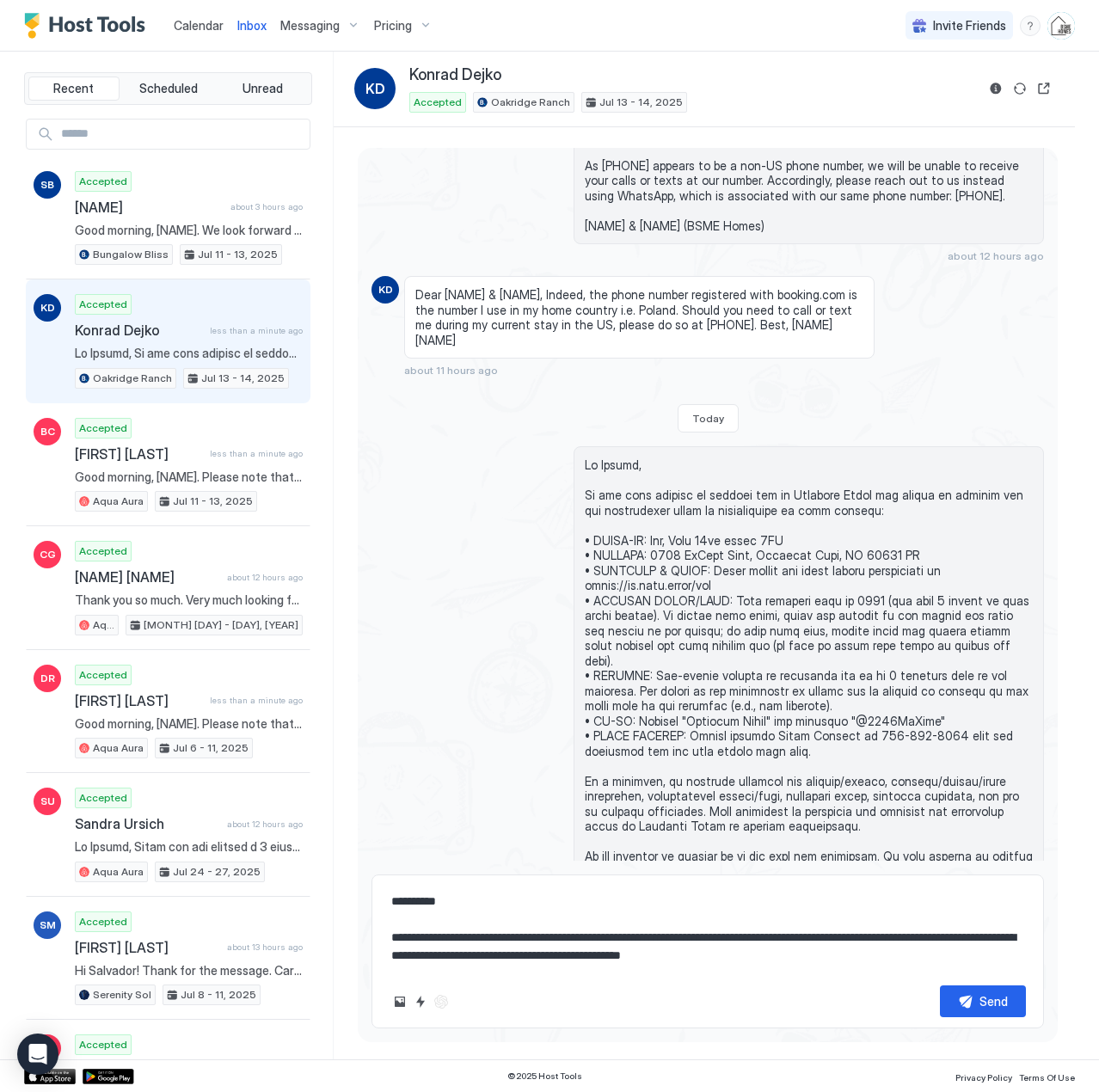 type on "*" 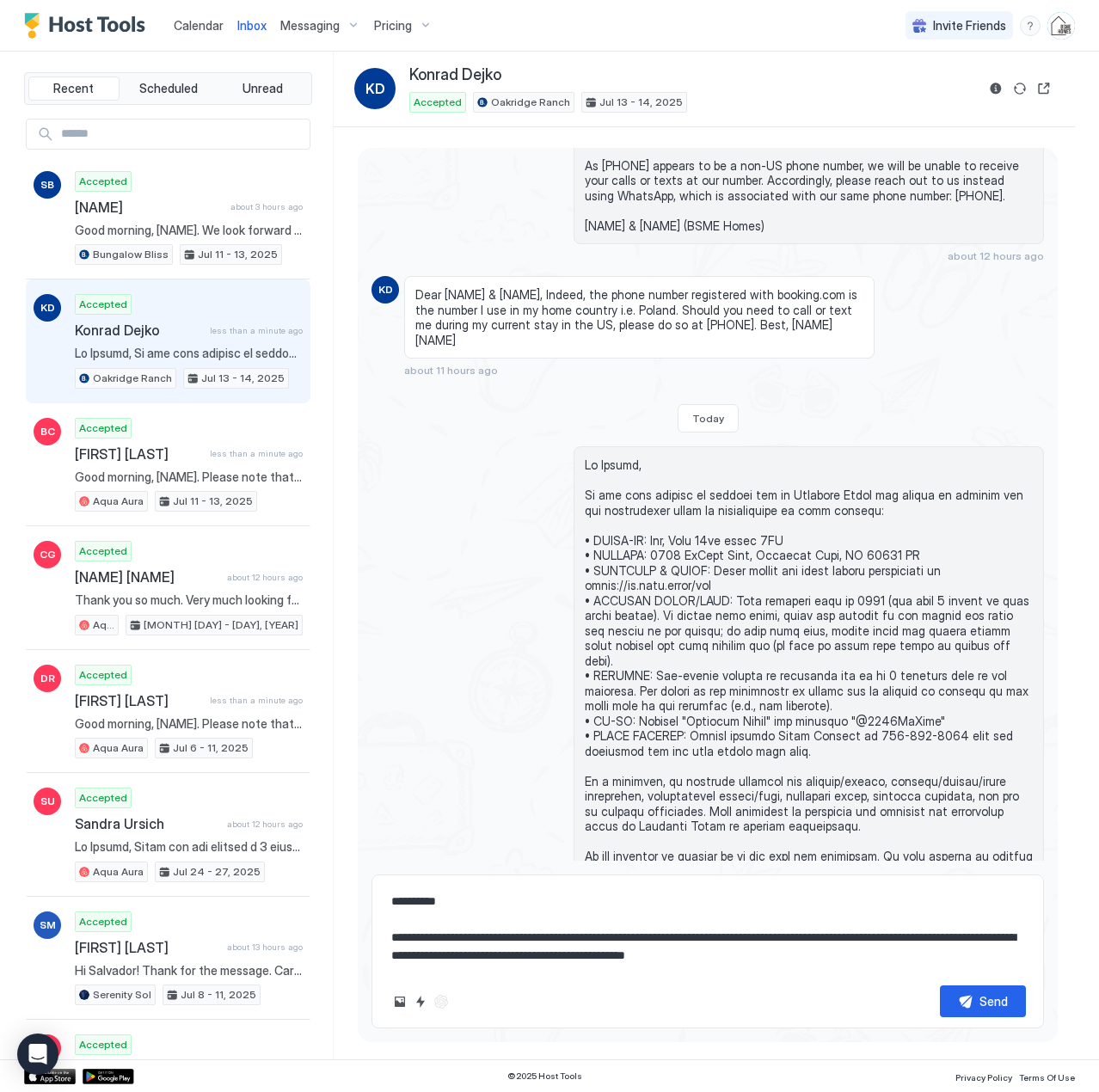 type on "*" 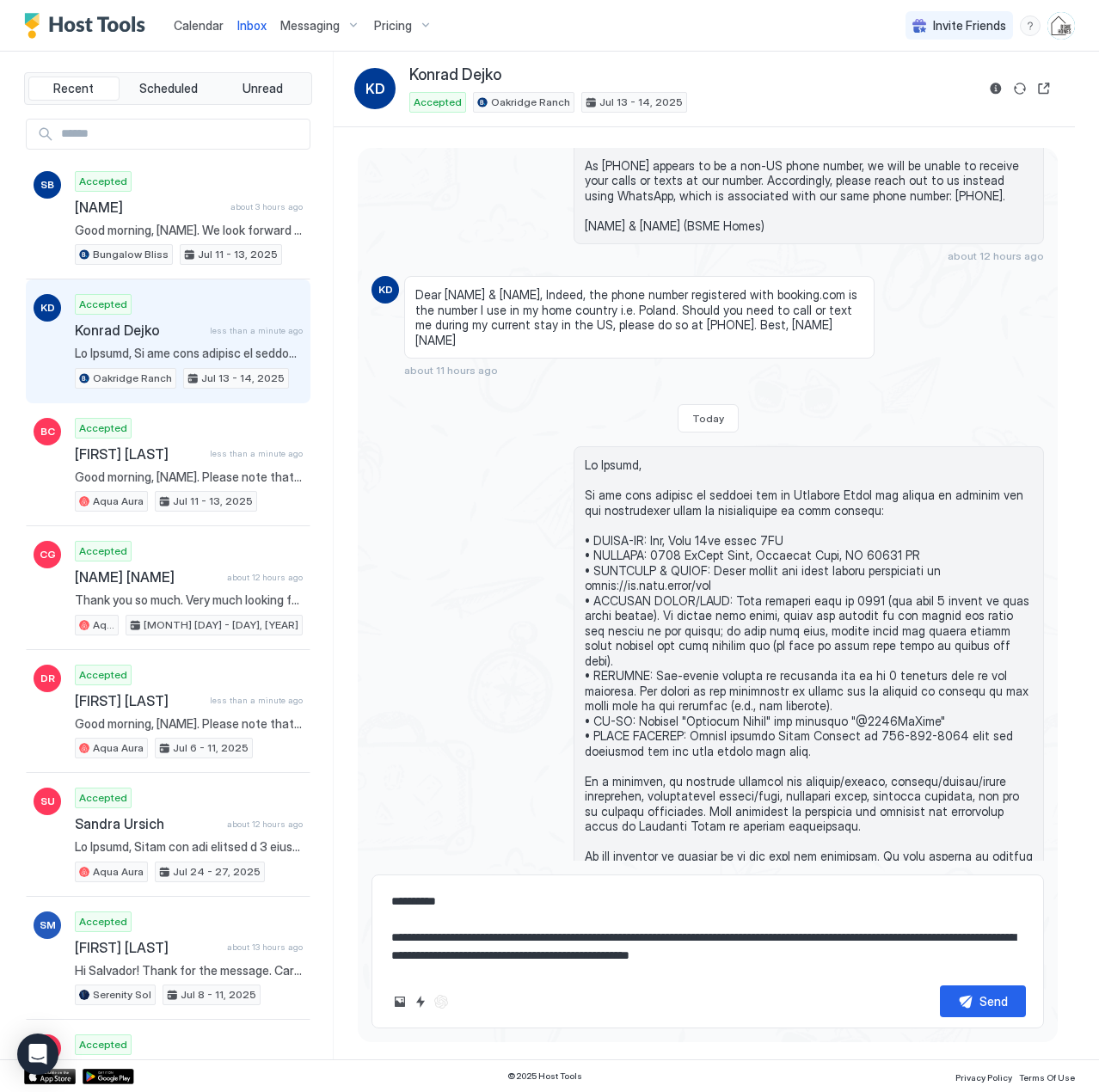type on "*" 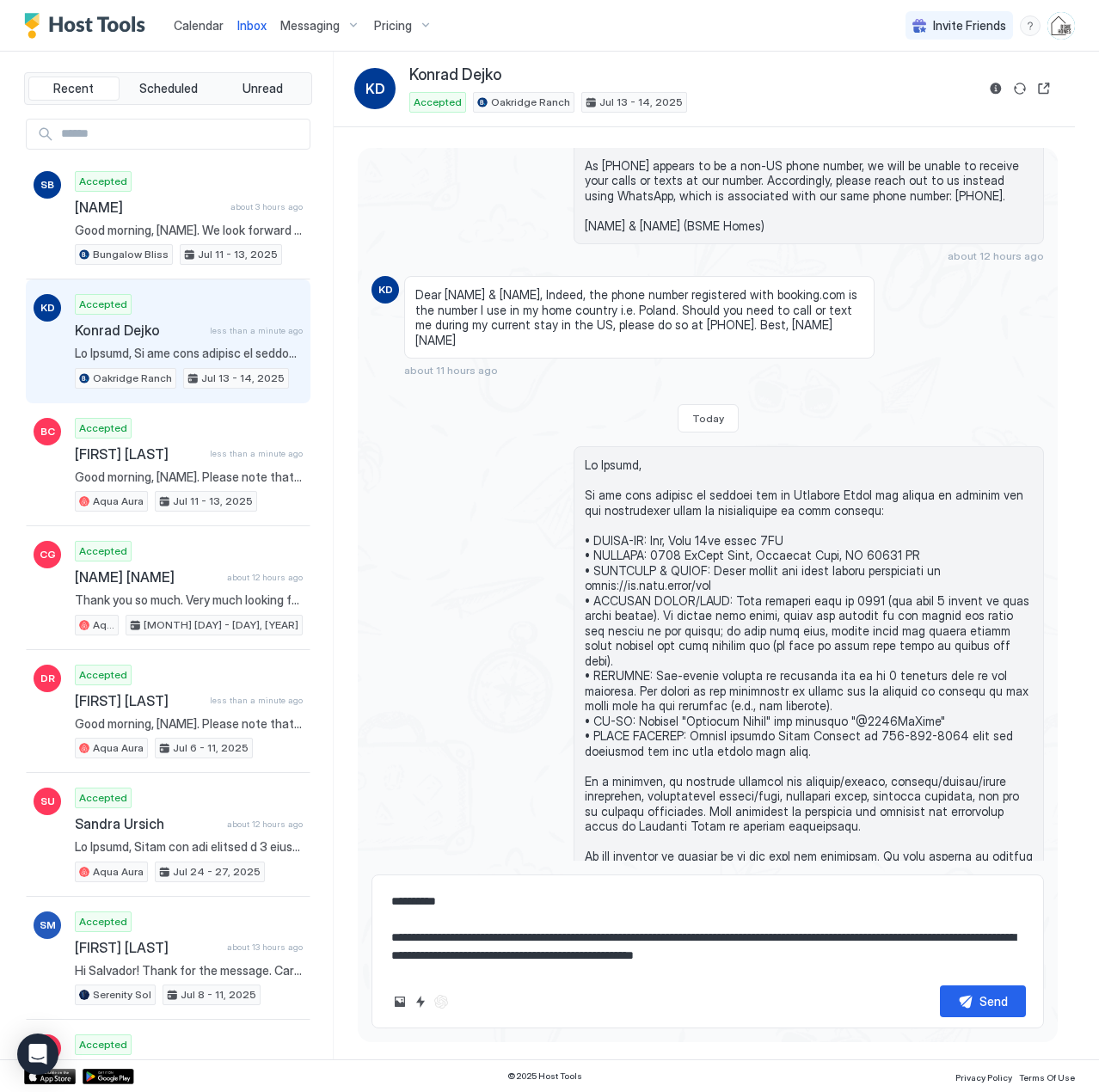 type on "*" 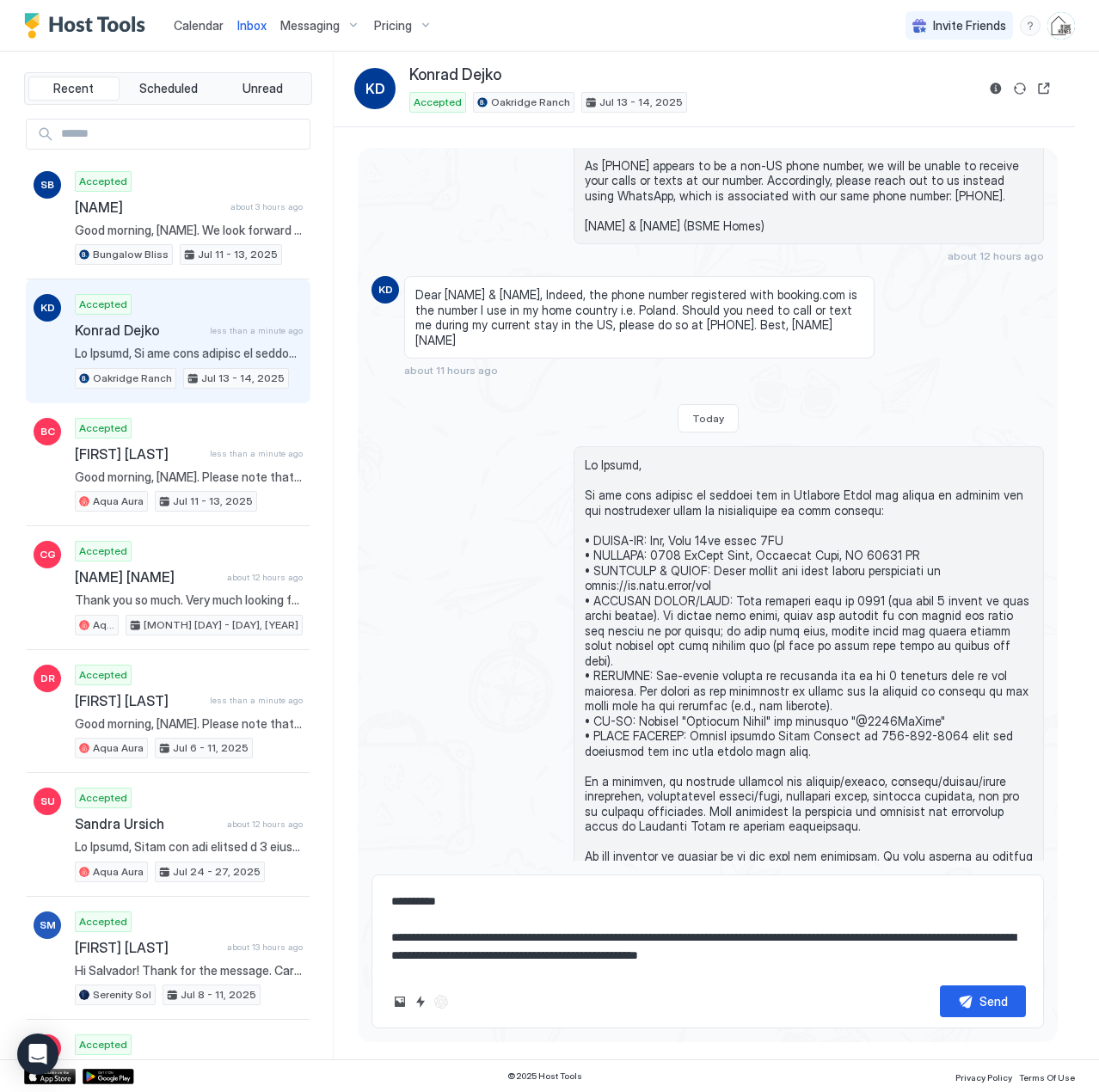type on "*" 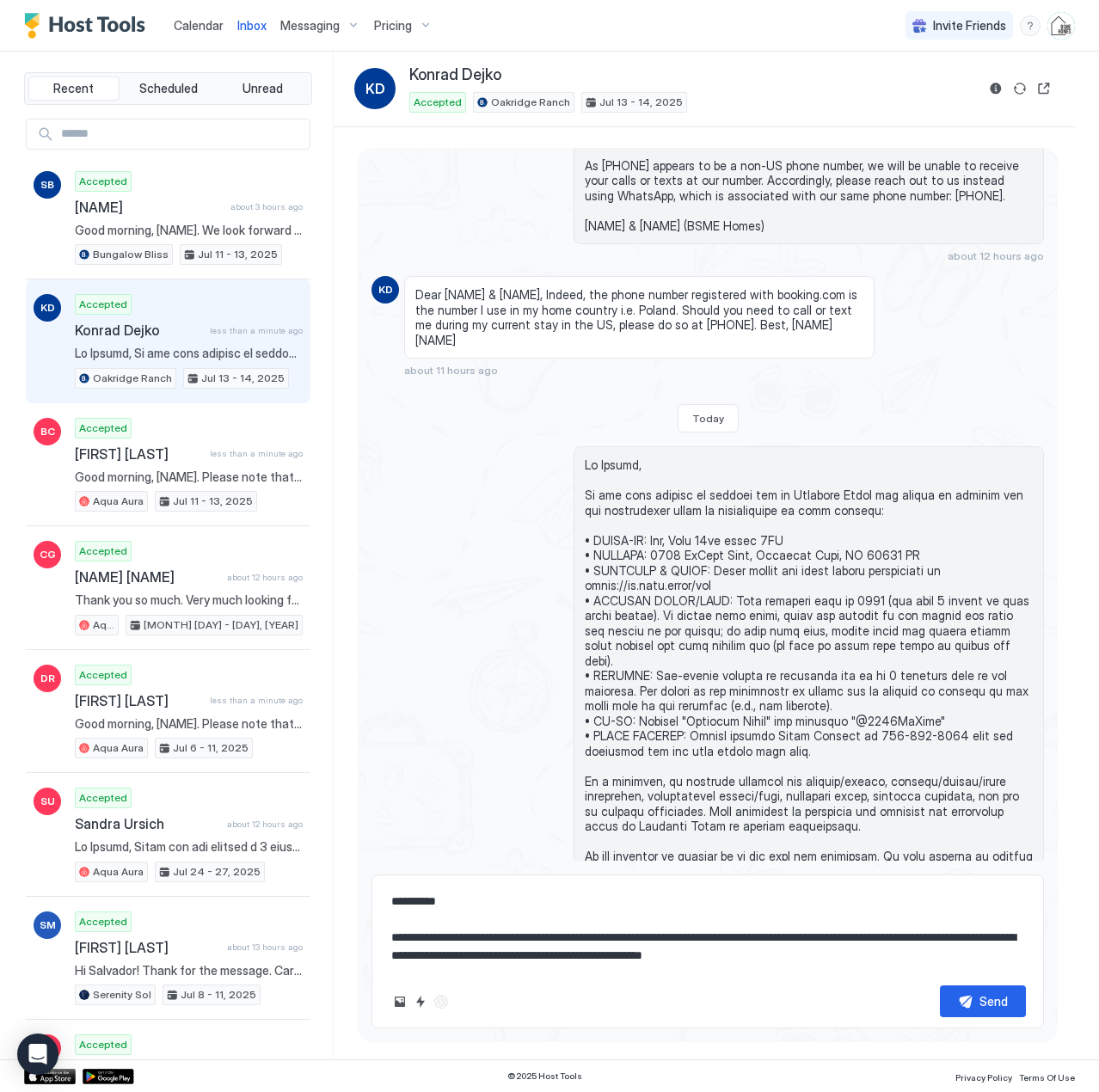 type on "*" 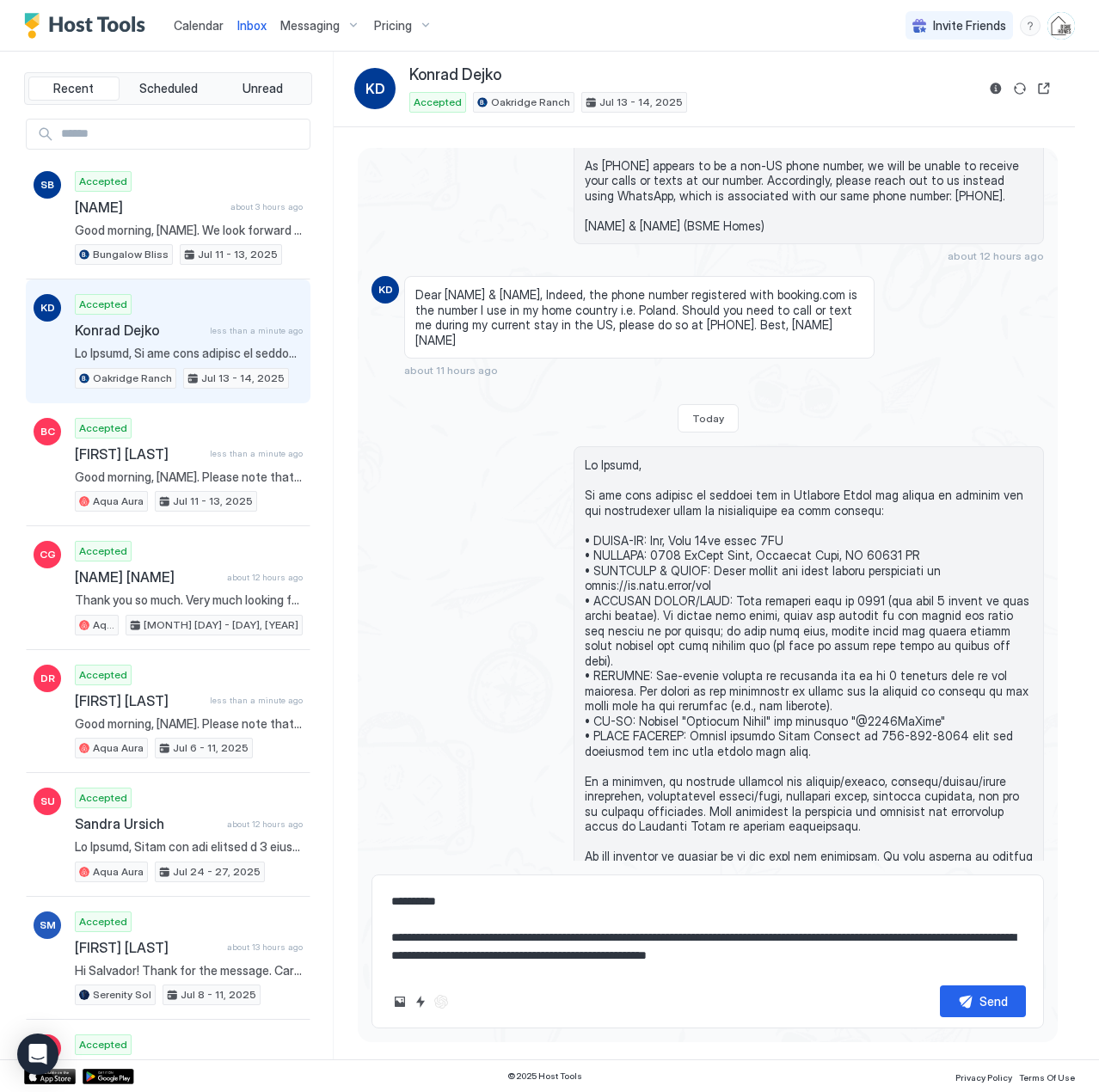 type on "*" 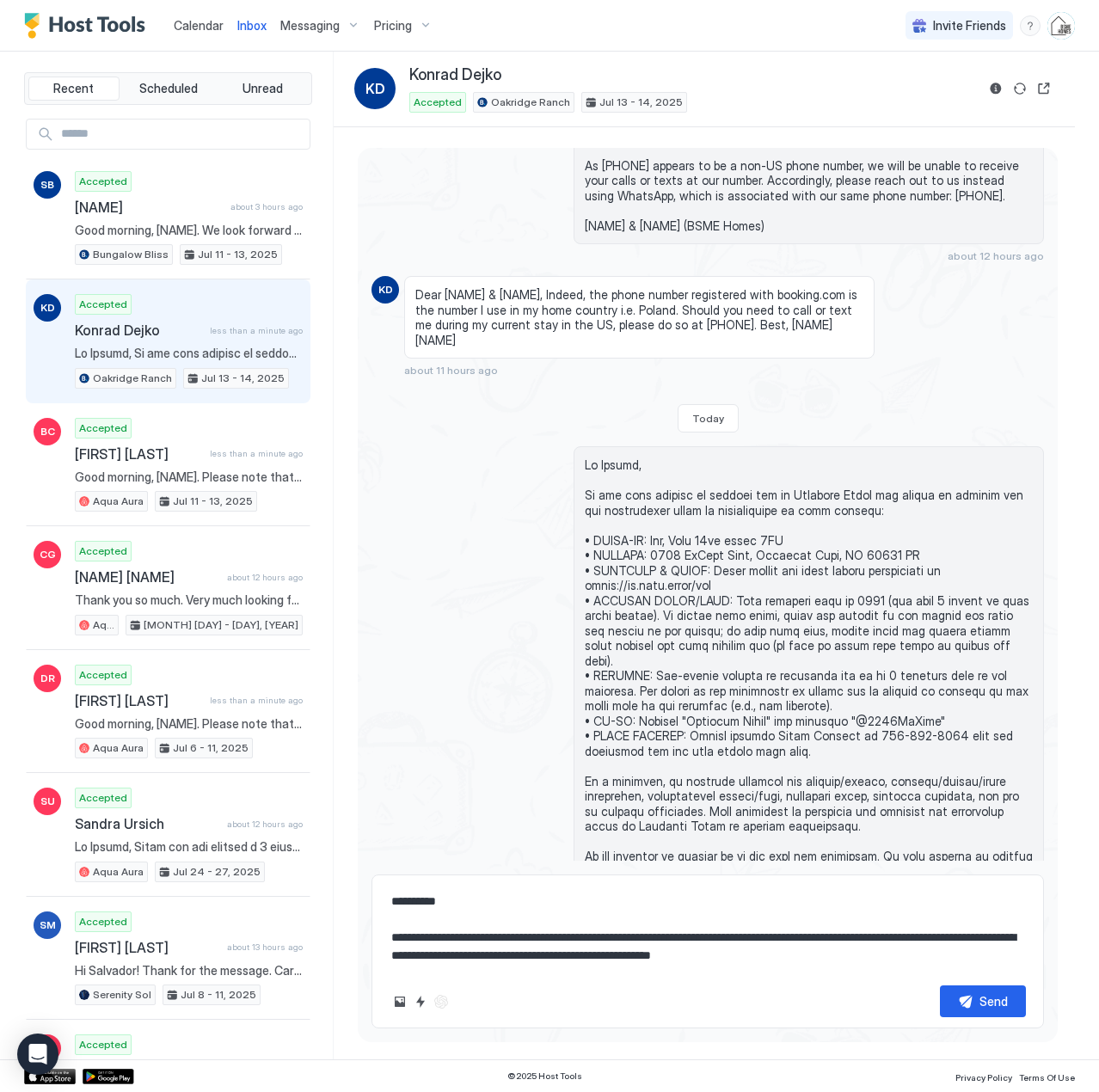 type on "*" 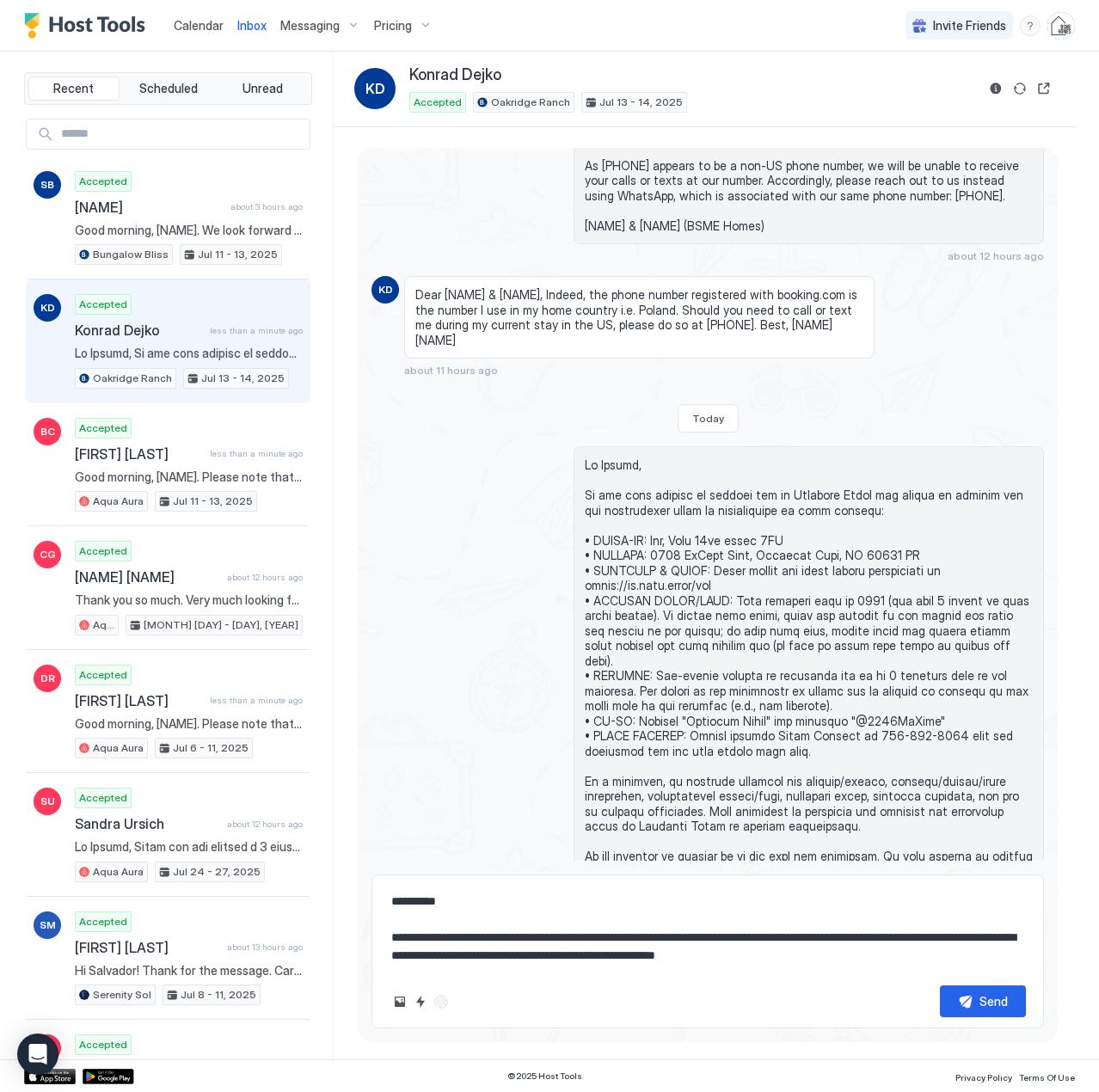 type on "*" 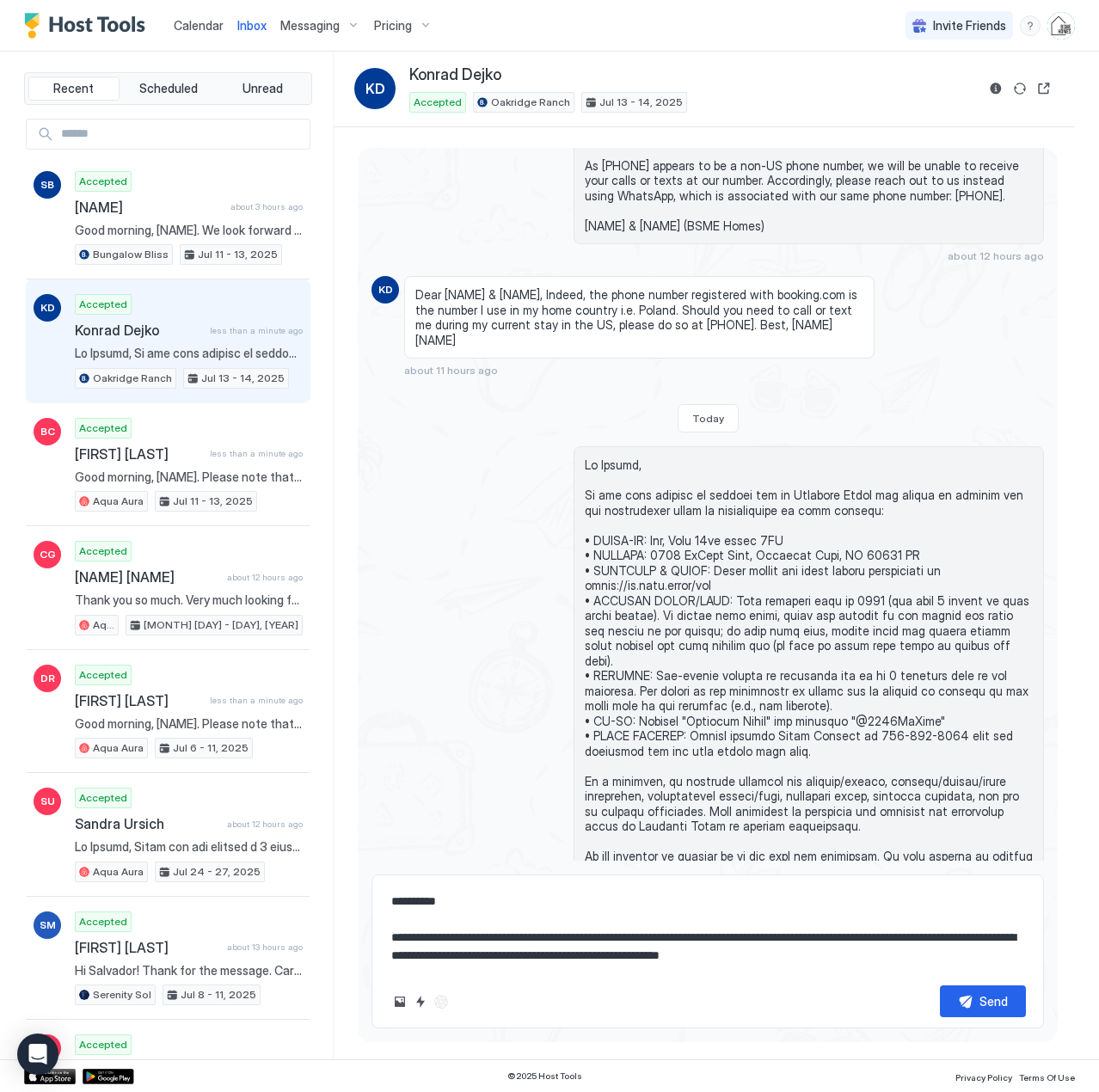 type on "*" 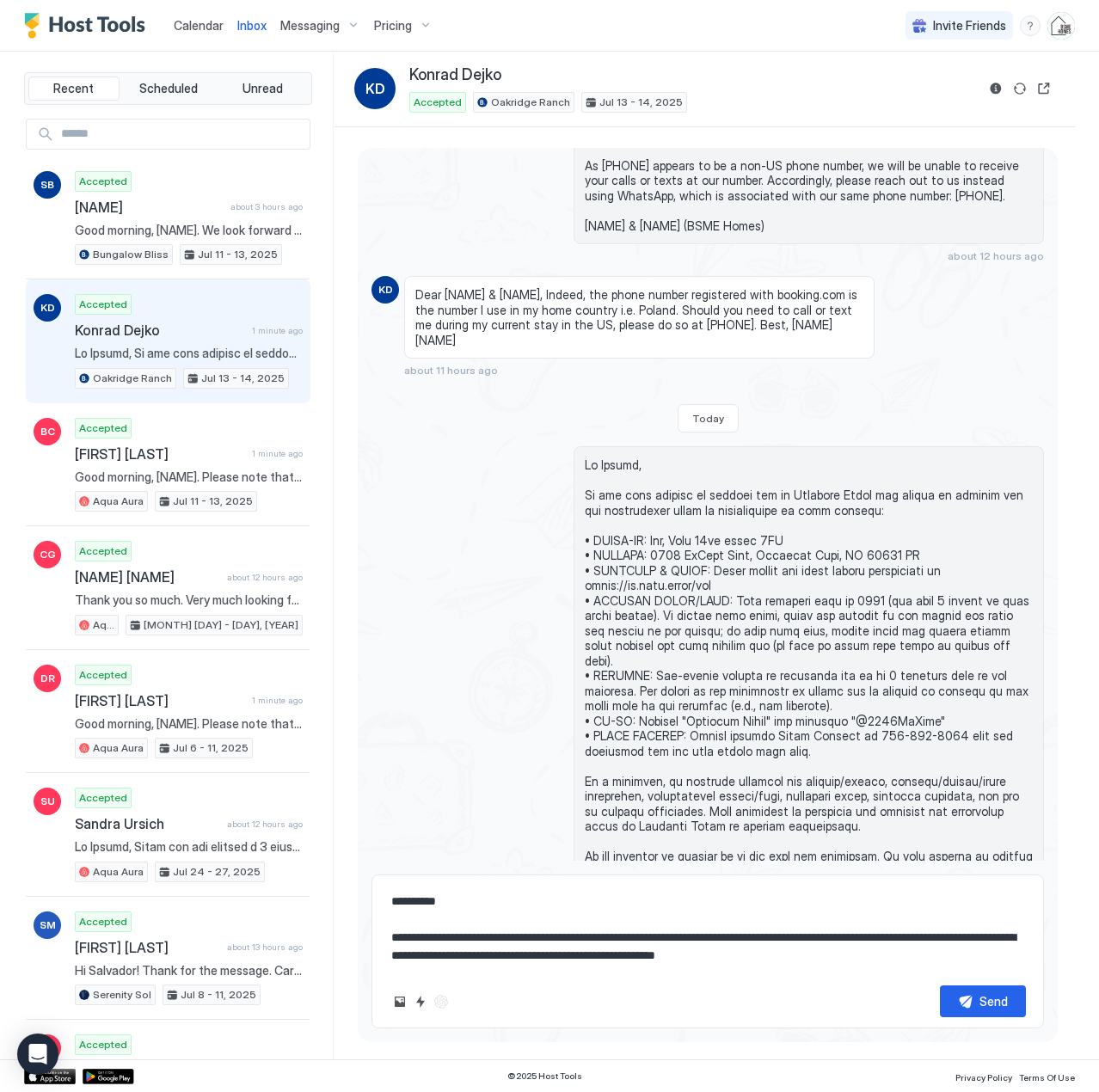 type on "*" 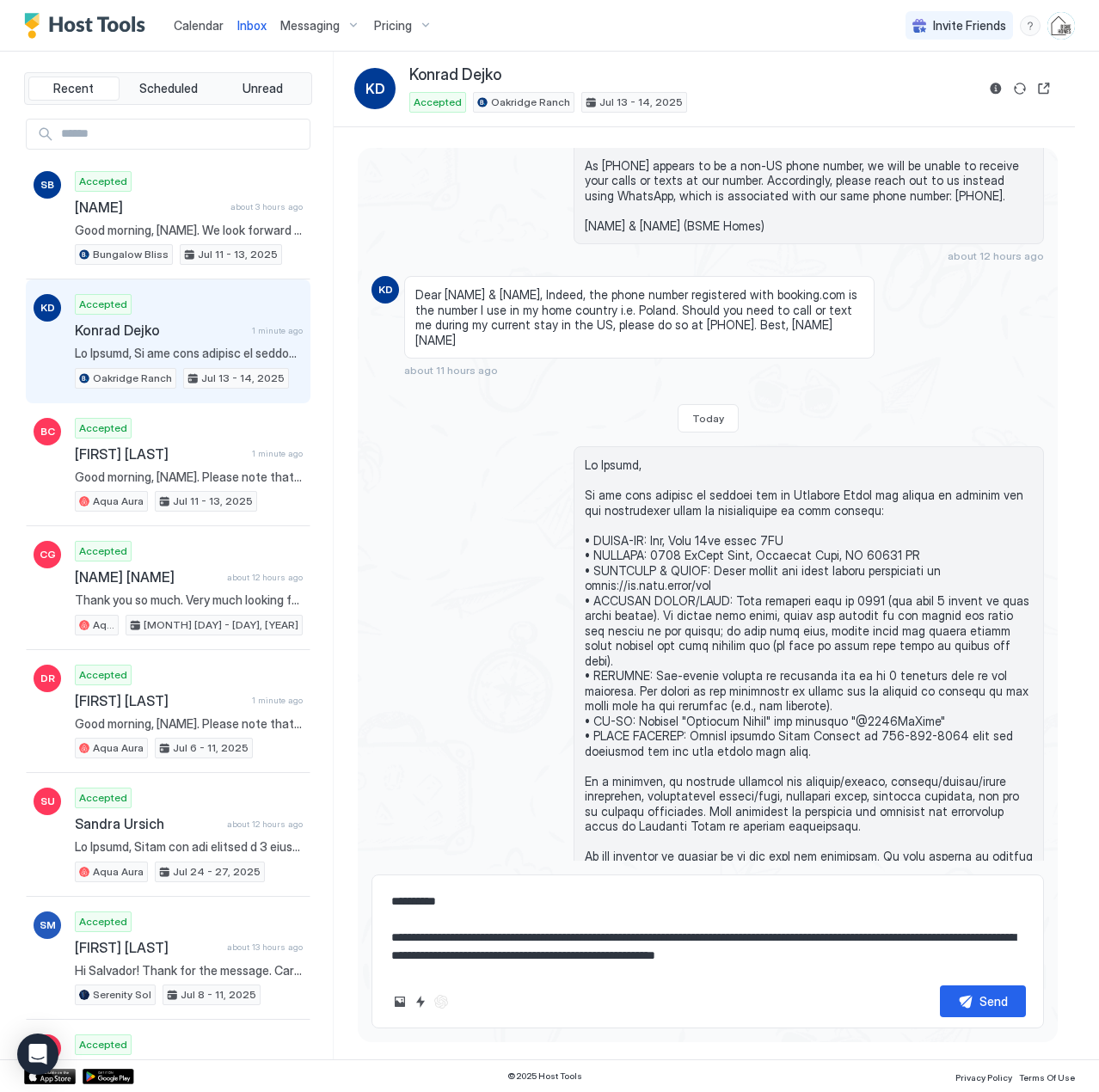 type on "**********" 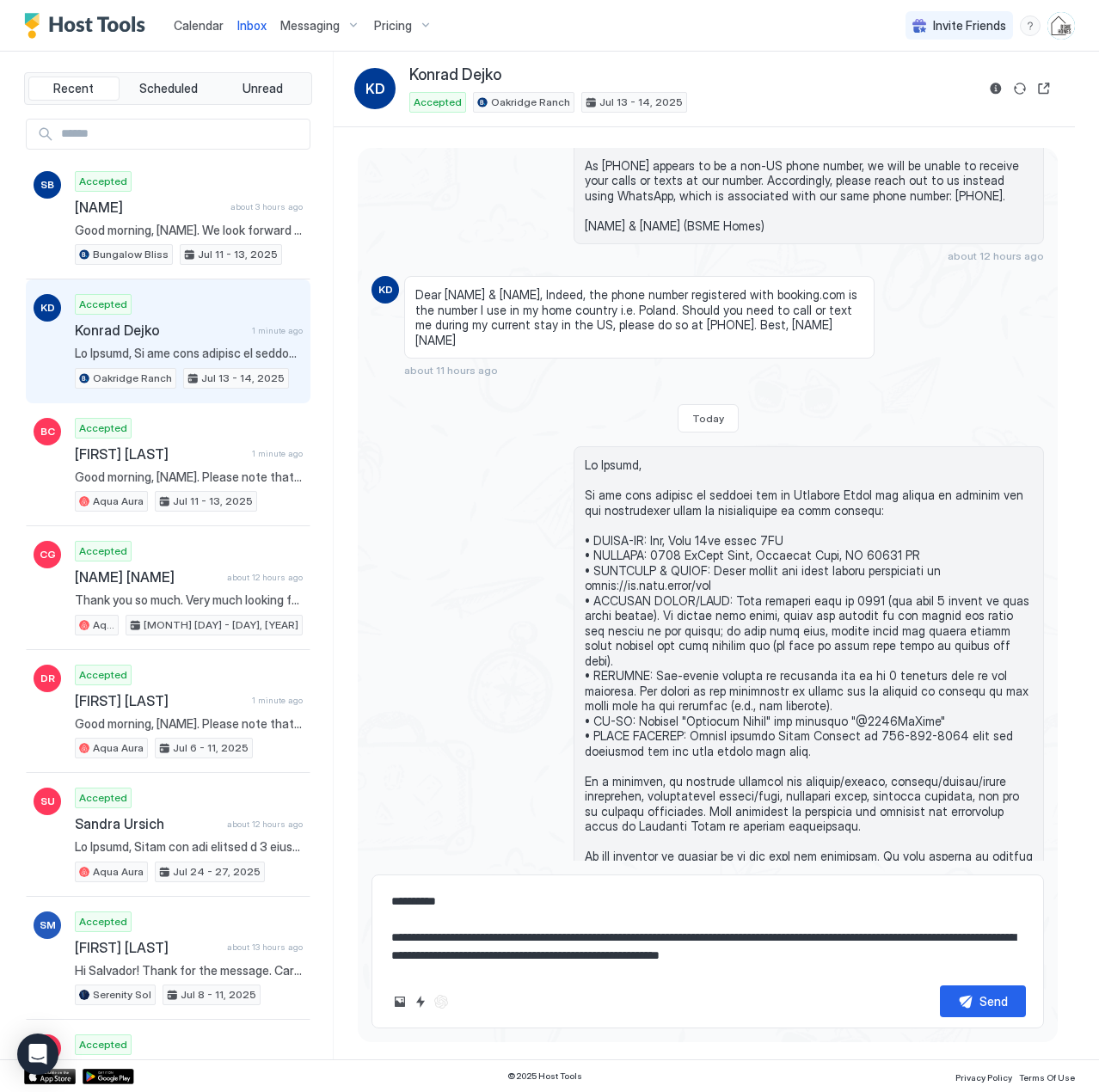 type on "*" 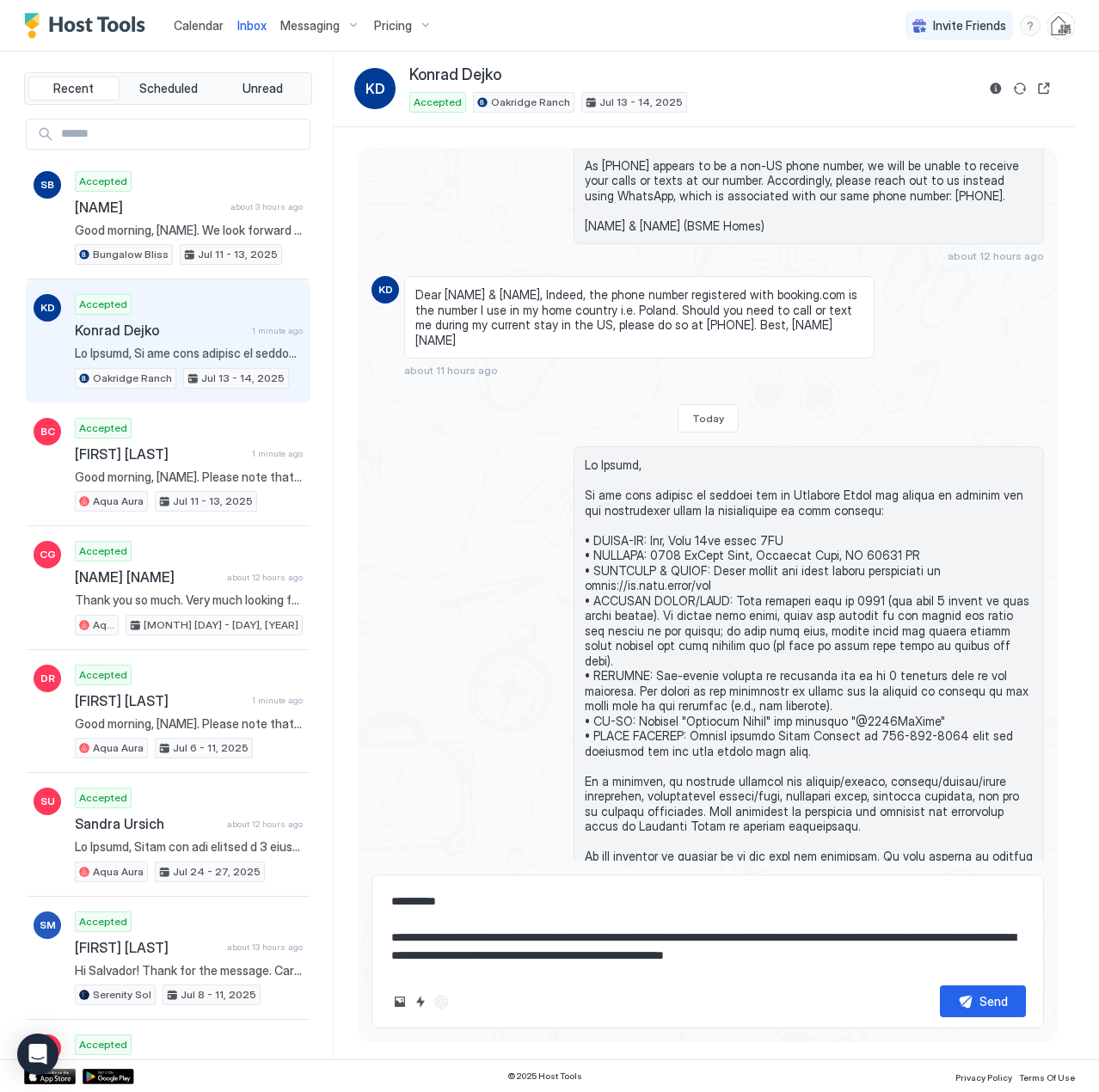 type on "*" 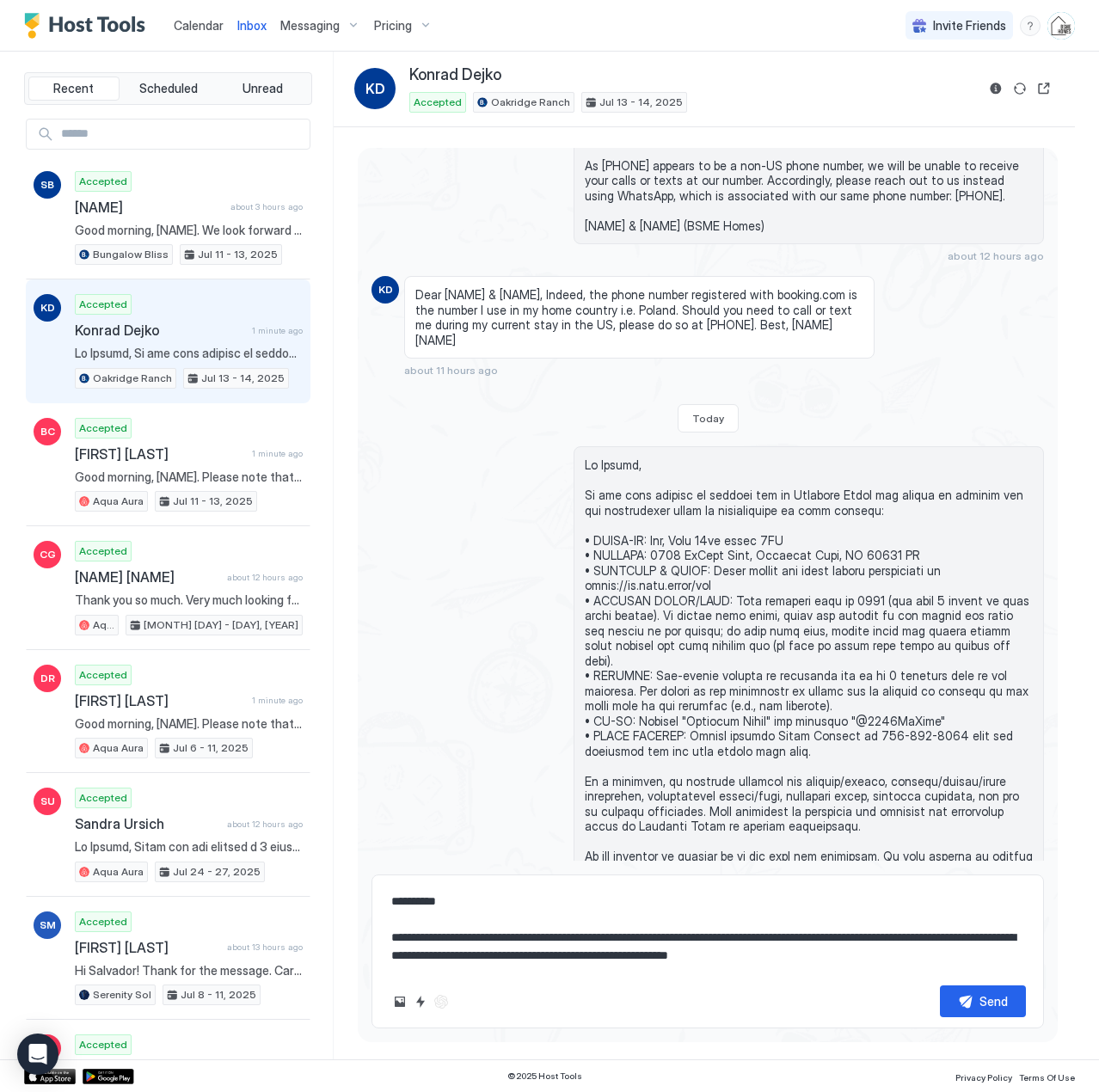 type on "*" 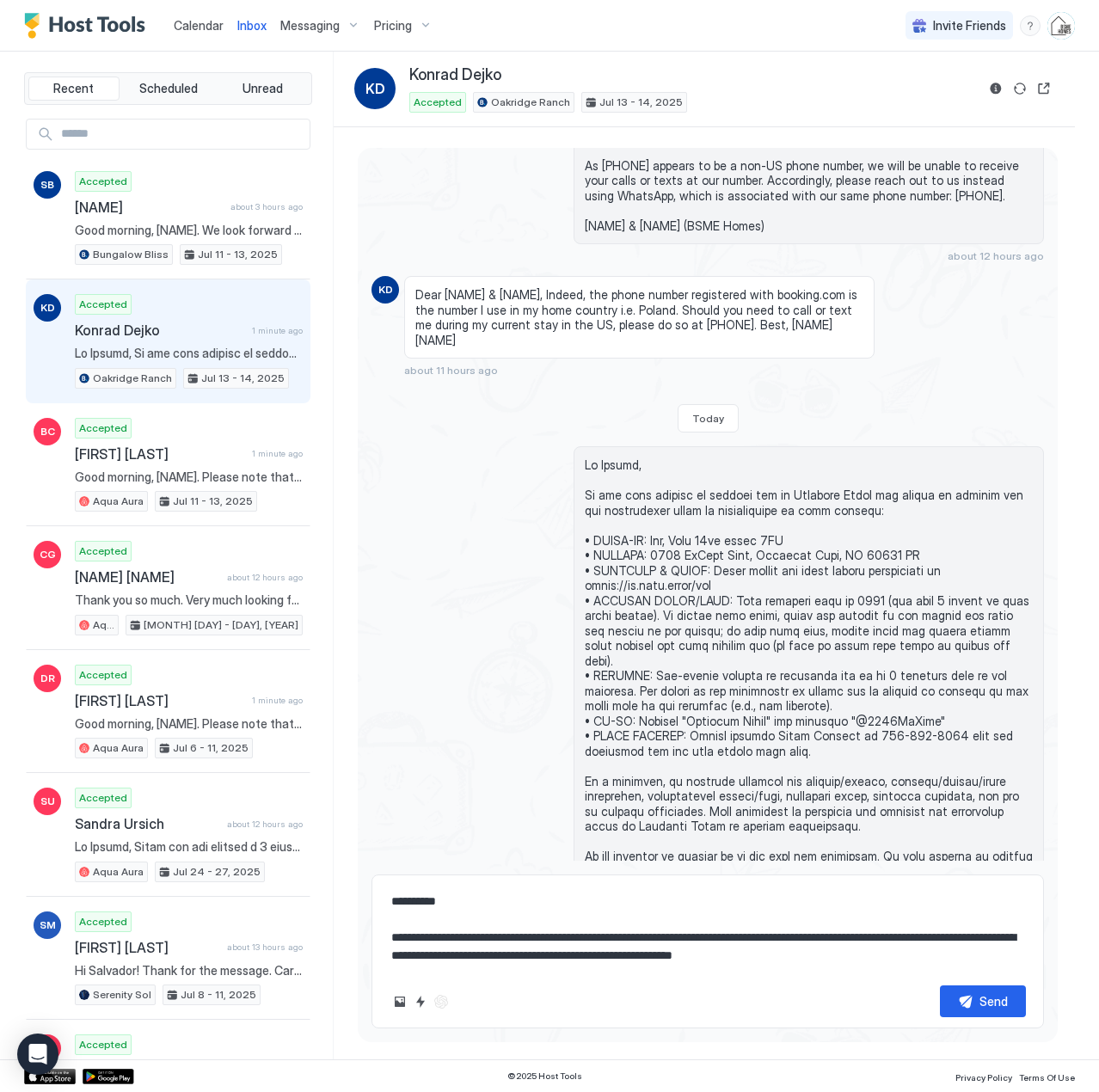 type on "*" 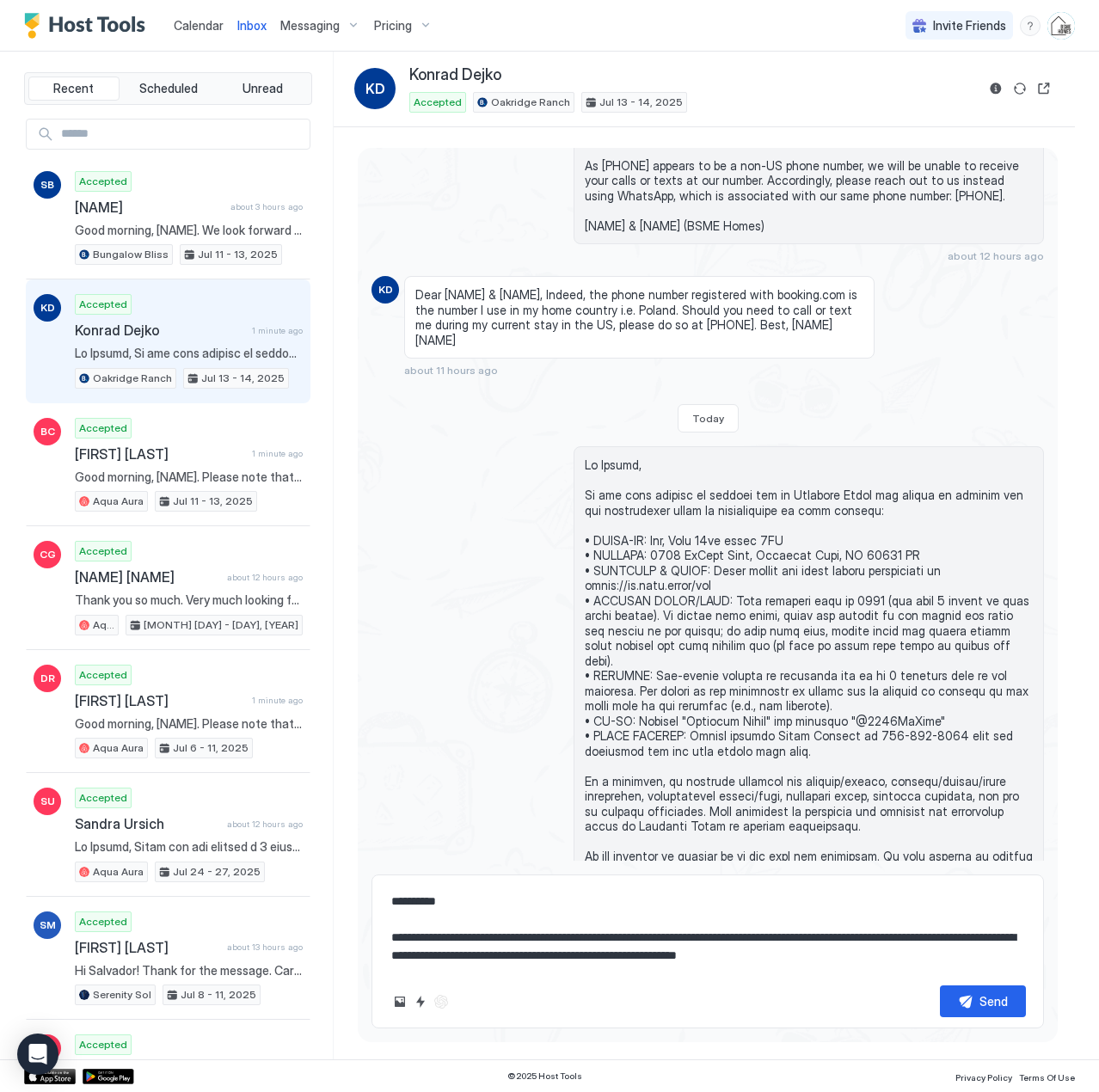 type on "*" 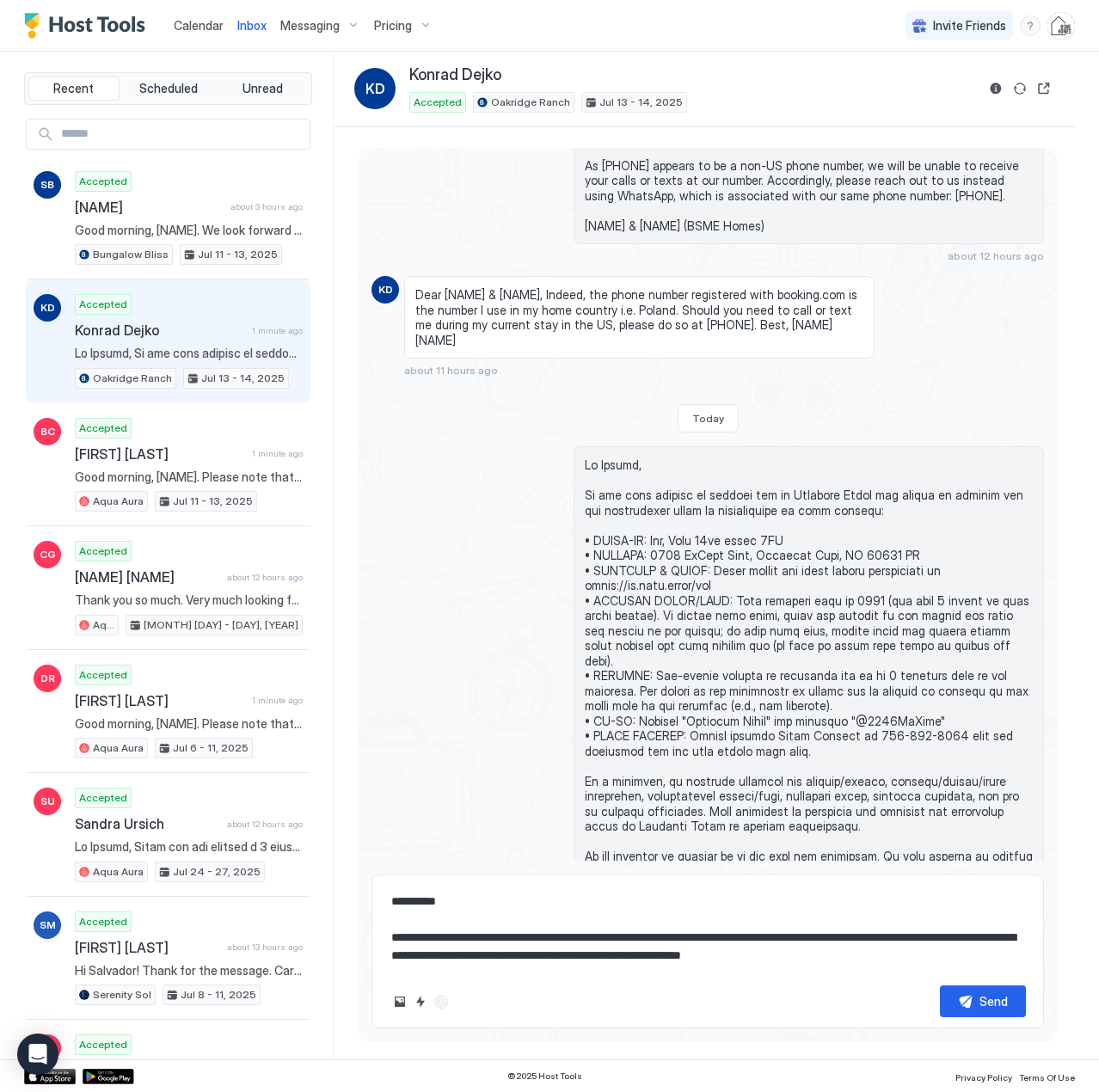 type on "*" 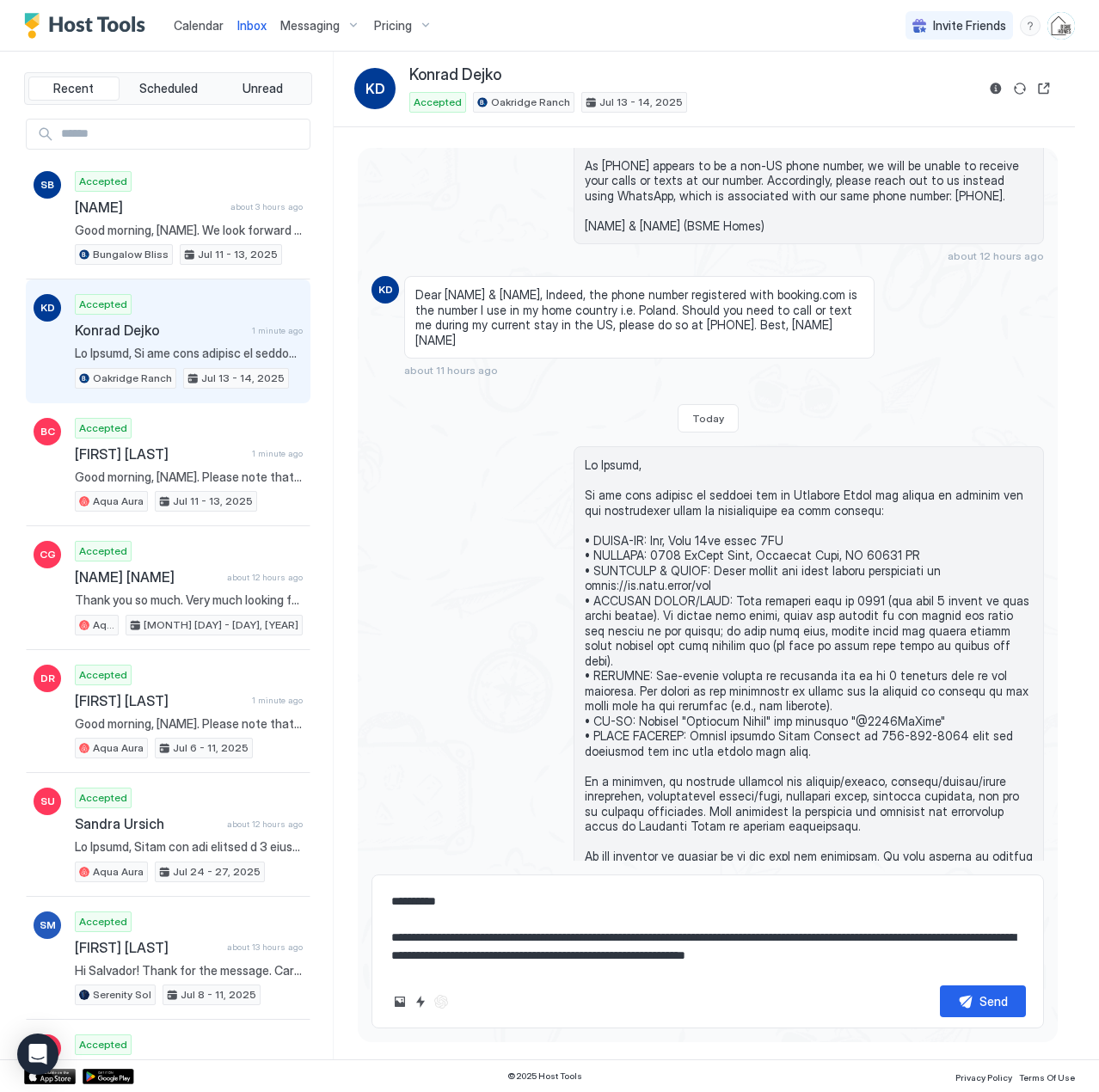 type on "*" 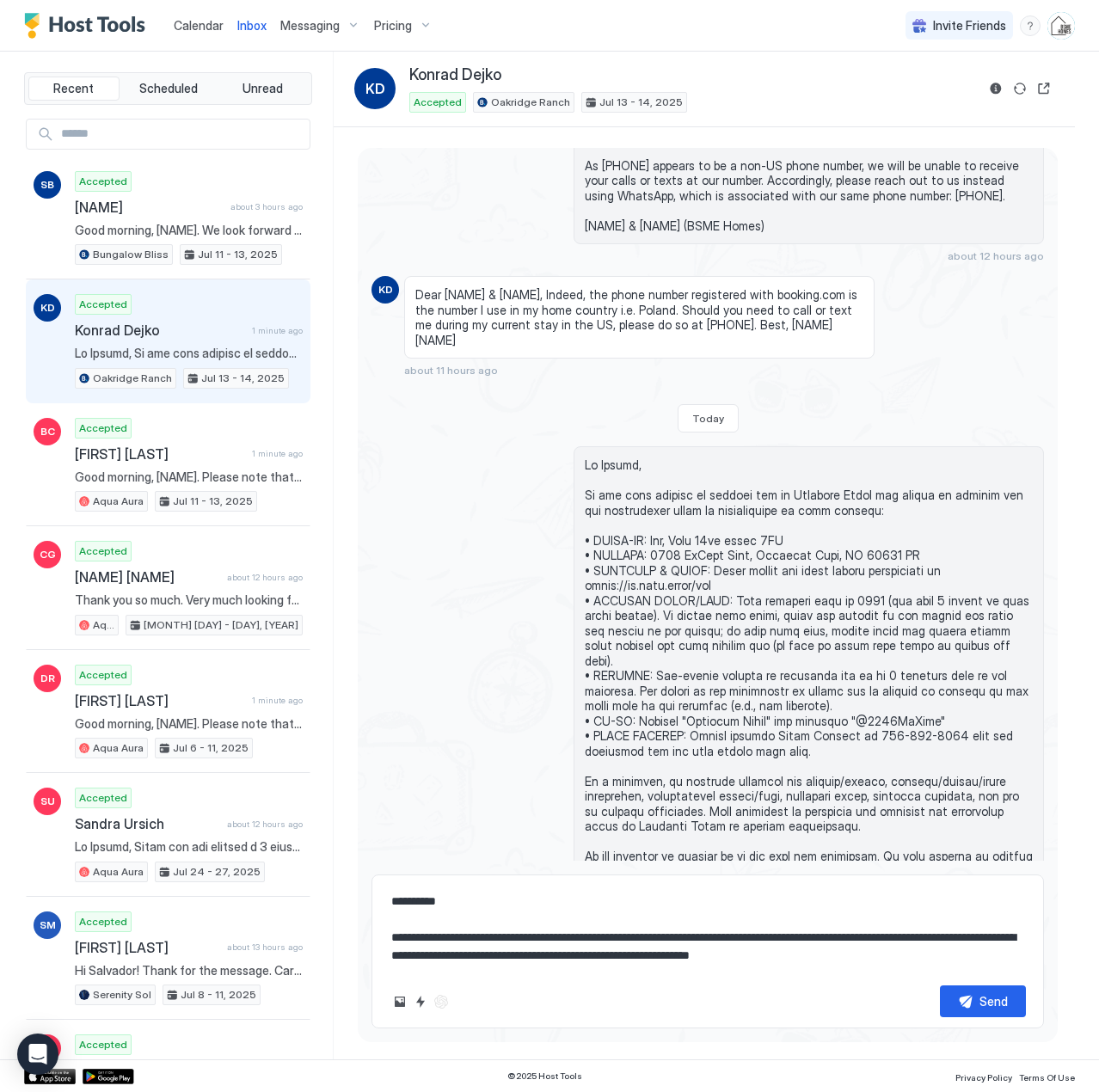 type on "*" 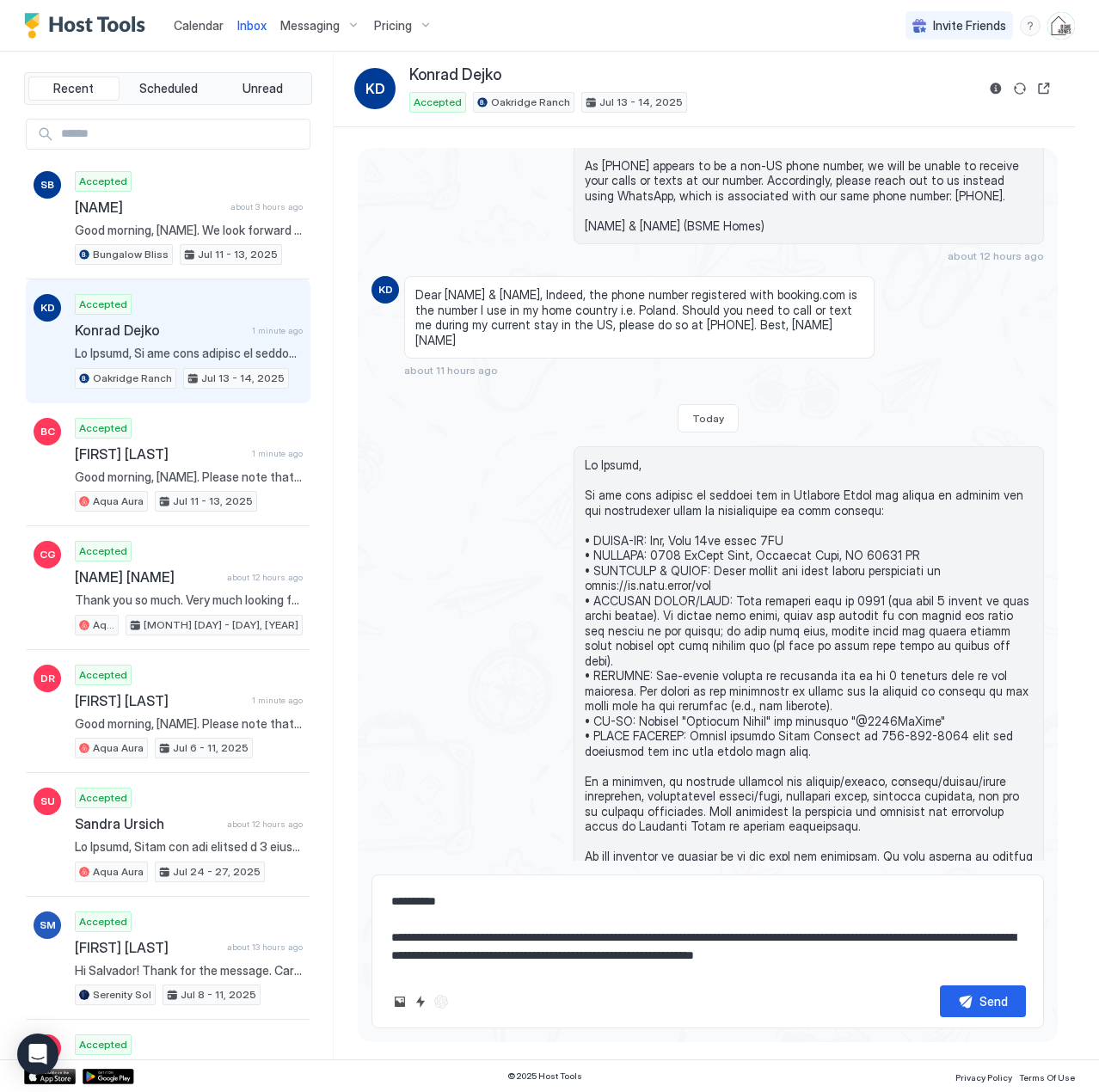 type on "*" 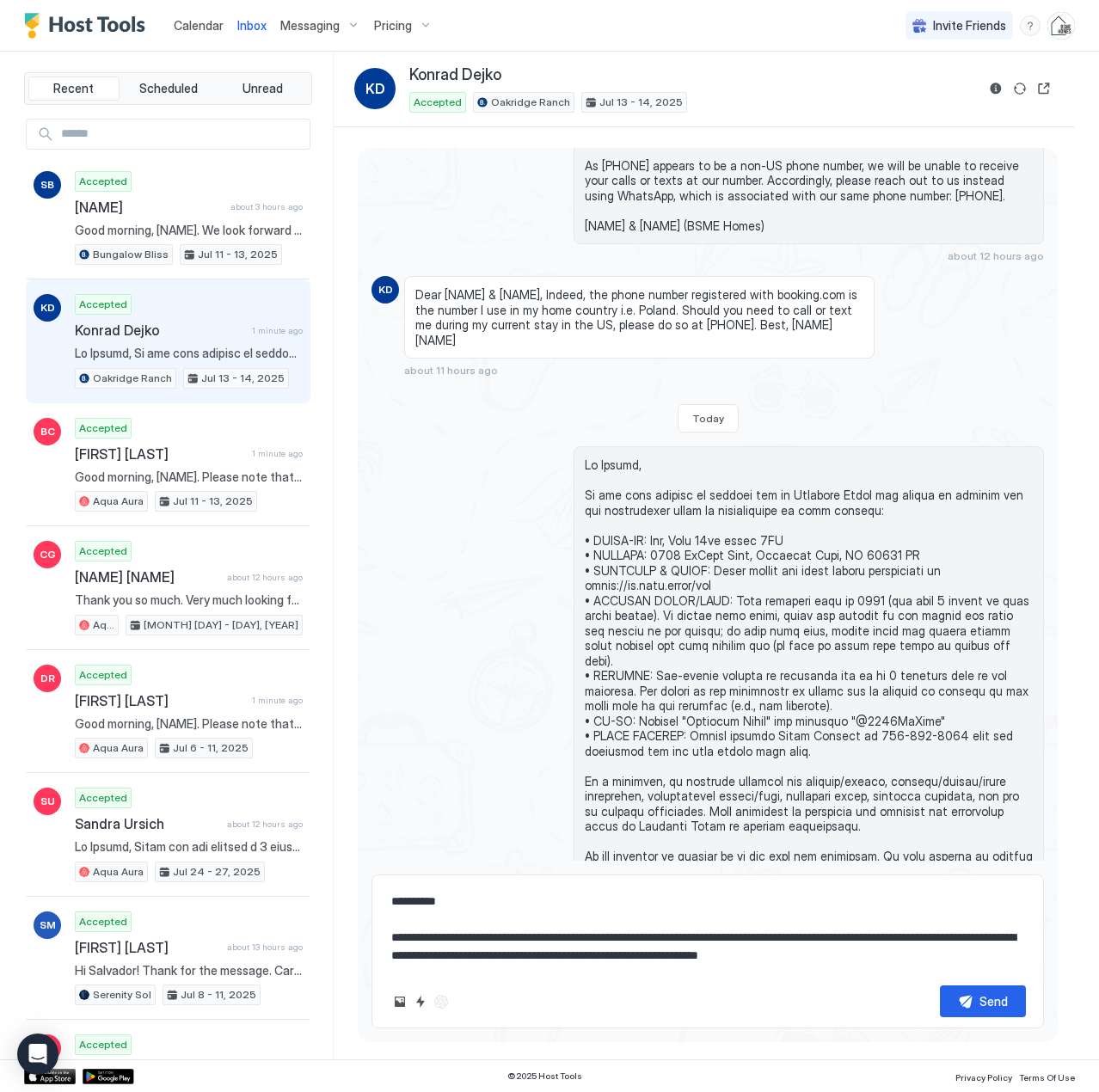 type on "*" 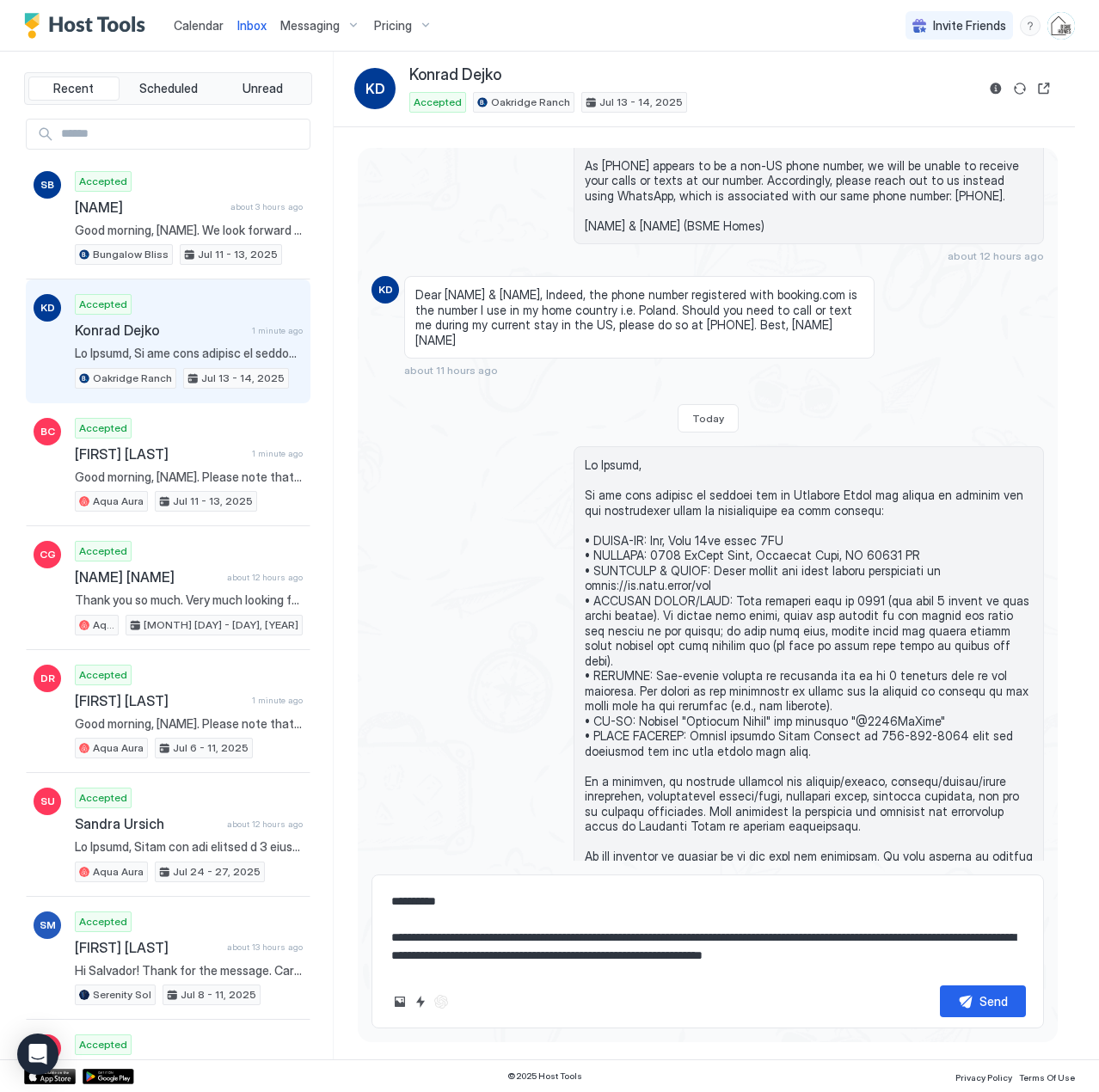 type on "*" 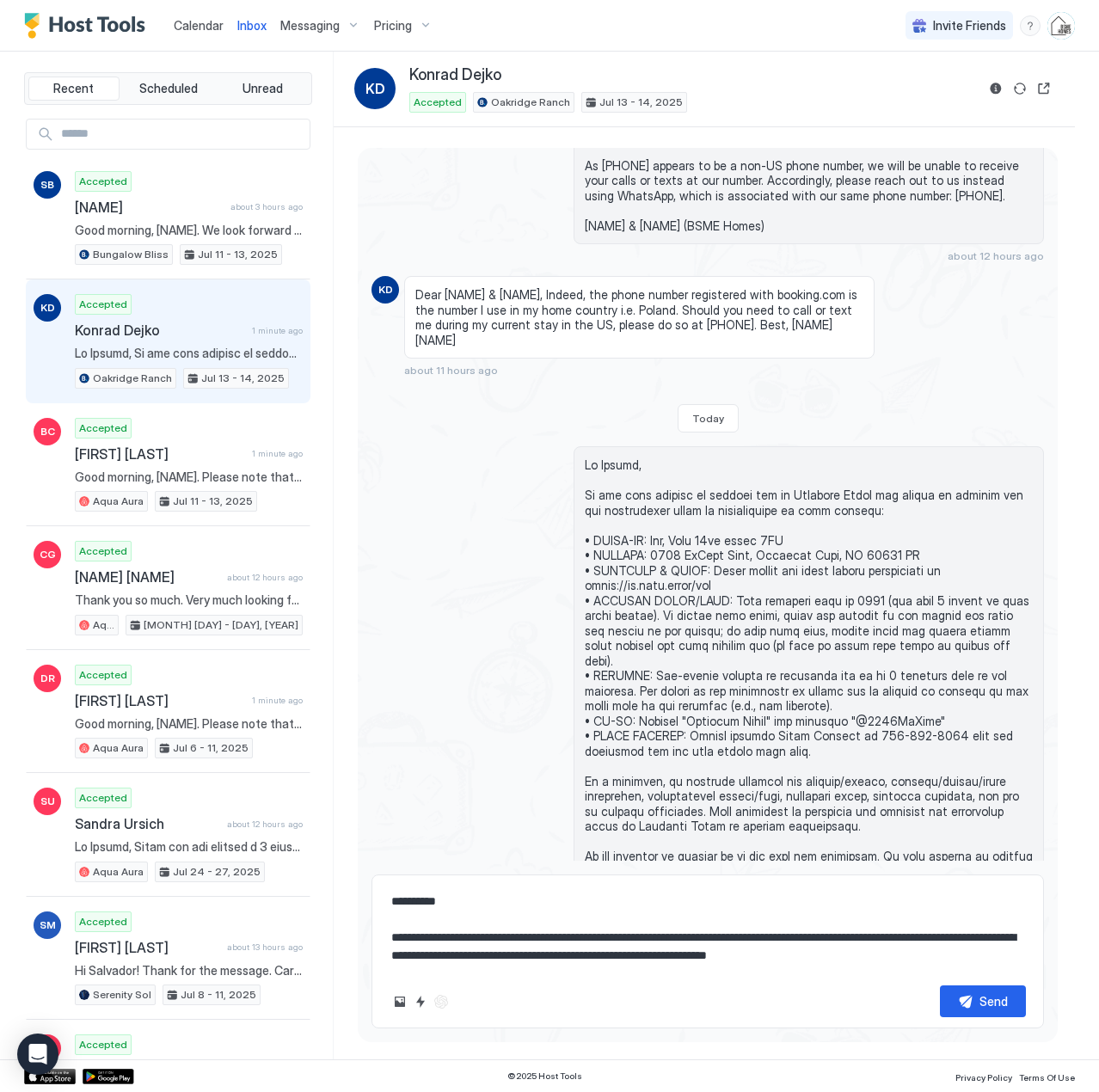 type on "*" 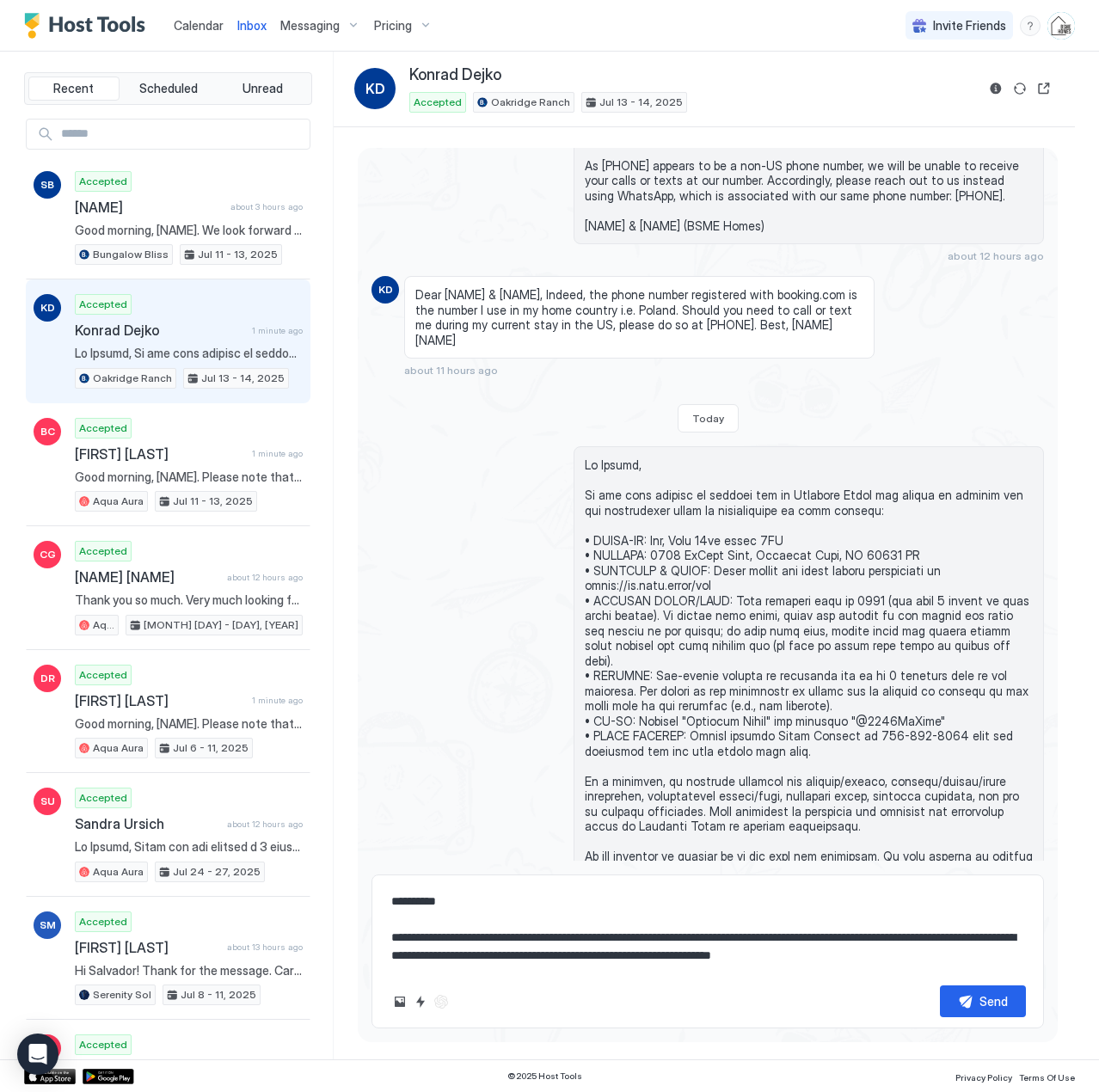 type on "*" 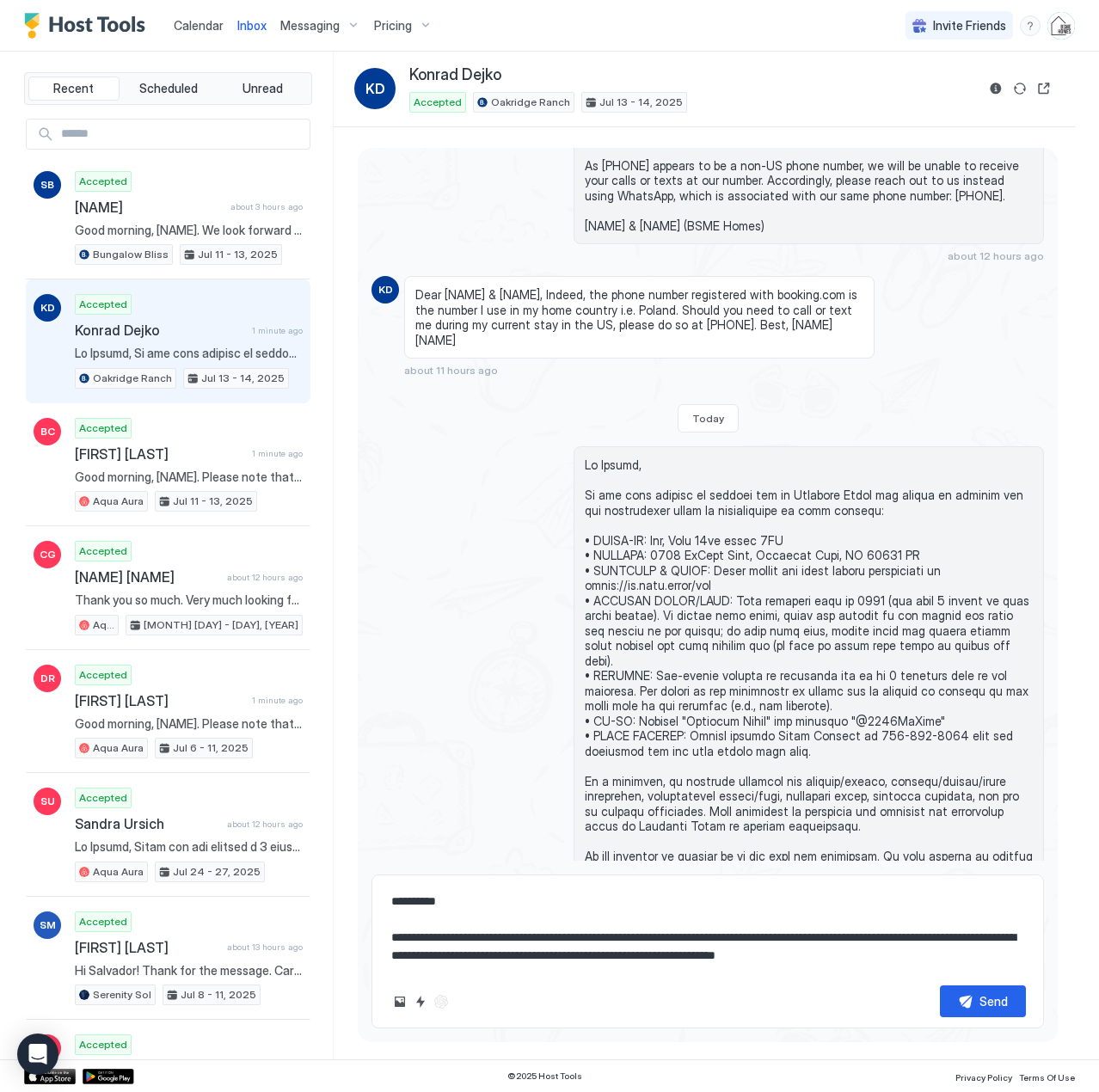 type on "*" 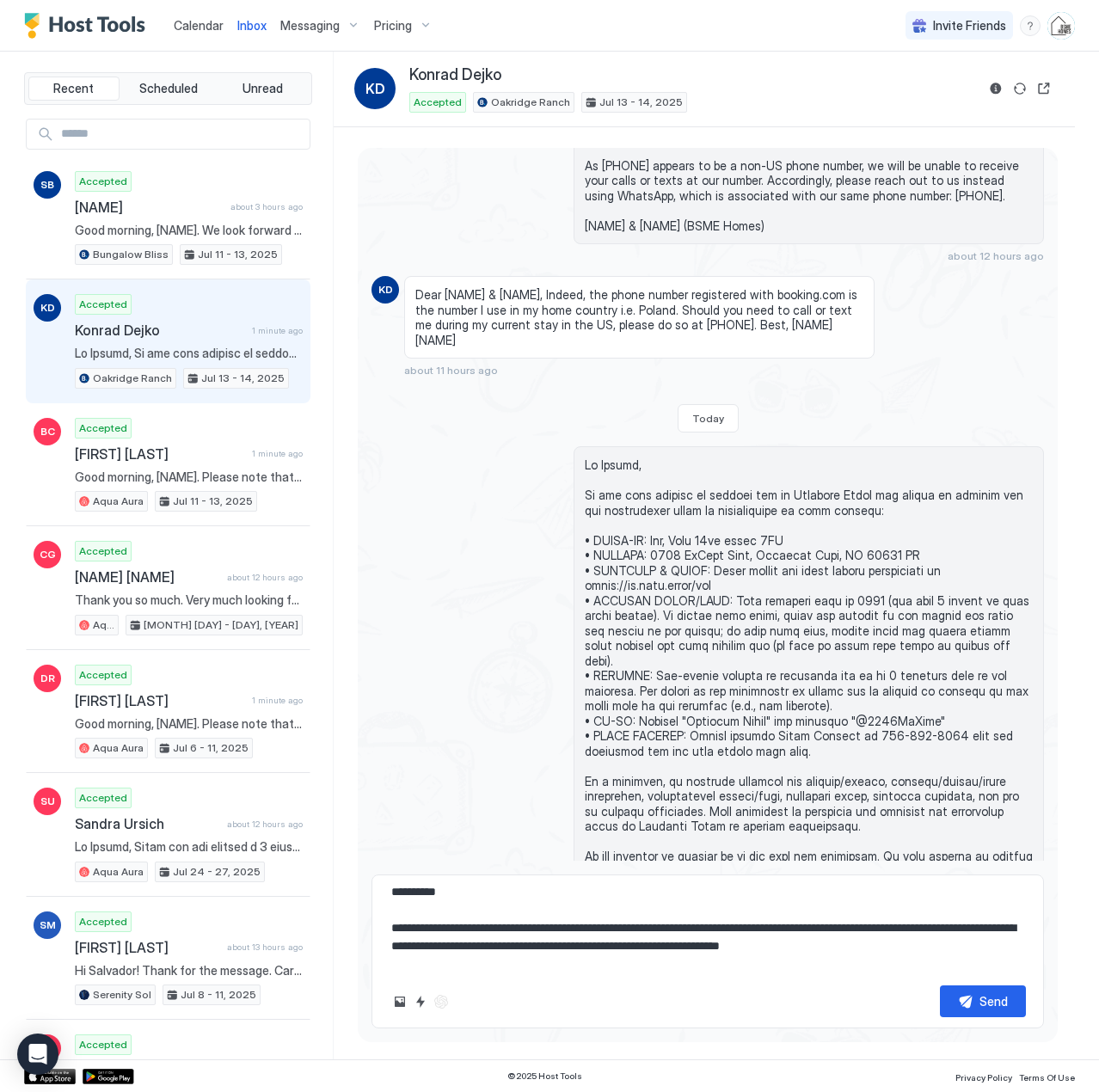 scroll, scrollTop: 28, scrollLeft: 0, axis: vertical 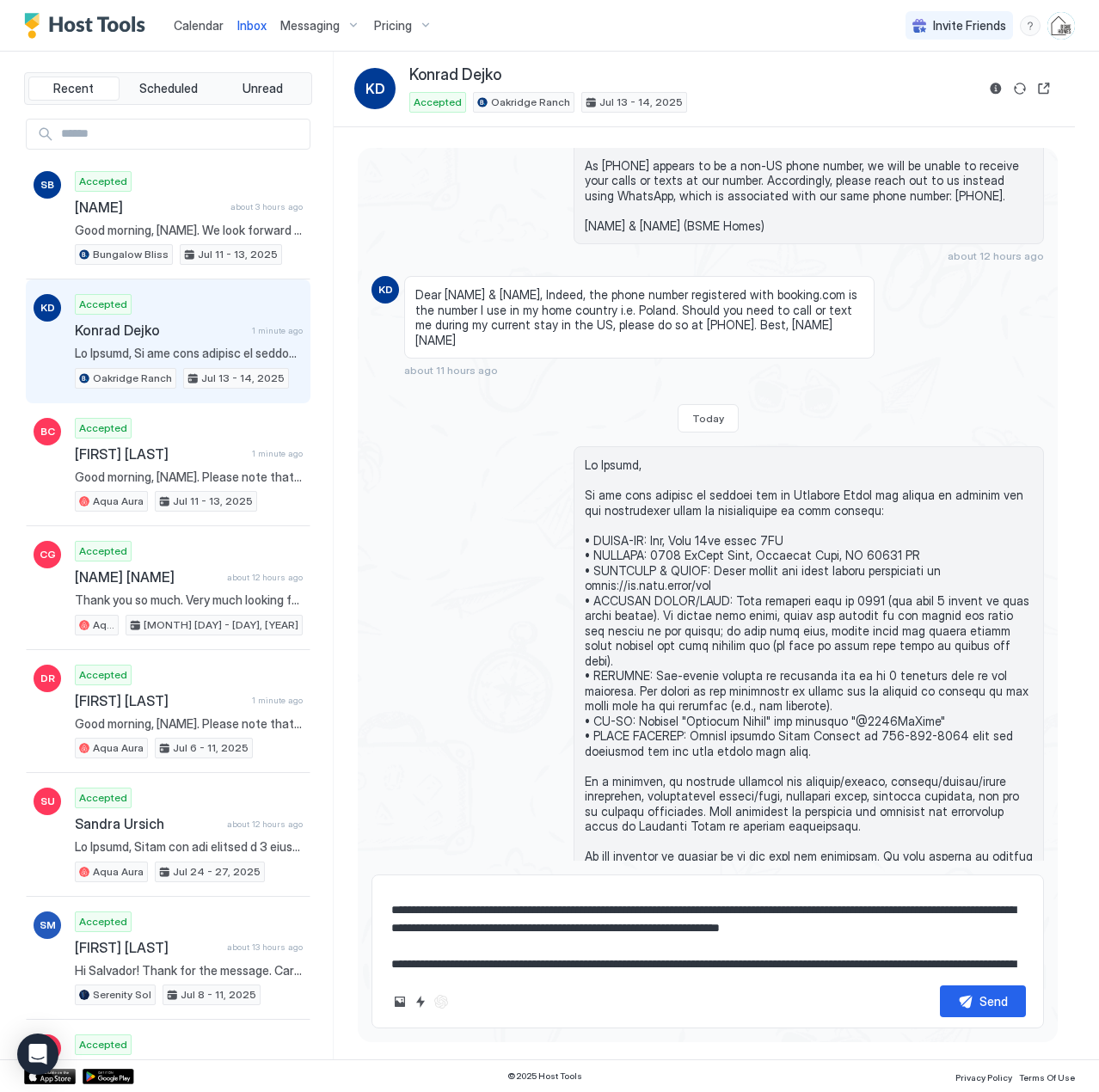 type on "*" 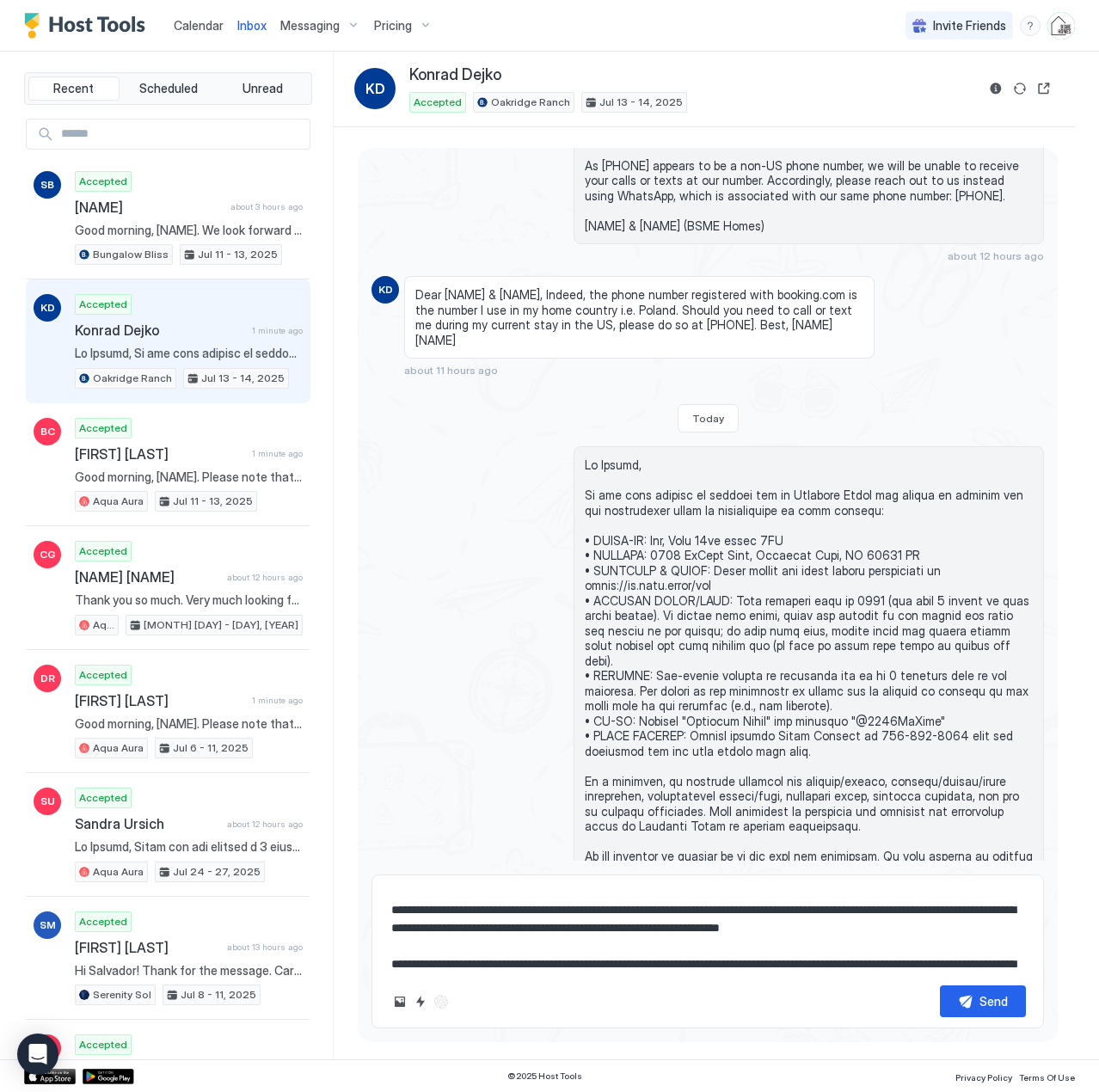 type on "**********" 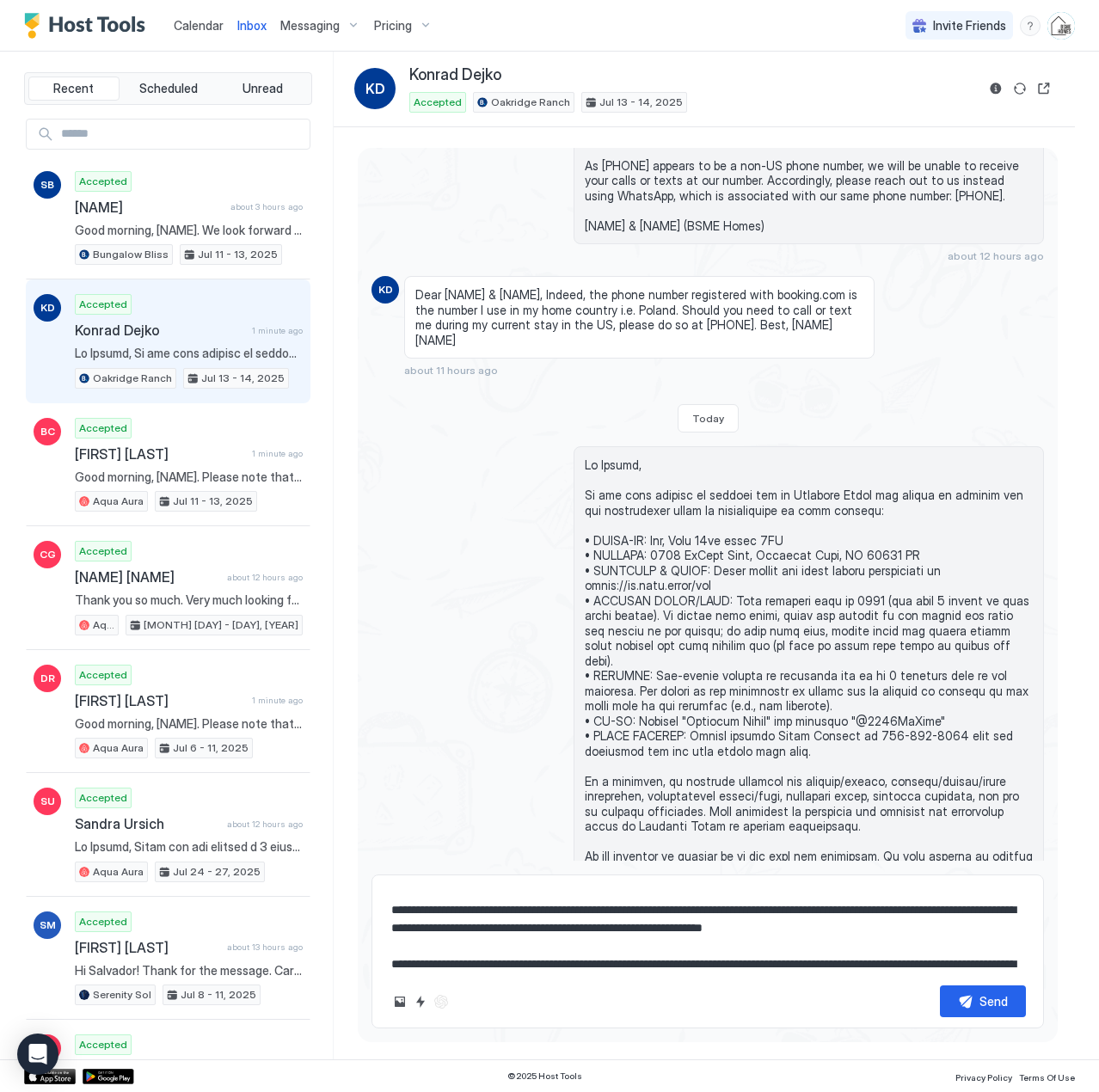 type on "*" 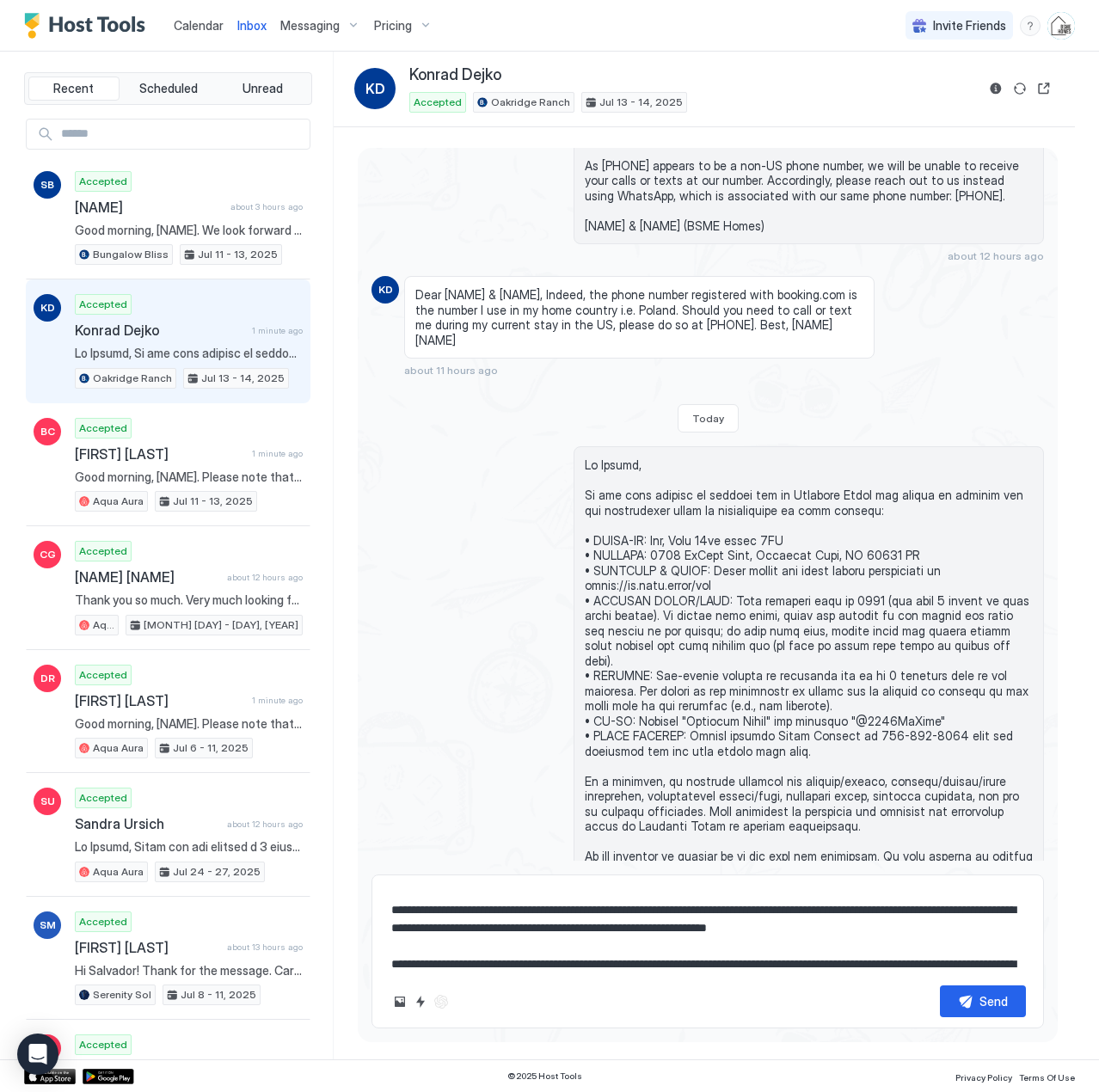 type on "*" 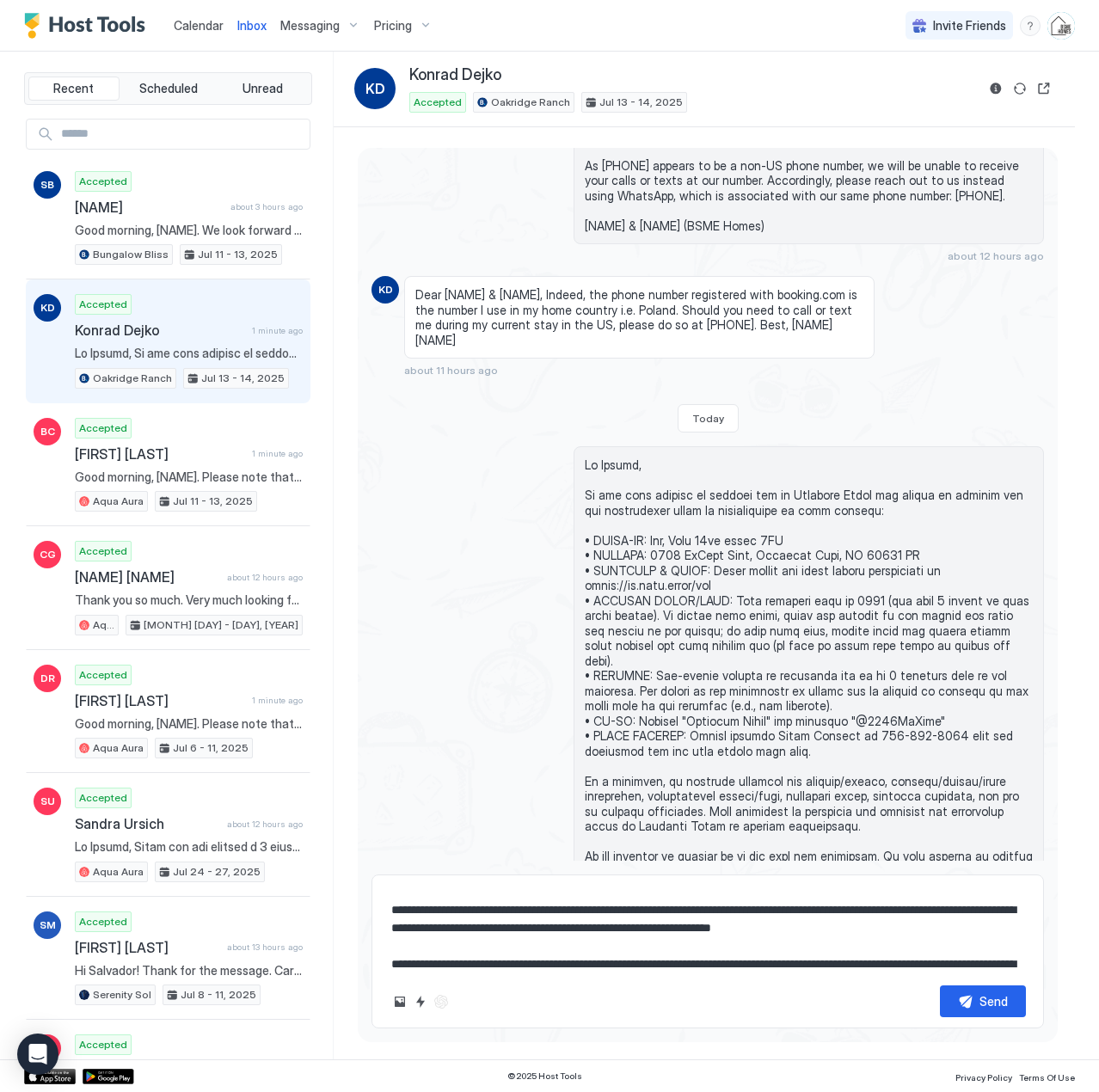 type on "*" 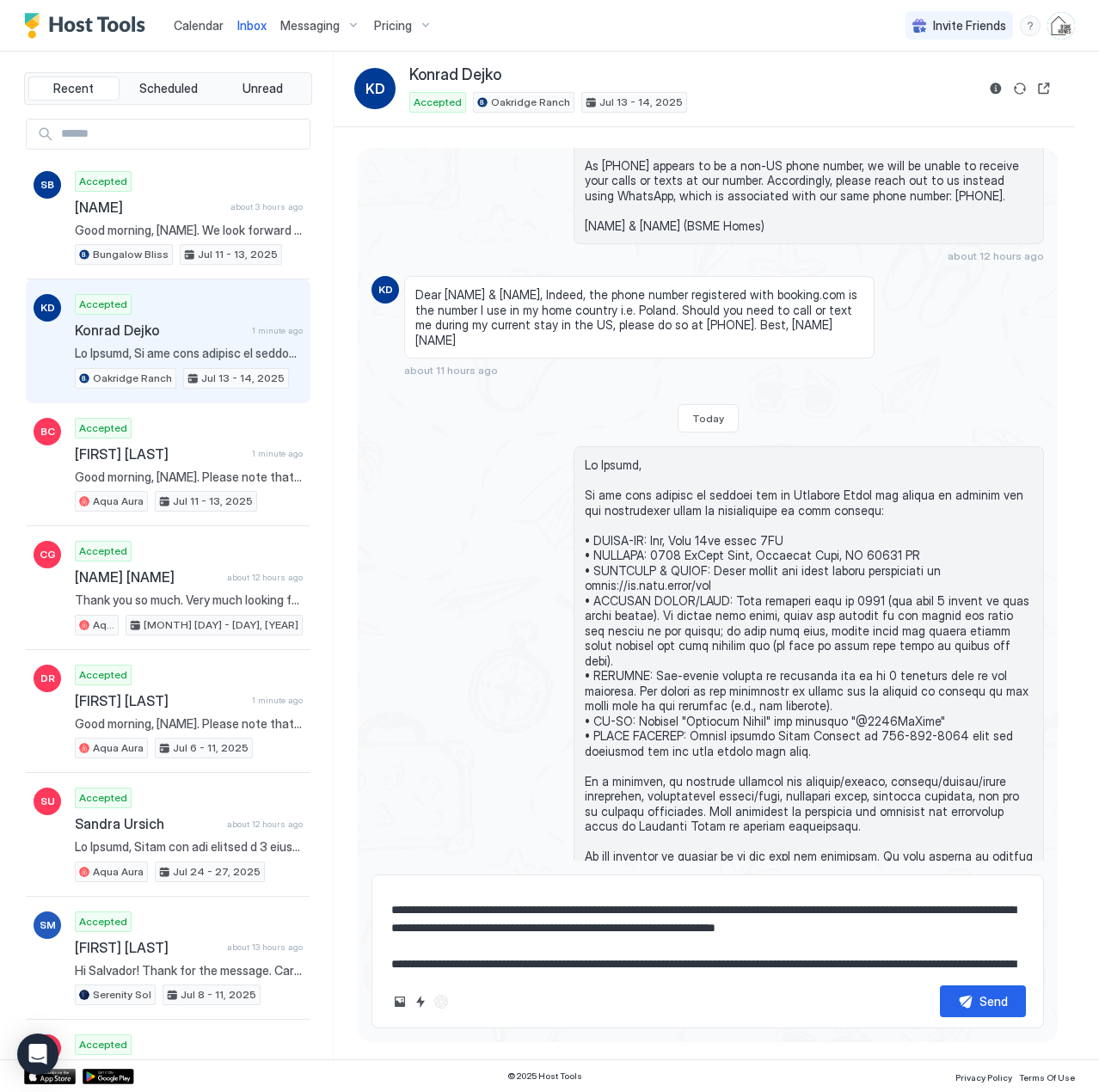 type on "*" 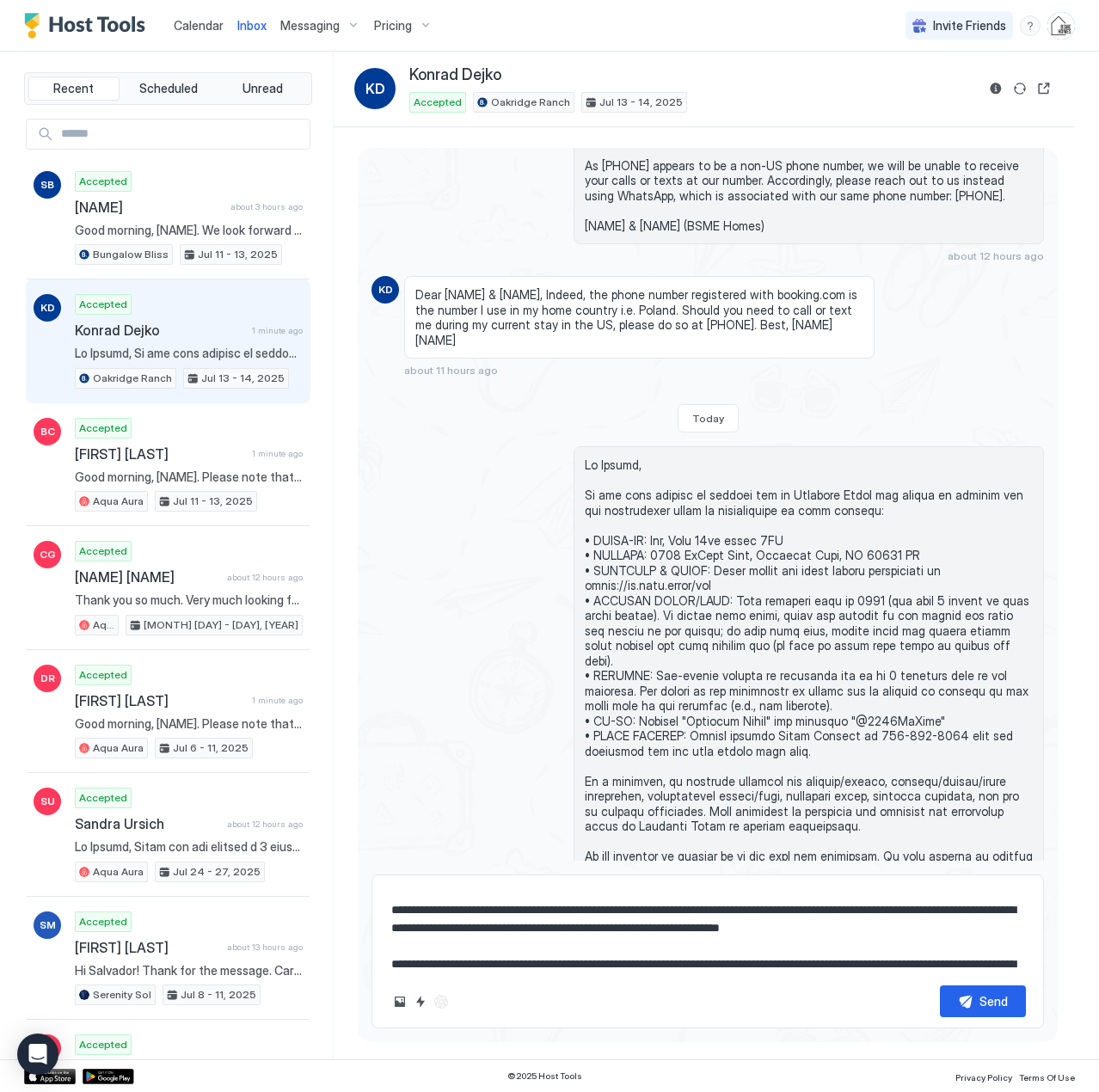 type on "*" 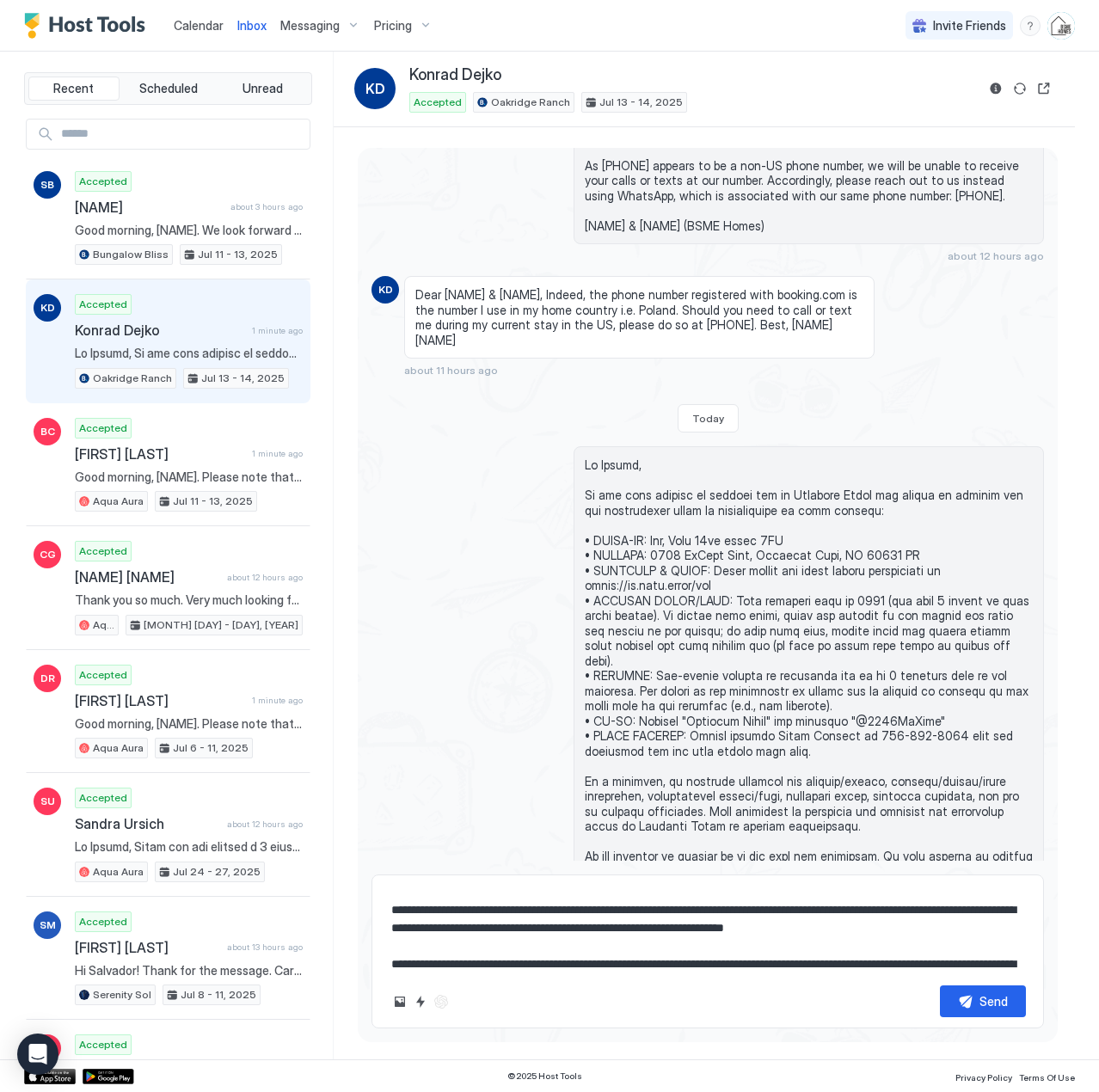 type on "*" 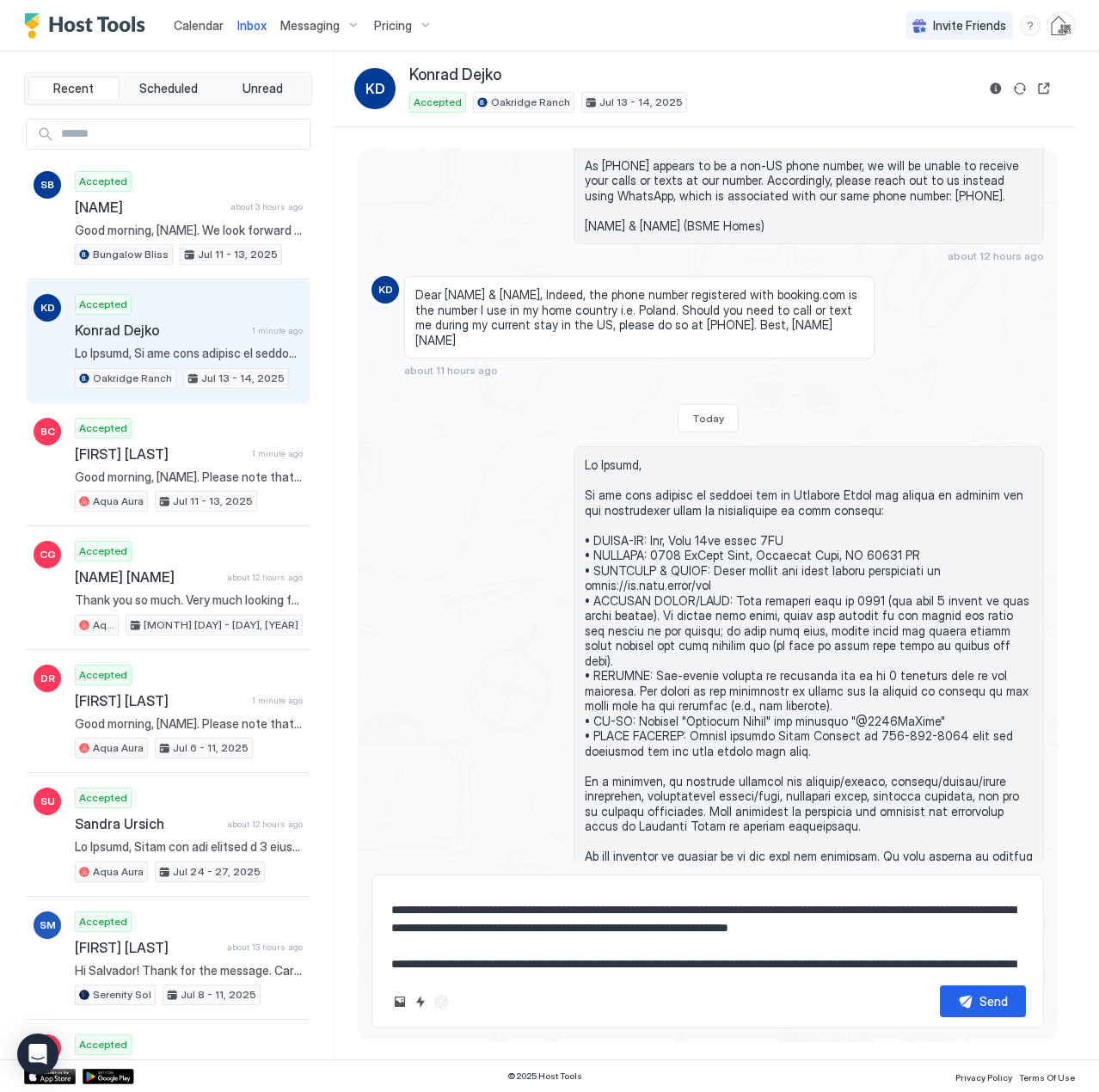 type on "*" 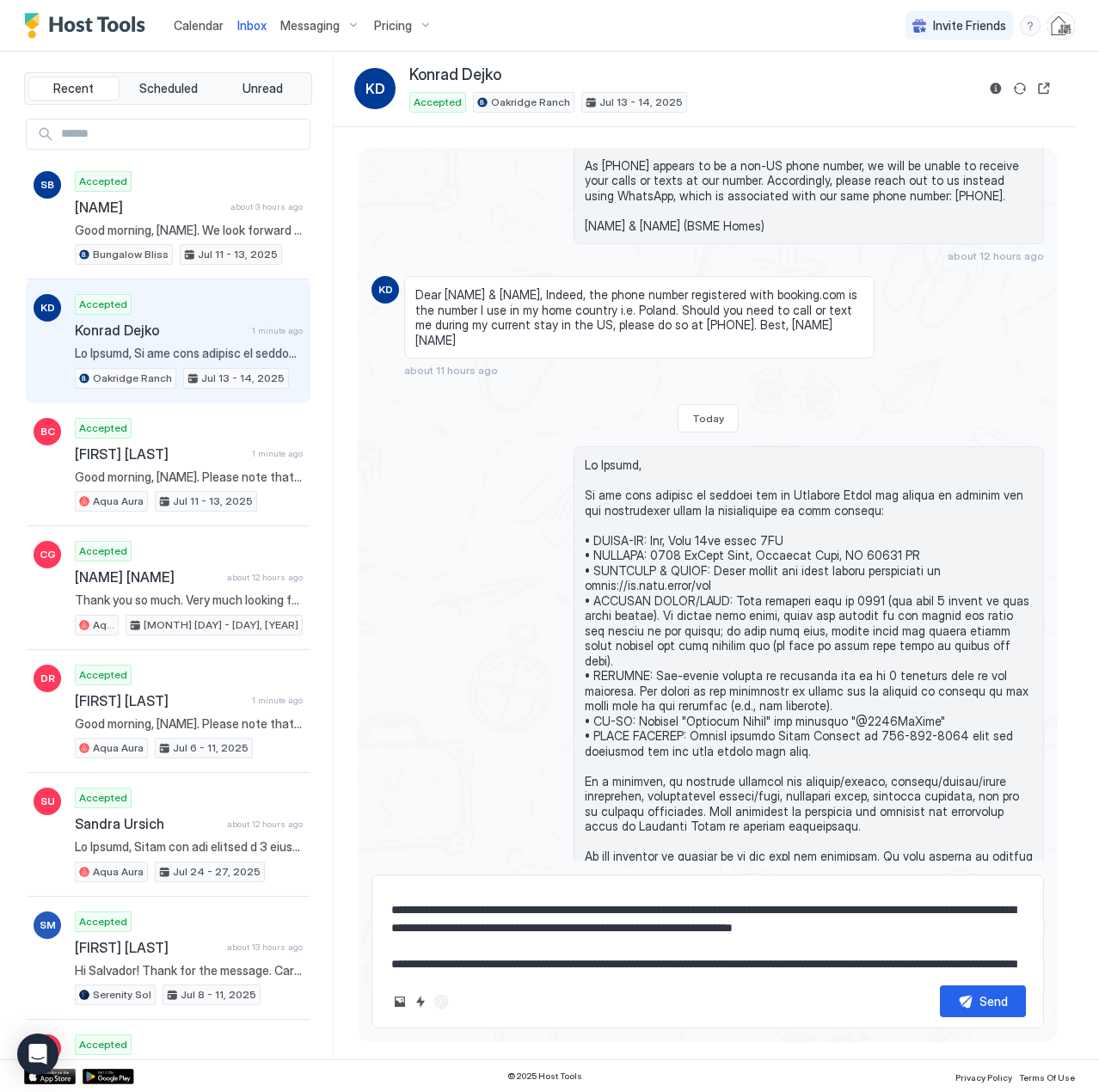 type on "*" 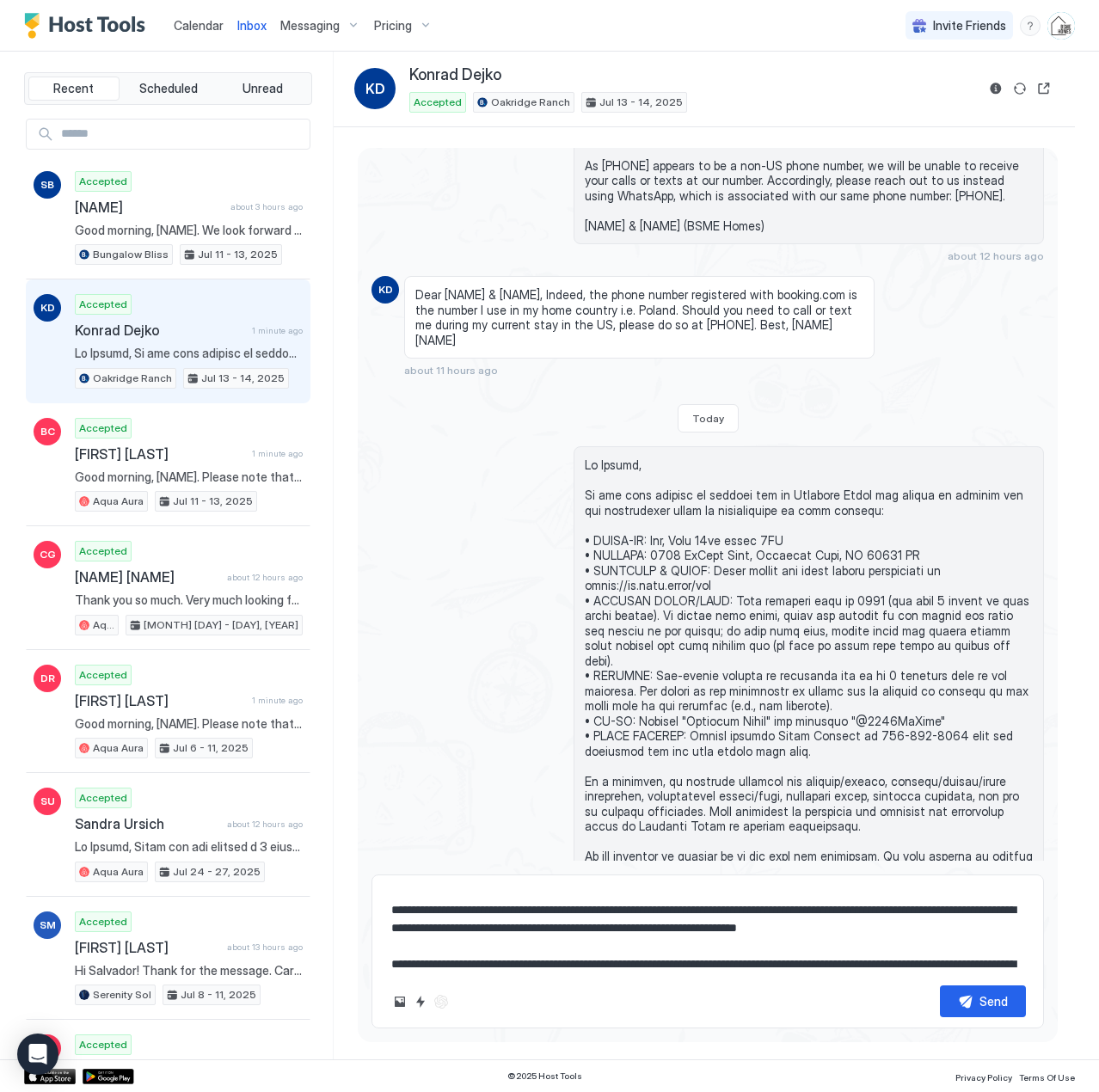 scroll, scrollTop: 46, scrollLeft: 0, axis: vertical 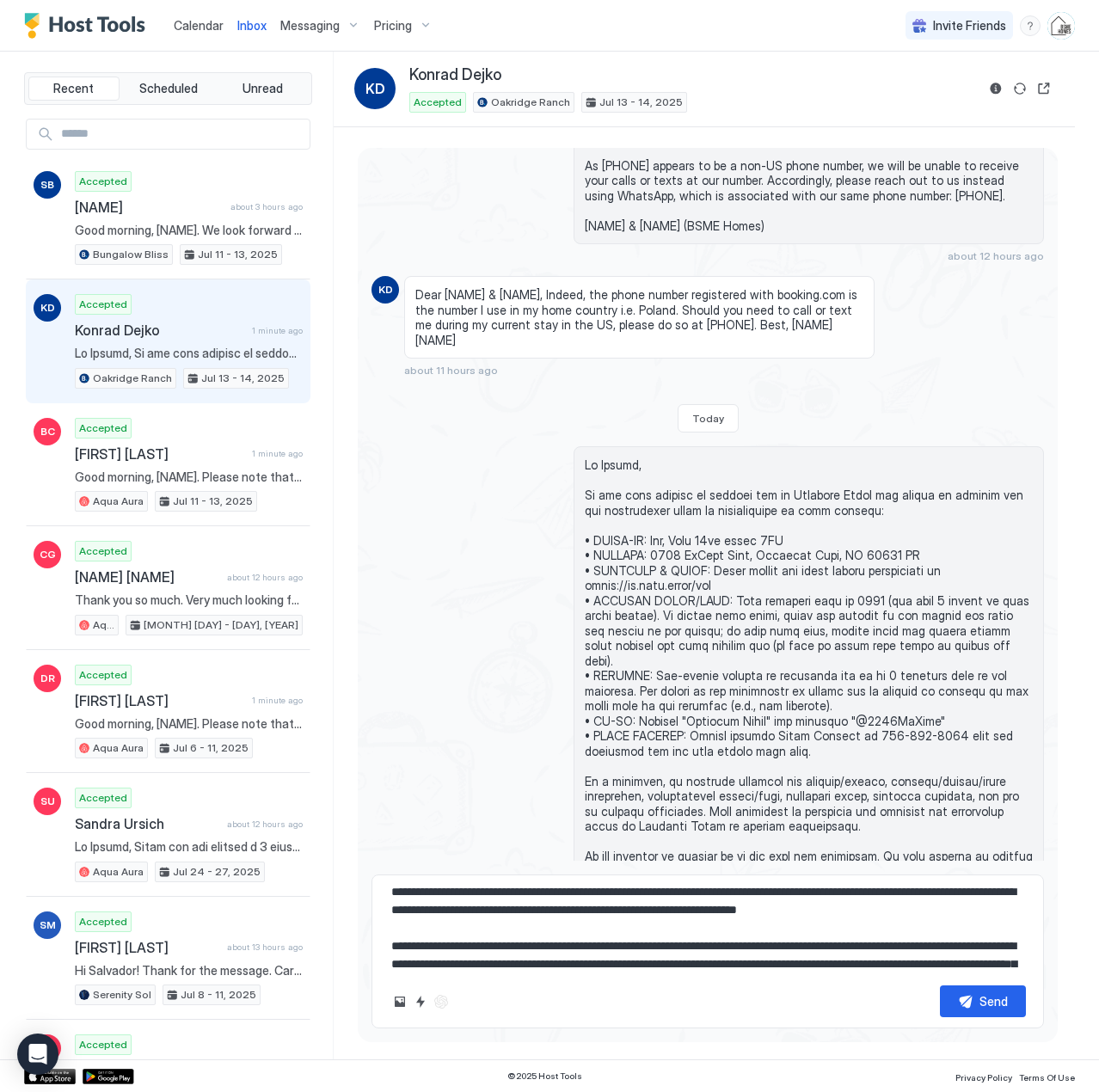 type on "*" 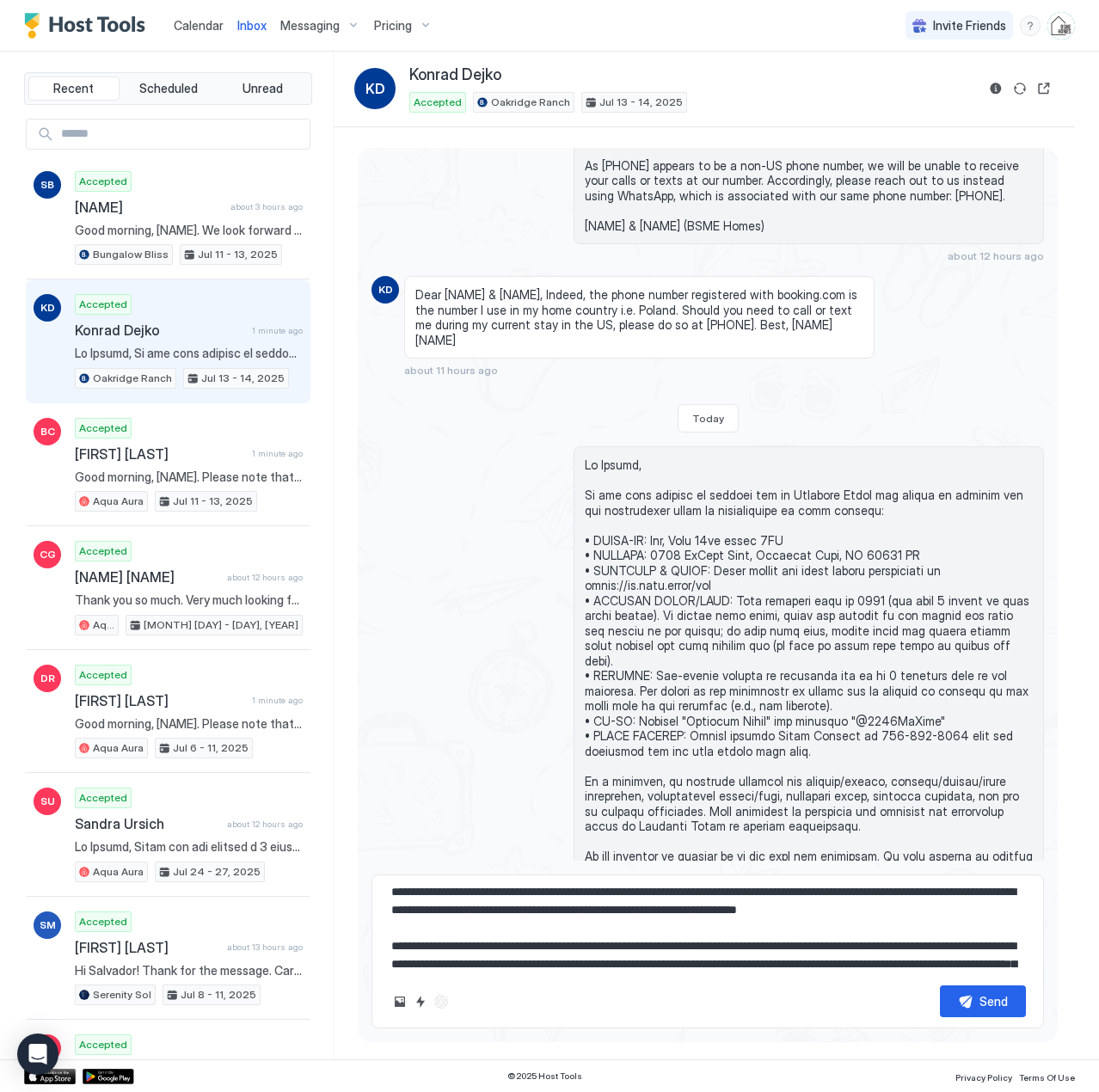 type on "**********" 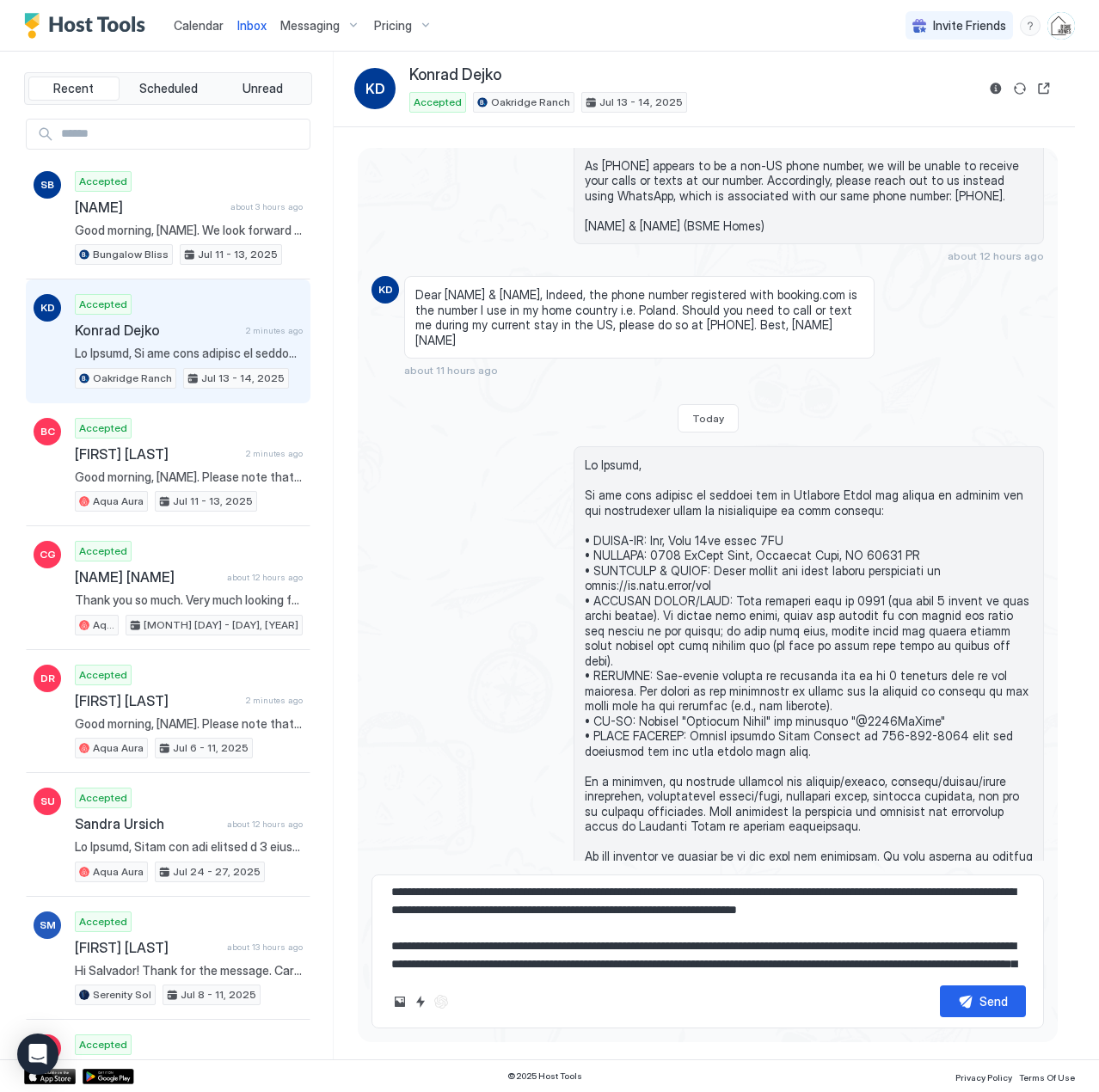 type on "*" 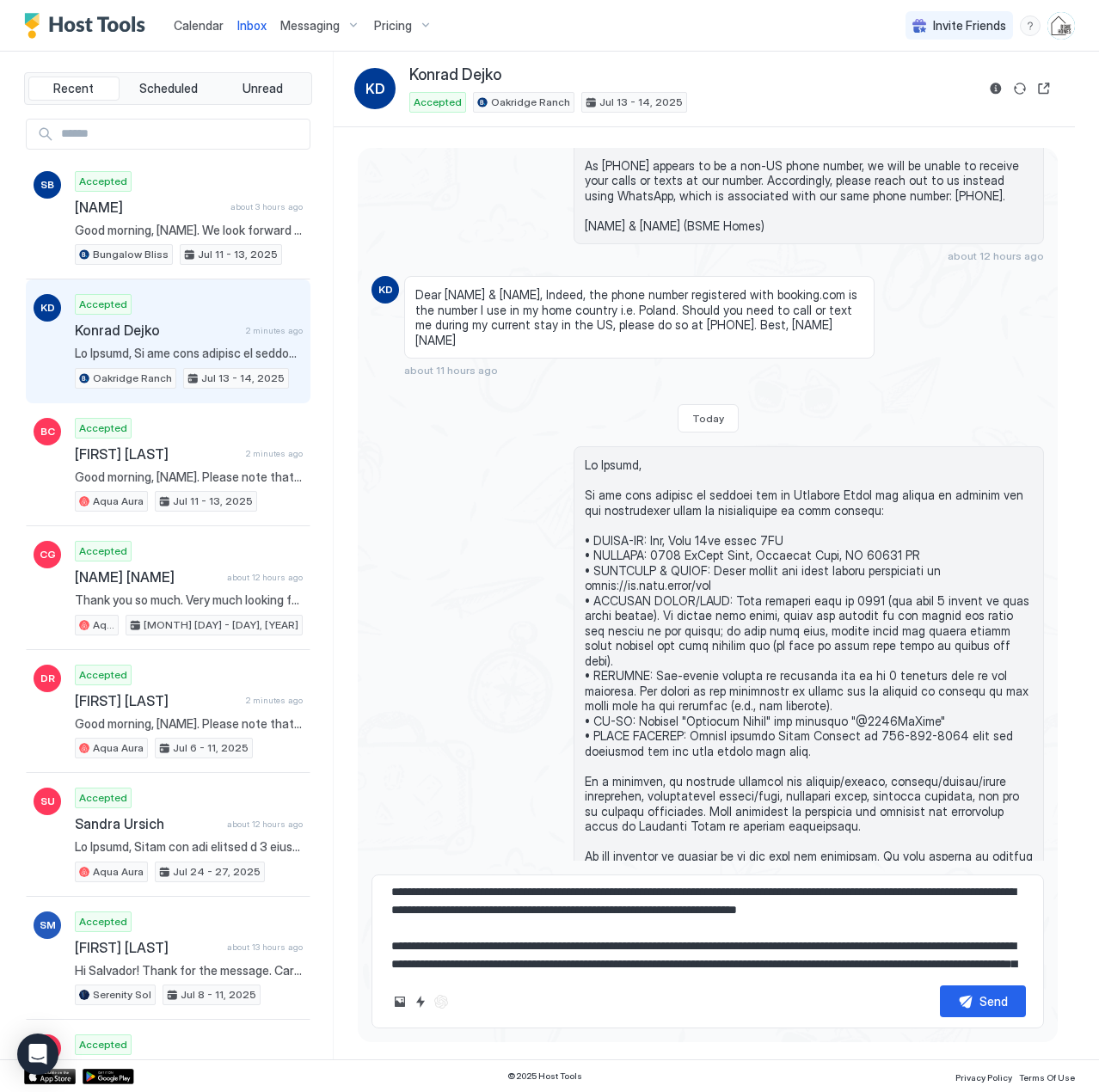 type on "**********" 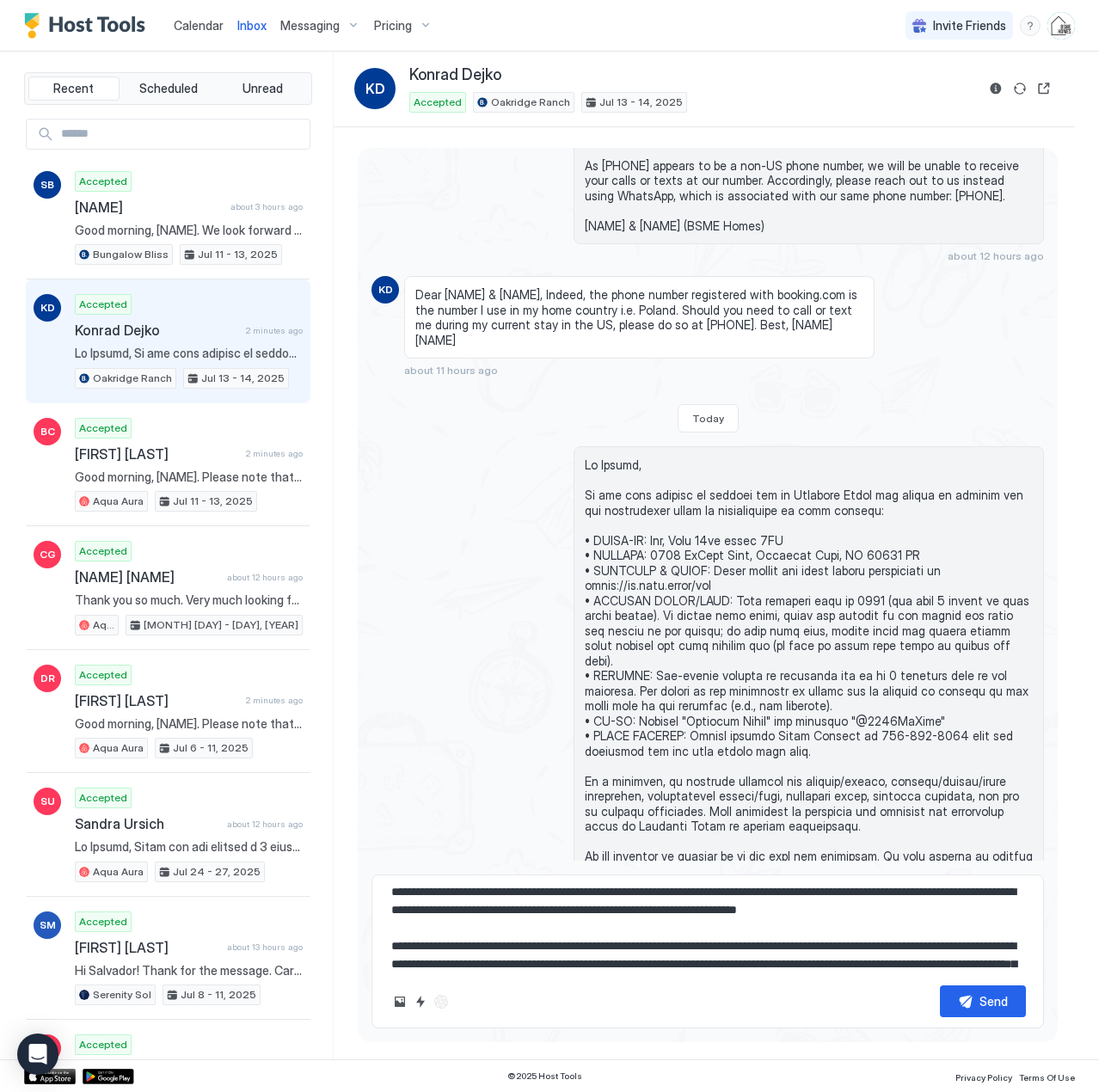 type on "*" 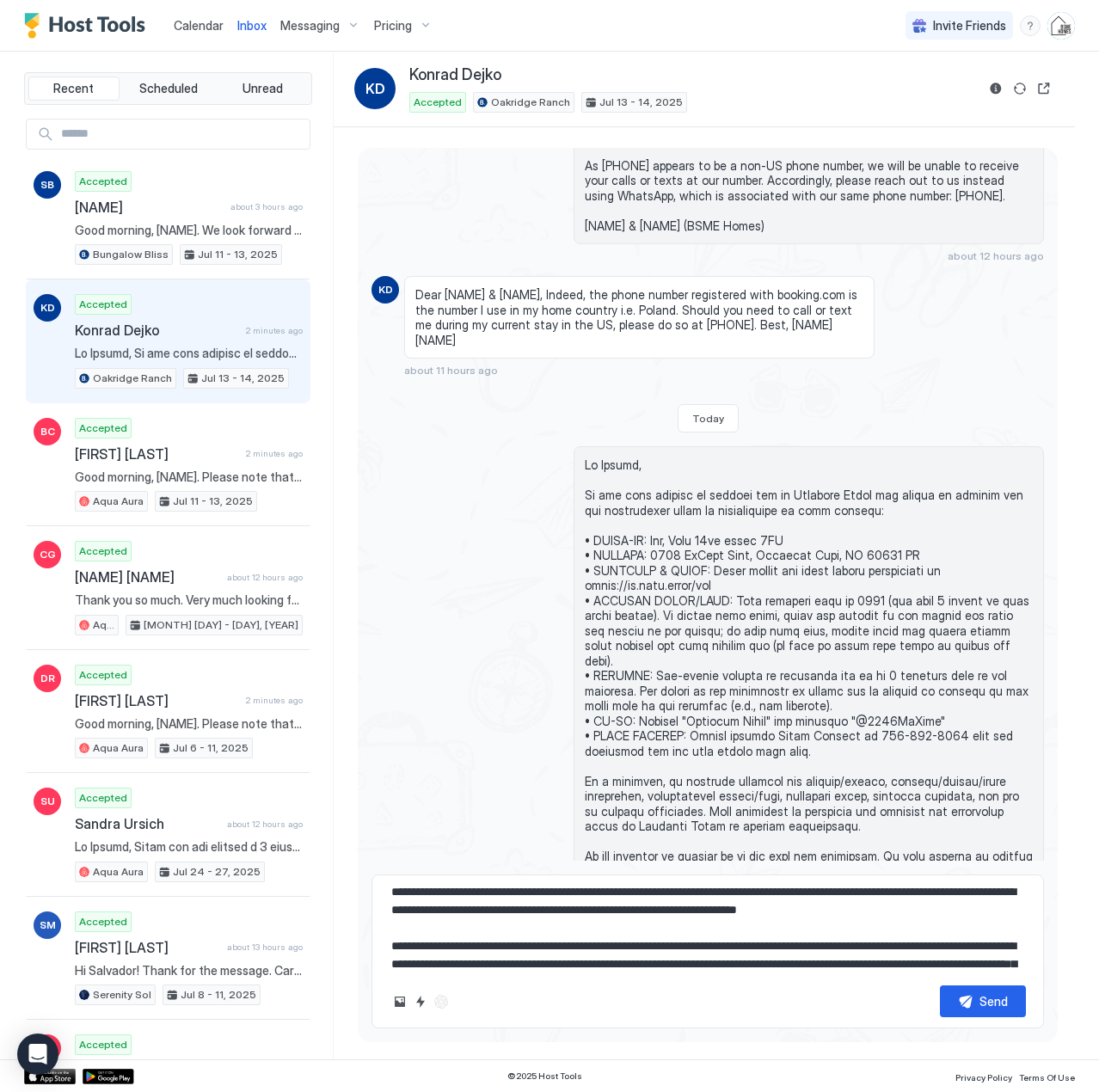 type on "**********" 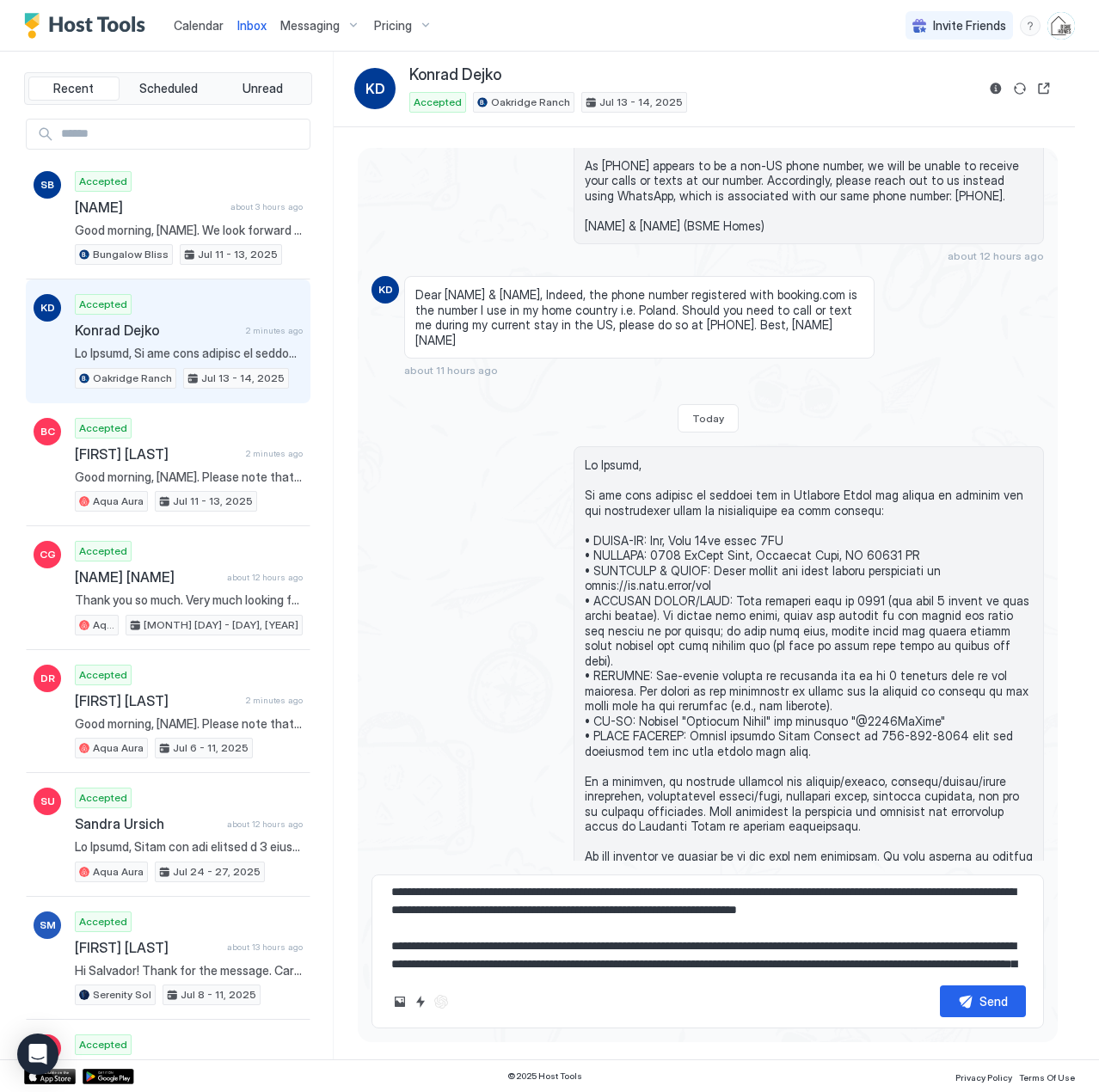 type on "*" 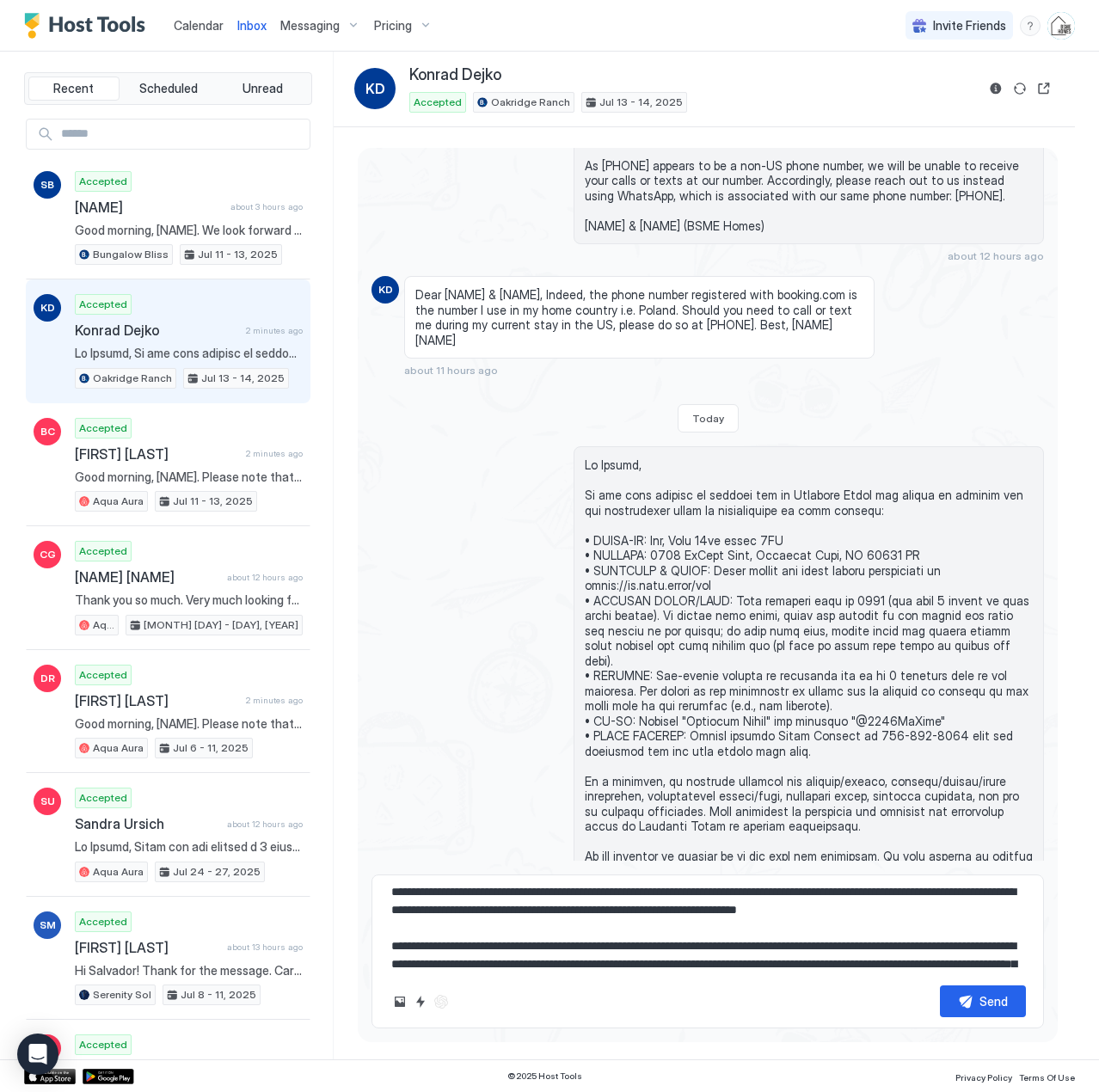 scroll, scrollTop: 64, scrollLeft: 0, axis: vertical 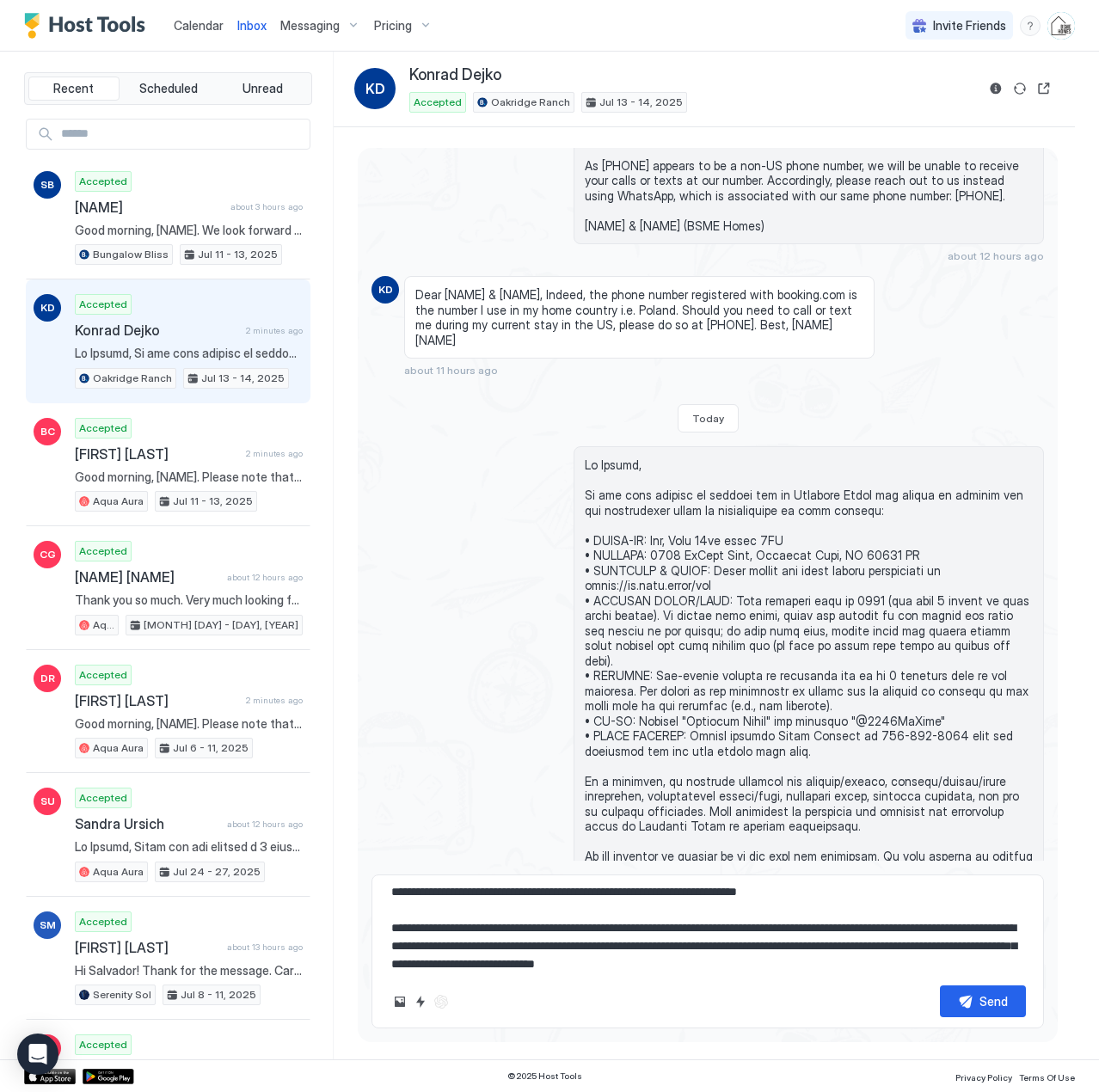 type on "**********" 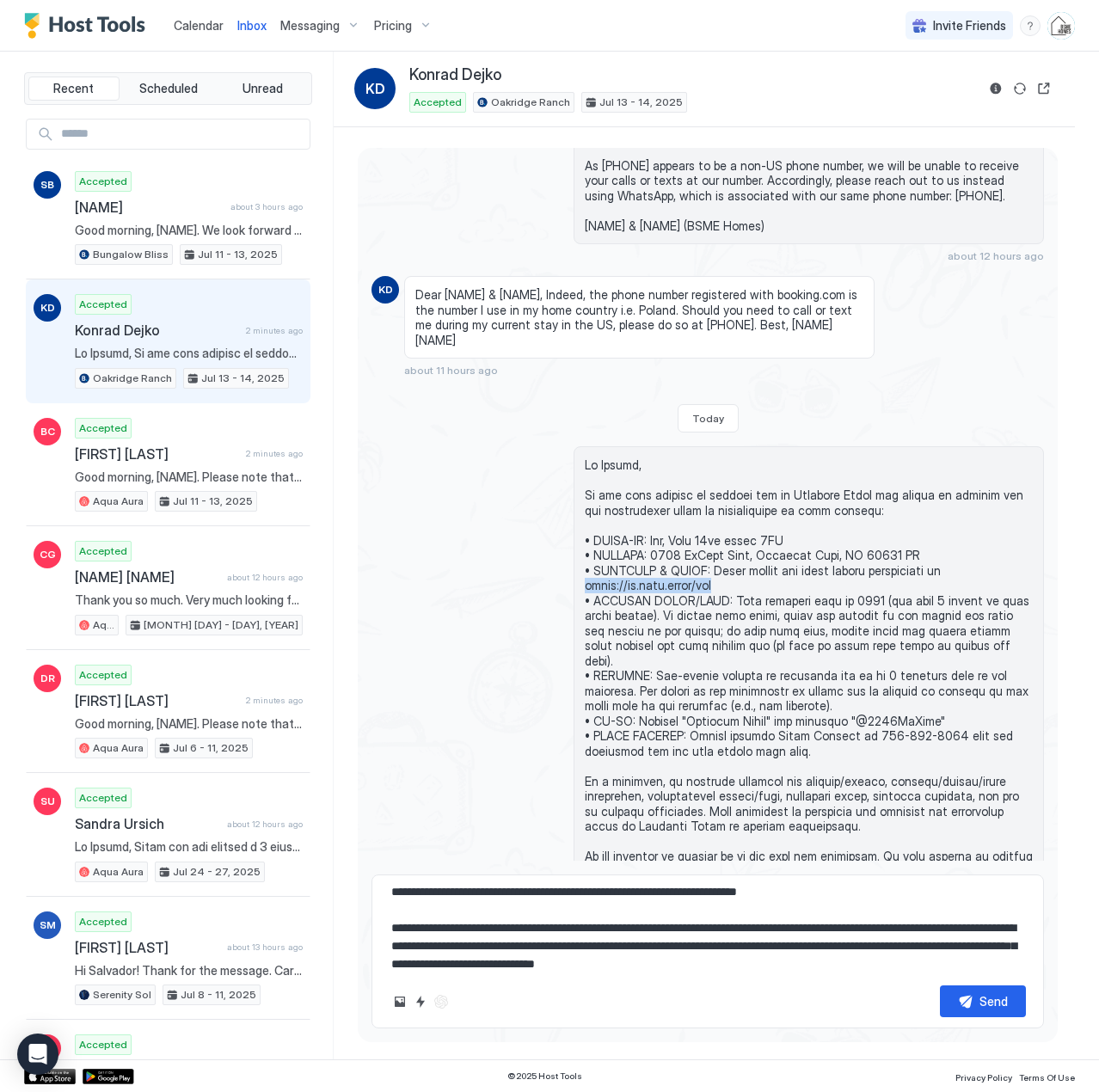 drag, startPoint x: 718, startPoint y: 542, endPoint x: 574, endPoint y: 543, distance: 144.00347 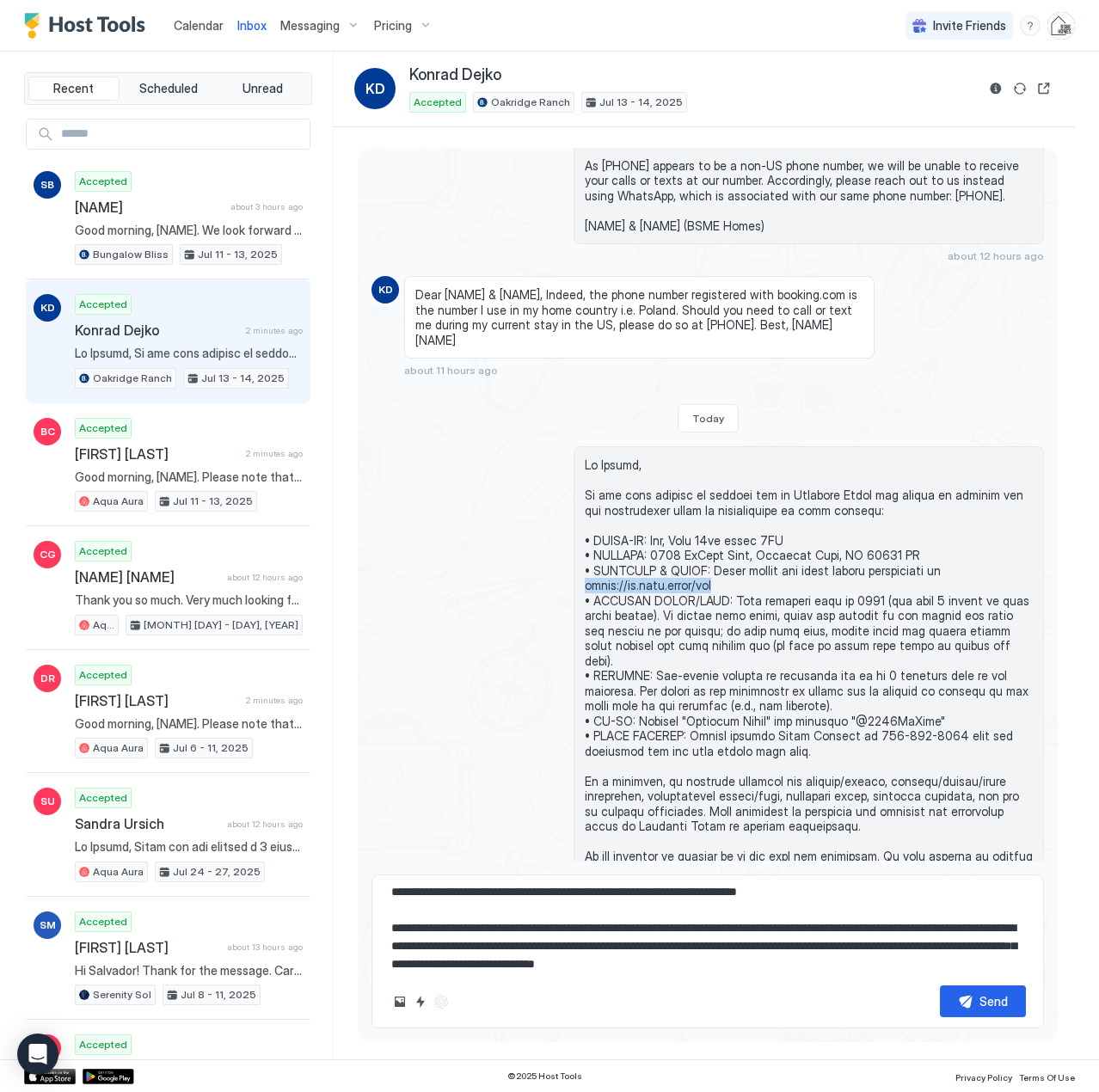 click at bounding box center [808, 683] 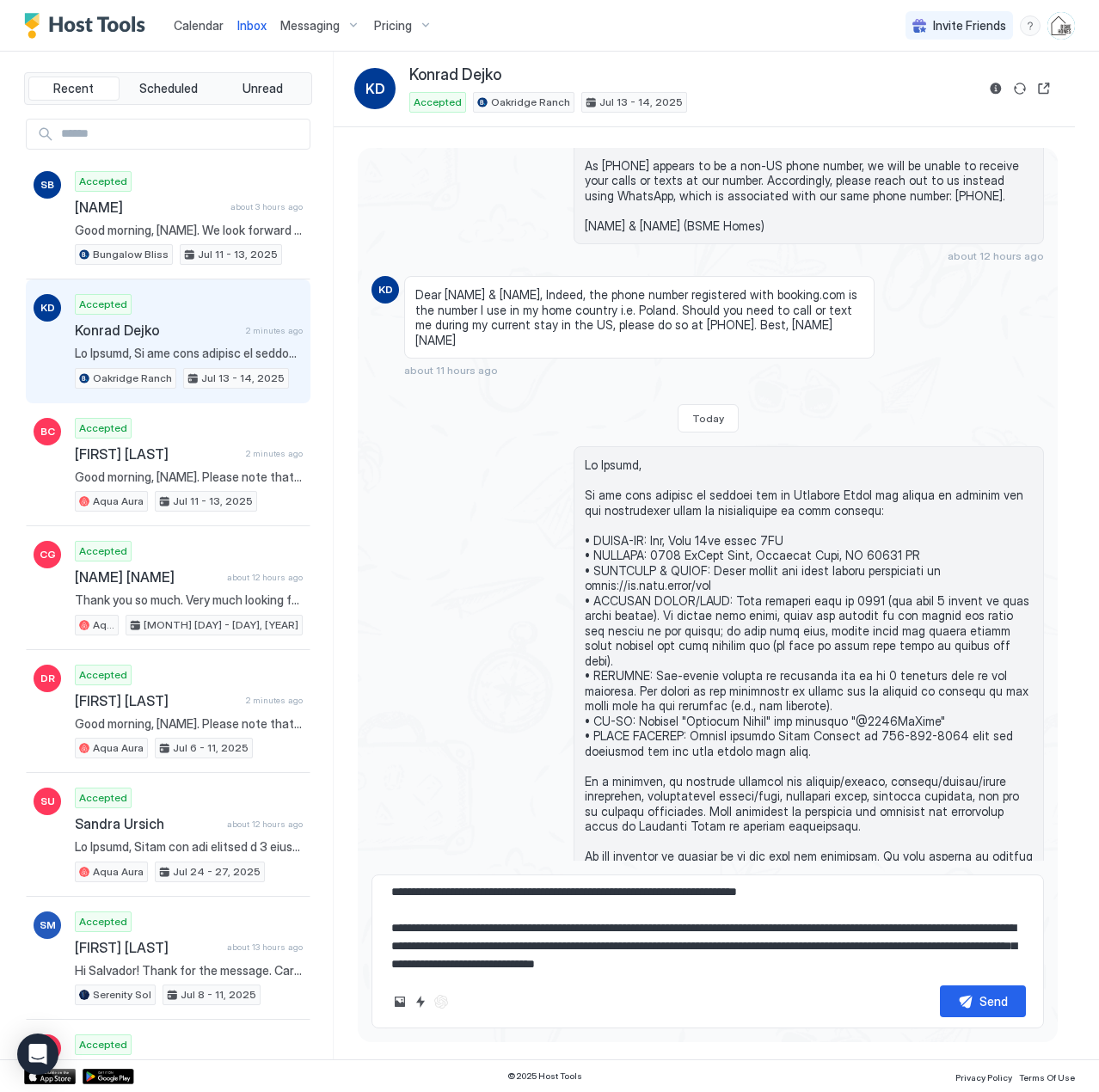 click on "**********" at bounding box center (708, 929) 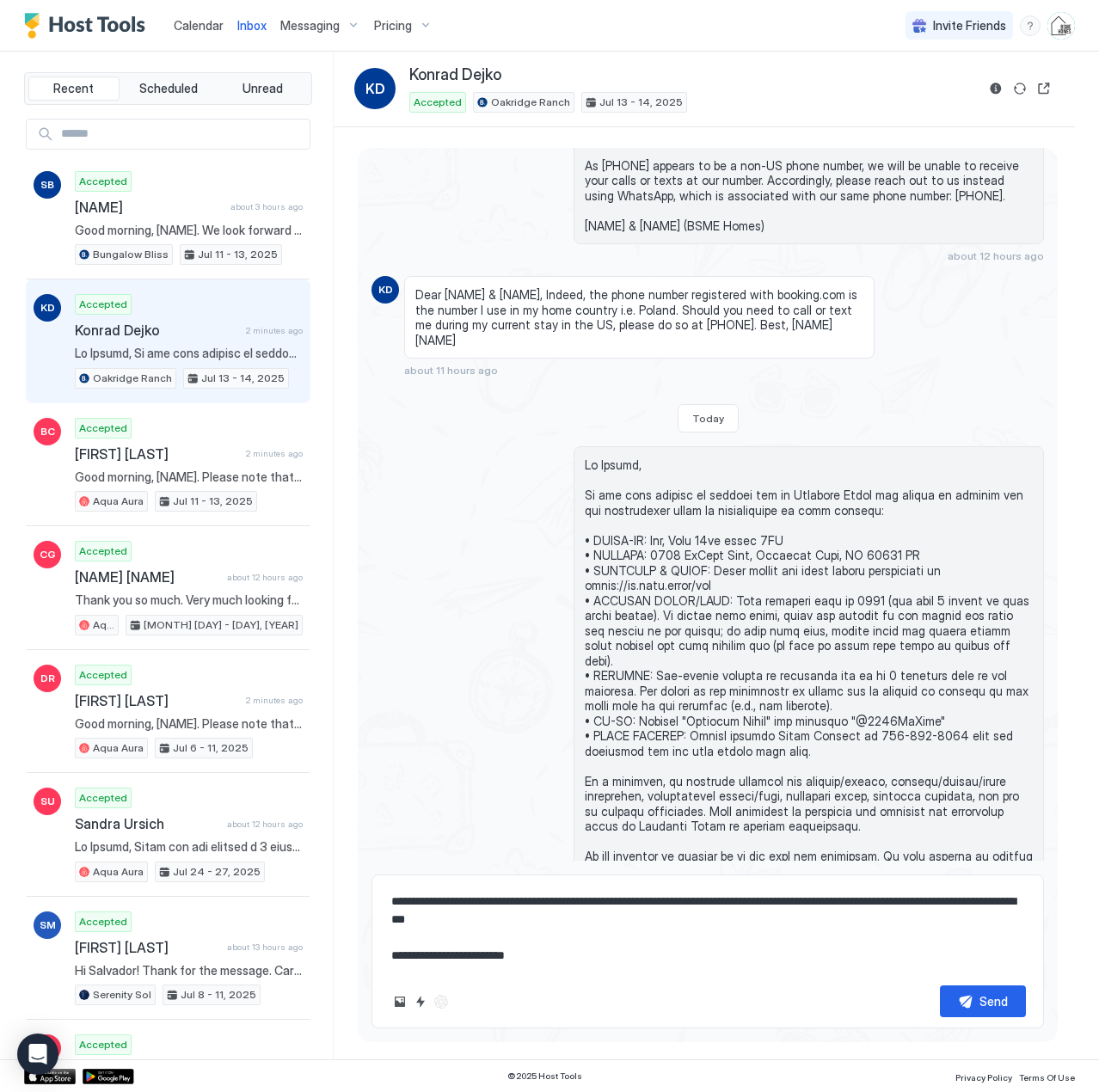 scroll, scrollTop: 0, scrollLeft: 0, axis: both 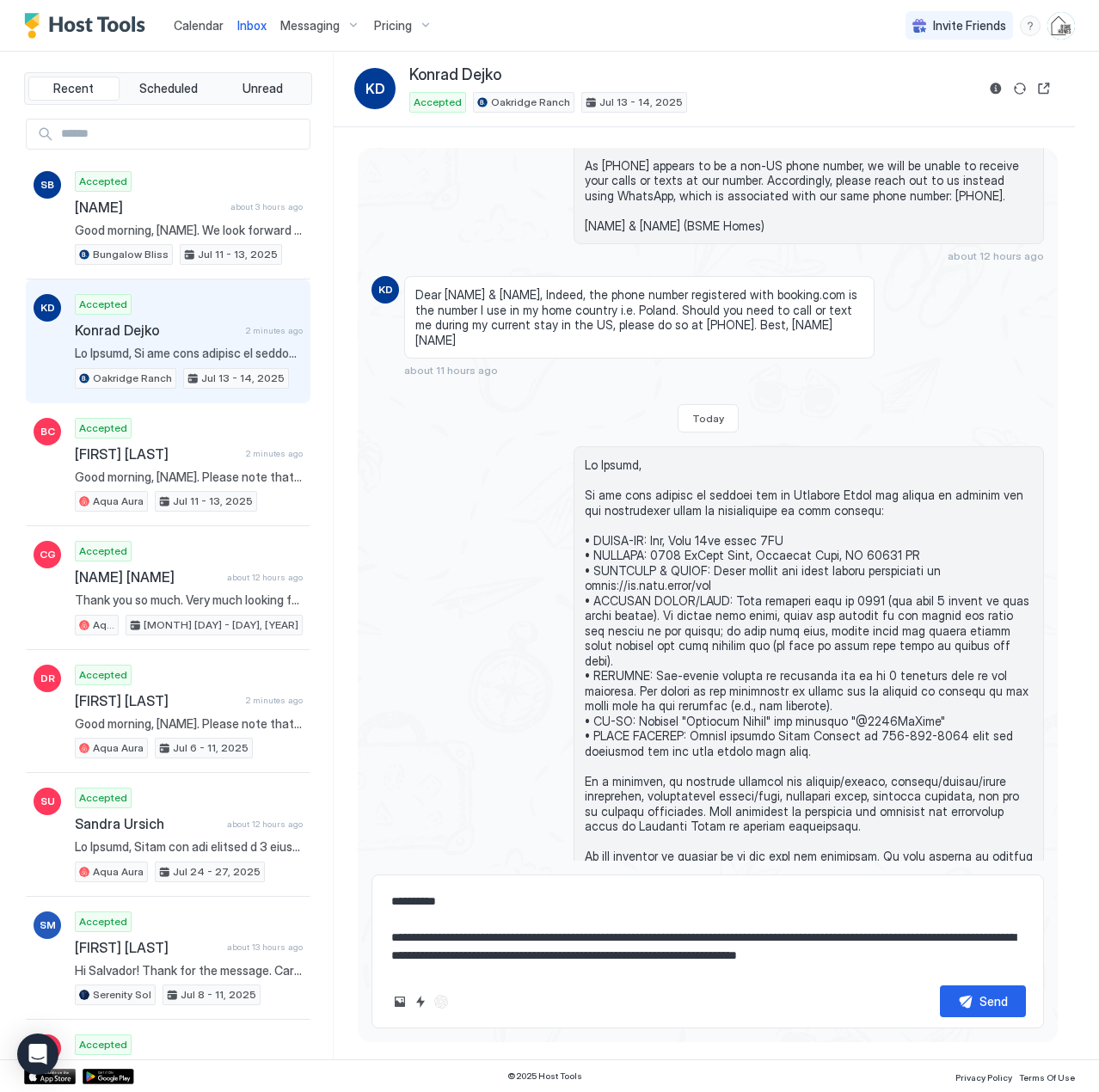 click on "**********" at bounding box center [708, 929] 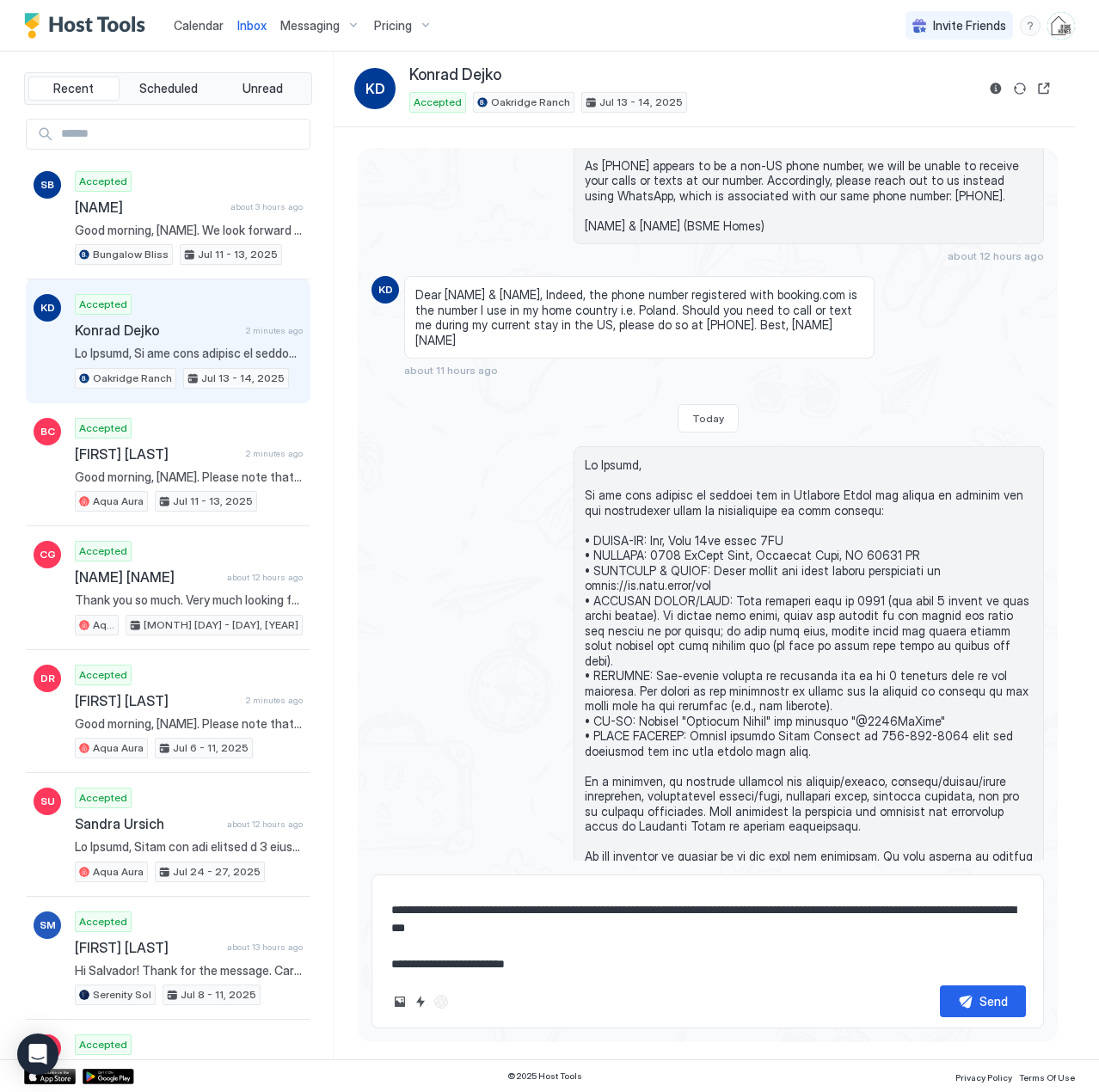 scroll, scrollTop: 0, scrollLeft: 0, axis: both 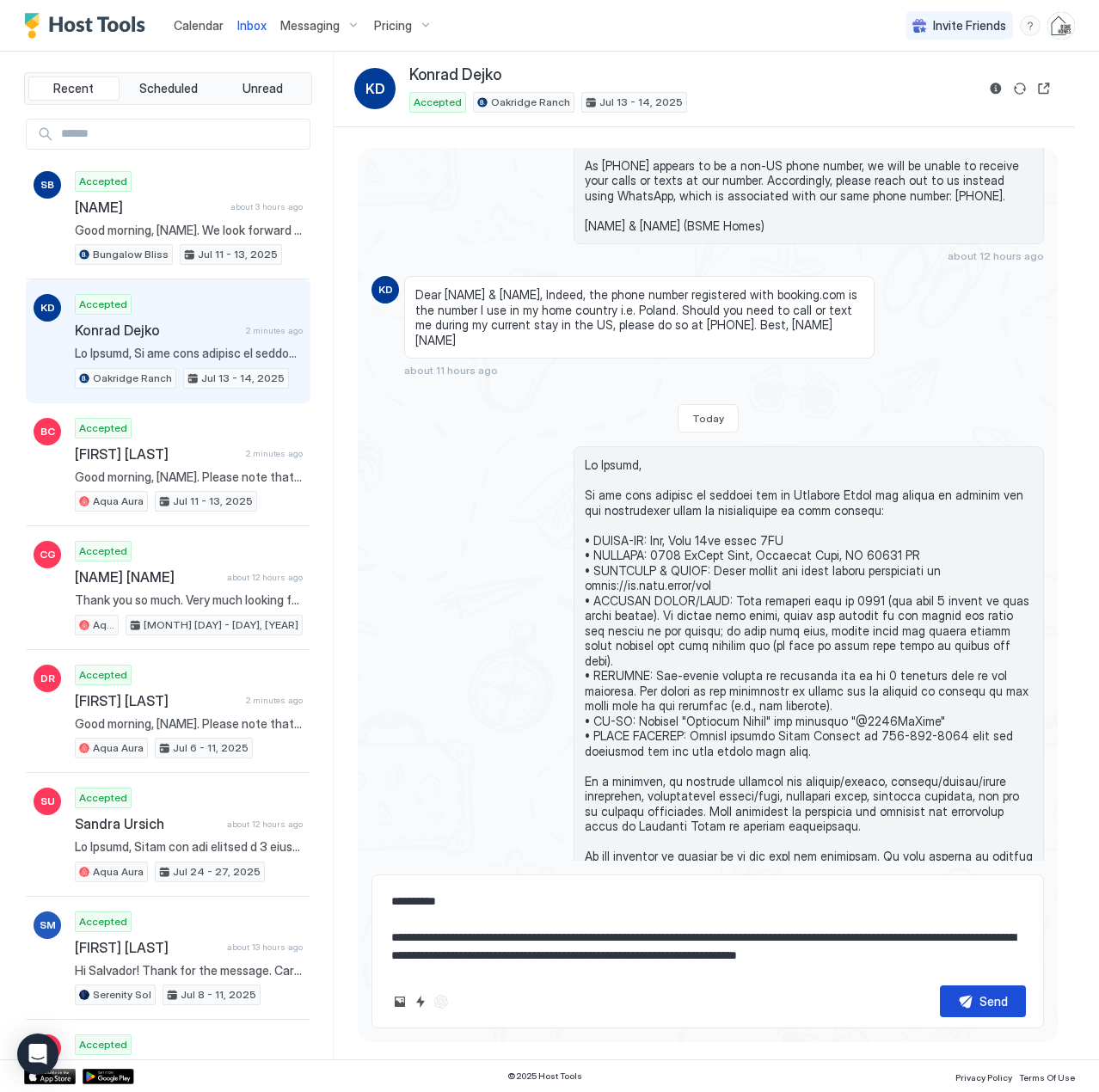 click on "Send" at bounding box center [983, 1001] 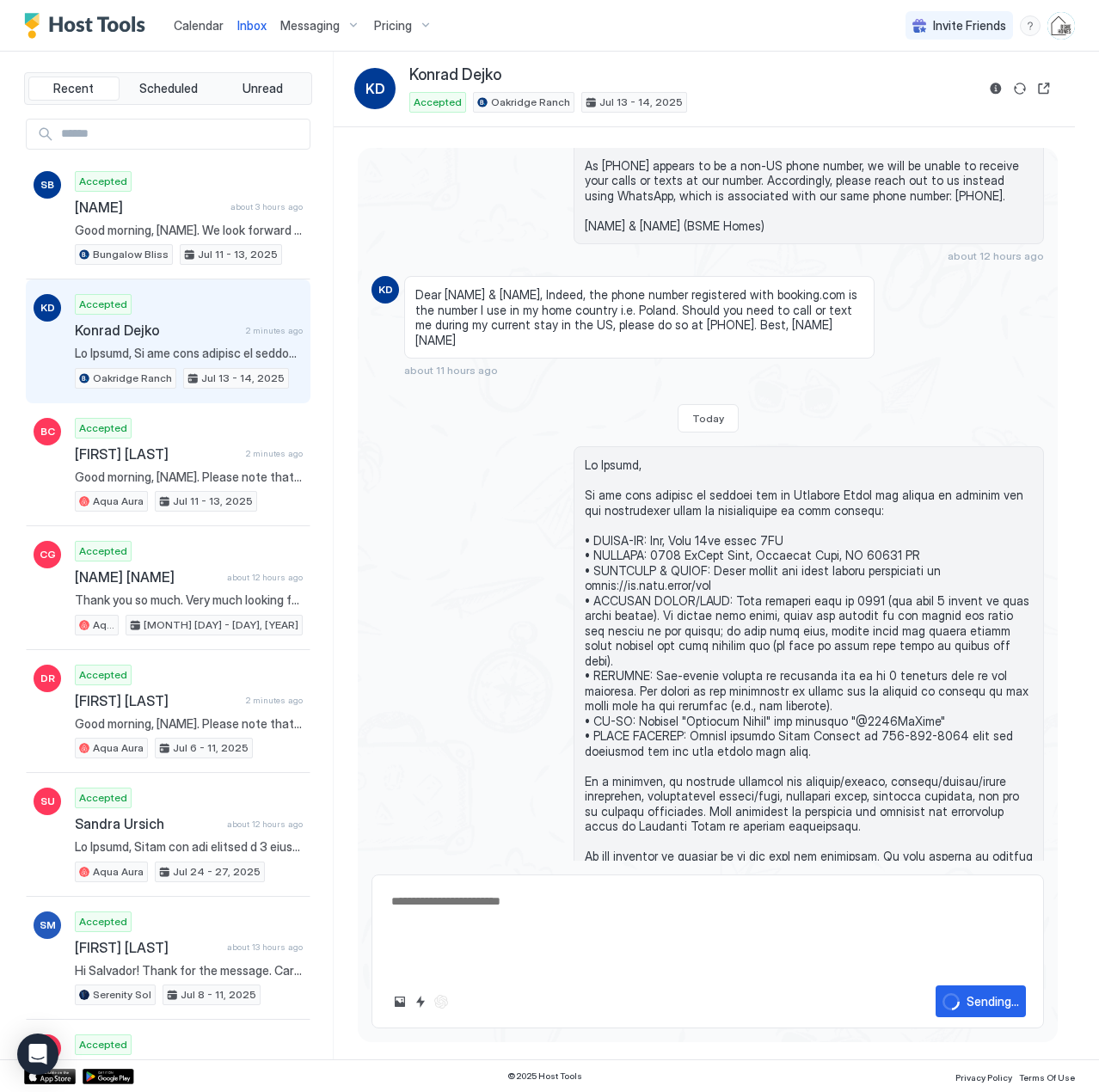scroll, scrollTop: 1384, scrollLeft: 0, axis: vertical 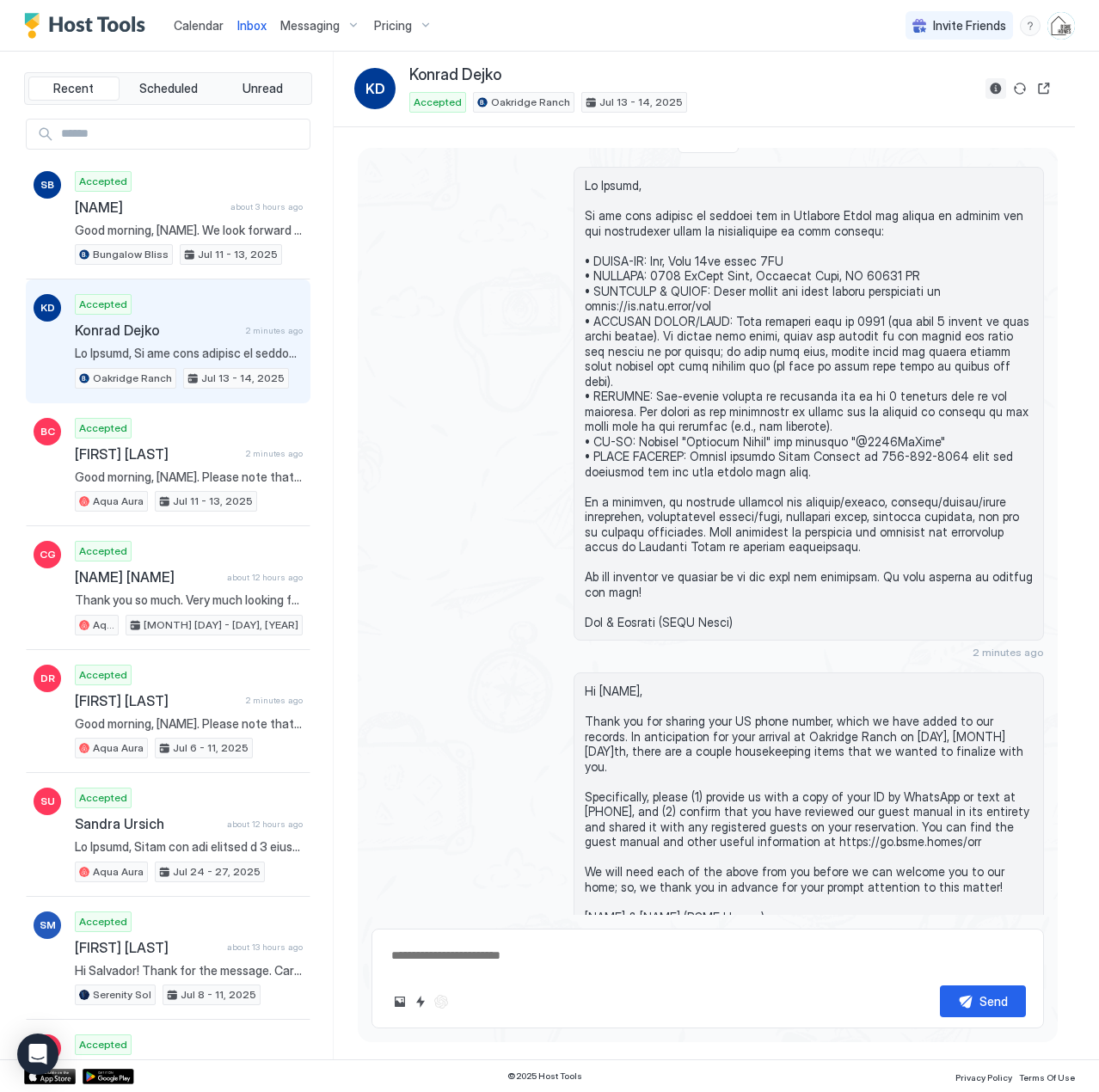 click at bounding box center (996, 89) 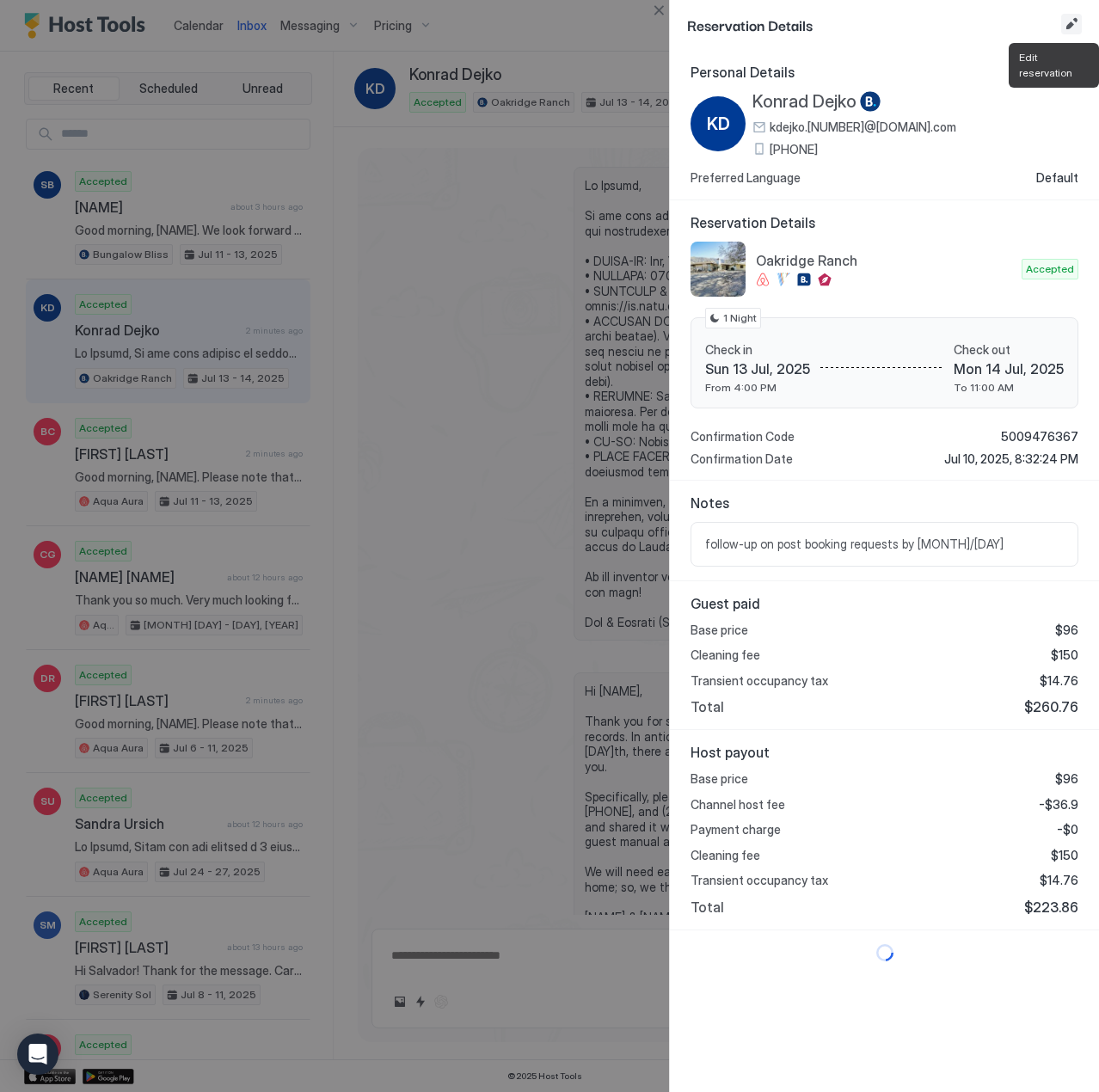 click at bounding box center [1071, 24] 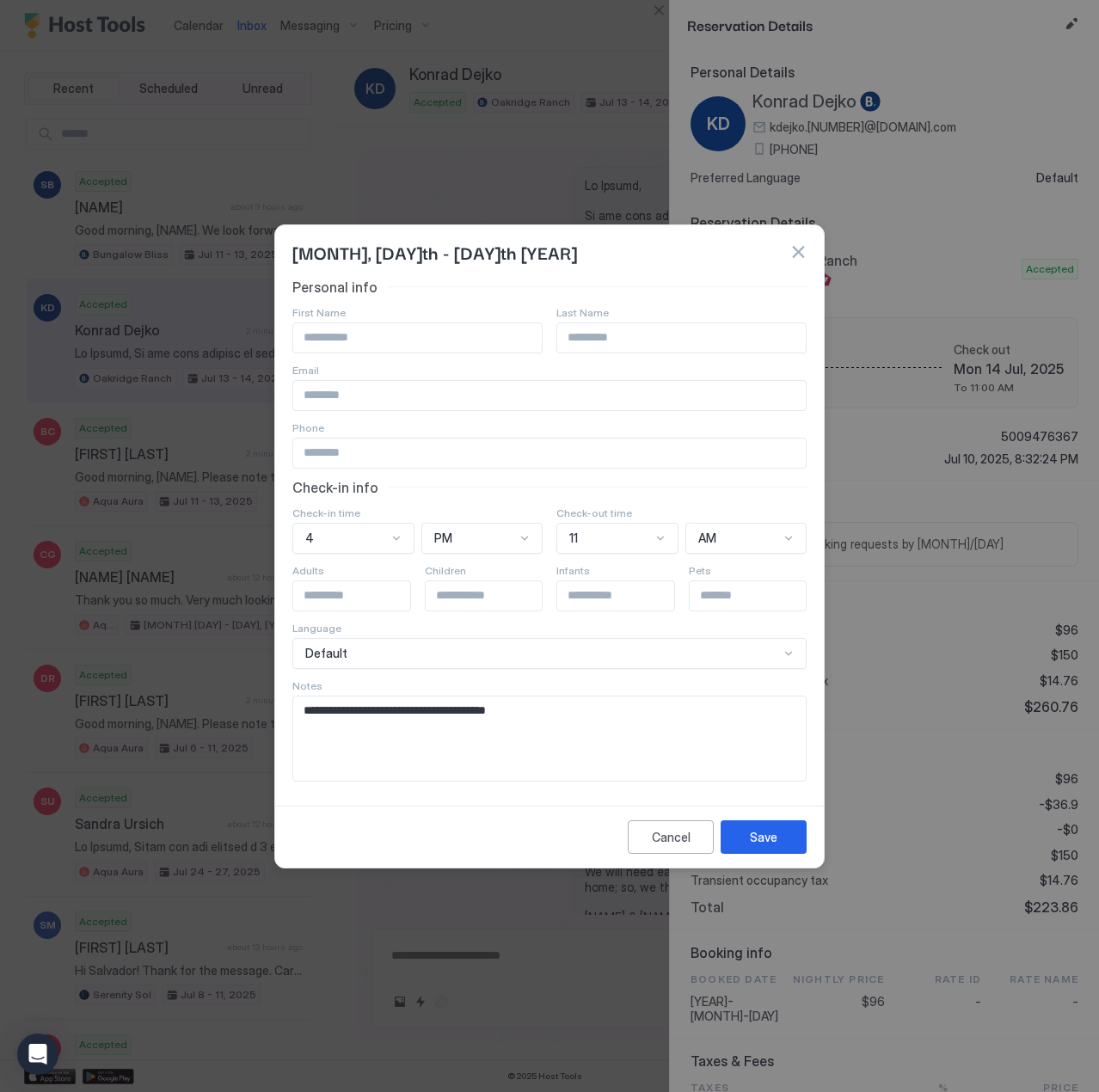 click on "**********" at bounding box center [550, 739] 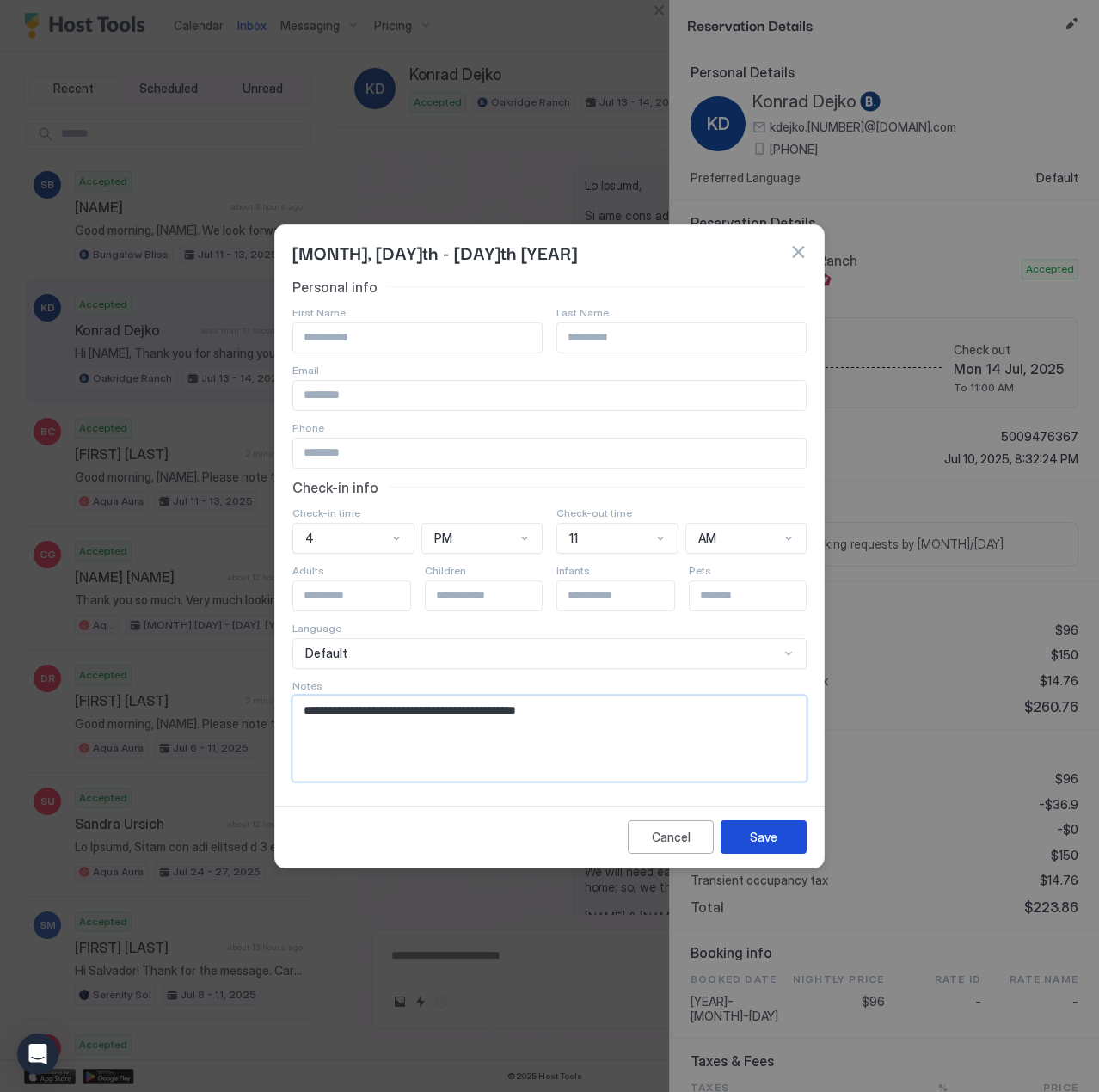 click on "Save" at bounding box center (764, 837) 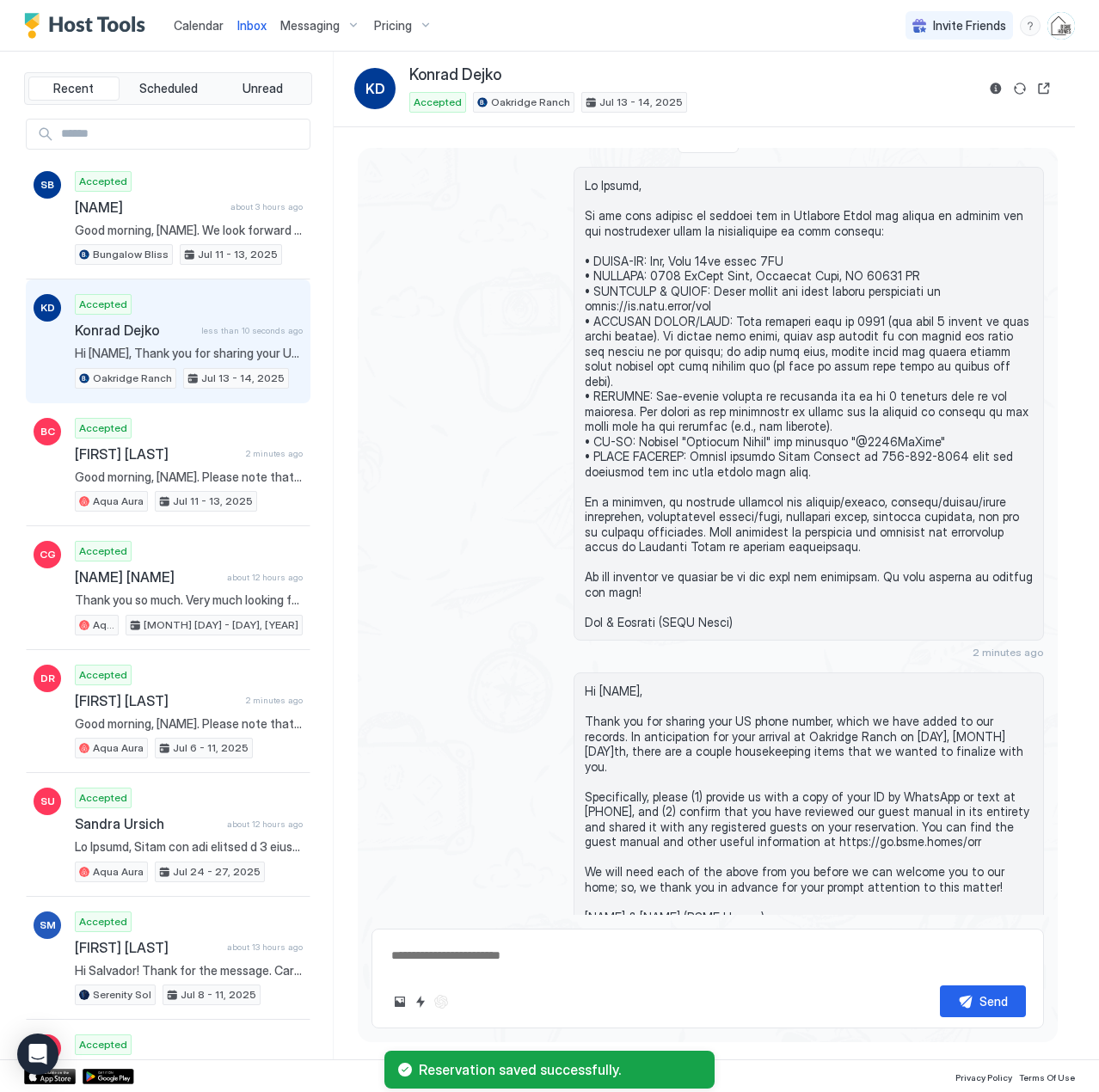 click on "Messaging" at bounding box center [310, 26] 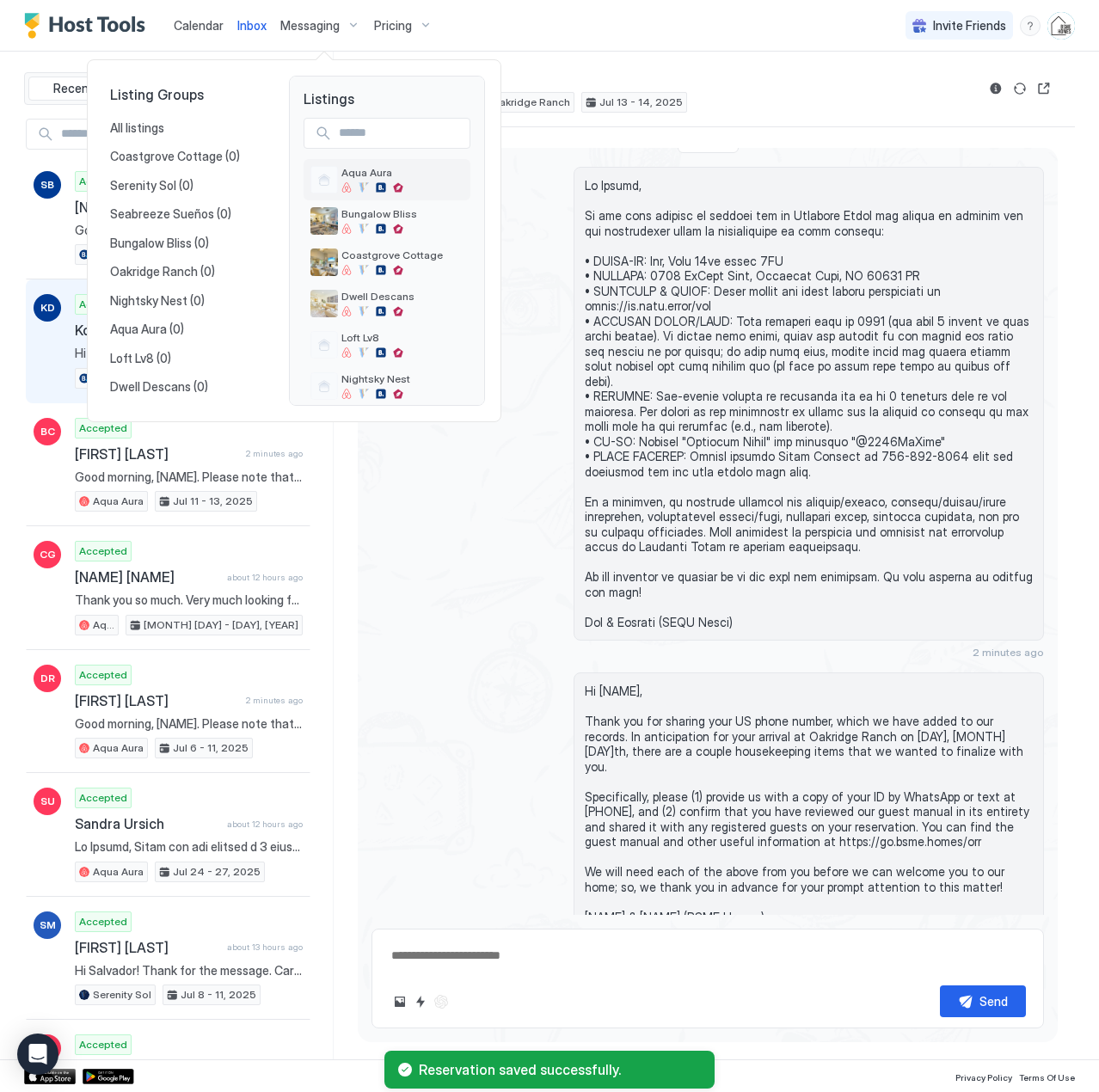 click on "Aqua Aura" at bounding box center (372, 172) 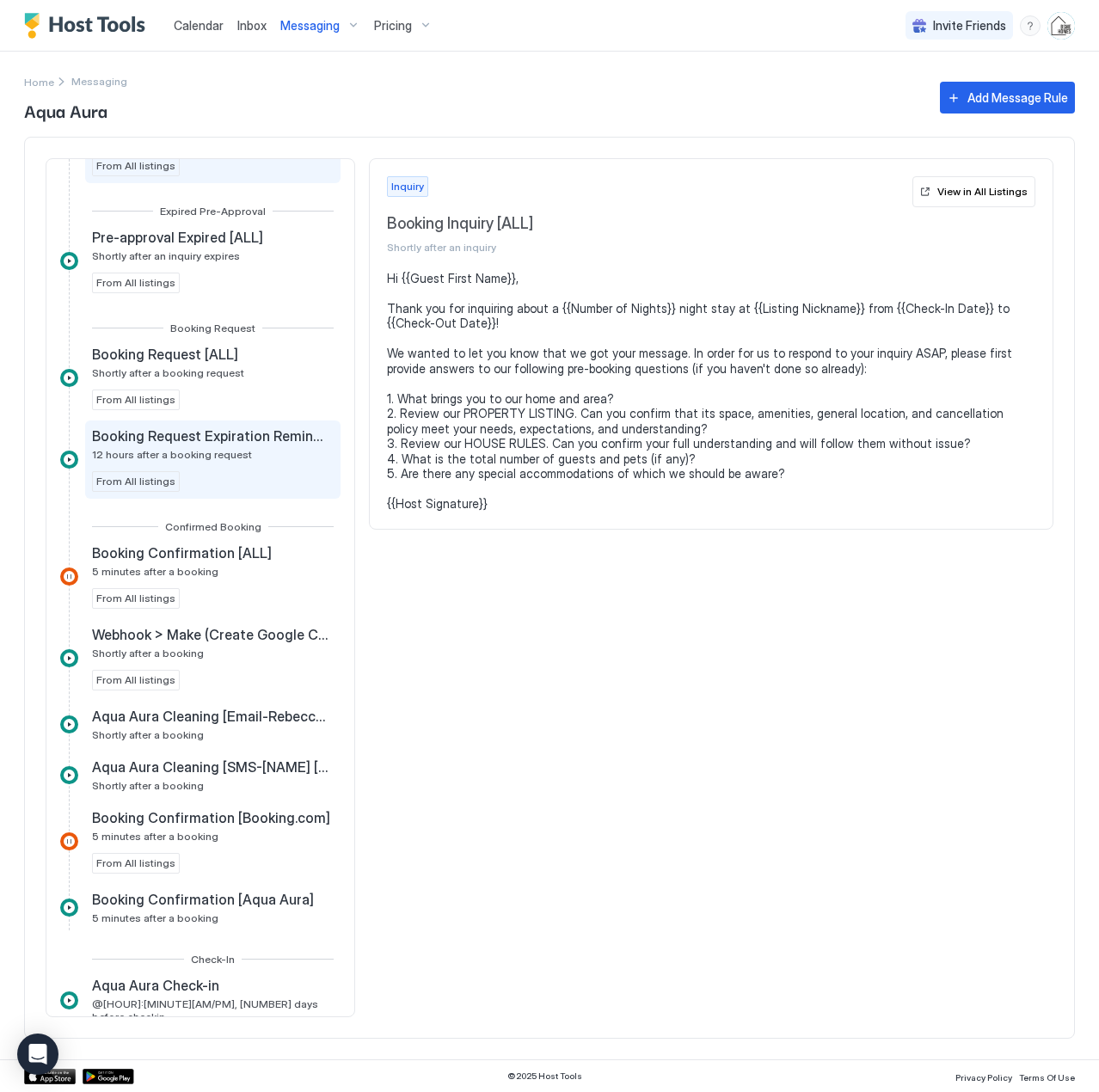 scroll, scrollTop: 0, scrollLeft: 0, axis: both 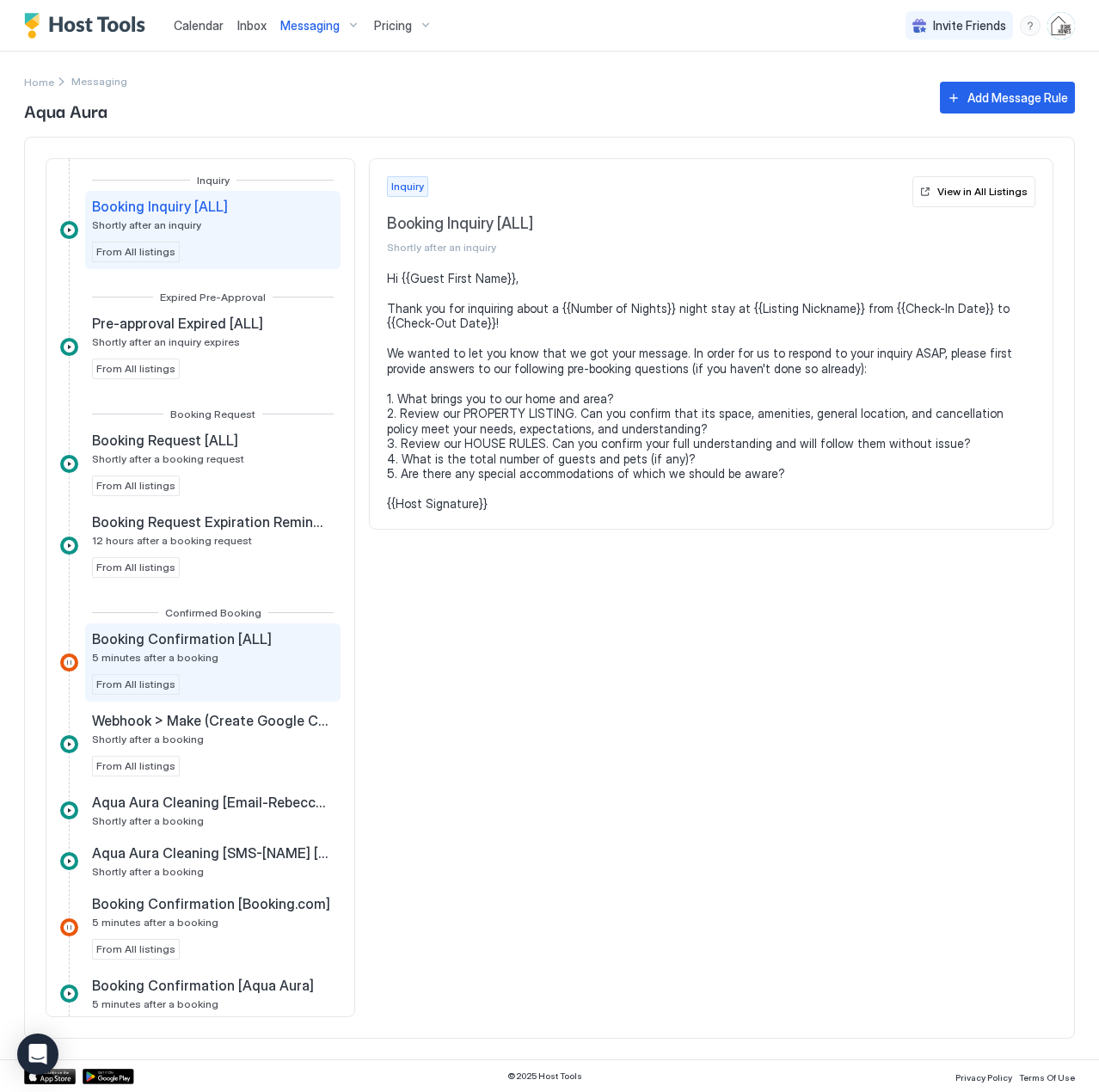 click on "Booking Confirmation [ALL] 5 minutes after a booking From All listings" at bounding box center [212, 662] 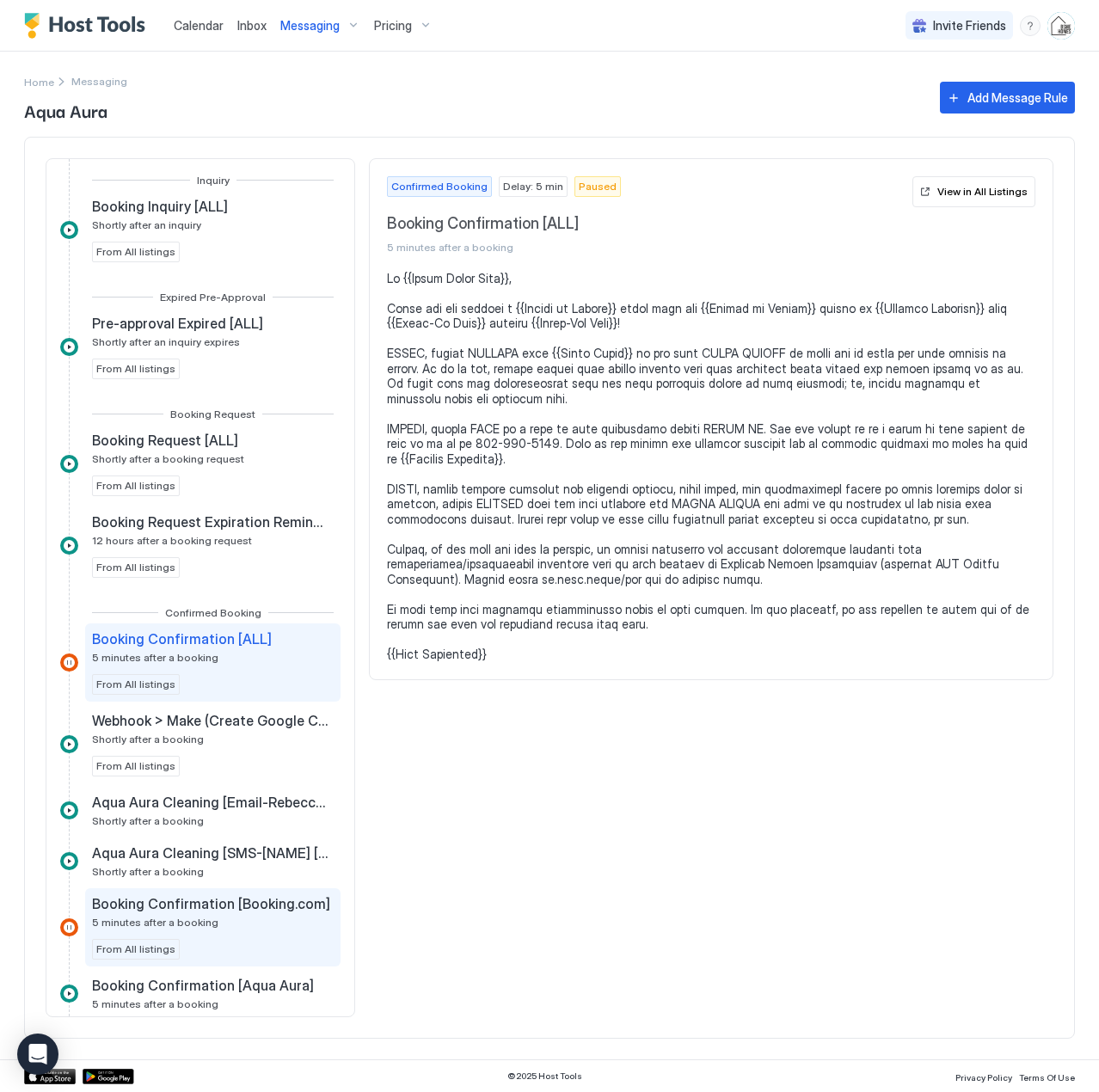 scroll, scrollTop: 86, scrollLeft: 0, axis: vertical 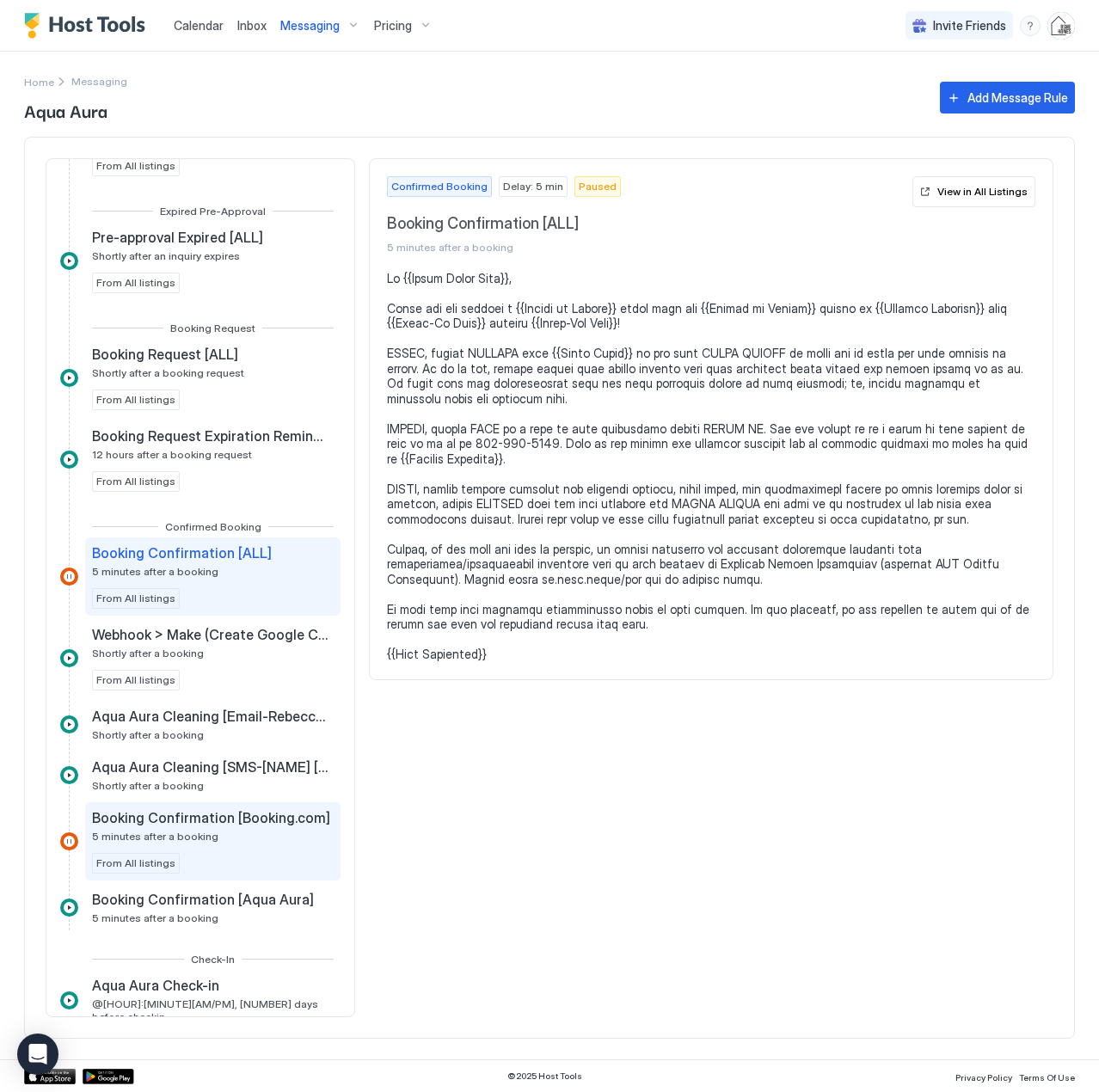 click on "Booking Confirmation [Booking.com] 5 minutes after a booking" at bounding box center [212, 825] 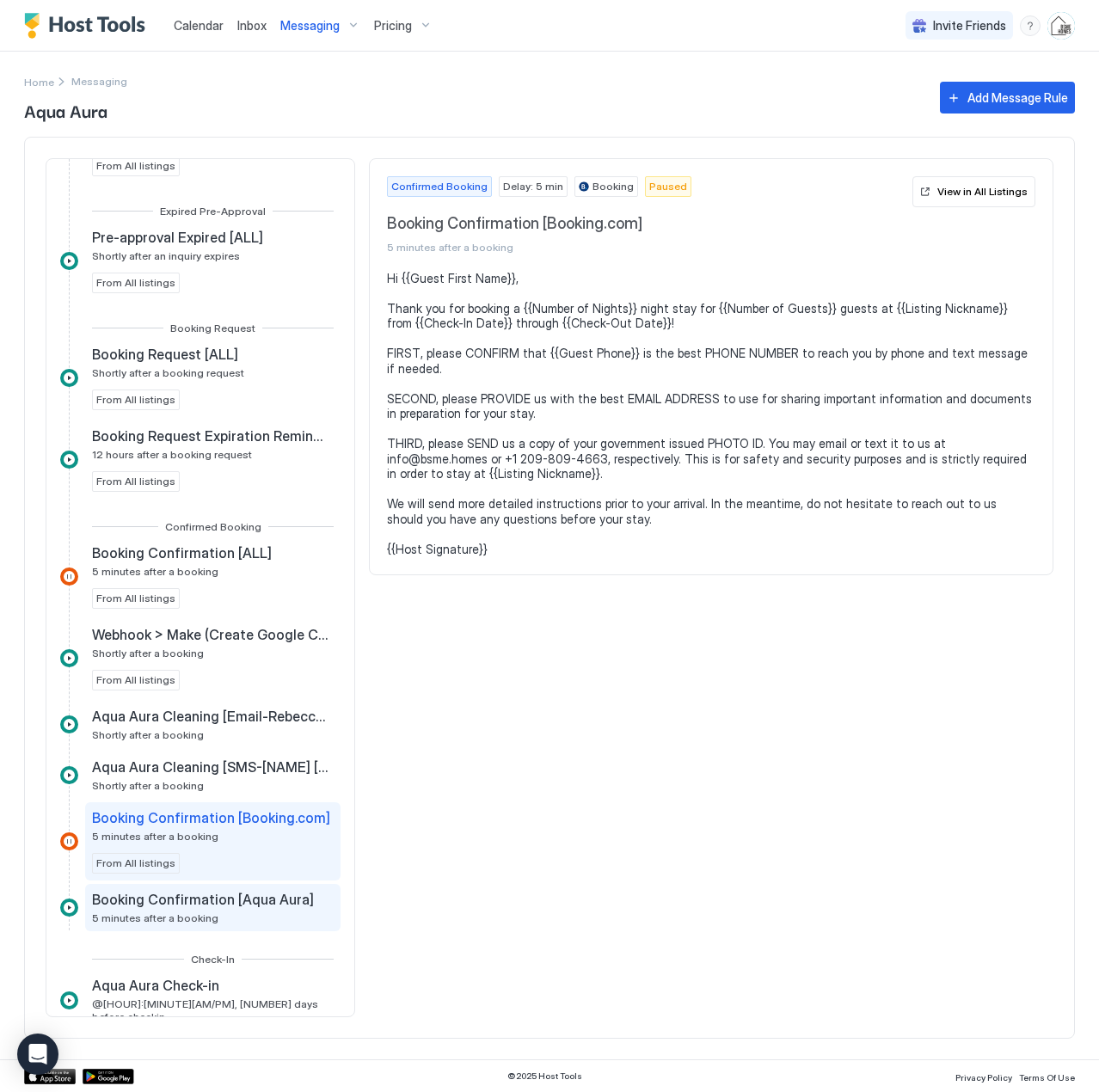 click on "Booking Confirmation [Aqua Aura] 5 minutes after a booking" at bounding box center [212, 907] 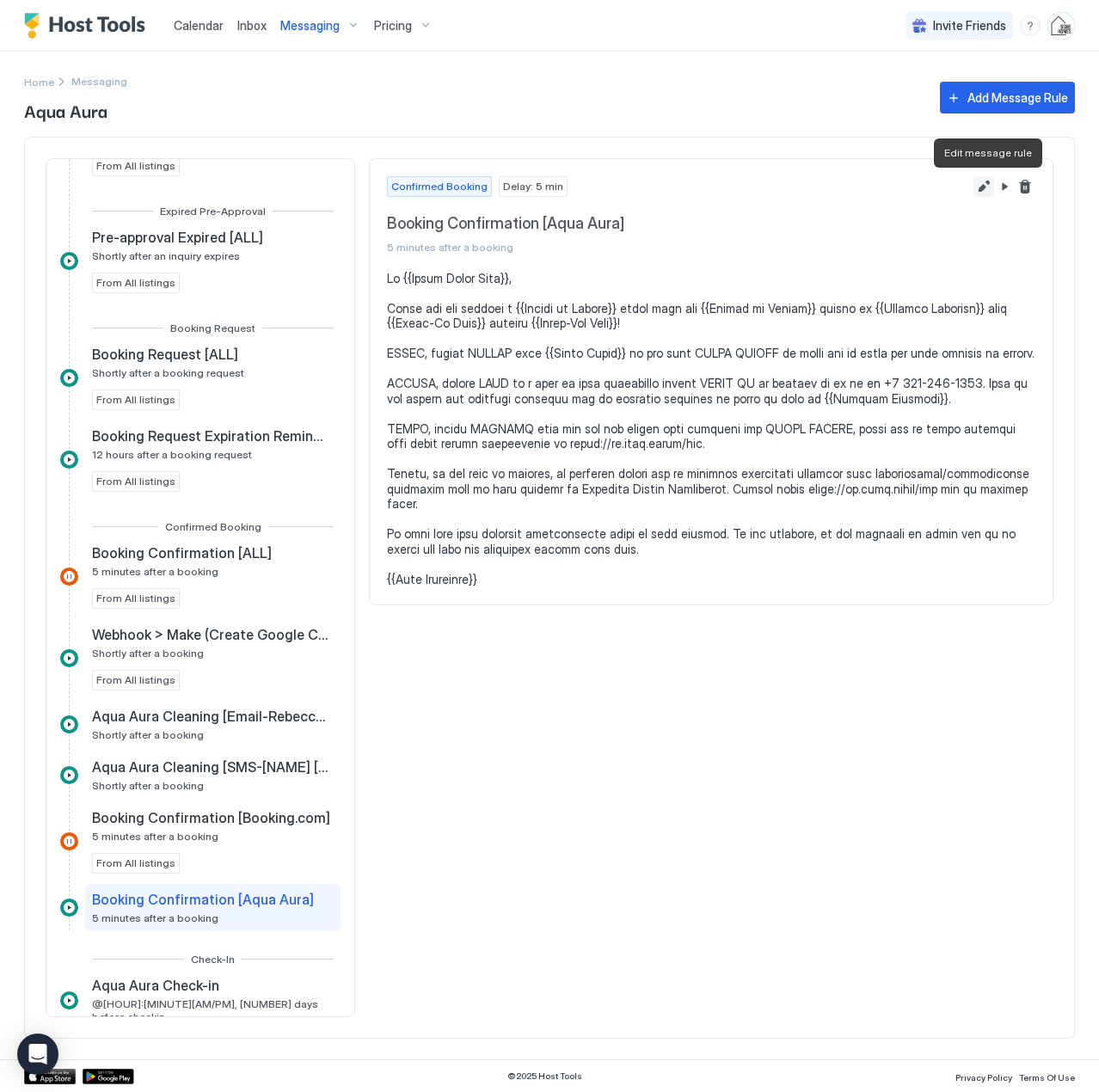 click at bounding box center [984, 187] 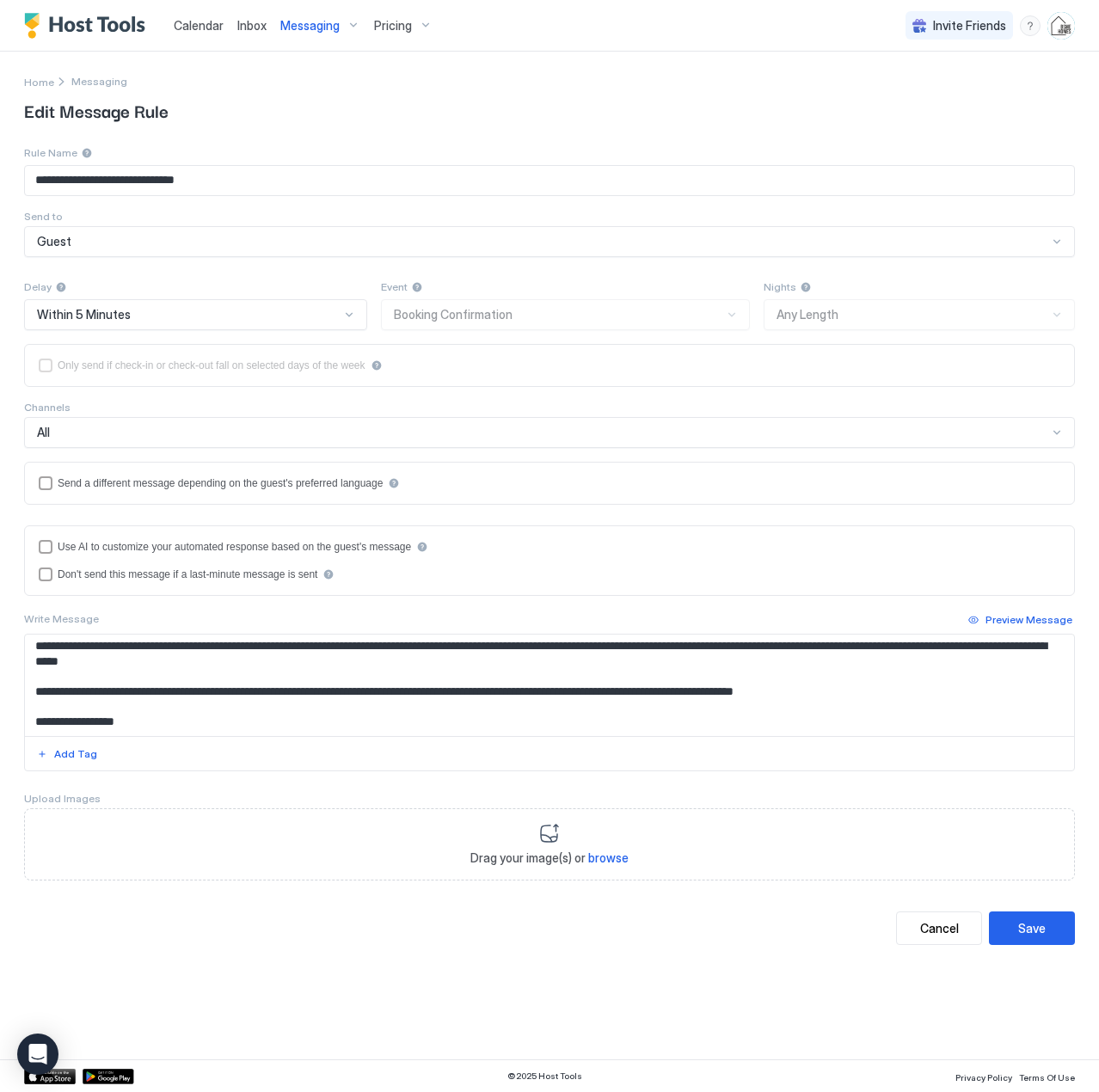 scroll, scrollTop: 83, scrollLeft: 0, axis: vertical 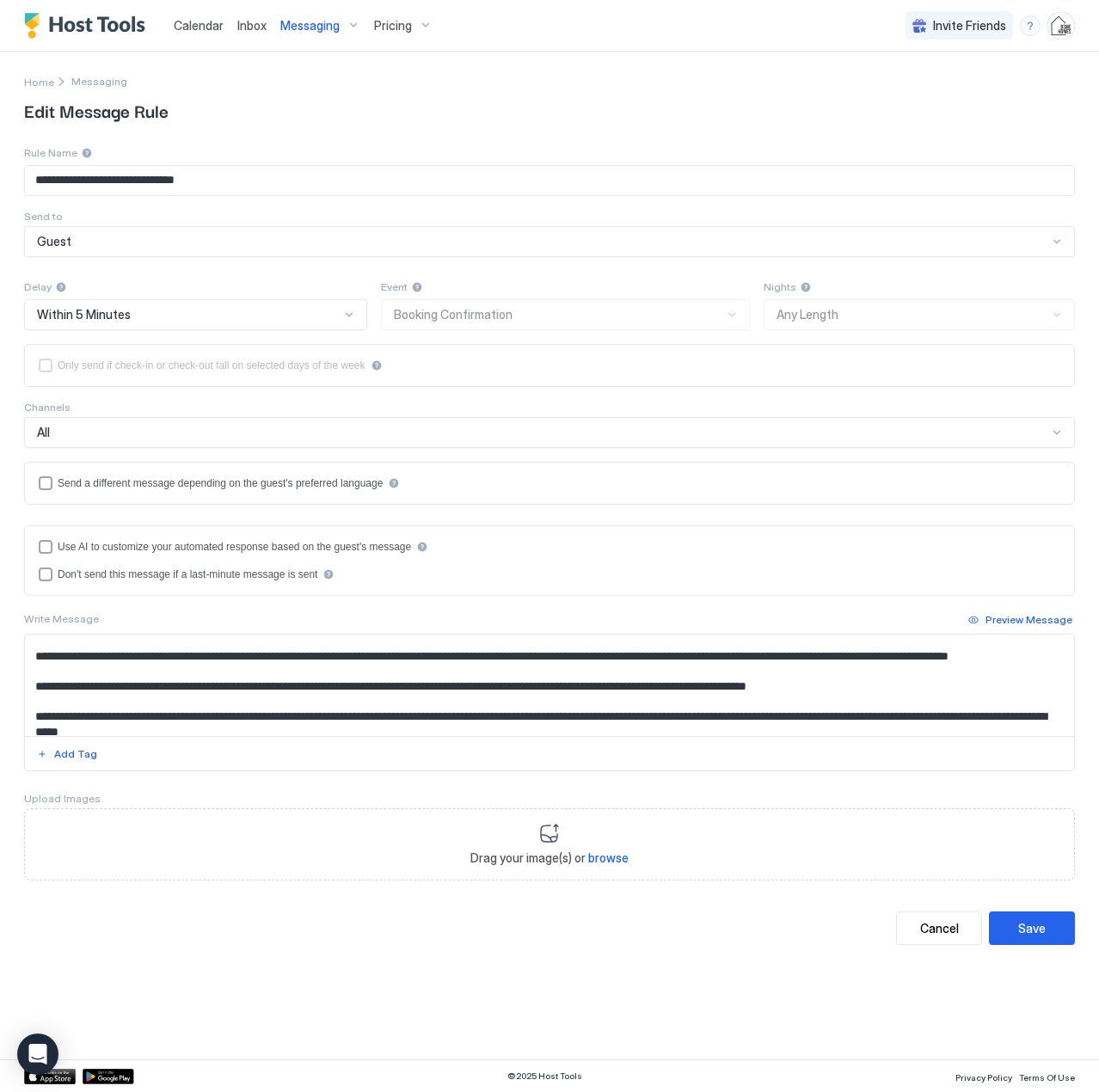 click at bounding box center (550, 685) 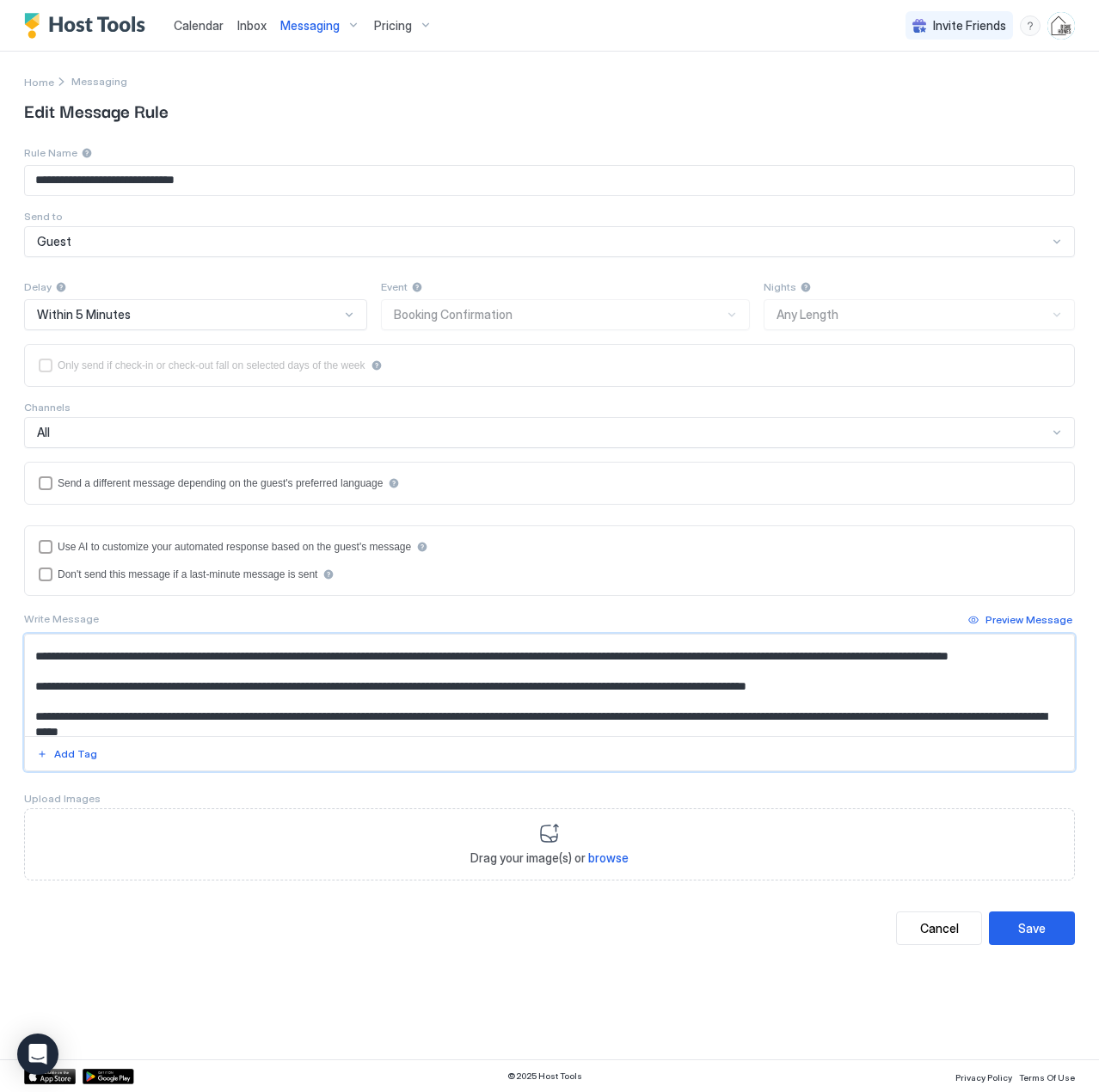 click at bounding box center (550, 685) 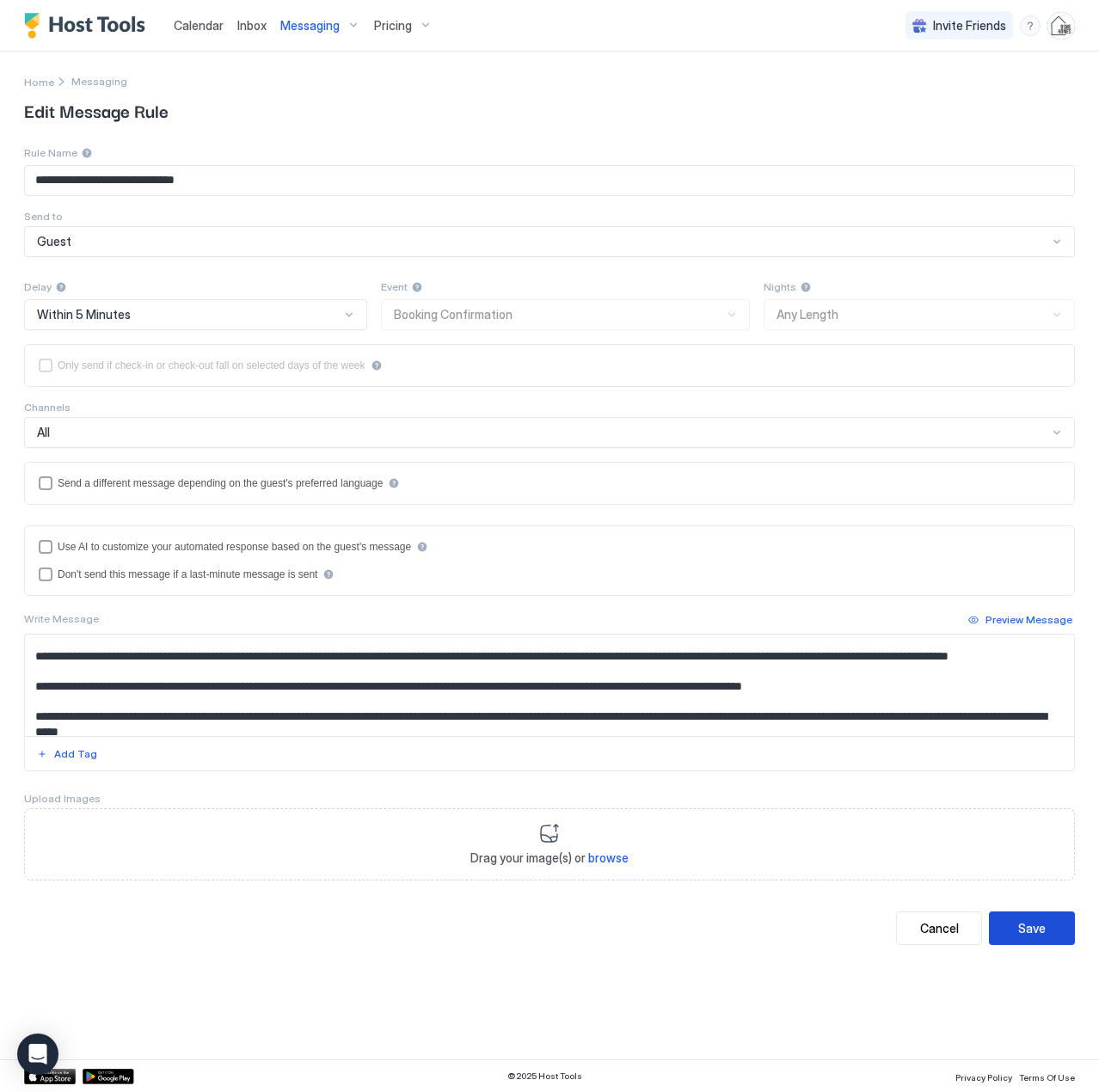 click on "Save" at bounding box center [1032, 928] 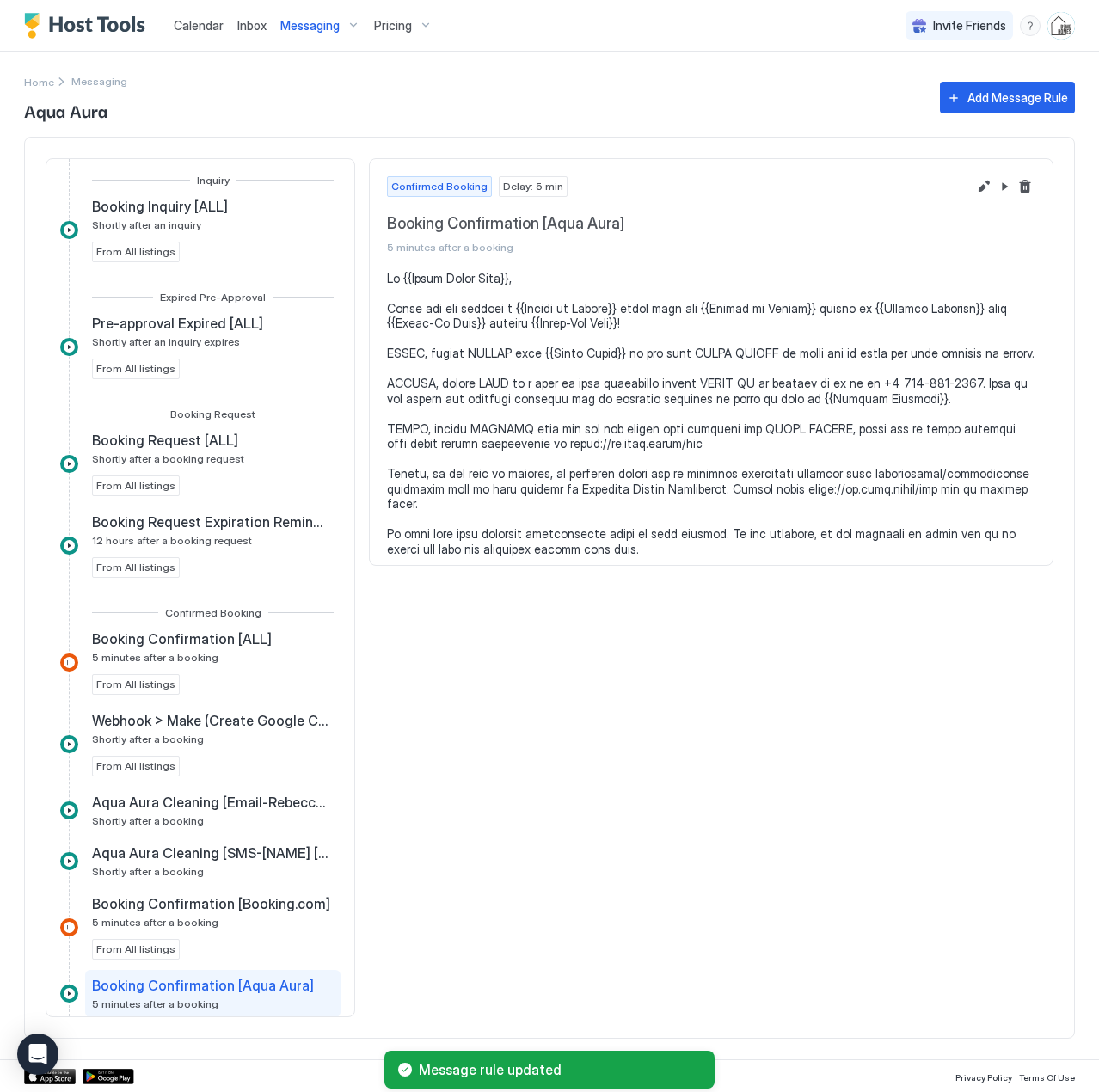 scroll, scrollTop: 406, scrollLeft: 0, axis: vertical 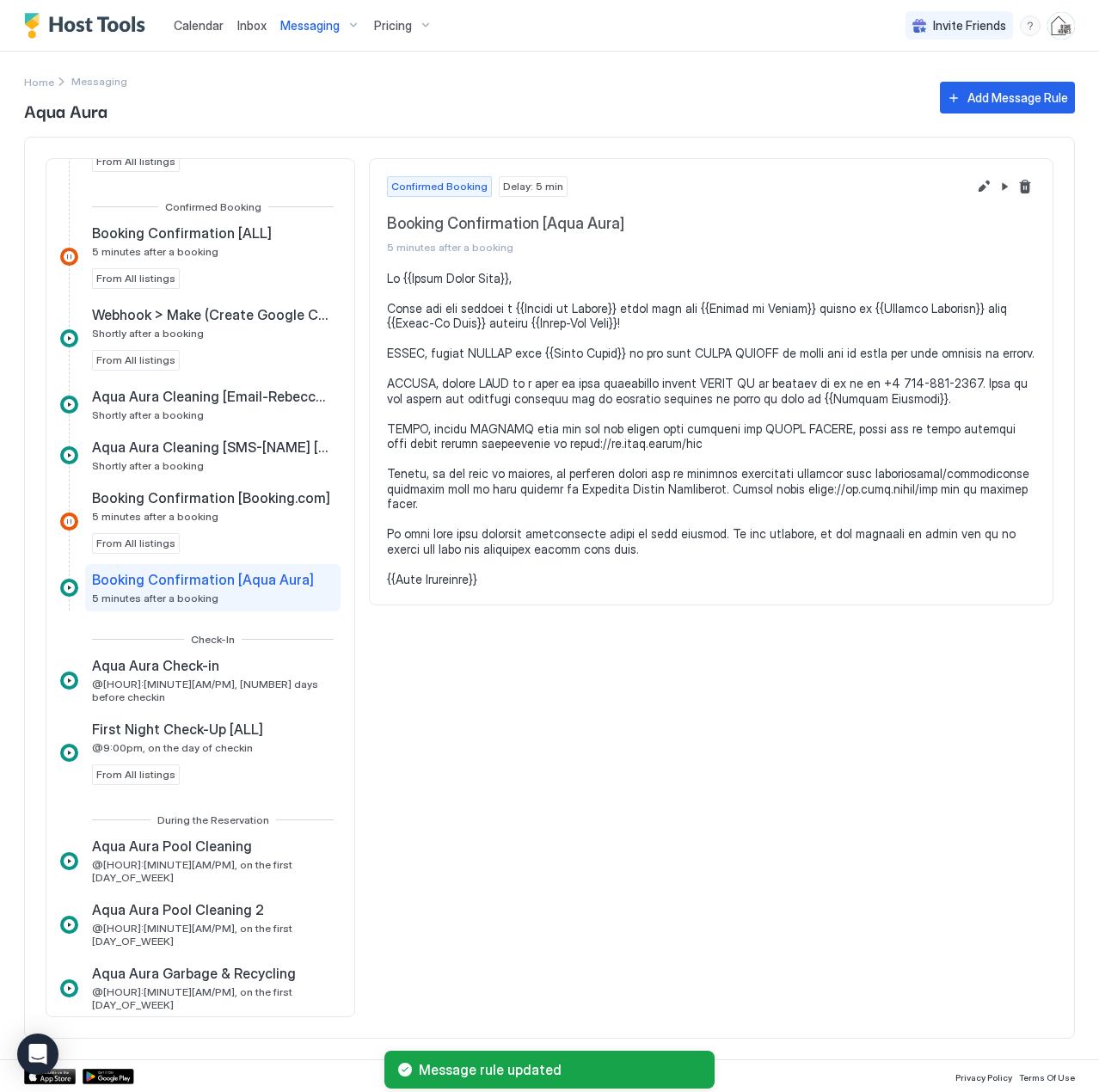 click on "Messaging" at bounding box center (310, 26) 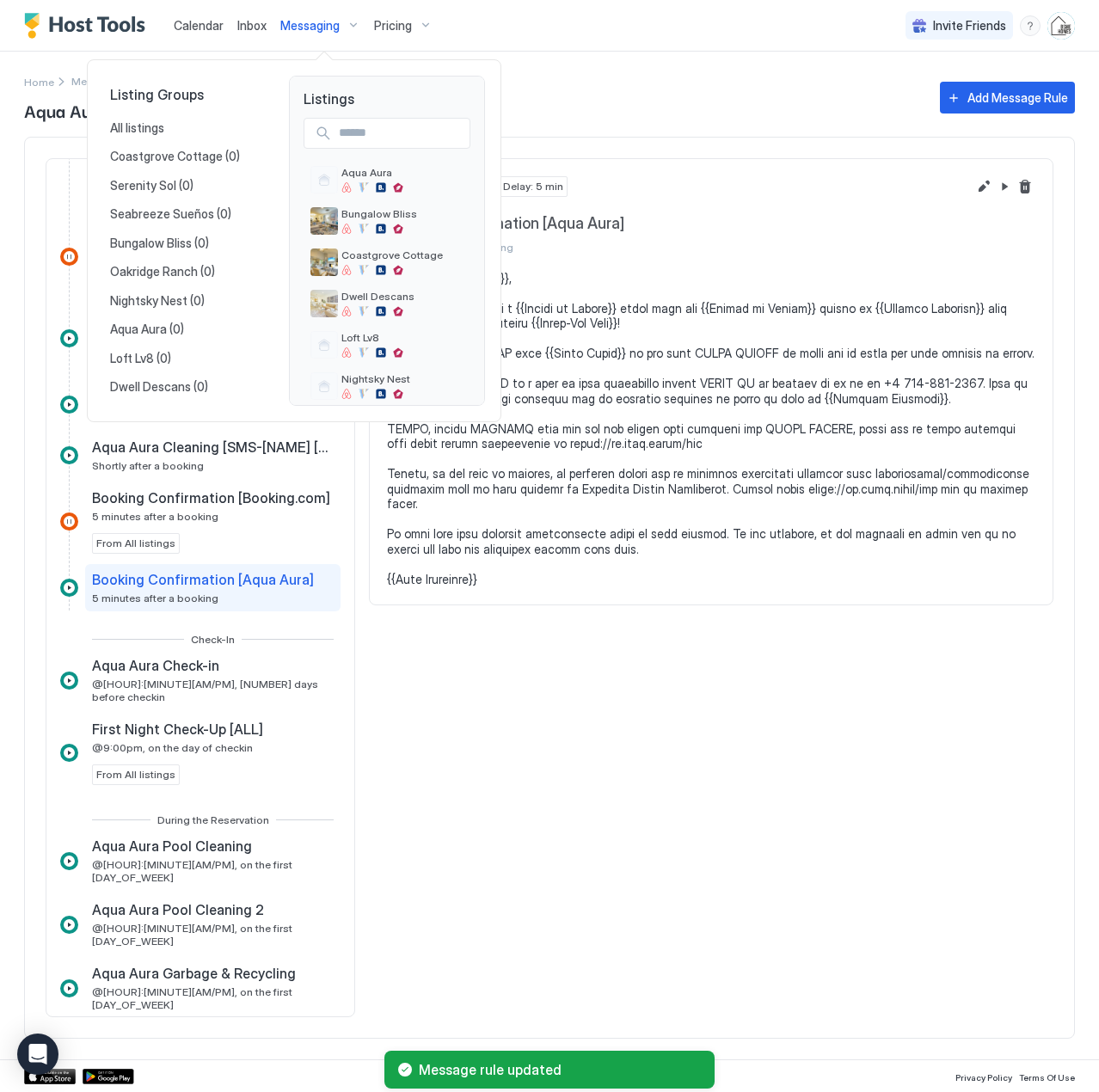 click at bounding box center (550, 546) 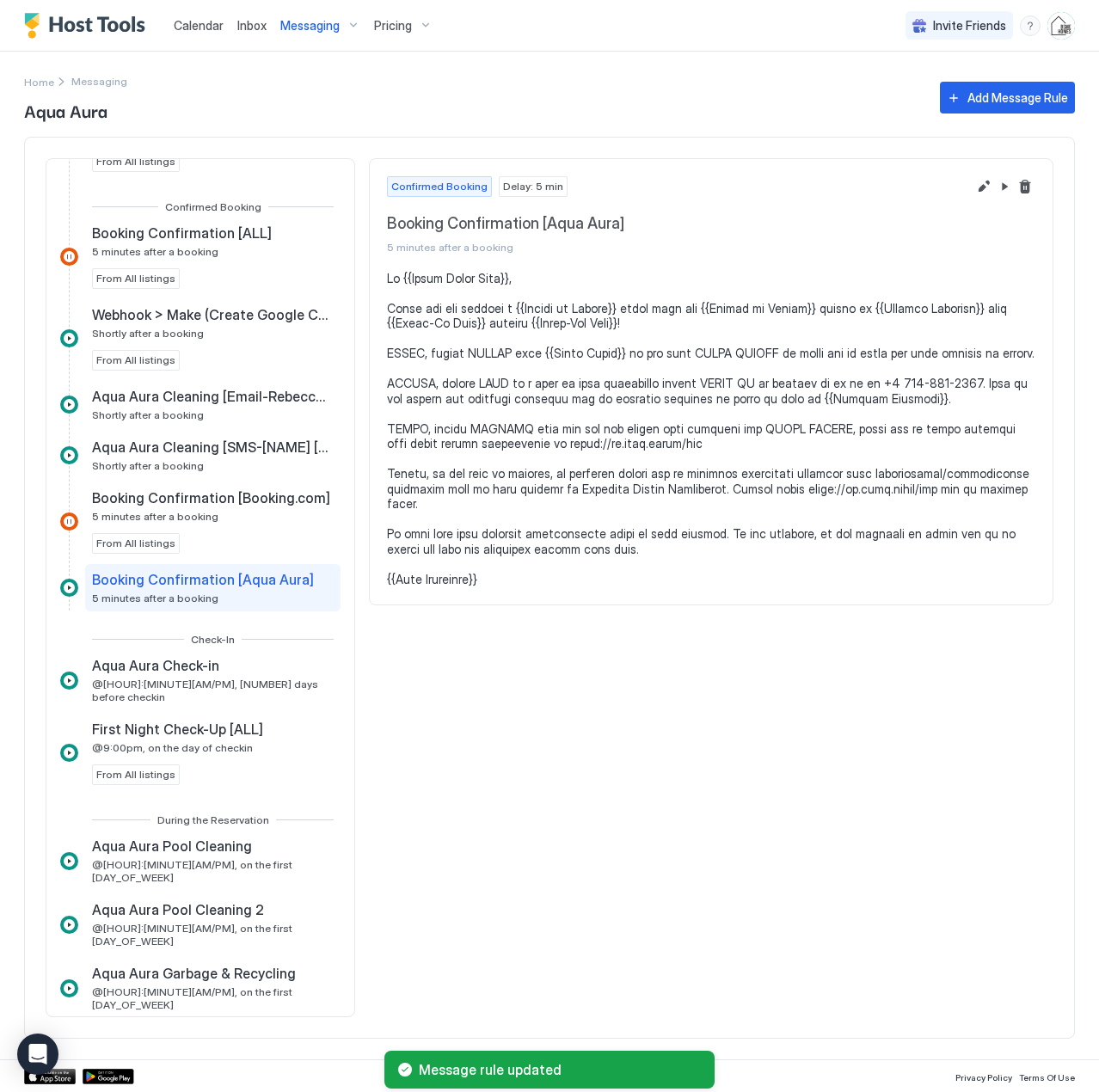click on "Messaging" at bounding box center (310, 26) 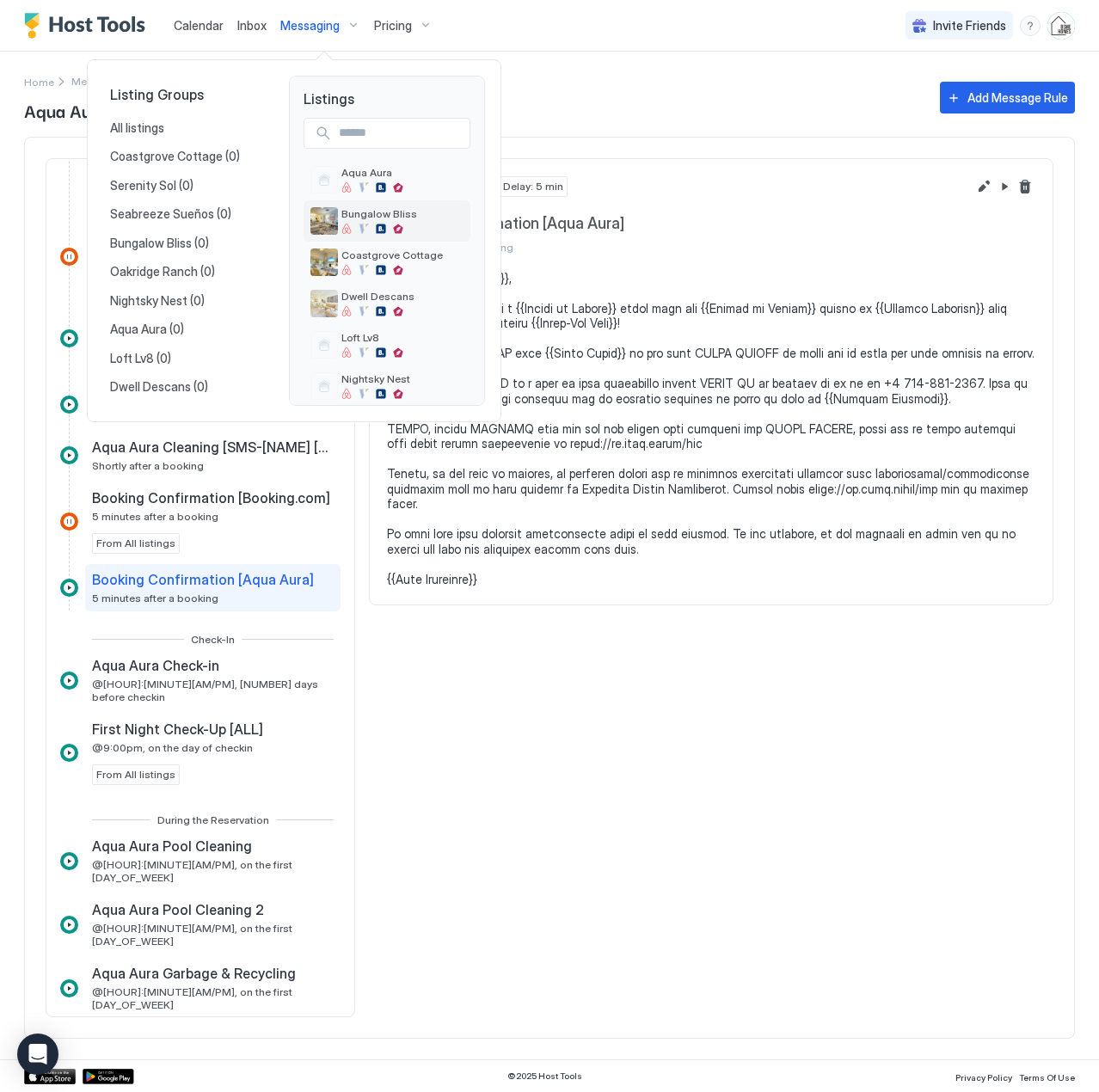 click on "Bungalow Bliss" at bounding box center [379, 213] 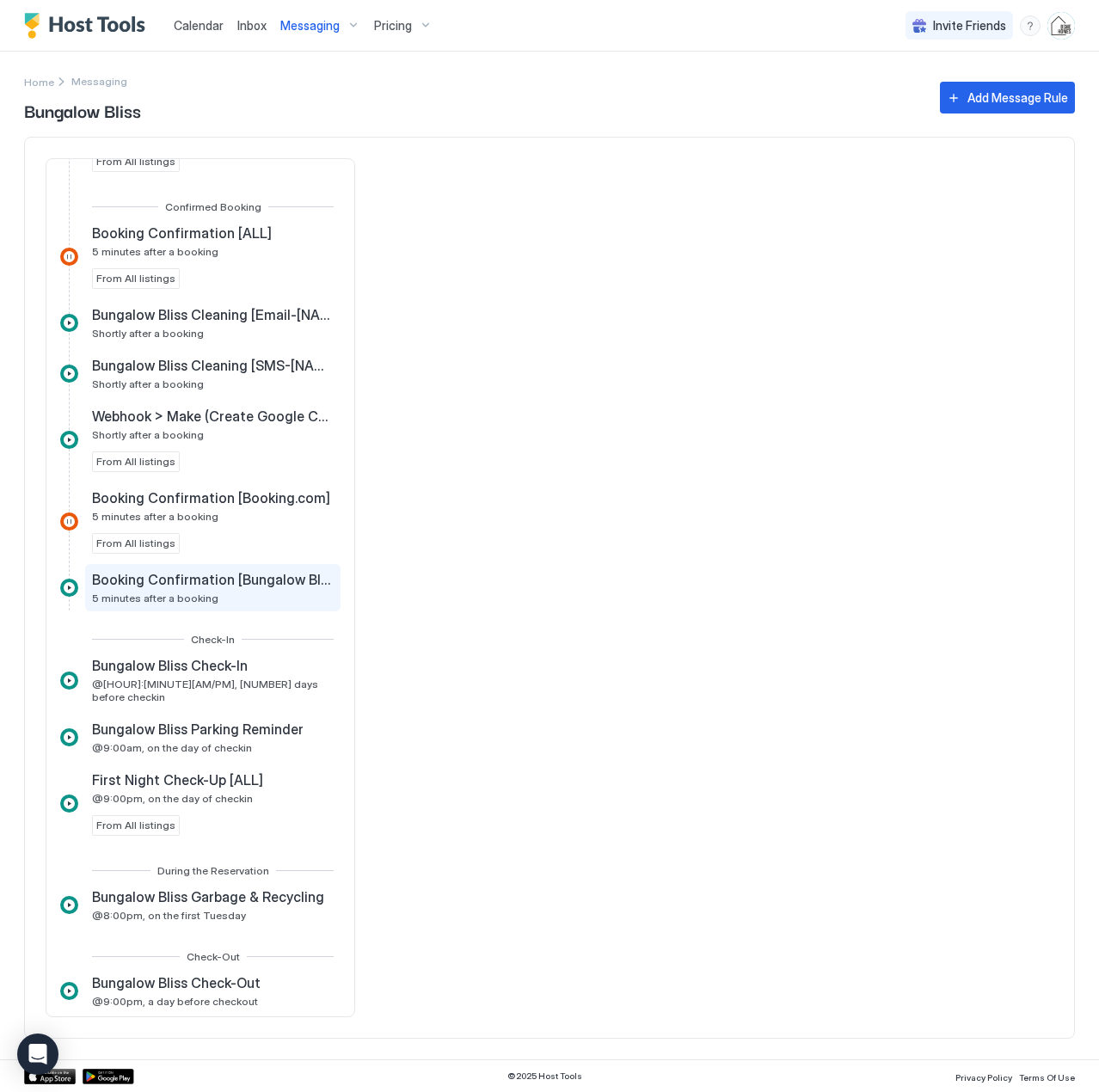 click on "Booking Confirmation [Bungalow Bliss]" at bounding box center (211, 580) 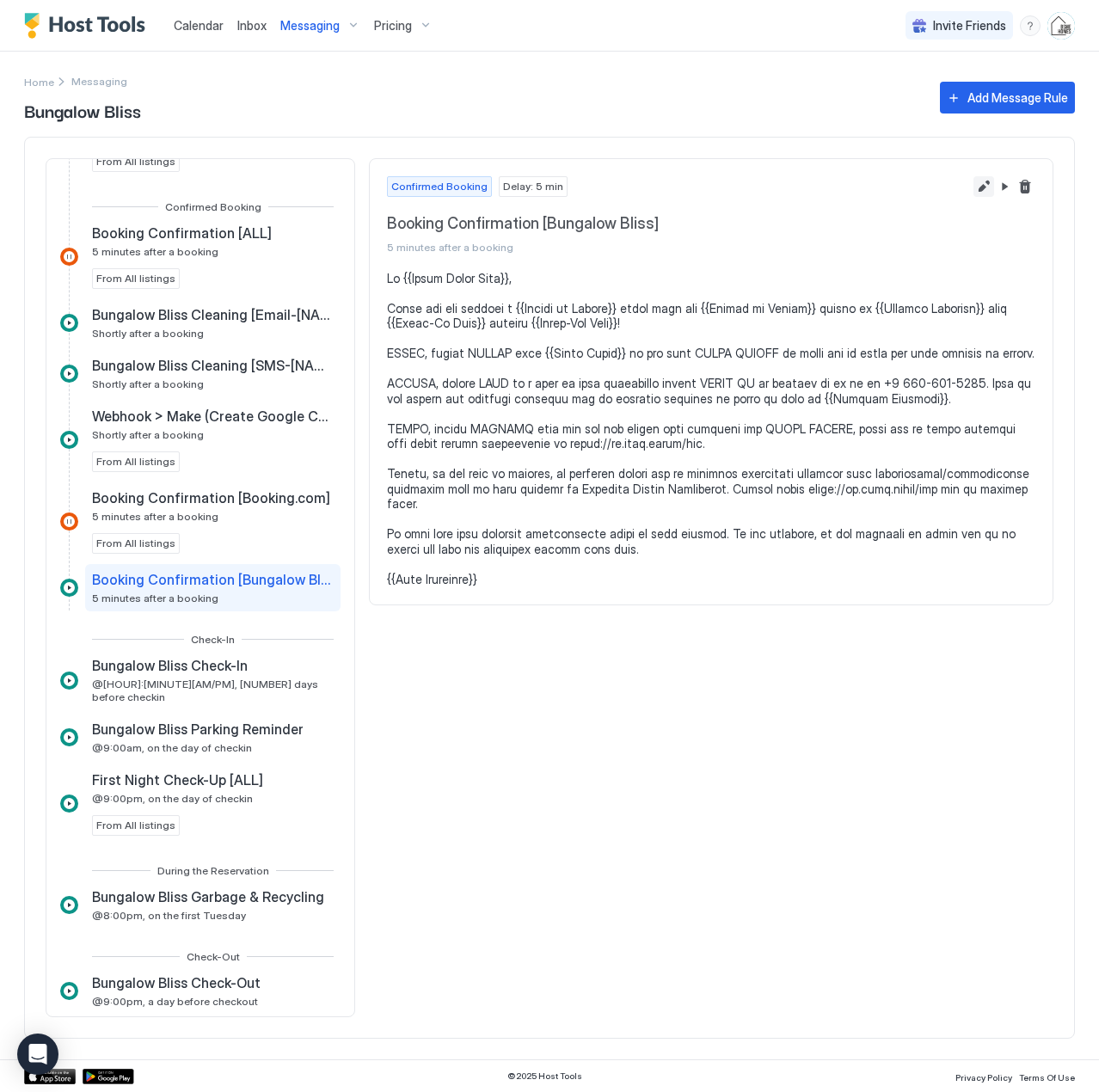 click at bounding box center (984, 187) 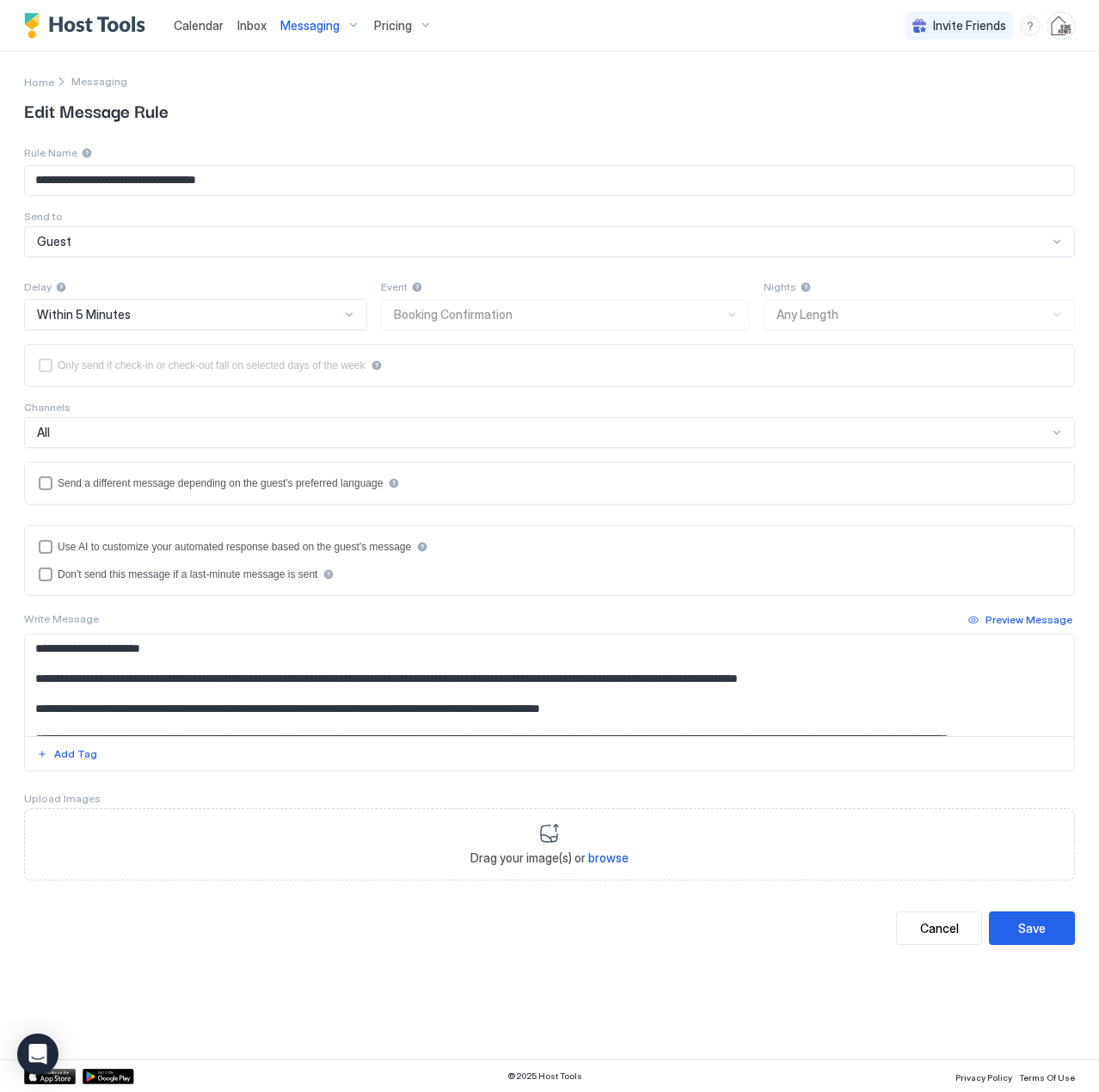 scroll, scrollTop: 86, scrollLeft: 0, axis: vertical 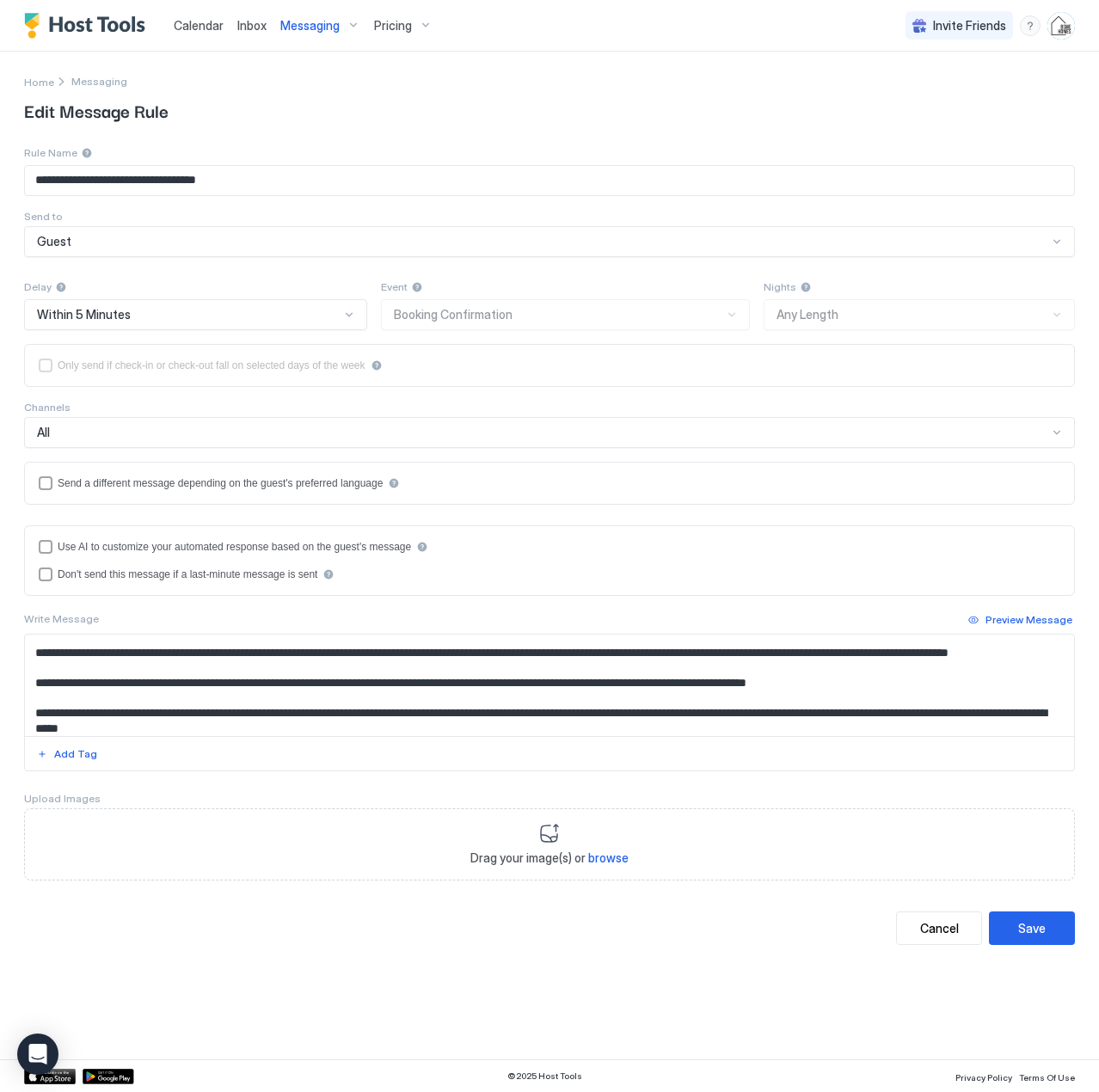 click at bounding box center (550, 685) 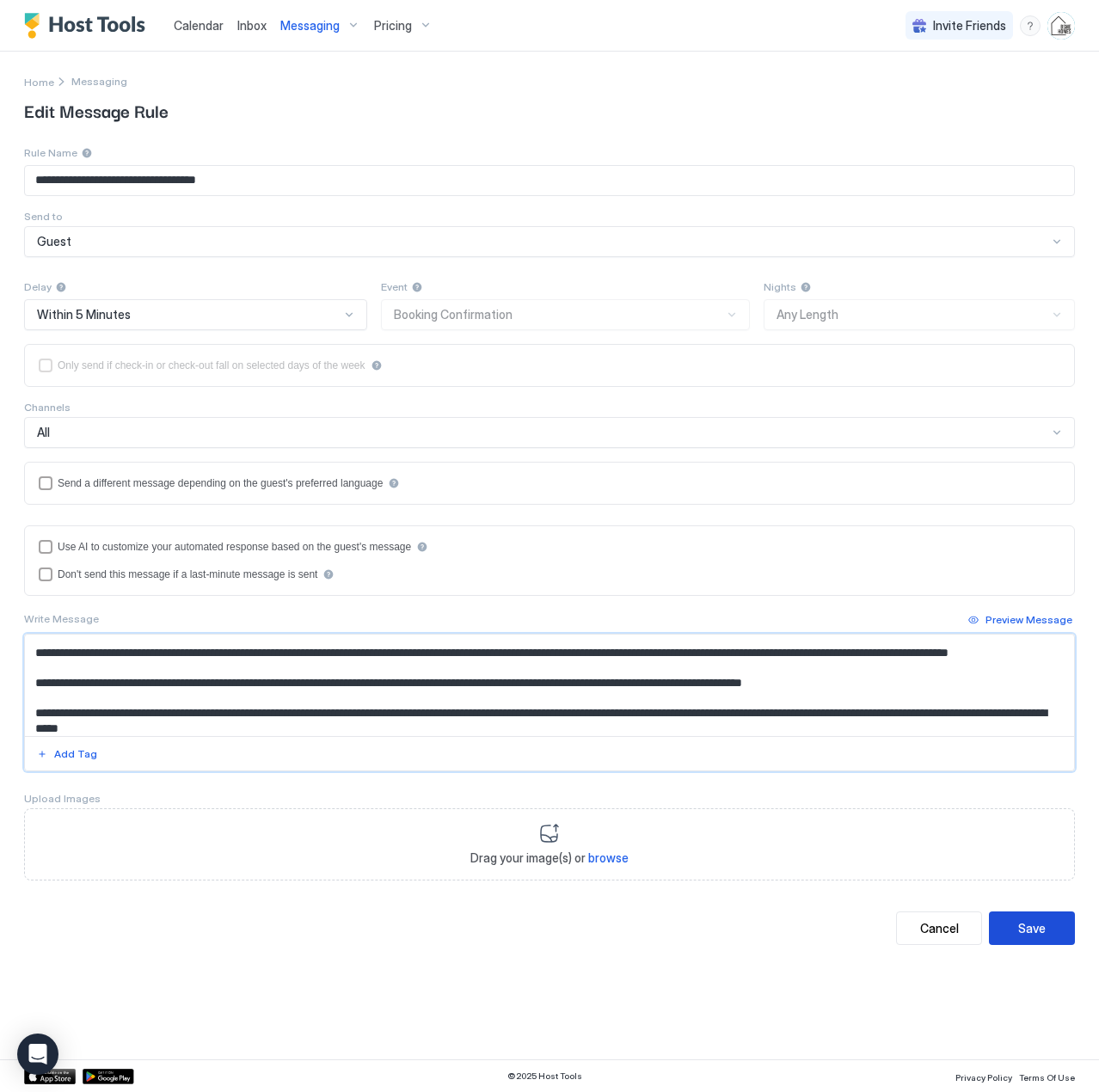 click on "Save" at bounding box center (1032, 928) 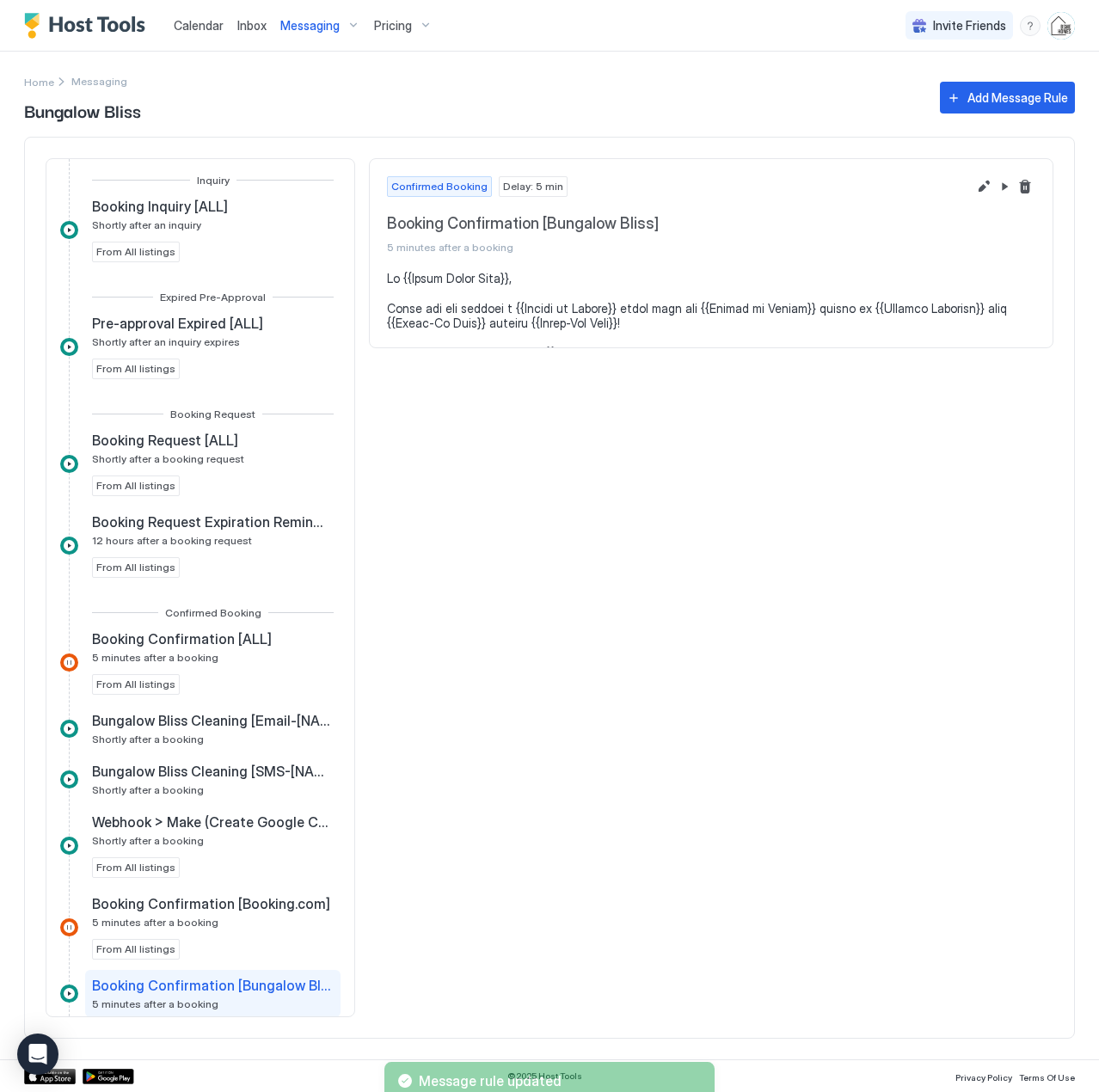 scroll, scrollTop: 406, scrollLeft: 0, axis: vertical 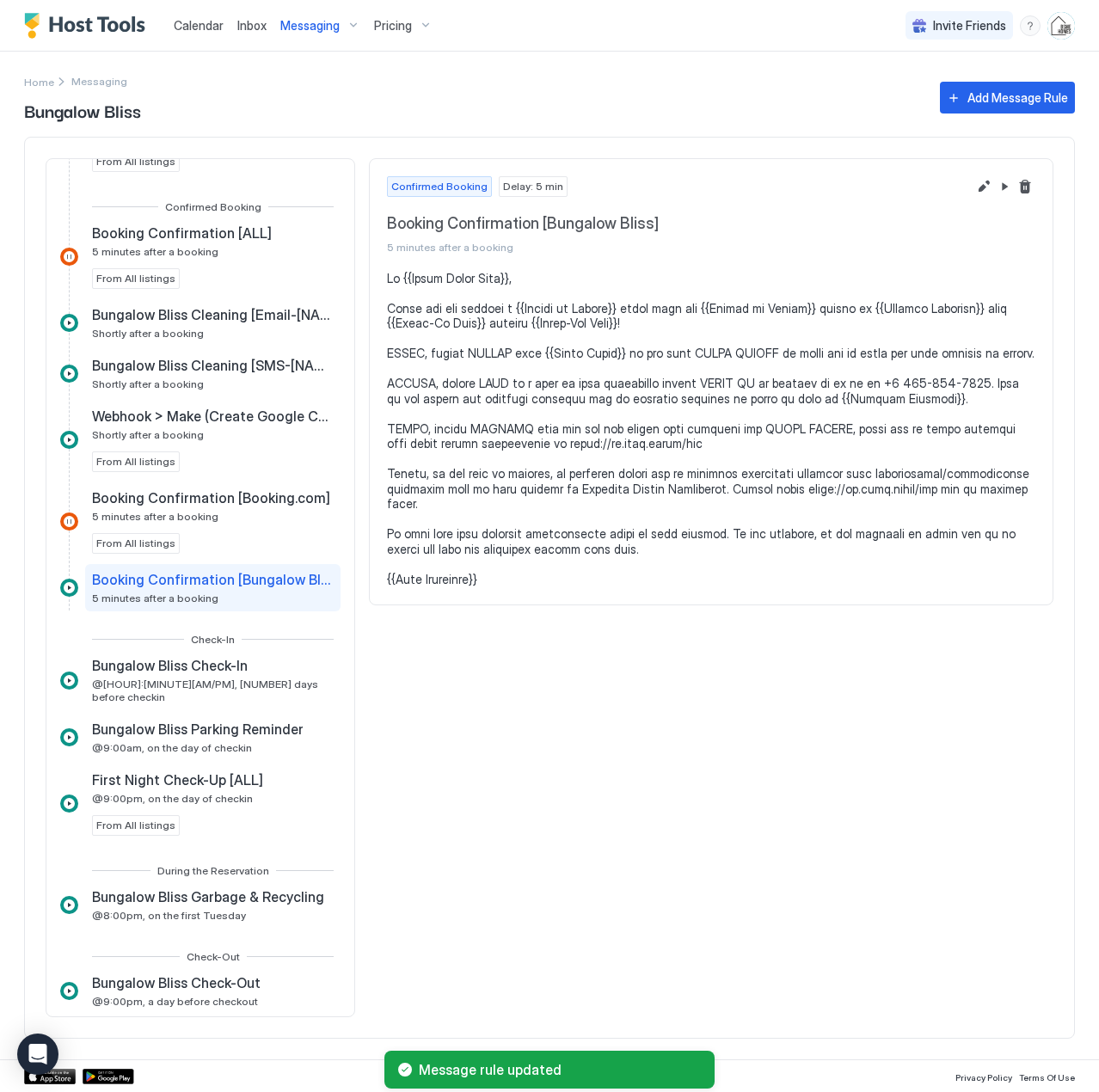 click on "Messaging" at bounding box center (310, 26) 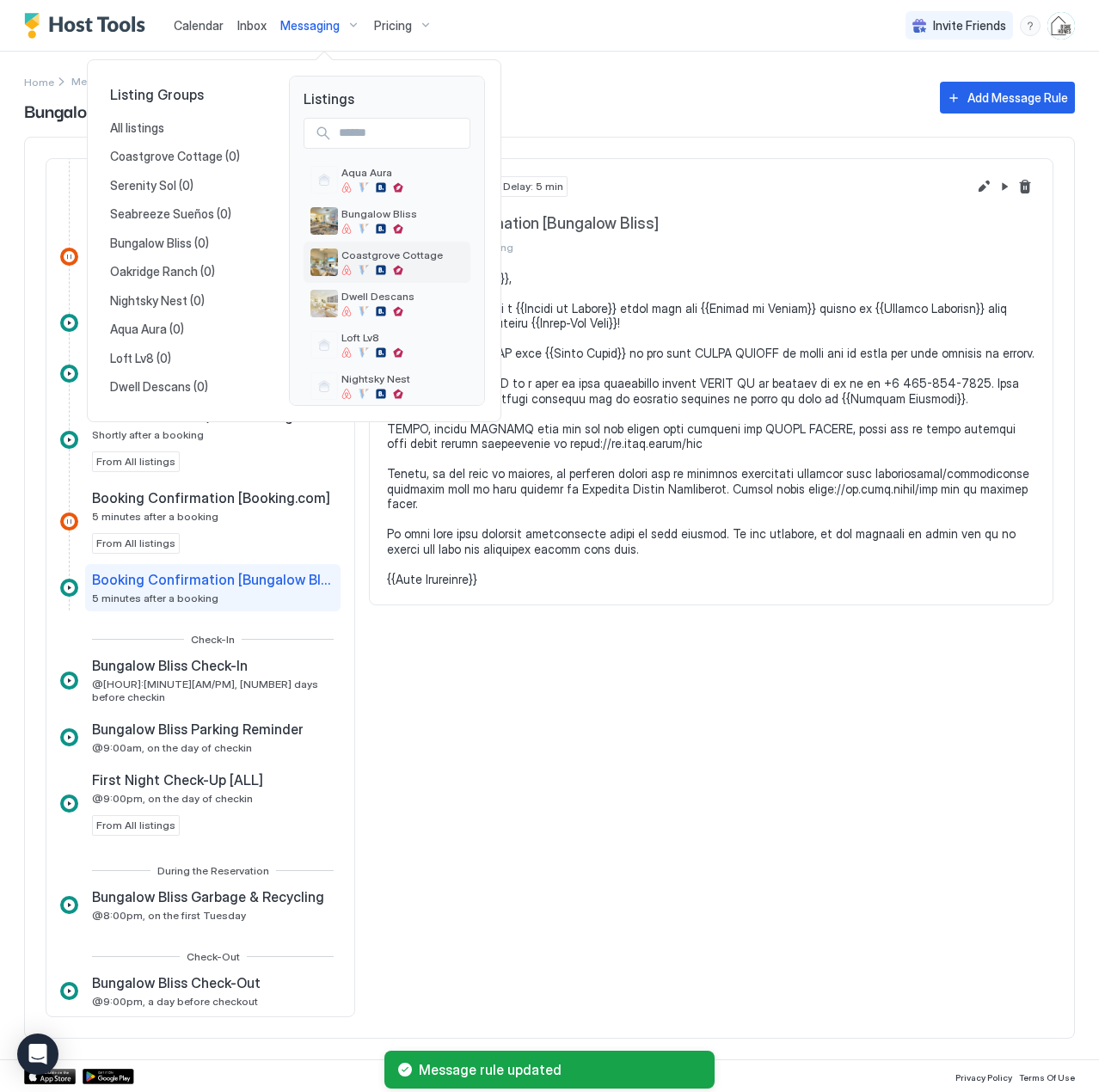 click on "Coastgrove Cottage" at bounding box center [392, 255] 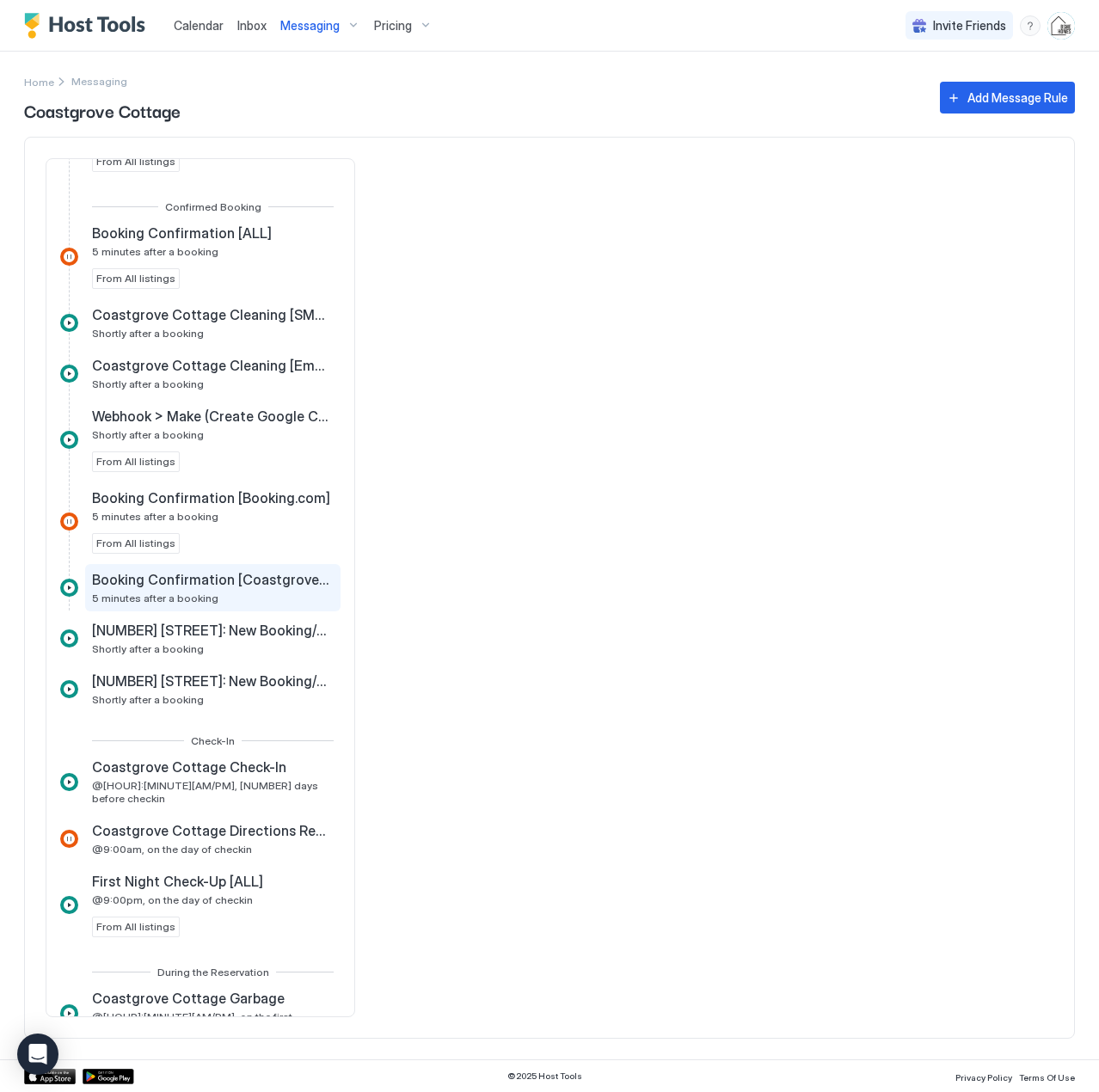 click on "Booking Confirmation [Coastgrove Cottage] 5 minutes after a booking" at bounding box center [212, 587] 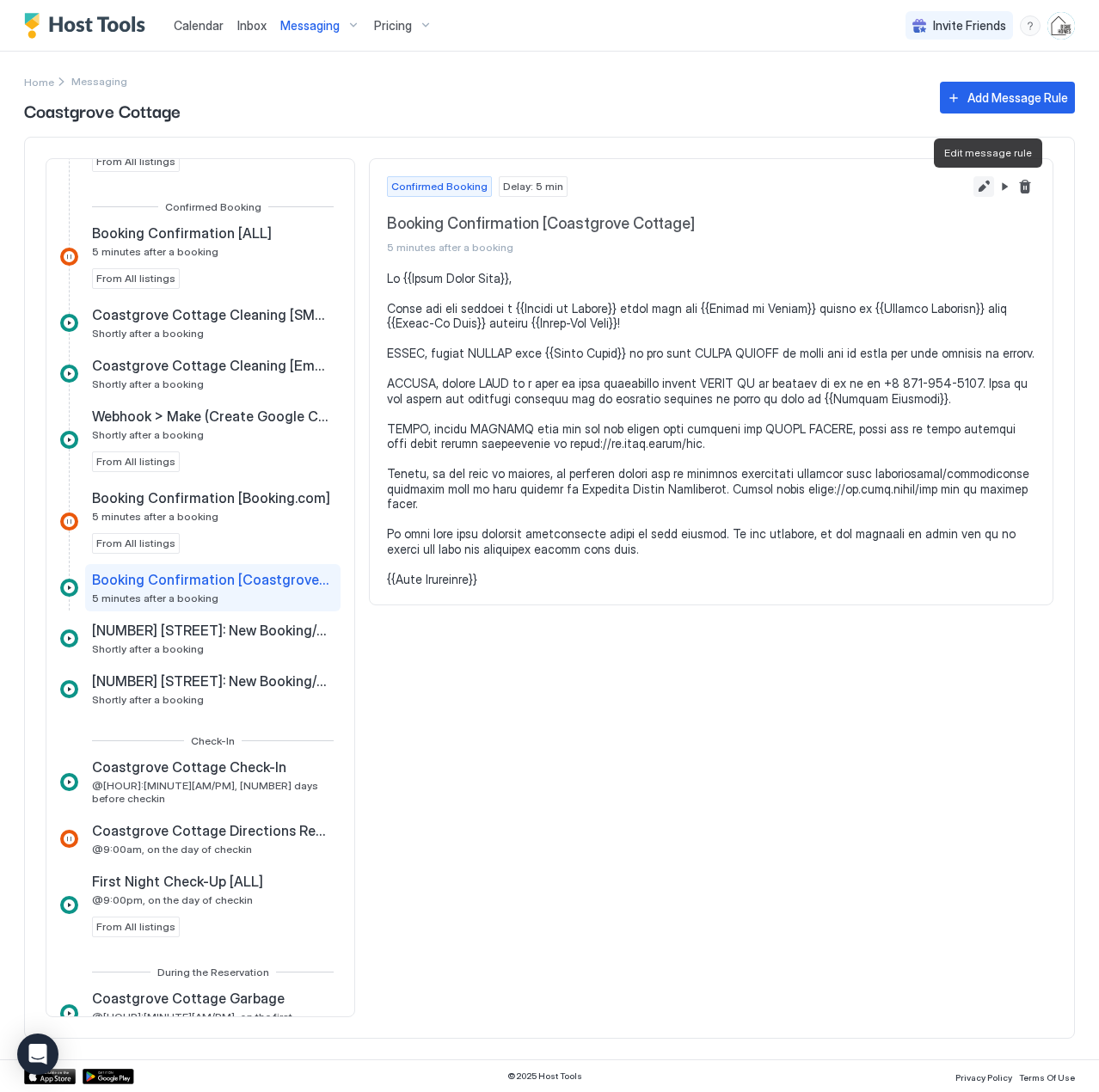 click at bounding box center (984, 187) 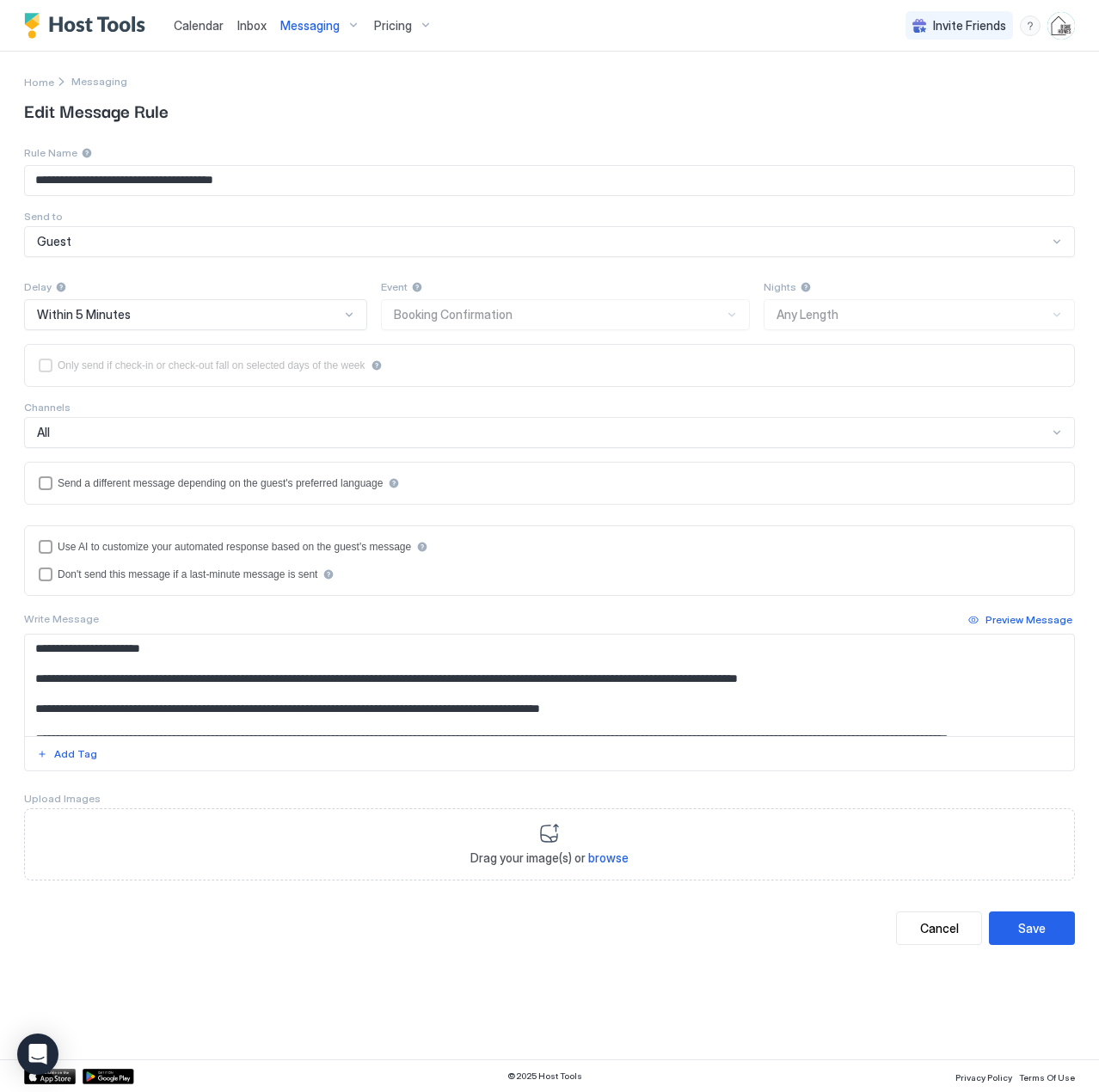 click at bounding box center (550, 685) 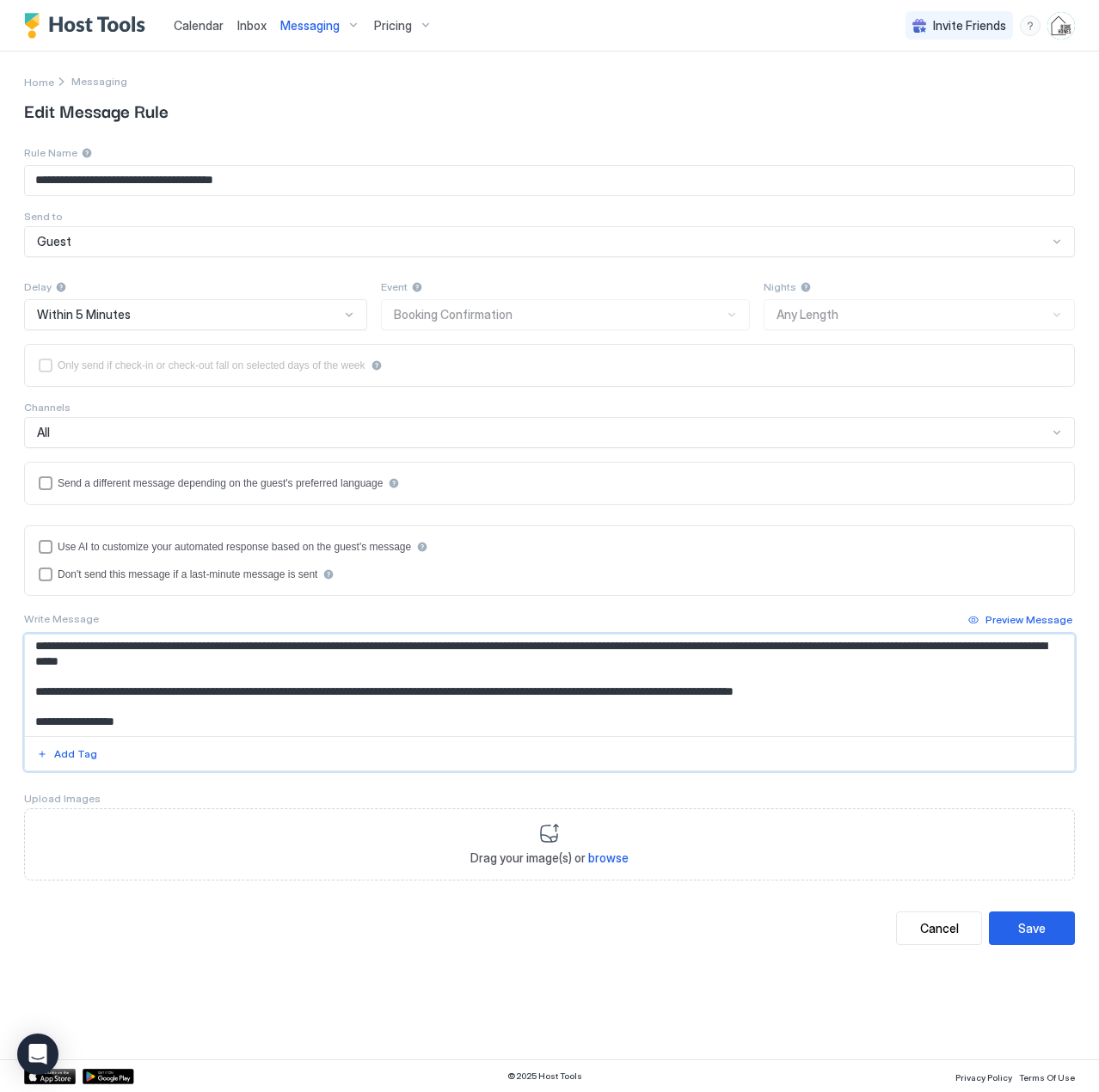 scroll, scrollTop: 83, scrollLeft: 0, axis: vertical 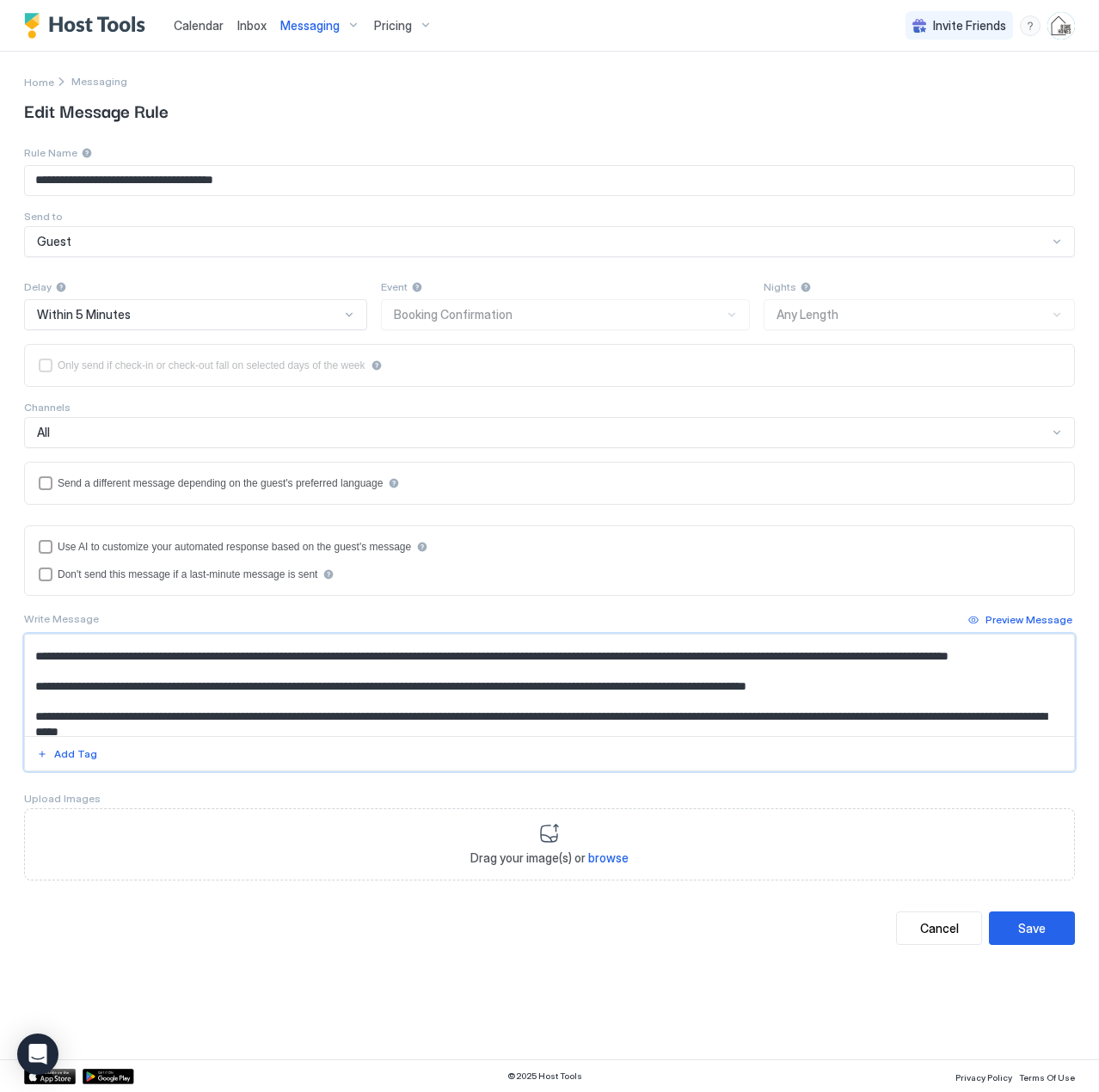 click at bounding box center (550, 685) 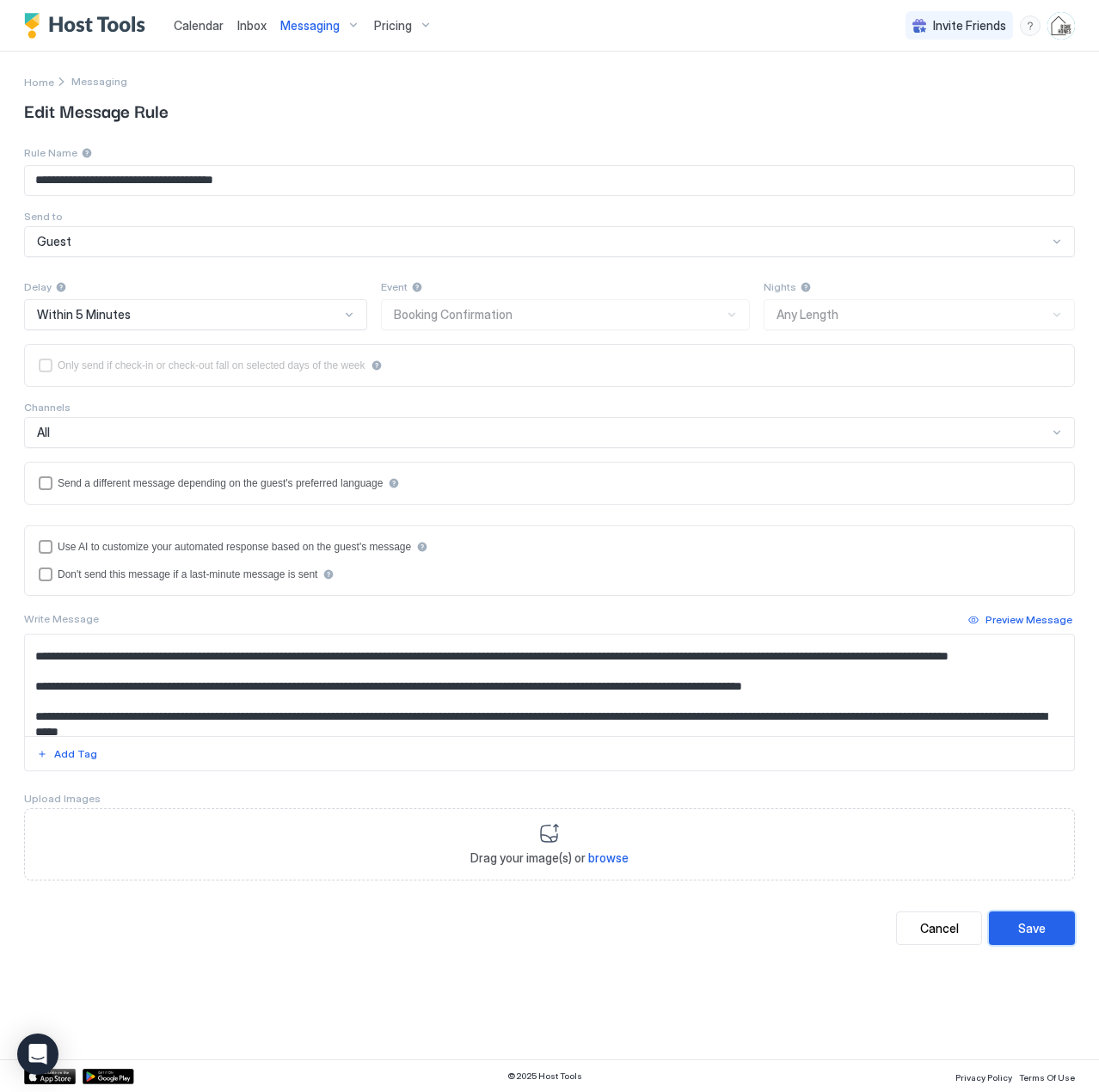 click on "Save" at bounding box center (1032, 928) 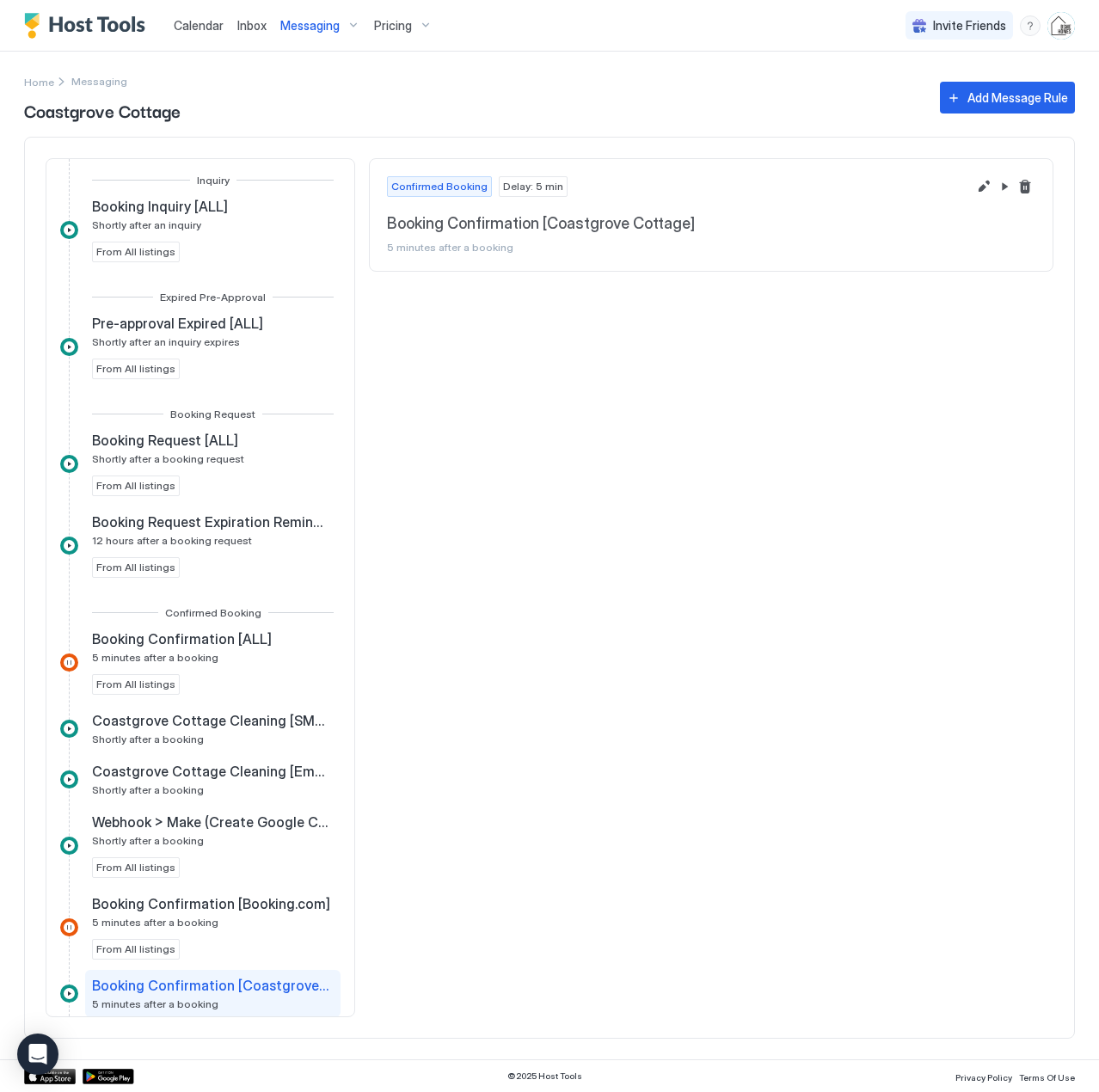 scroll, scrollTop: 406, scrollLeft: 0, axis: vertical 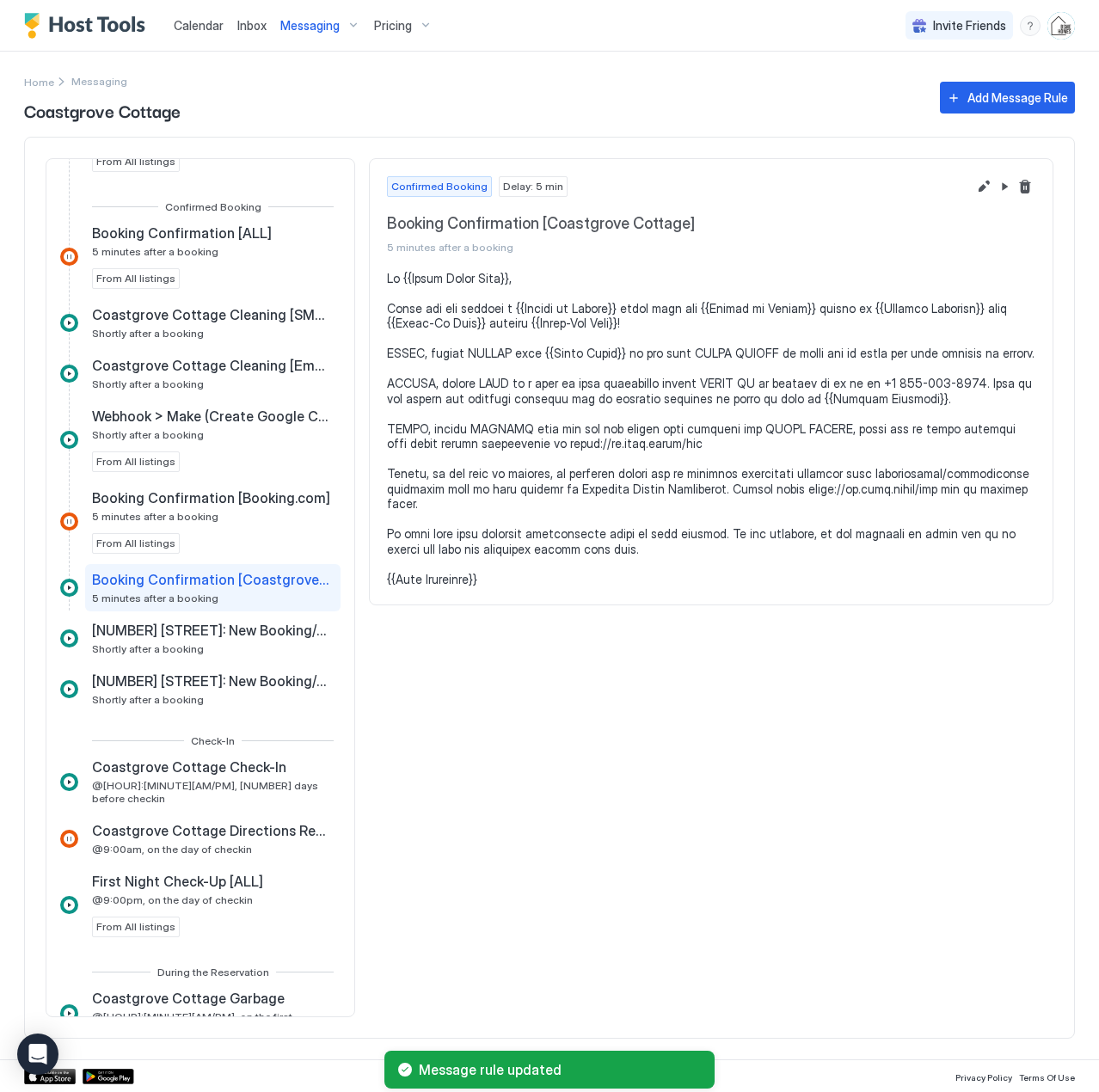 click on "Messaging" at bounding box center (310, 26) 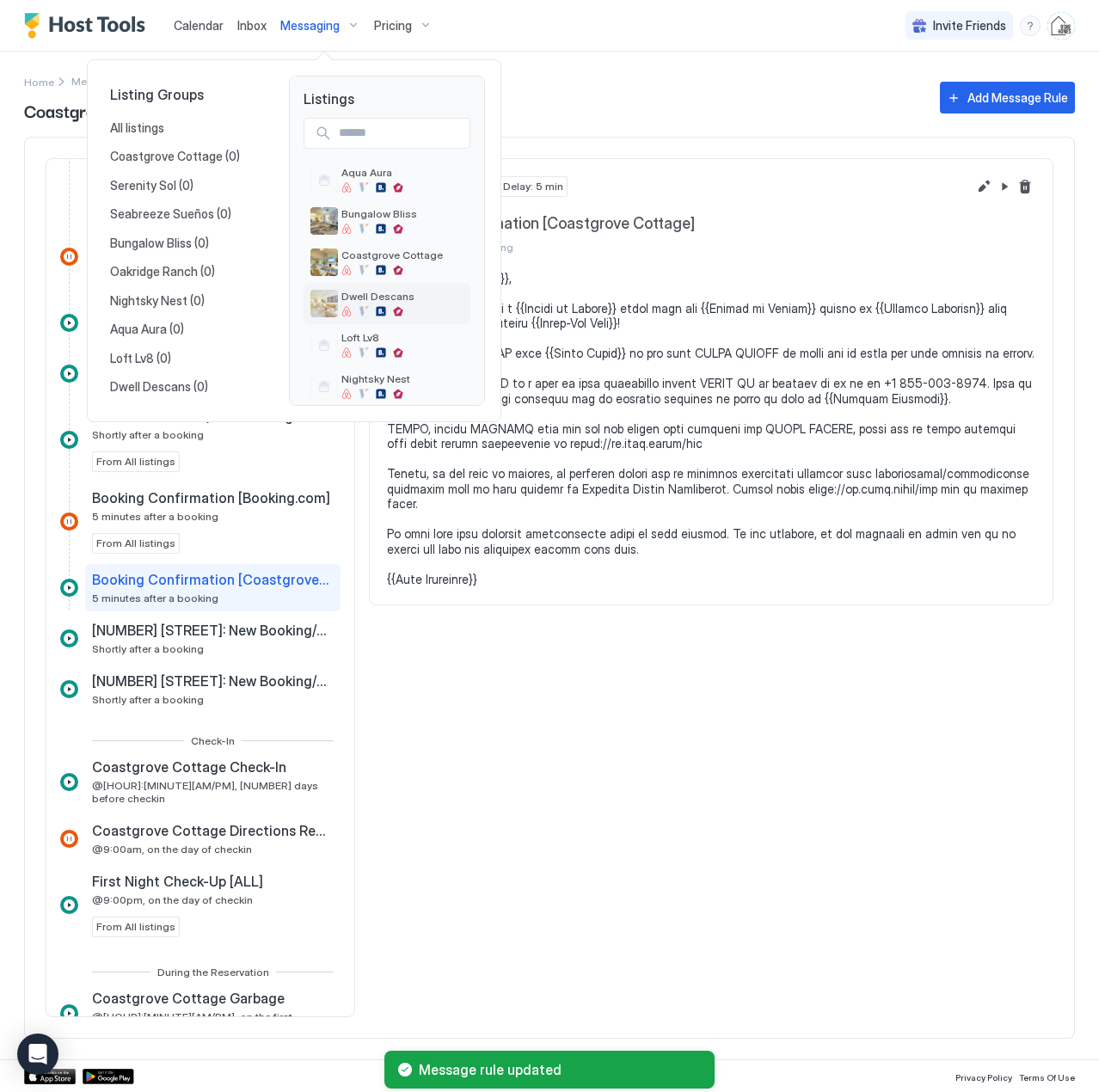 click on "Dwell Descans" at bounding box center [378, 296] 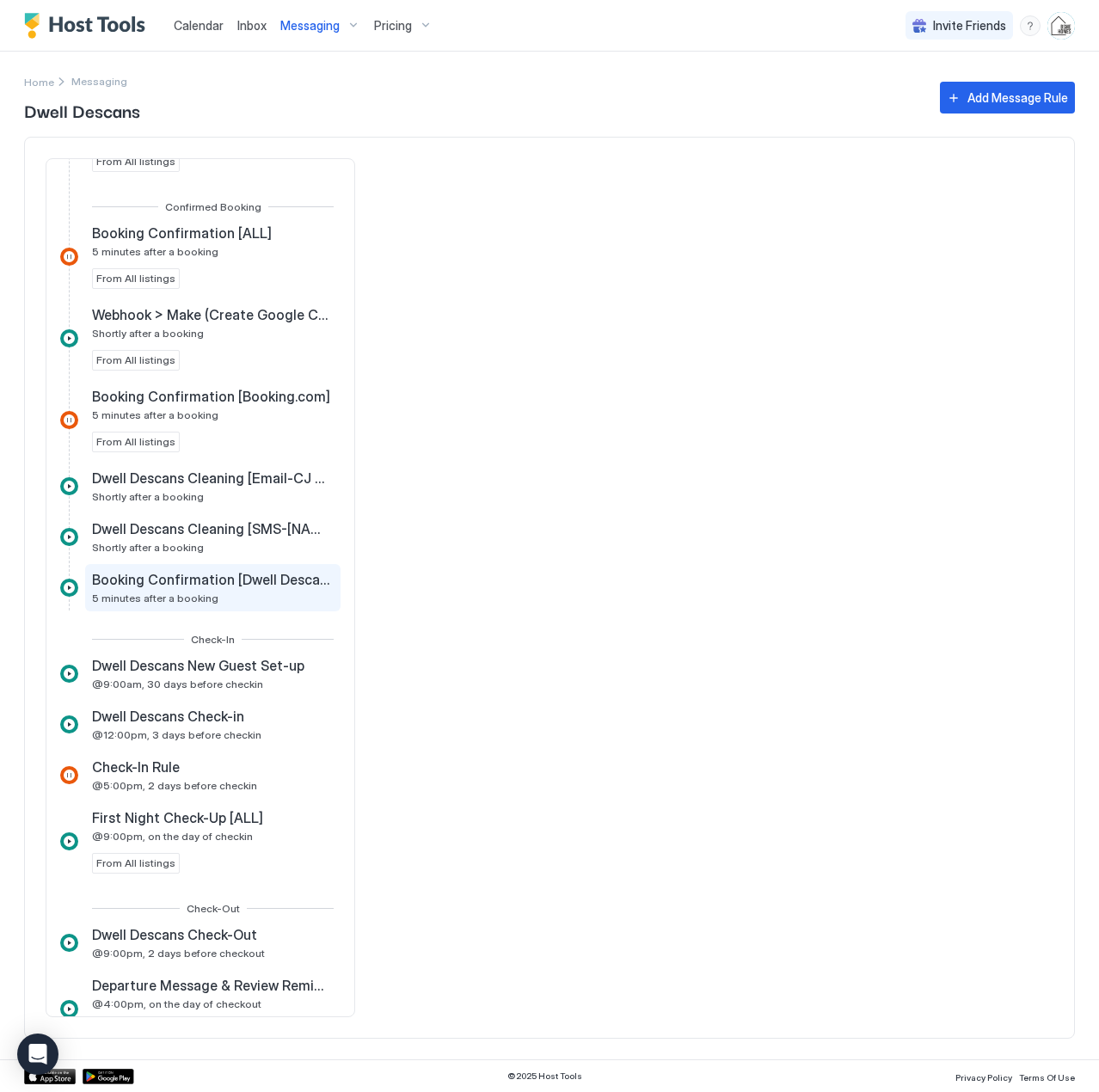 click on "Booking Confirmation [Dwell Descans]" at bounding box center [211, 580] 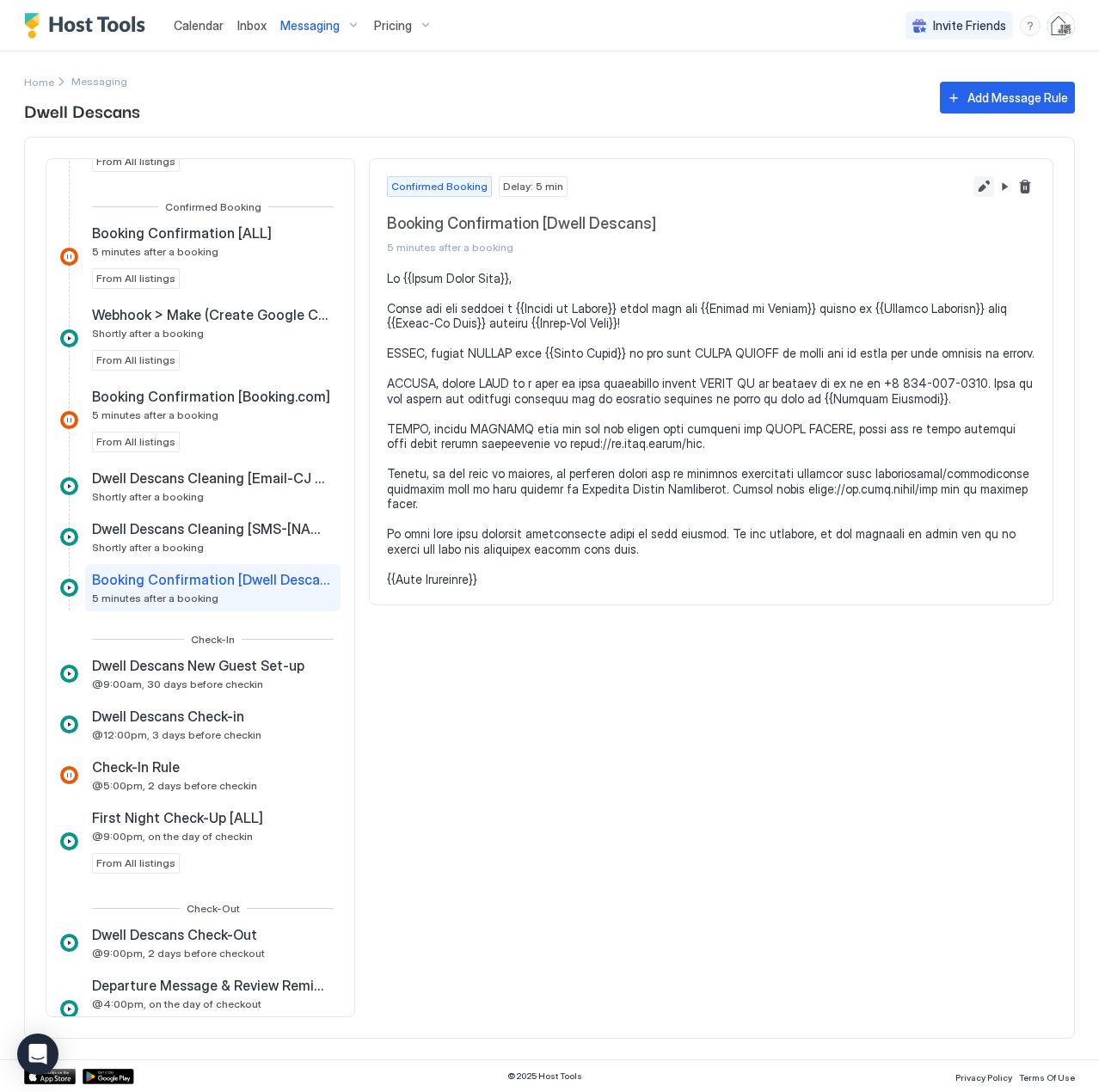 click at bounding box center (984, 187) 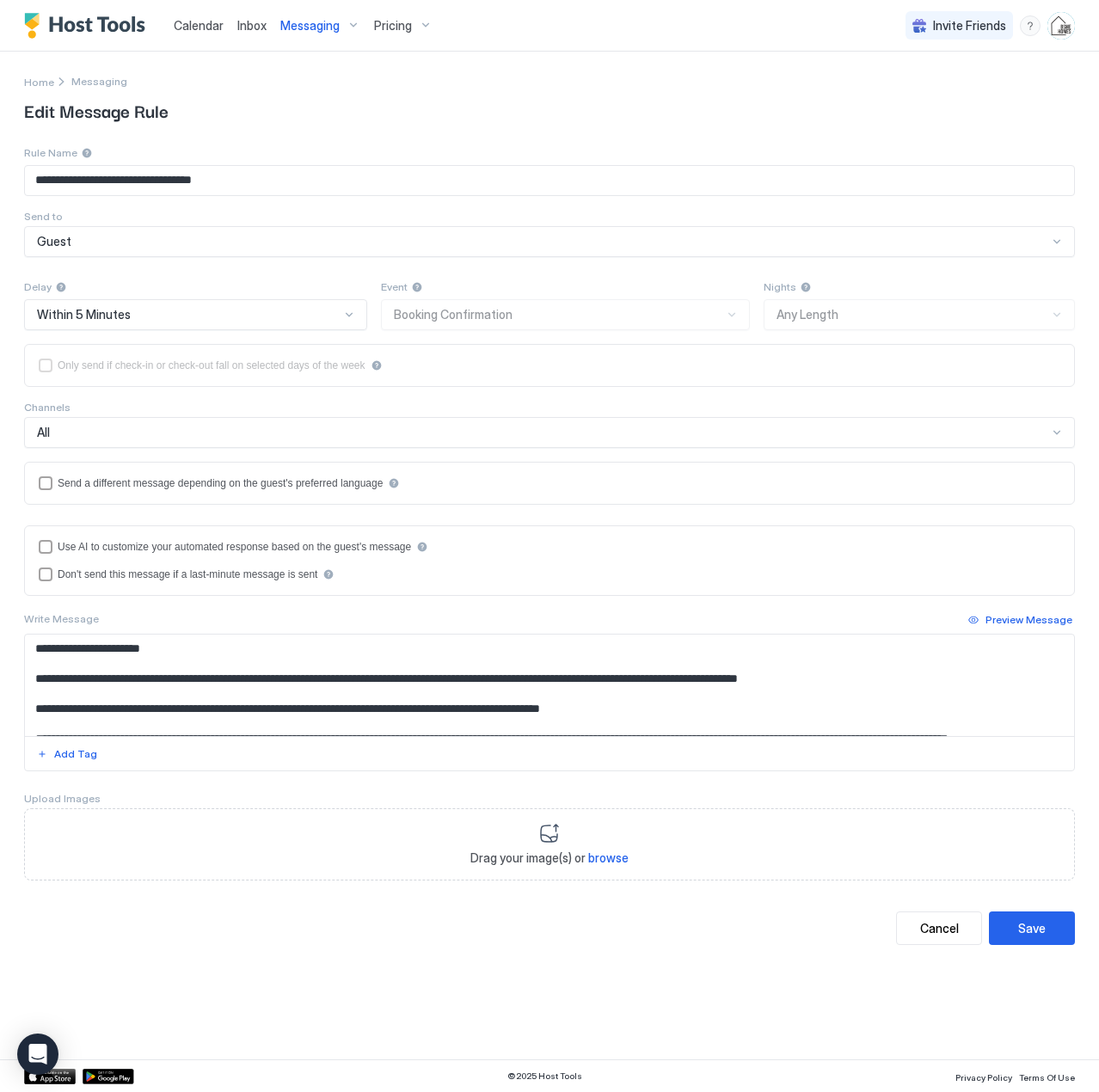 click at bounding box center [550, 685] 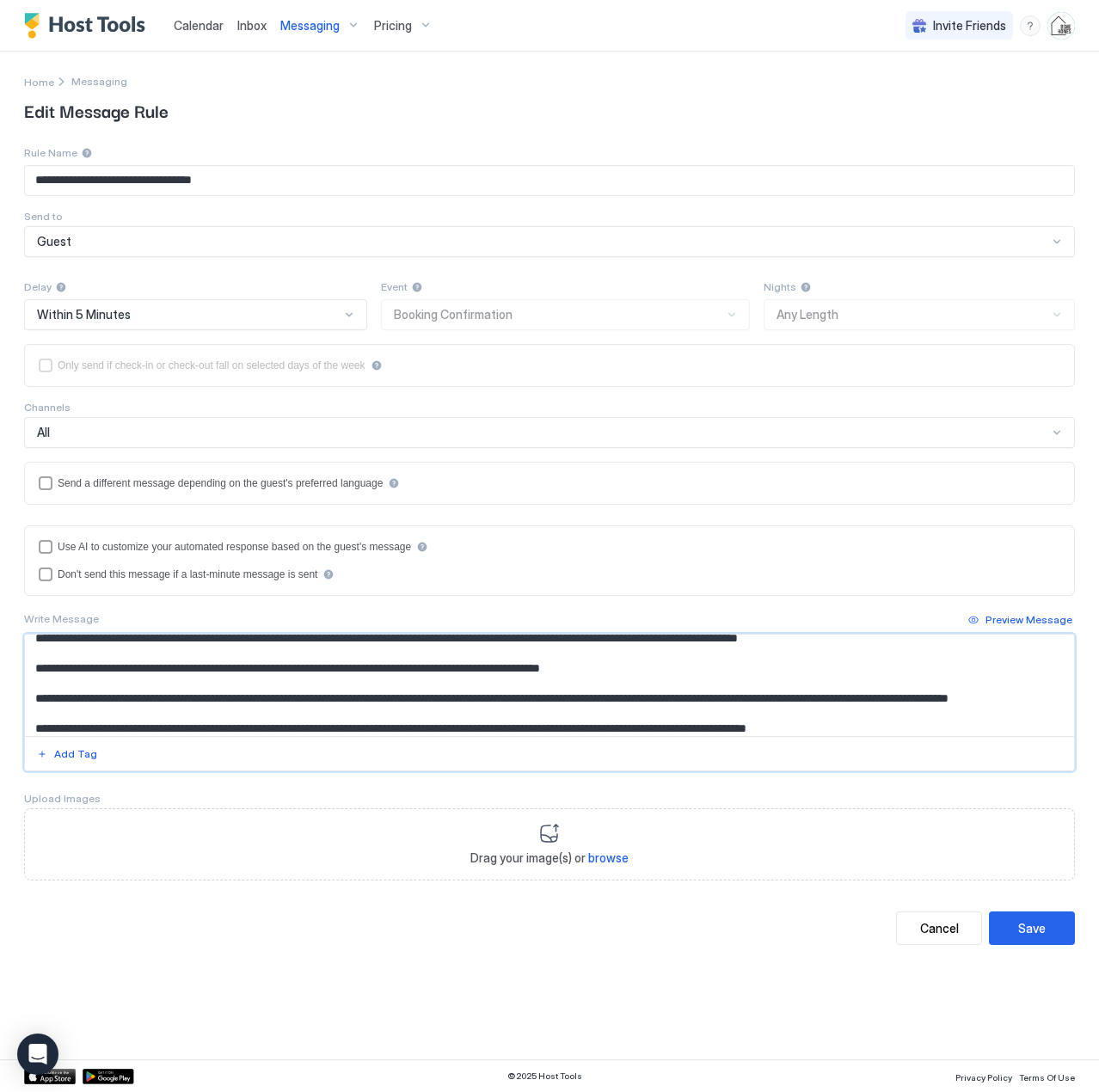 scroll, scrollTop: 56, scrollLeft: 0, axis: vertical 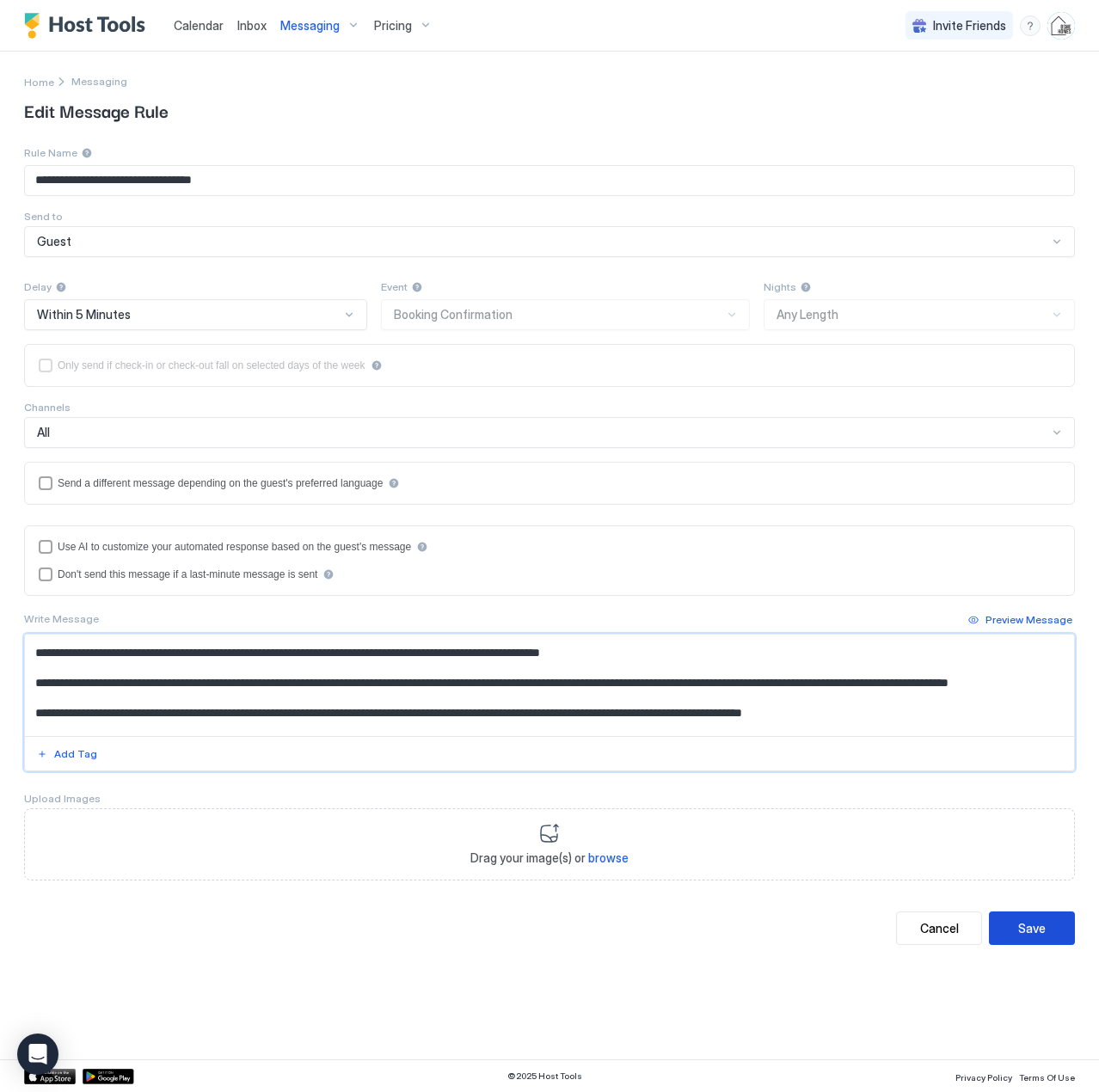 click on "Save" at bounding box center (1032, 928) 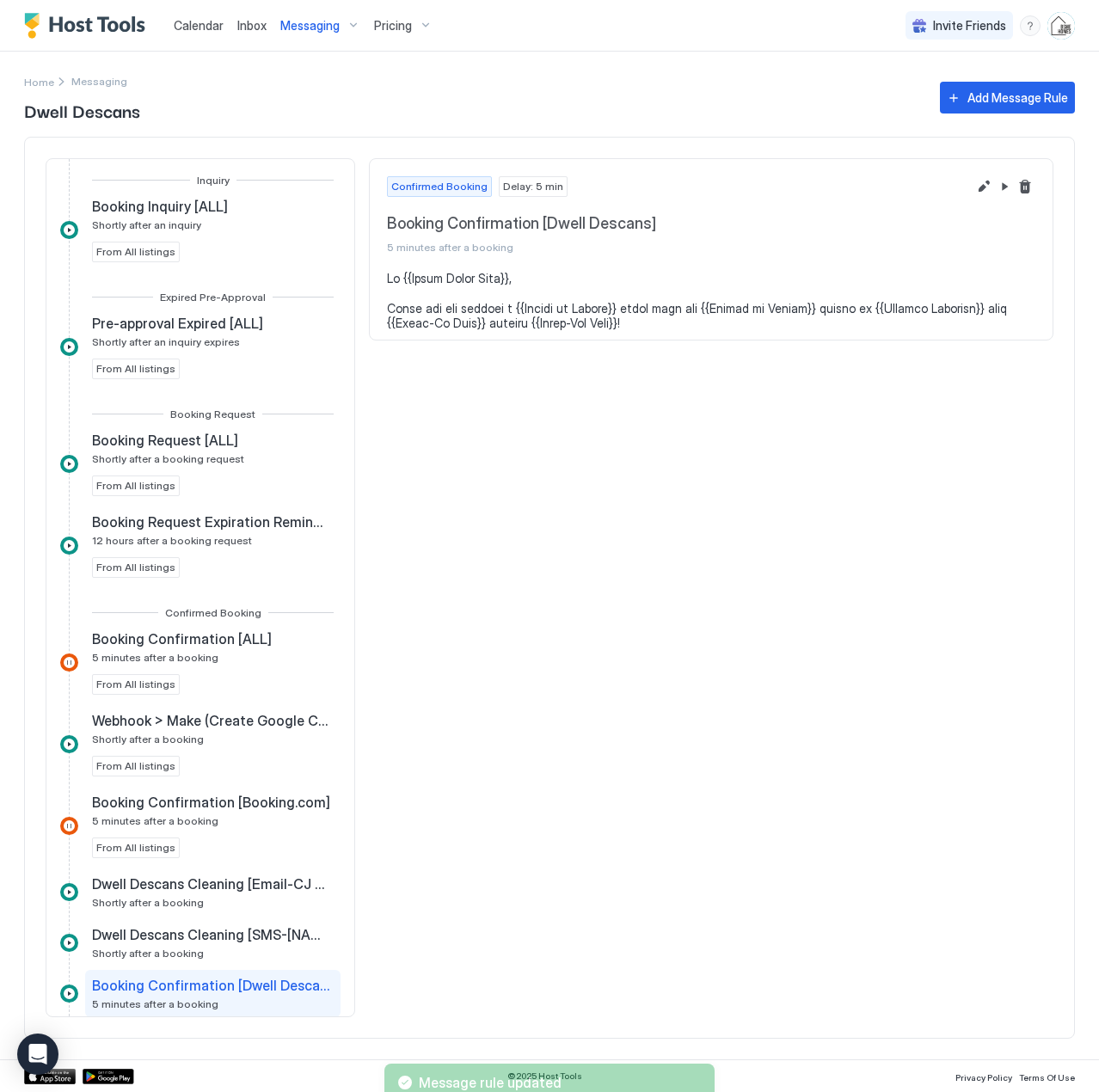 scroll, scrollTop: 406, scrollLeft: 0, axis: vertical 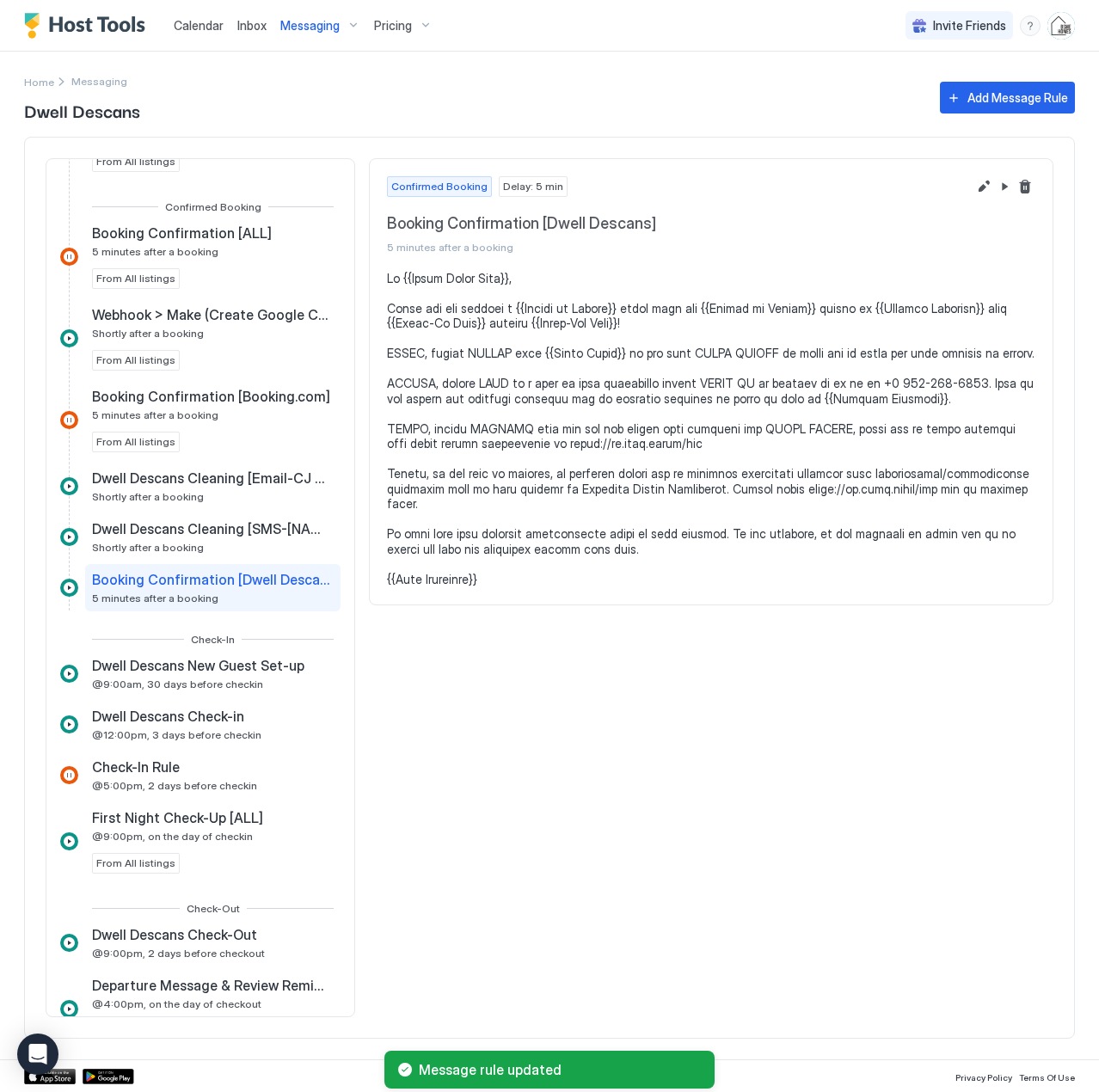 click on "Messaging" at bounding box center (310, 26) 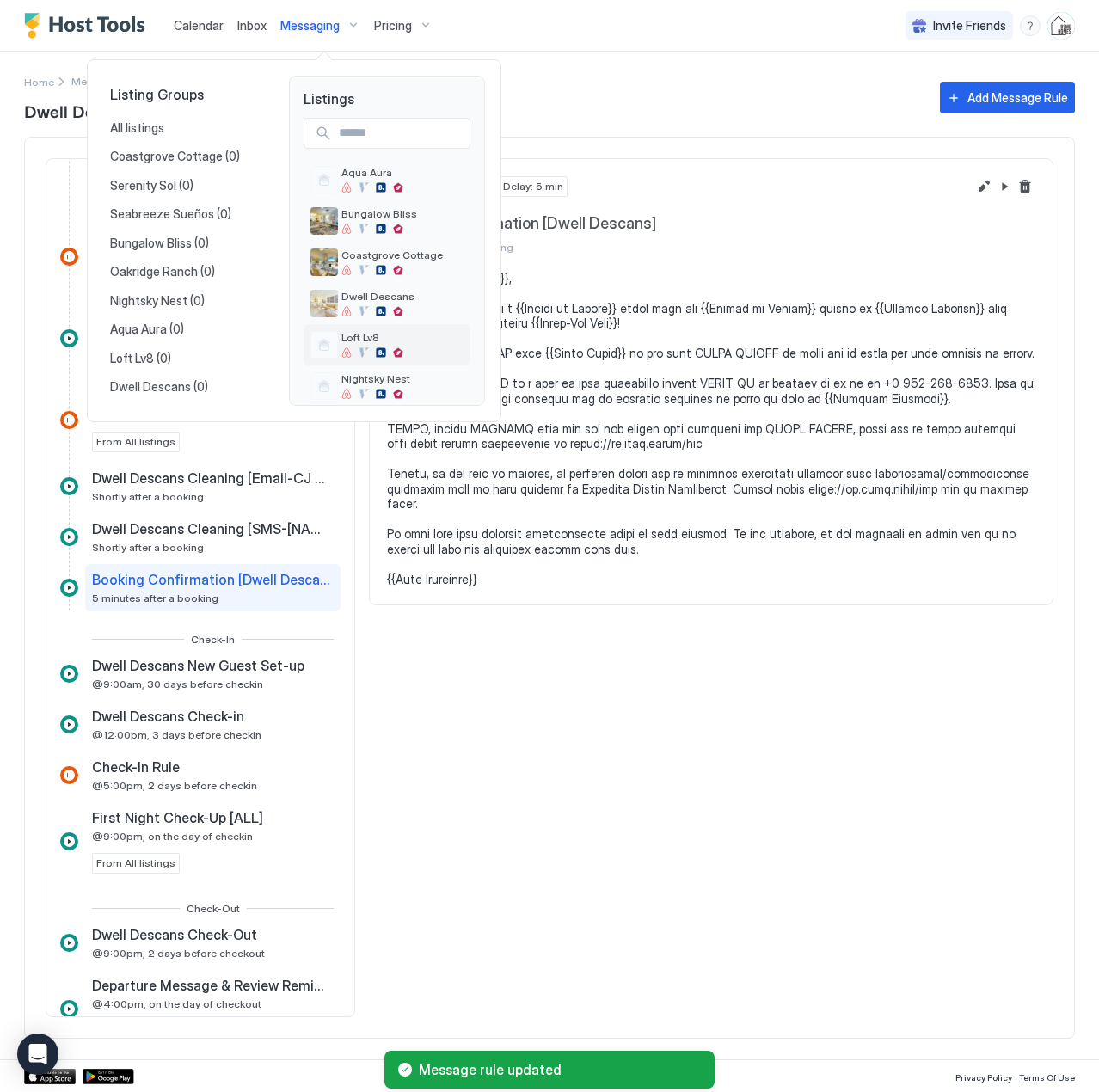 click on "Loft Lv8" at bounding box center [372, 337] 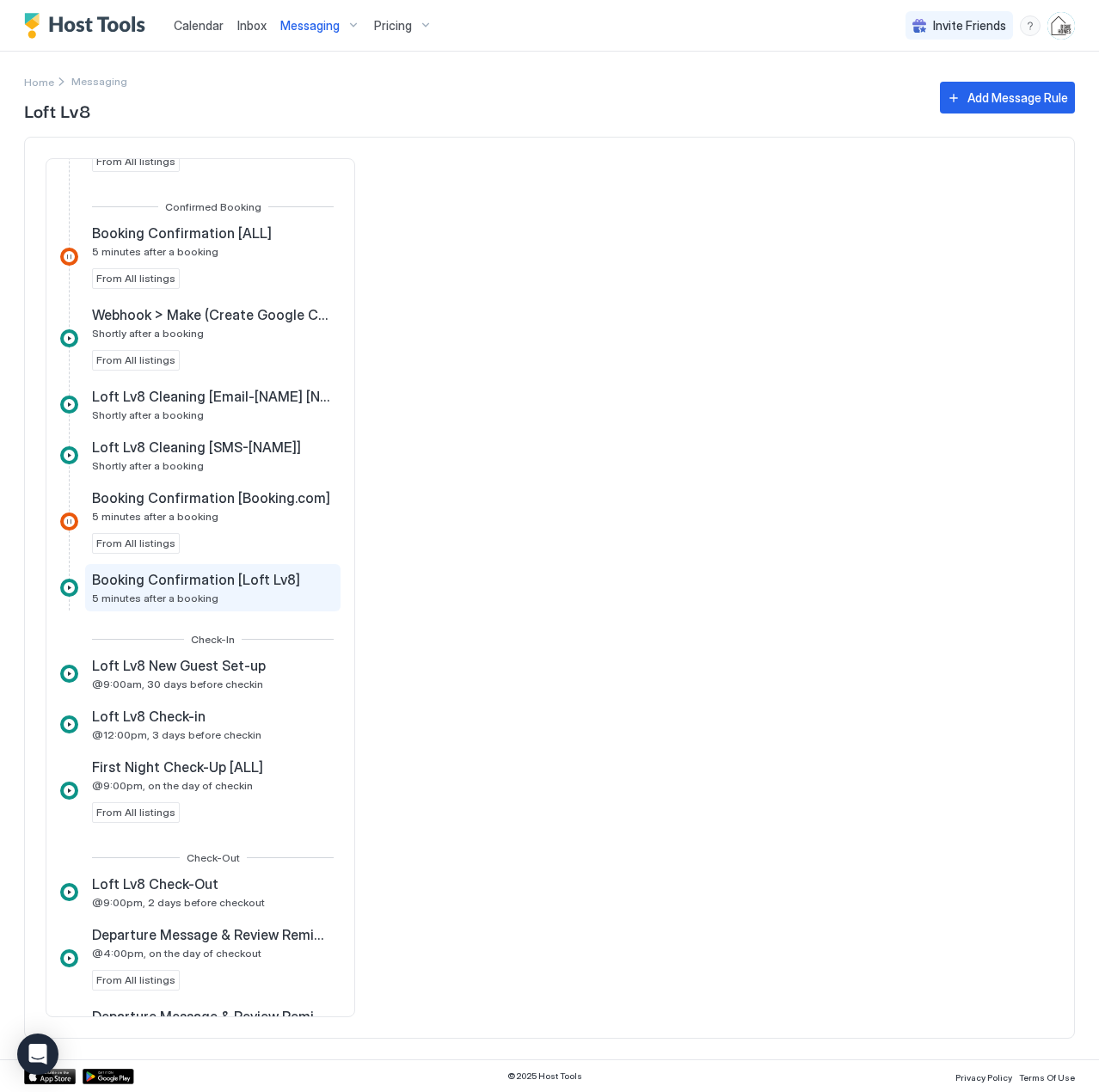 click on "Booking Confirmation [Loft Lv8]" at bounding box center (196, 580) 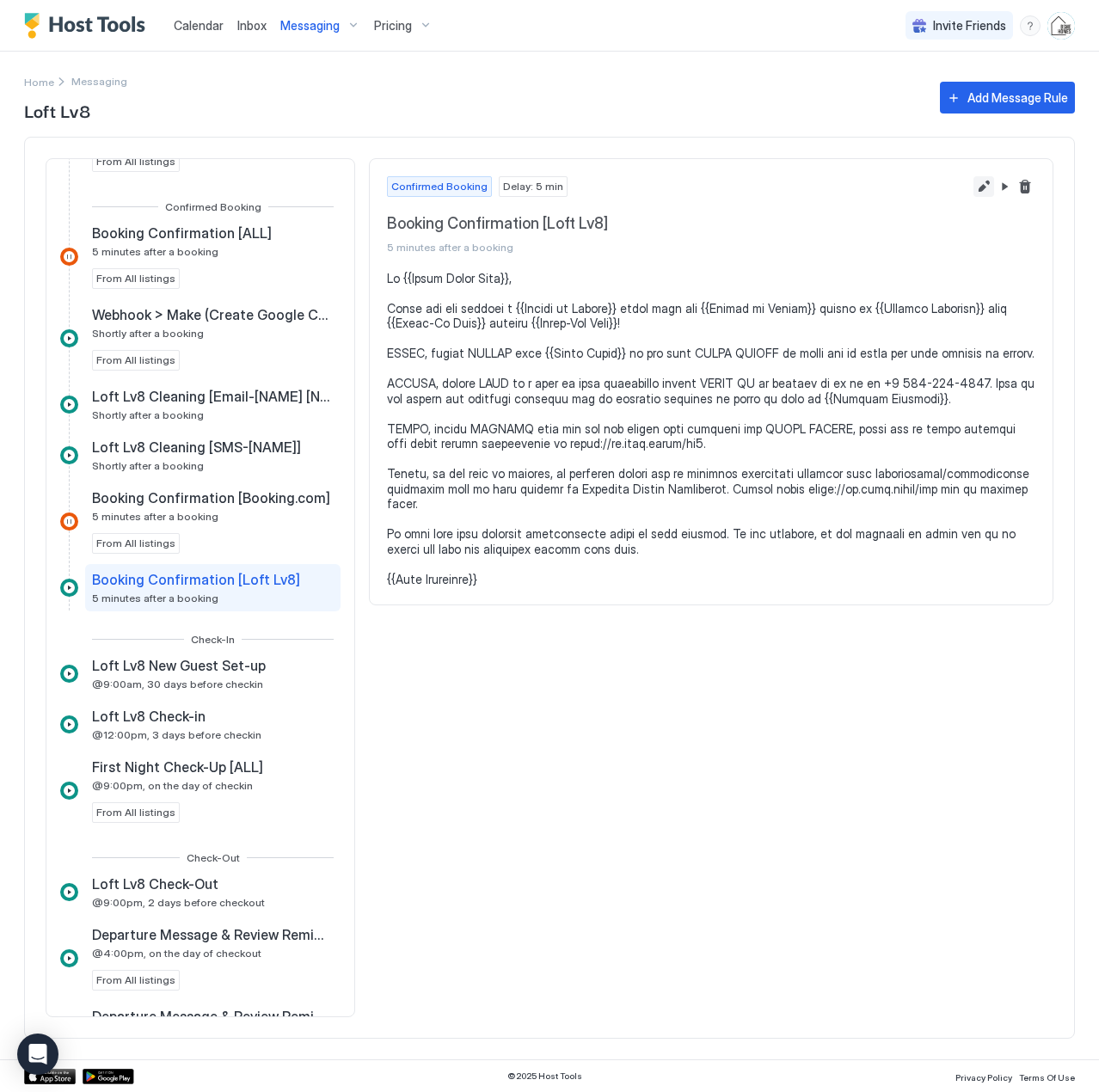 click at bounding box center (984, 187) 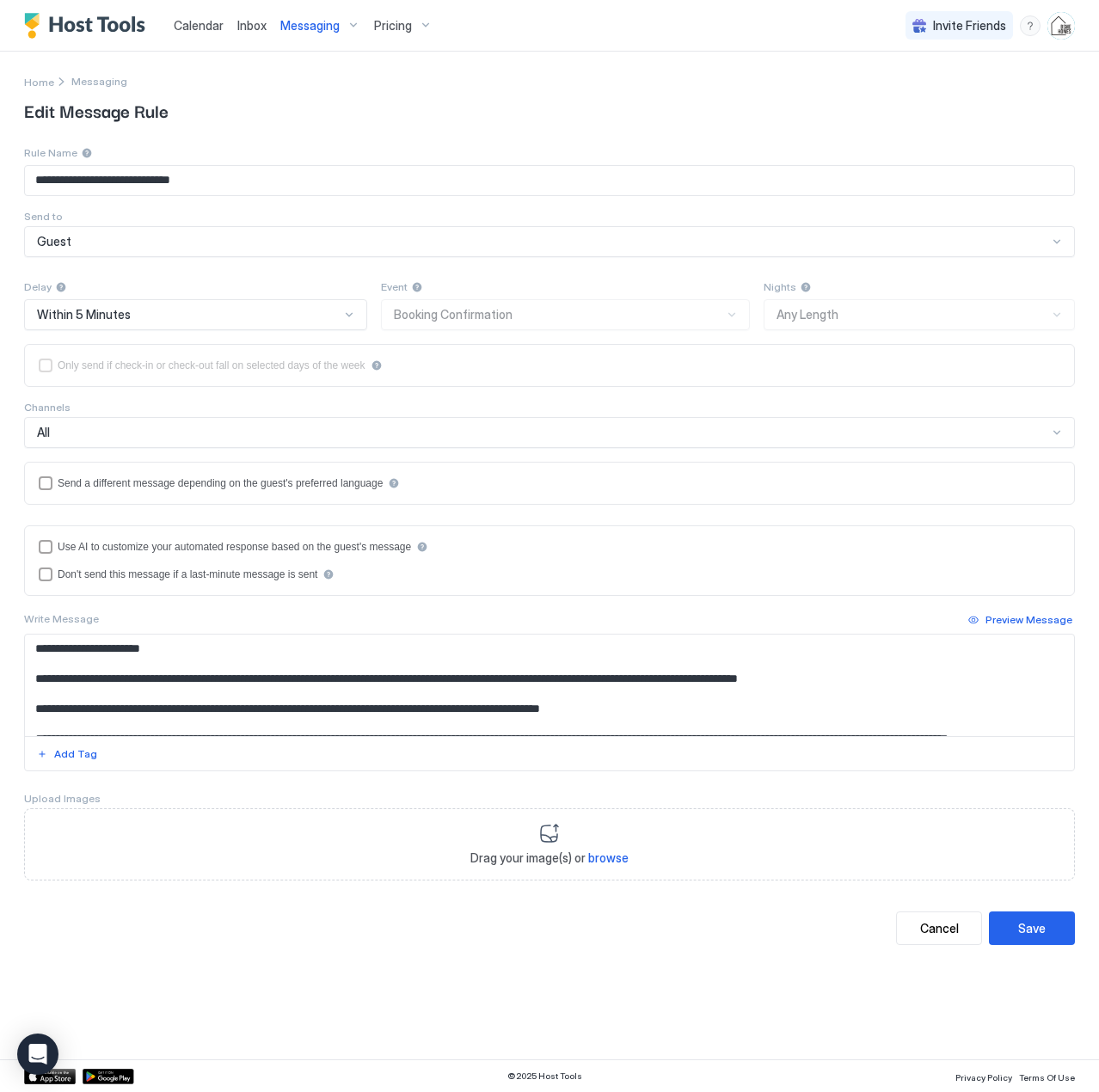 scroll, scrollTop: 86, scrollLeft: 0, axis: vertical 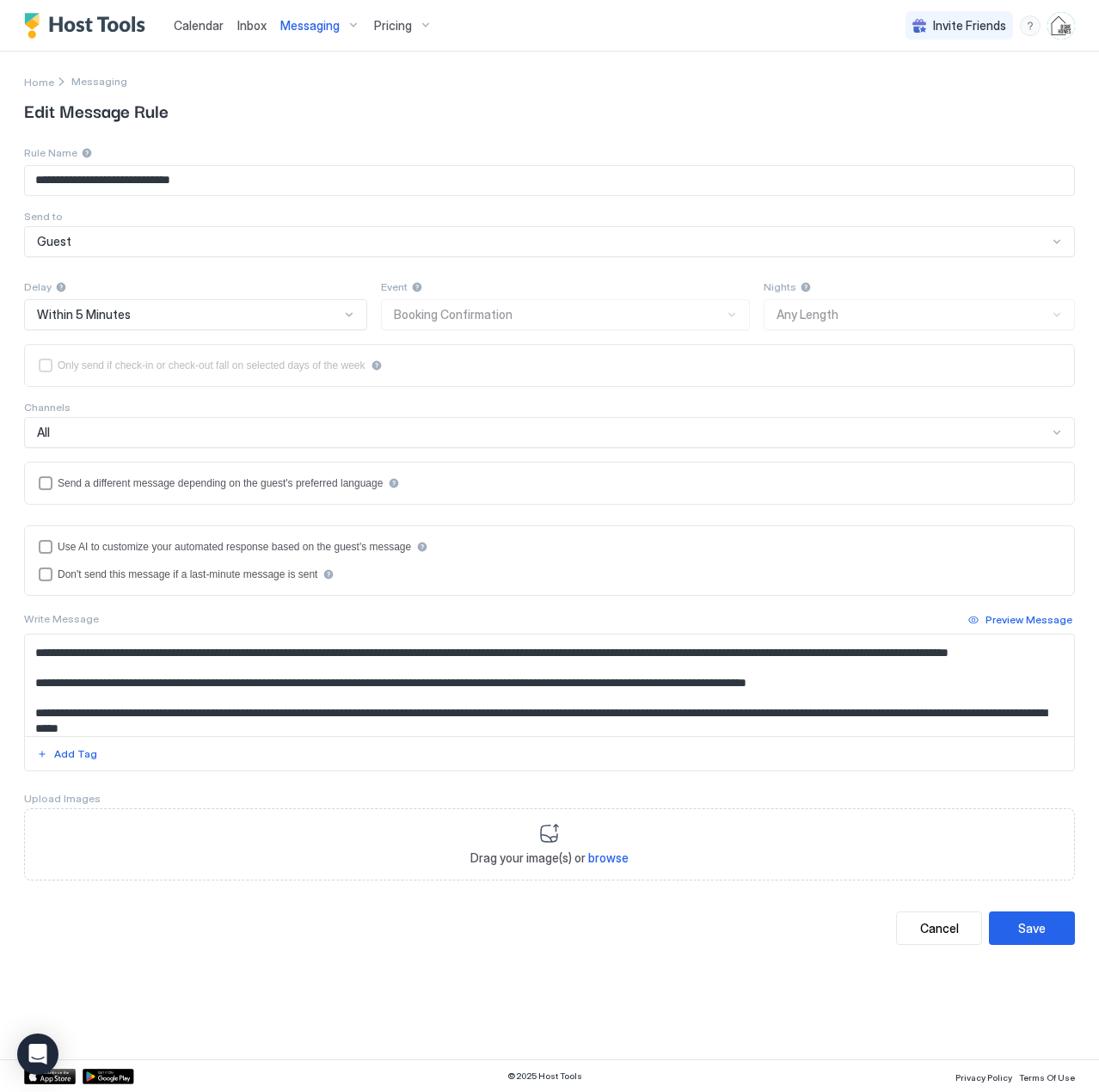 click at bounding box center [550, 685] 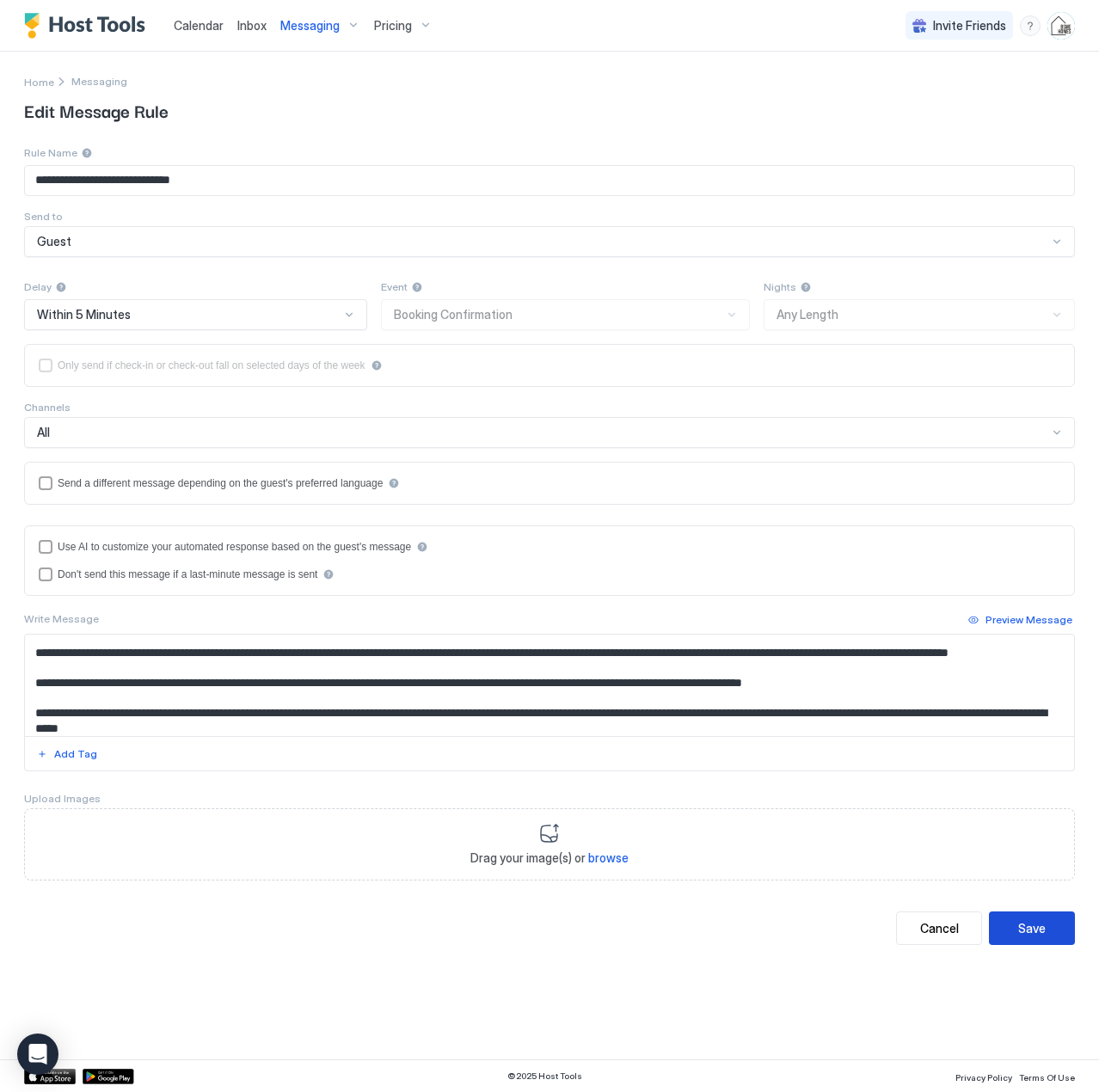 click on "Save" at bounding box center (1032, 928) 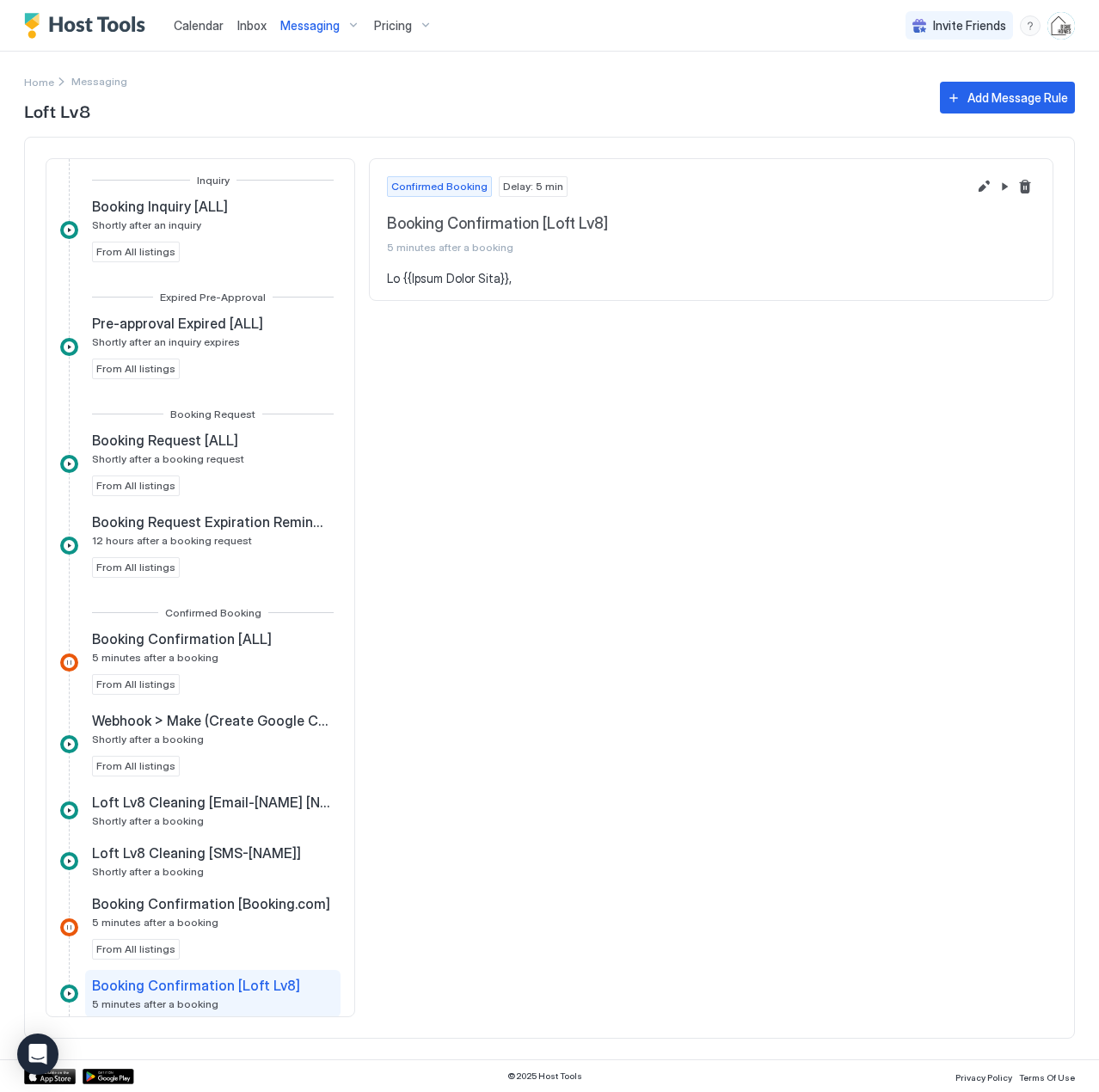 scroll, scrollTop: 406, scrollLeft: 0, axis: vertical 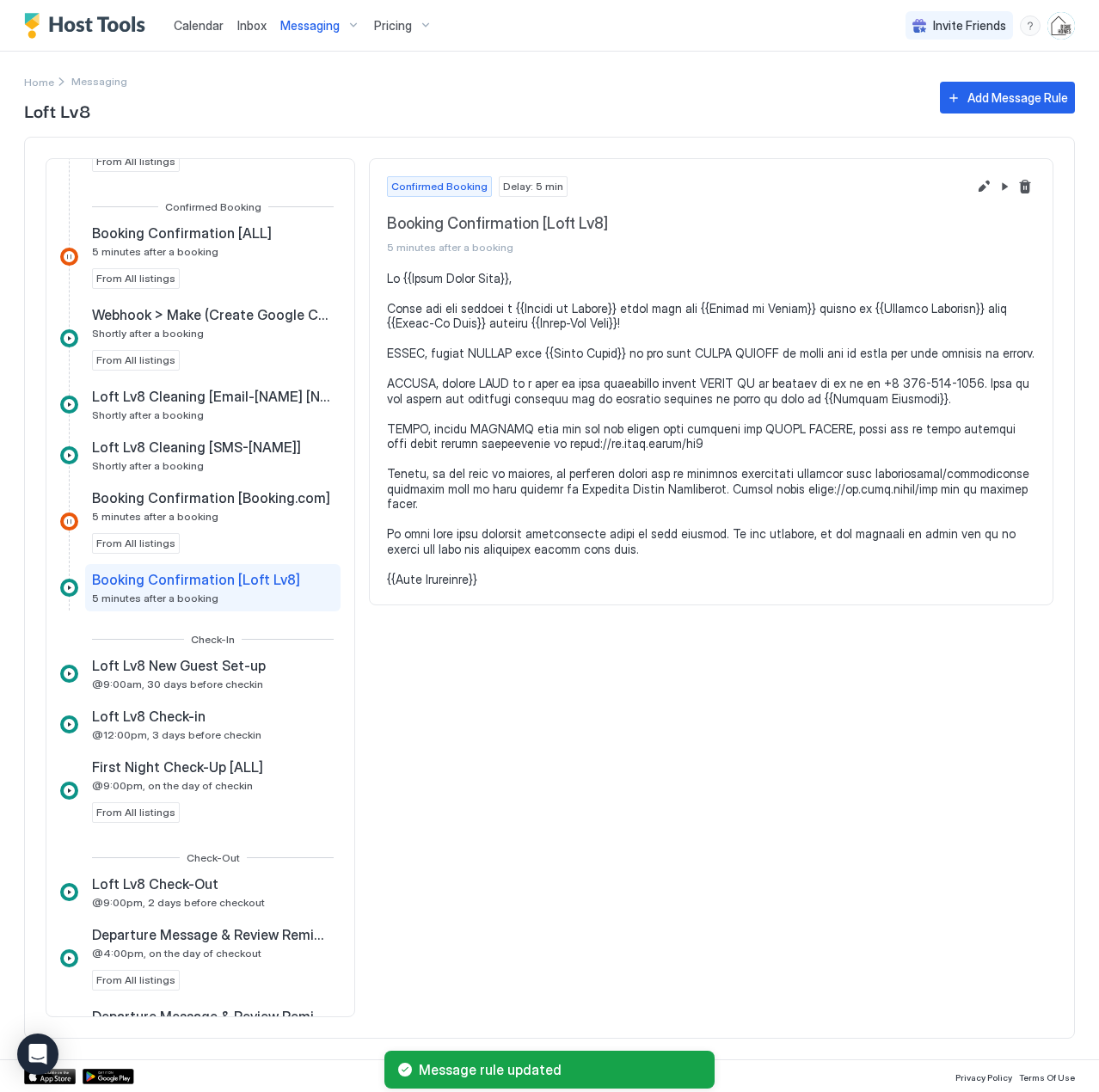 click on "Messaging" at bounding box center (310, 26) 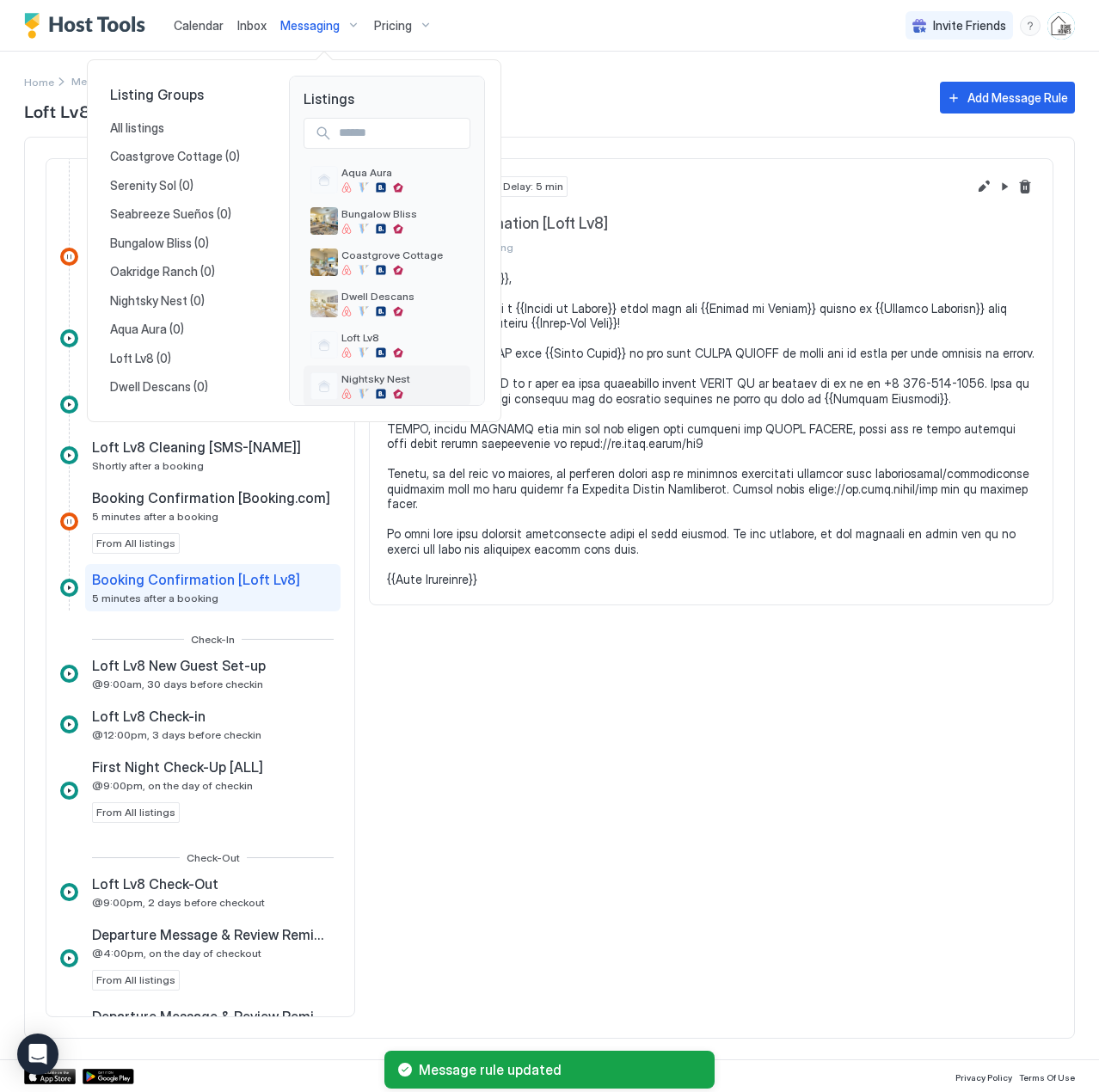 click on "Nightsky Nest" at bounding box center (376, 378) 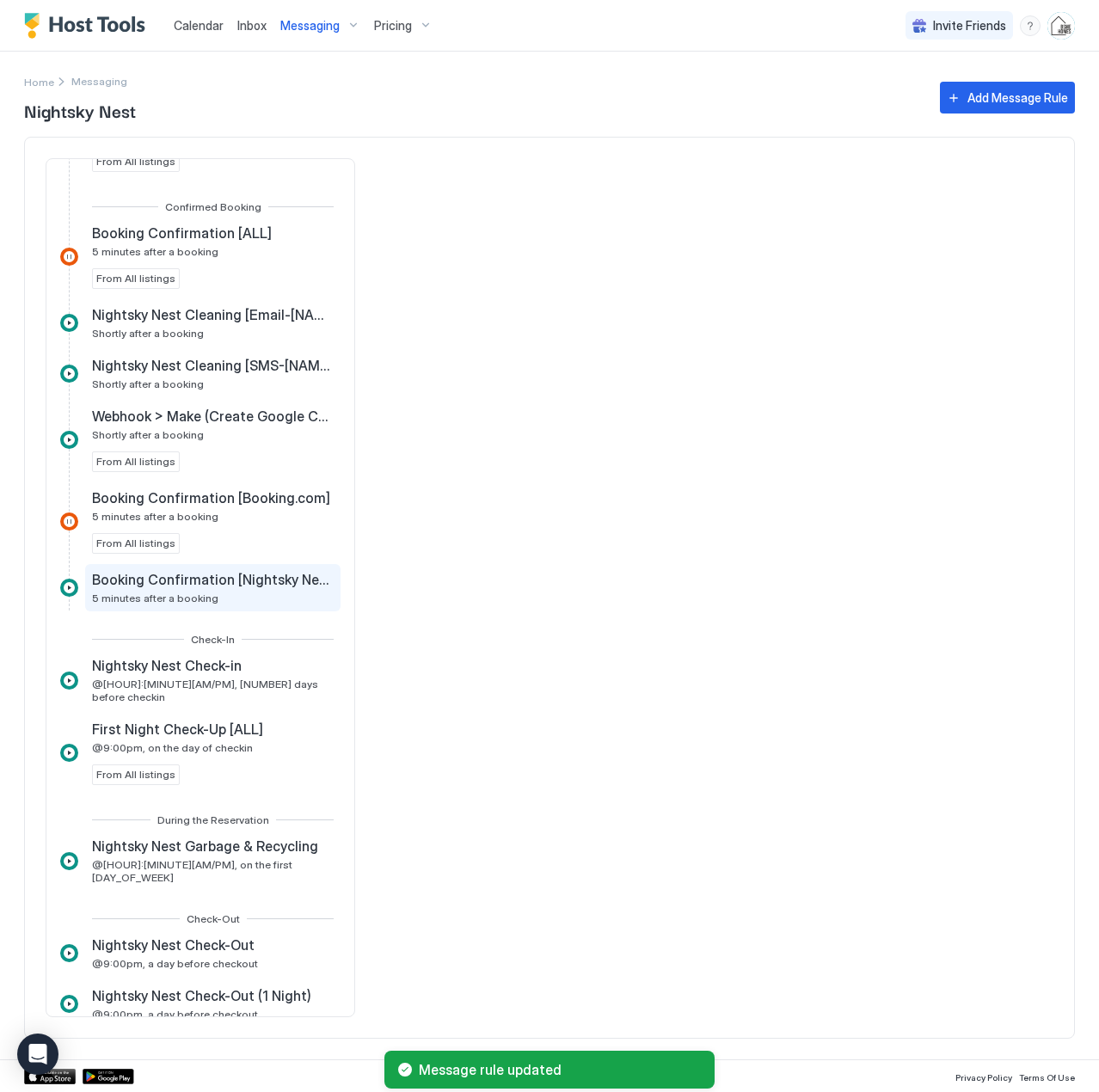 click on "Booking Confirmation [Nightsky Nest] 5 minutes after a booking" at bounding box center [212, 587] 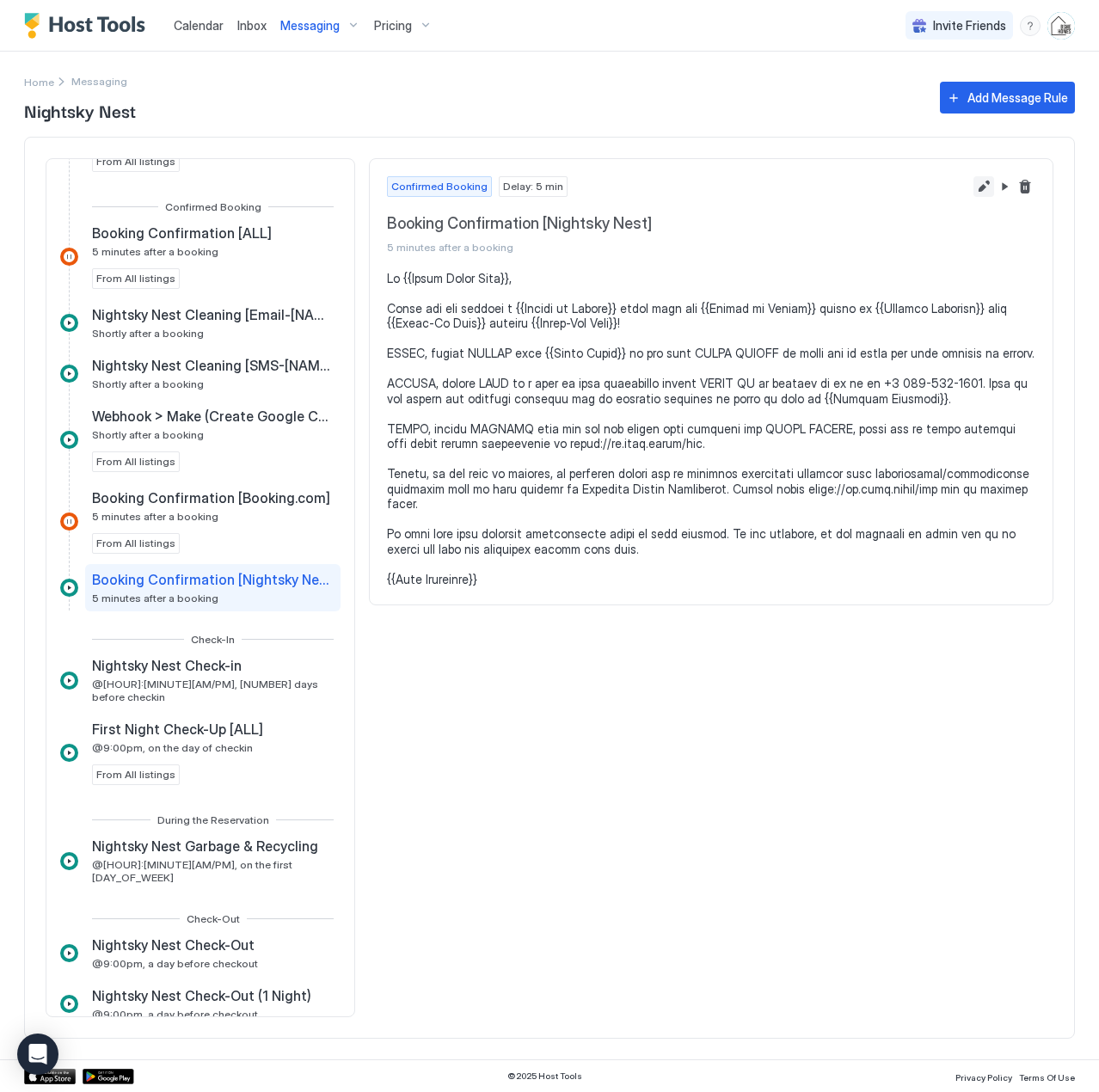 click at bounding box center (984, 187) 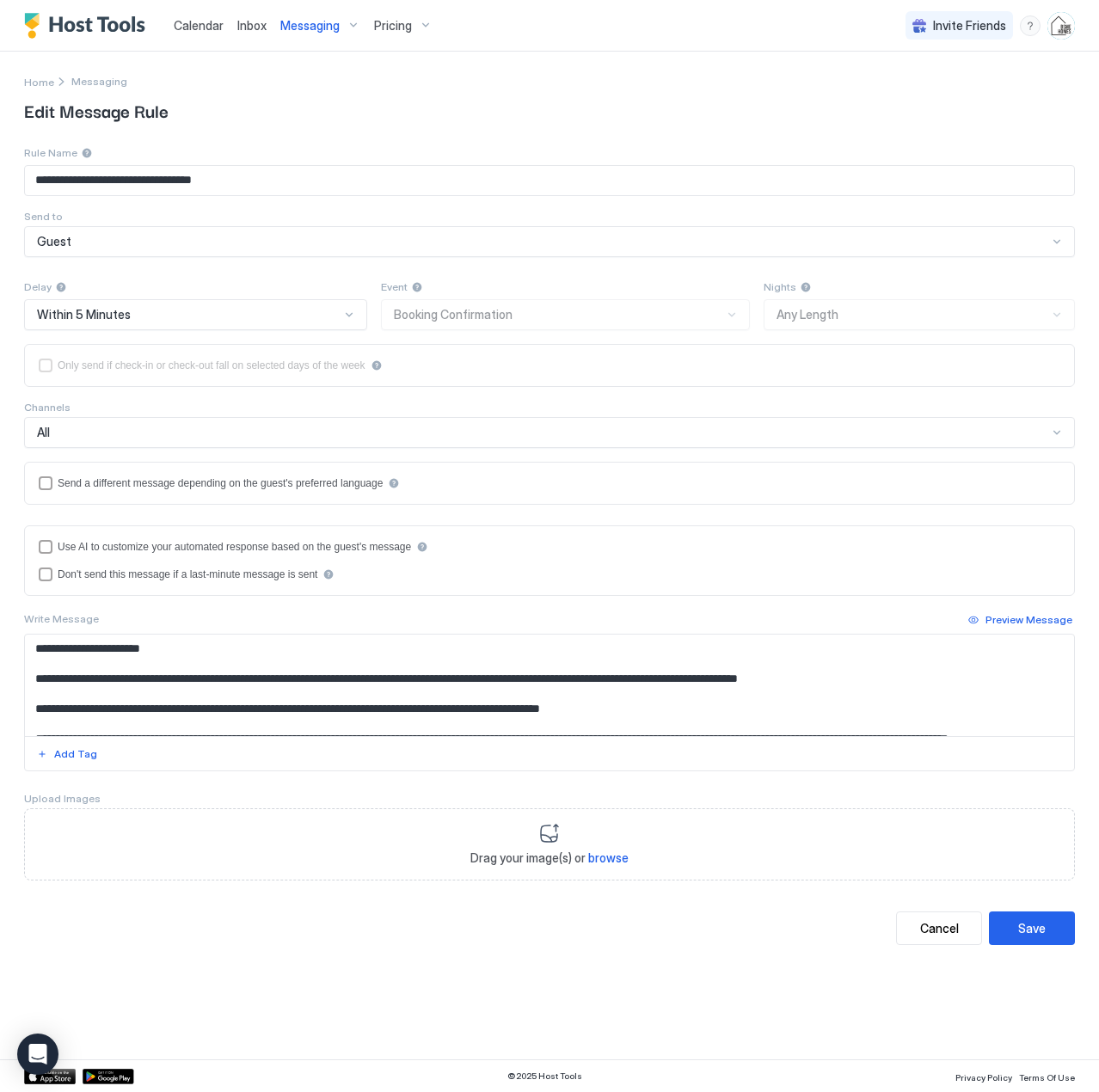 click at bounding box center (550, 685) 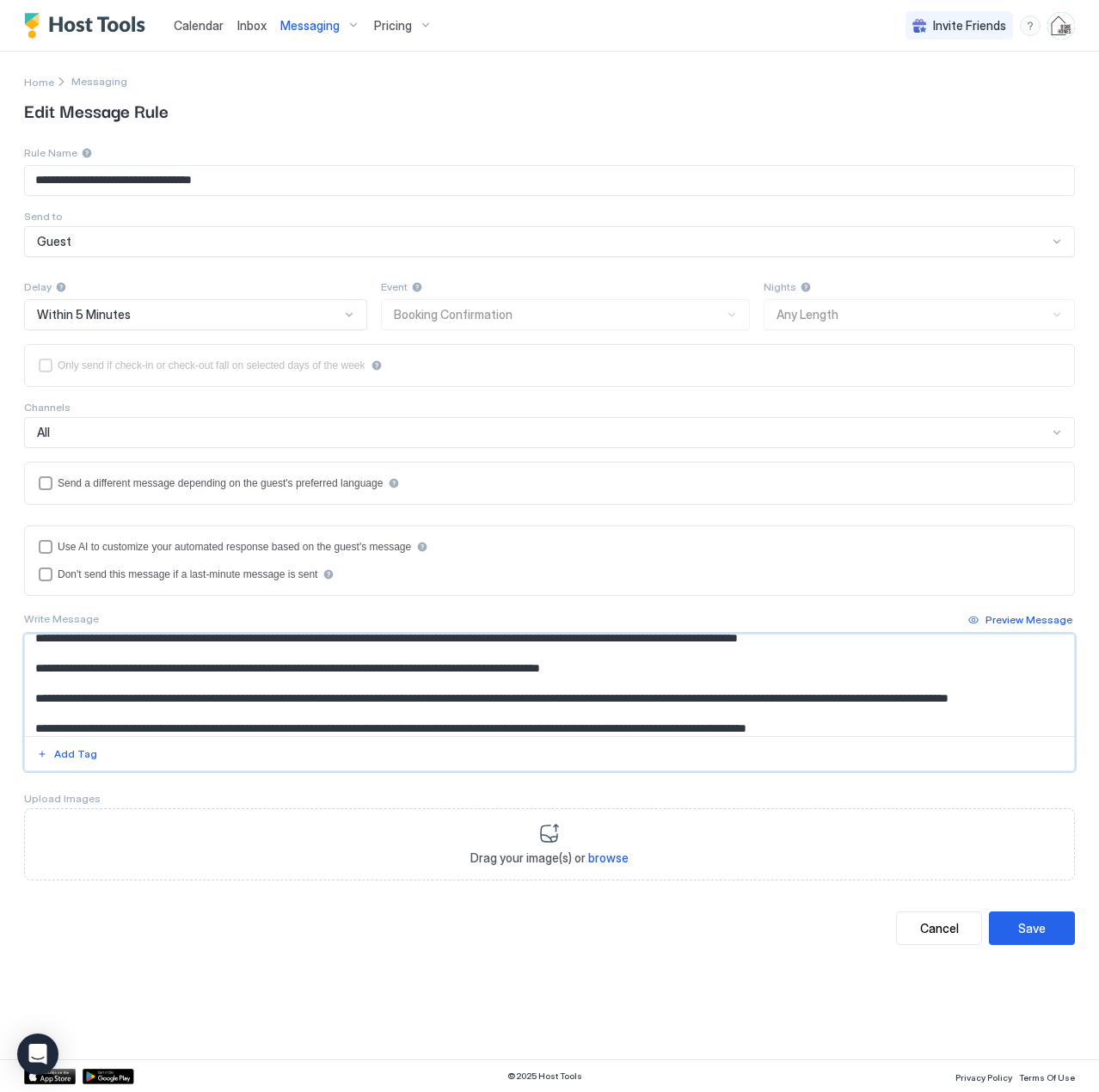scroll, scrollTop: 56, scrollLeft: 0, axis: vertical 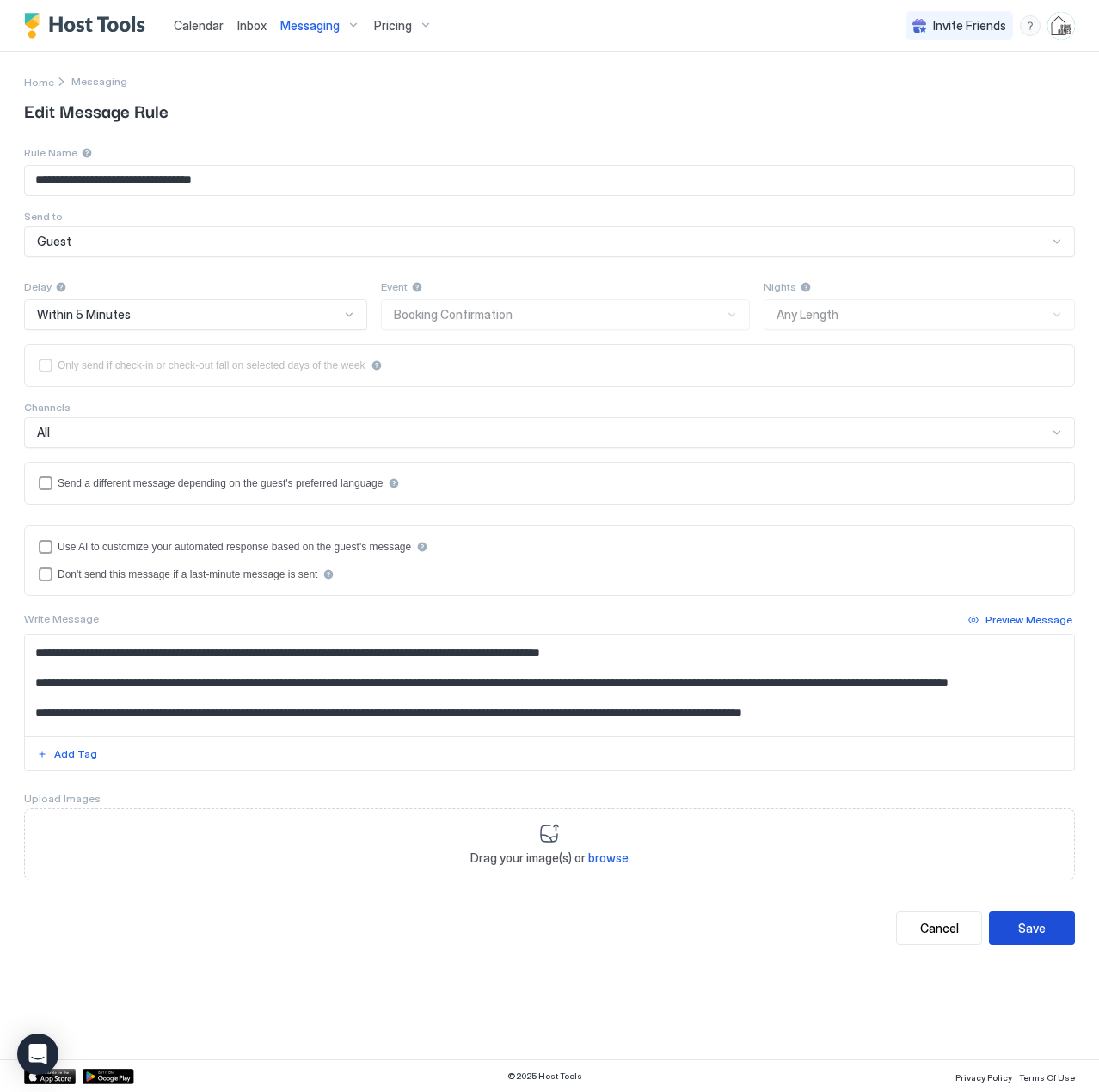 click on "Save" at bounding box center [1032, 928] 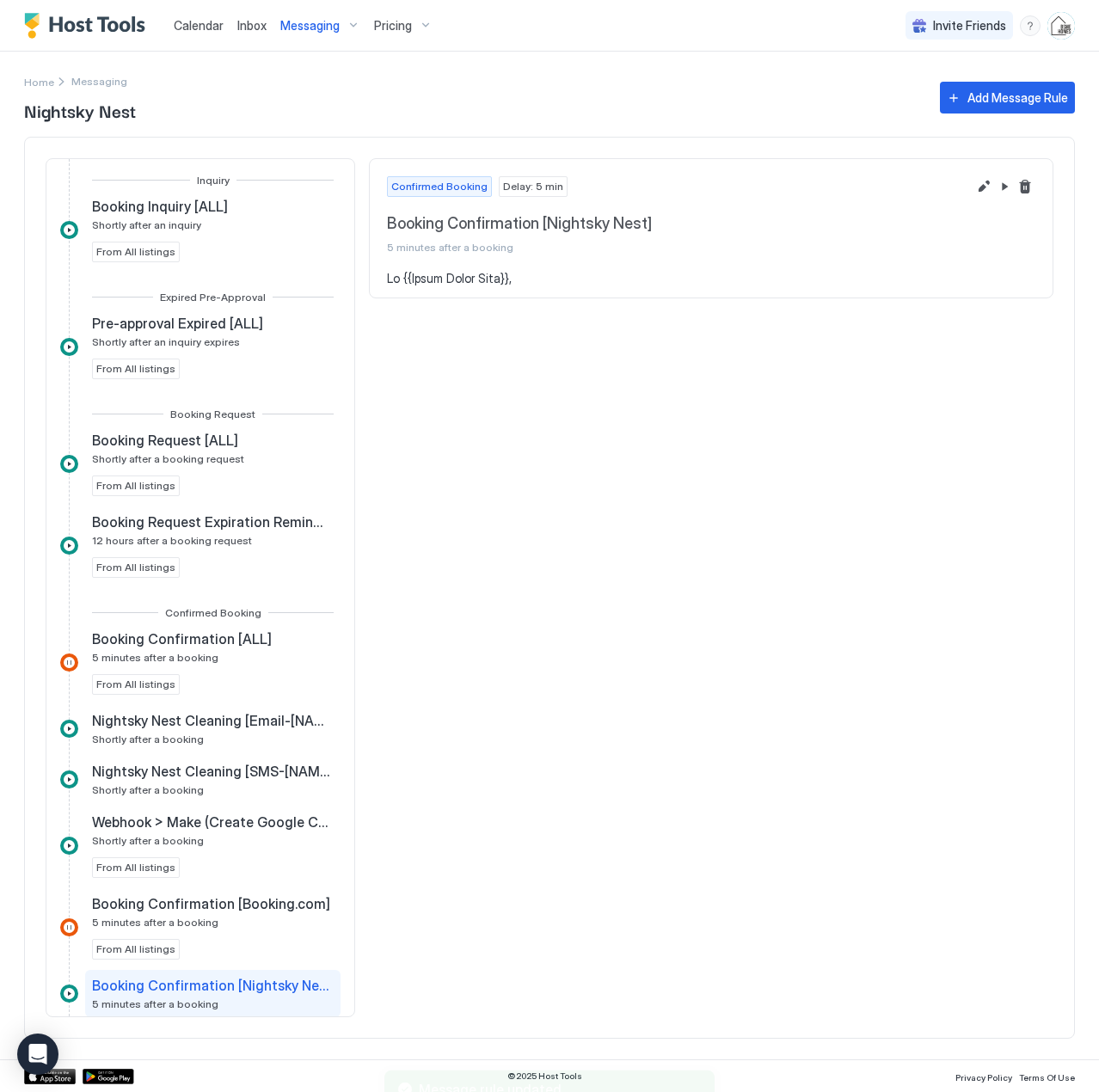 scroll, scrollTop: 406, scrollLeft: 0, axis: vertical 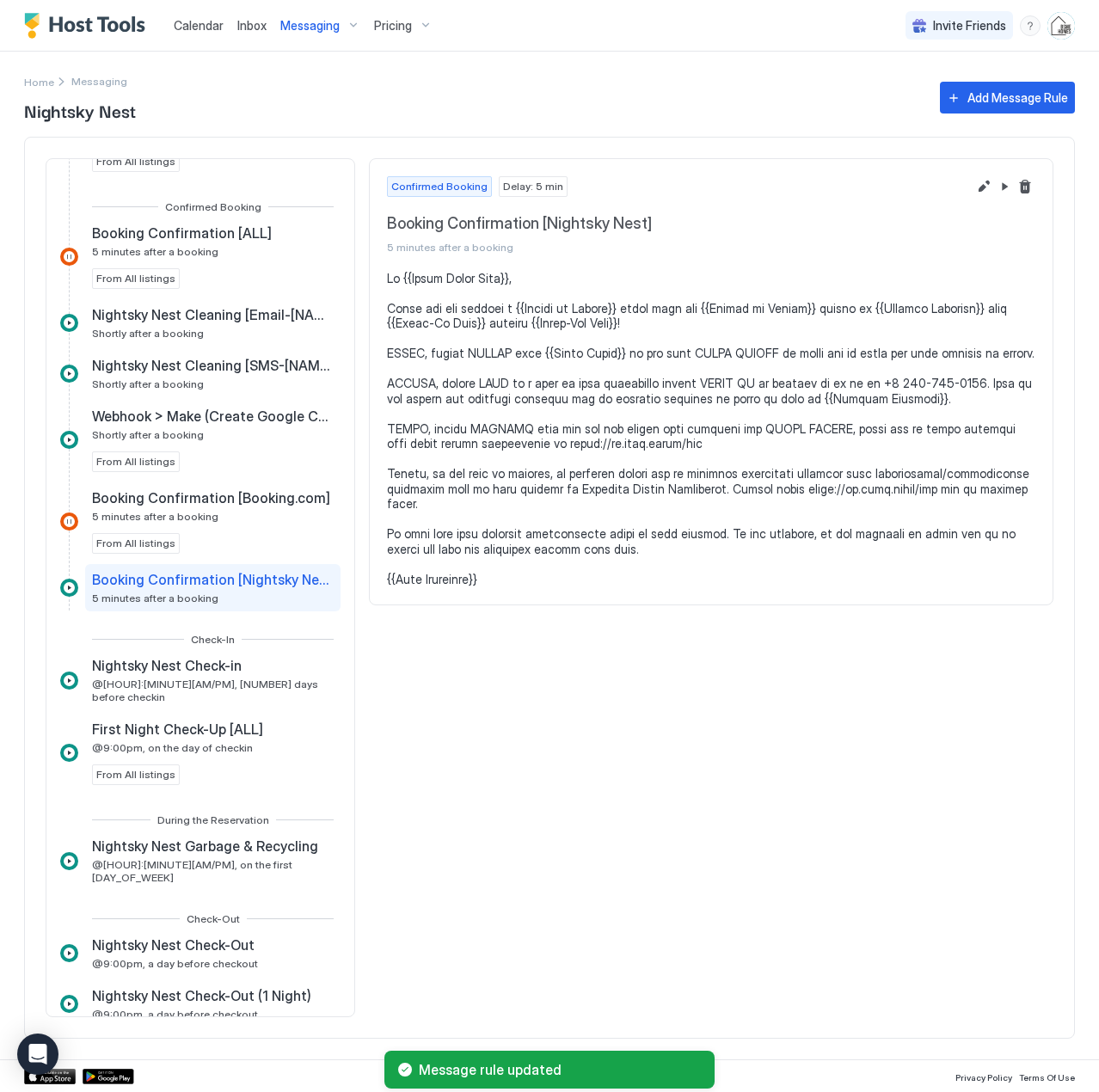 click on "Messaging" at bounding box center (310, 26) 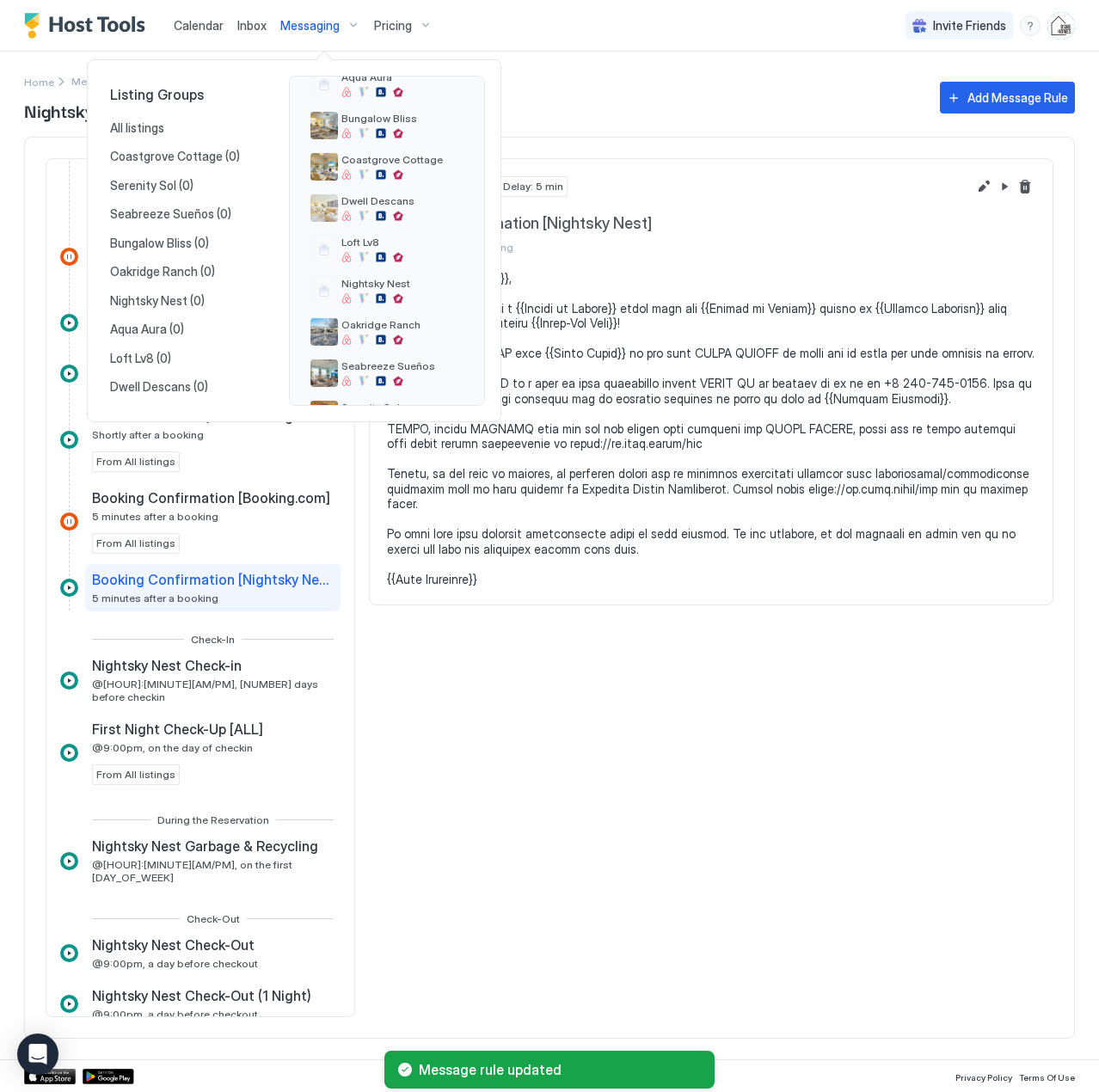 scroll, scrollTop: 126, scrollLeft: 0, axis: vertical 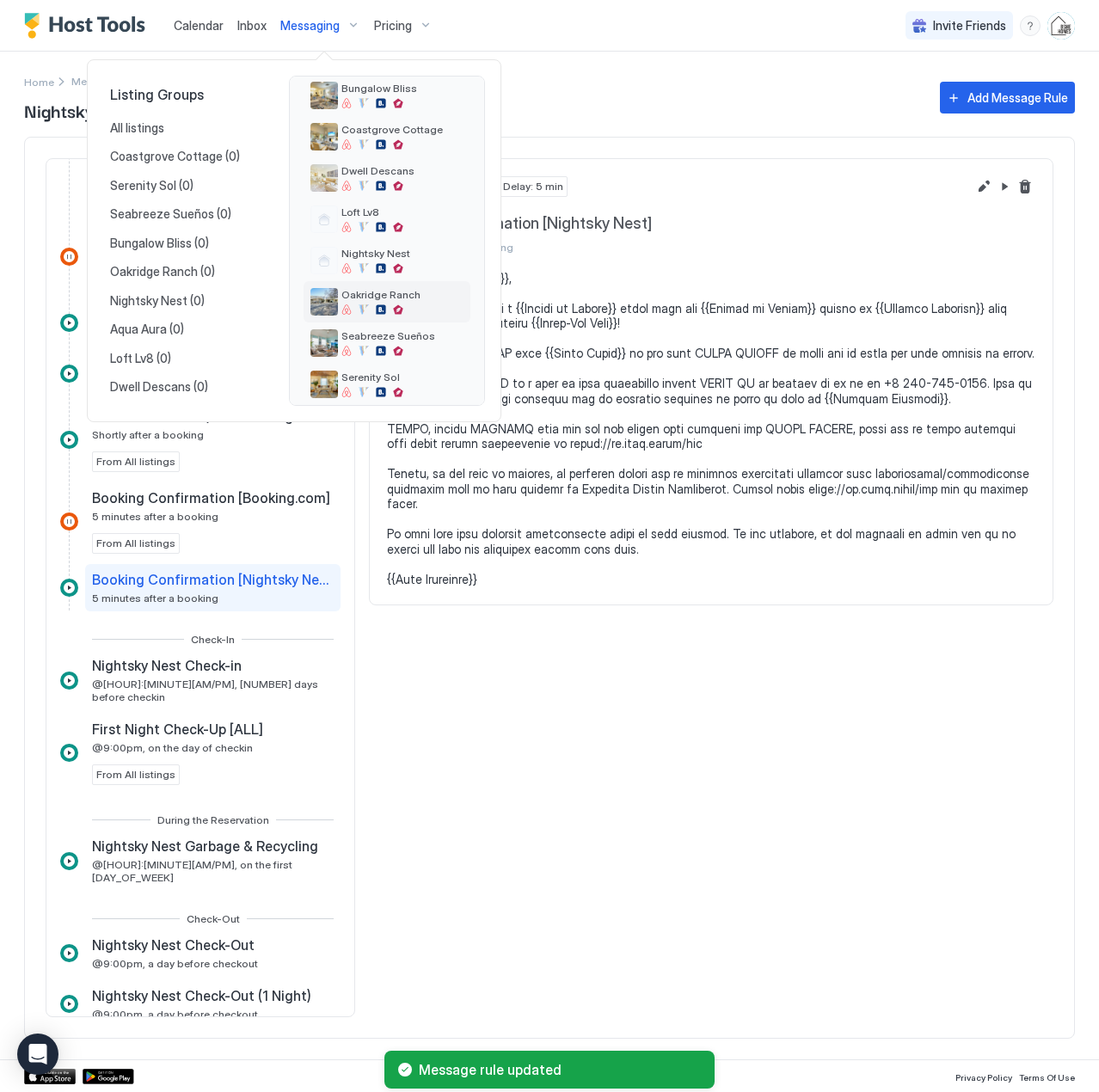 click on "Oakridge Ranch" at bounding box center [381, 294] 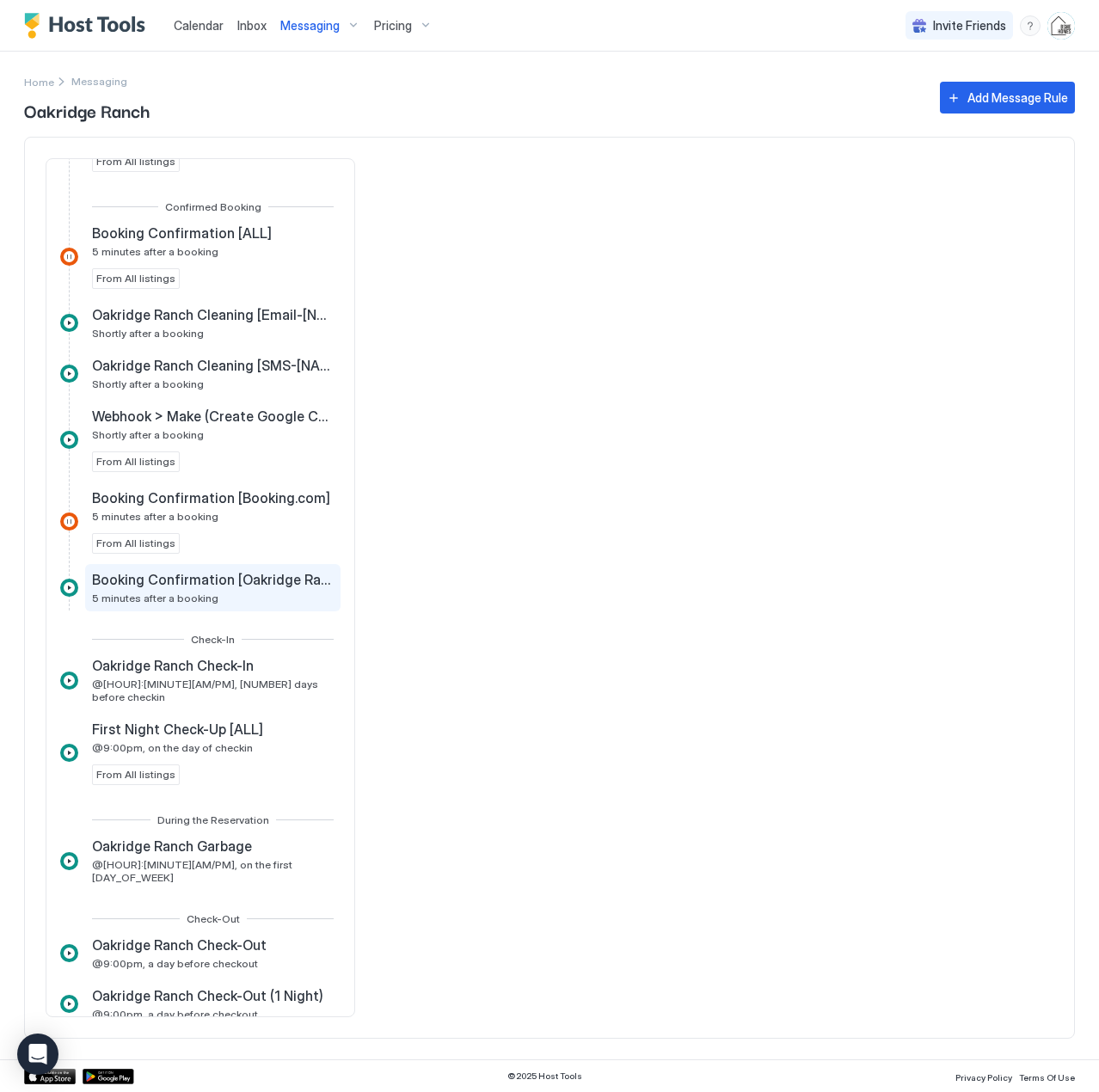click on "Booking Confirmation [Oakridge Ranch] 5 minutes after a booking" at bounding box center [212, 587] 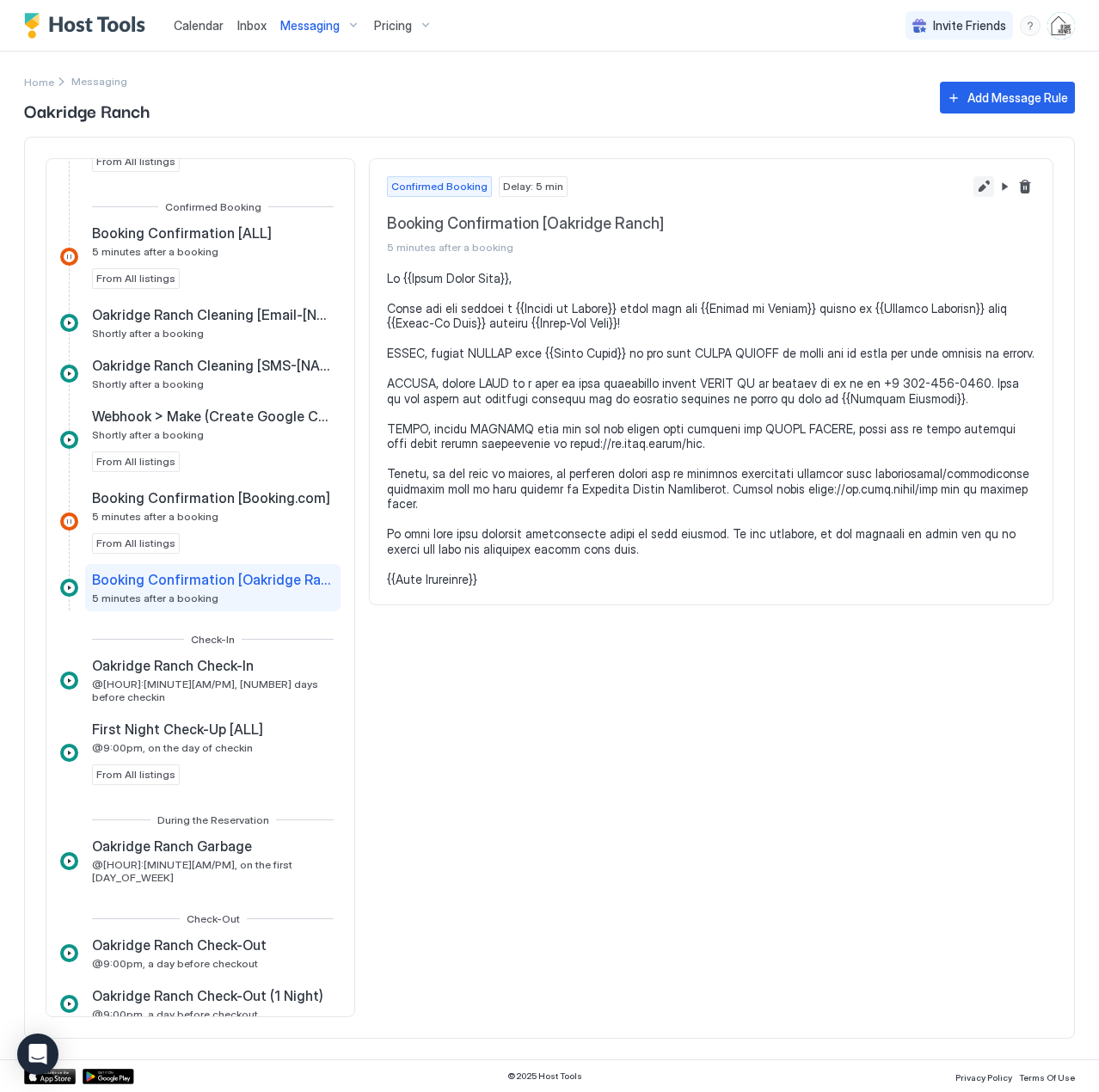 click at bounding box center (984, 187) 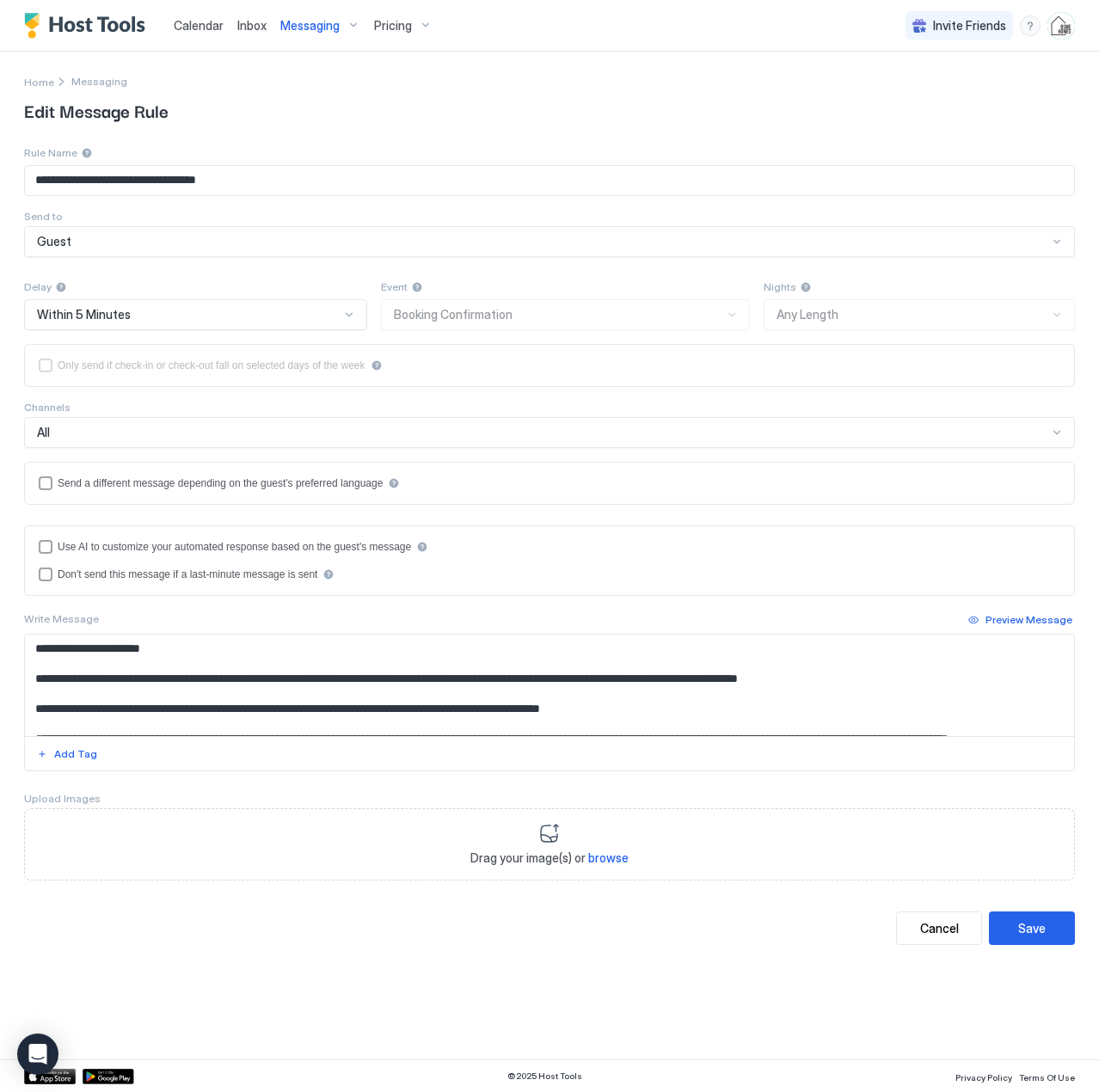 click at bounding box center [550, 685] 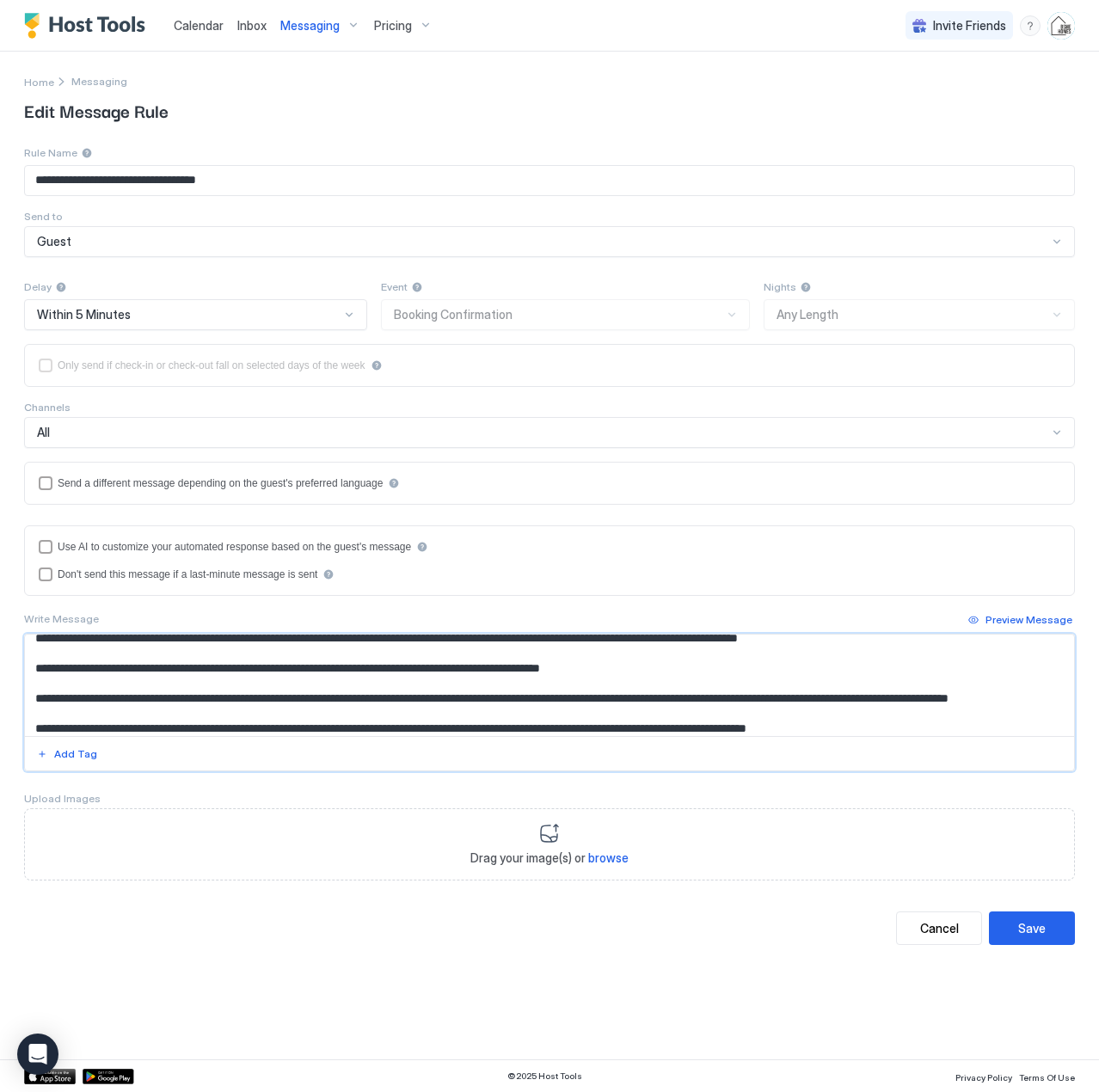 scroll, scrollTop: 56, scrollLeft: 0, axis: vertical 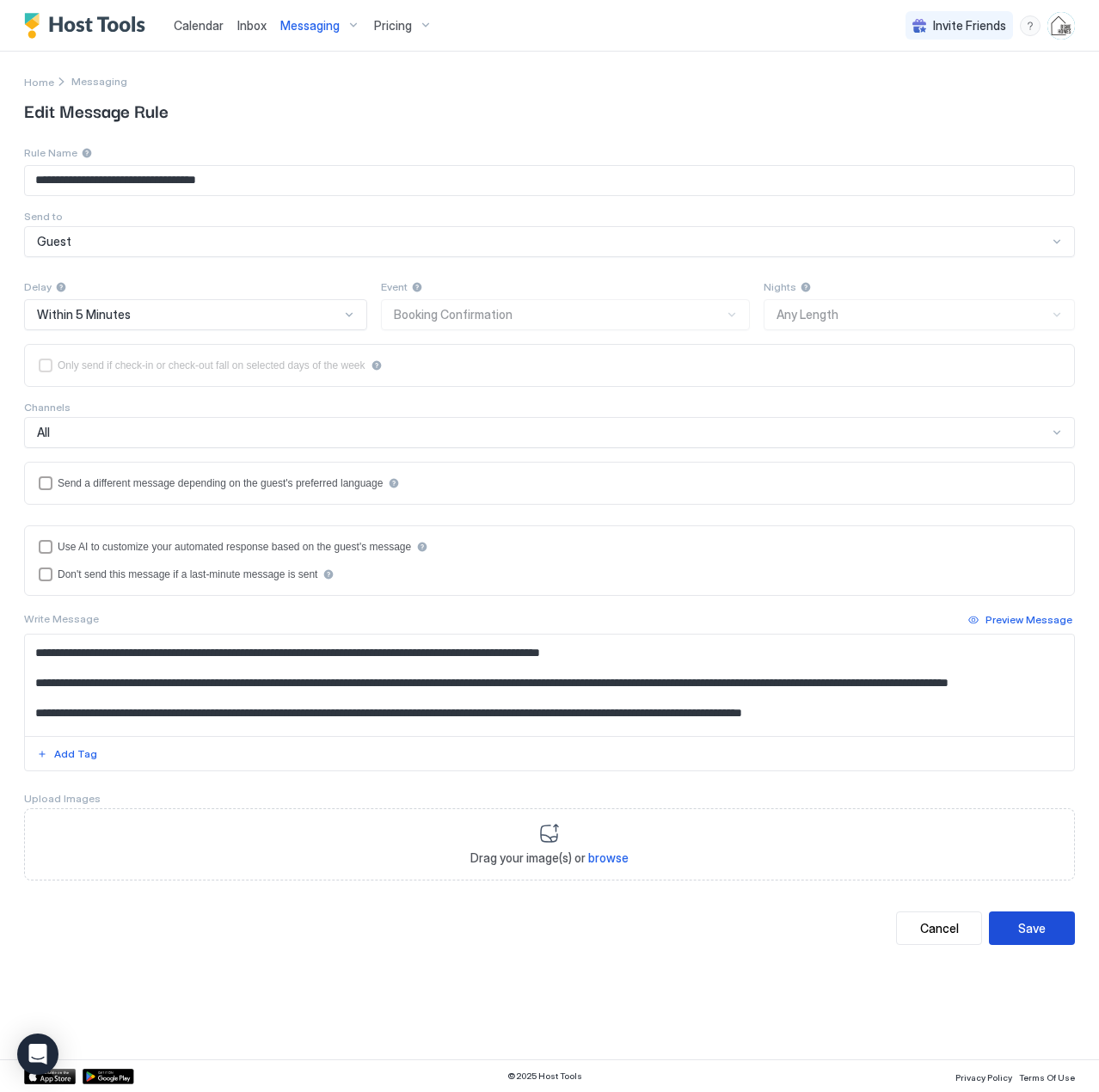 click on "Save" at bounding box center [1032, 928] 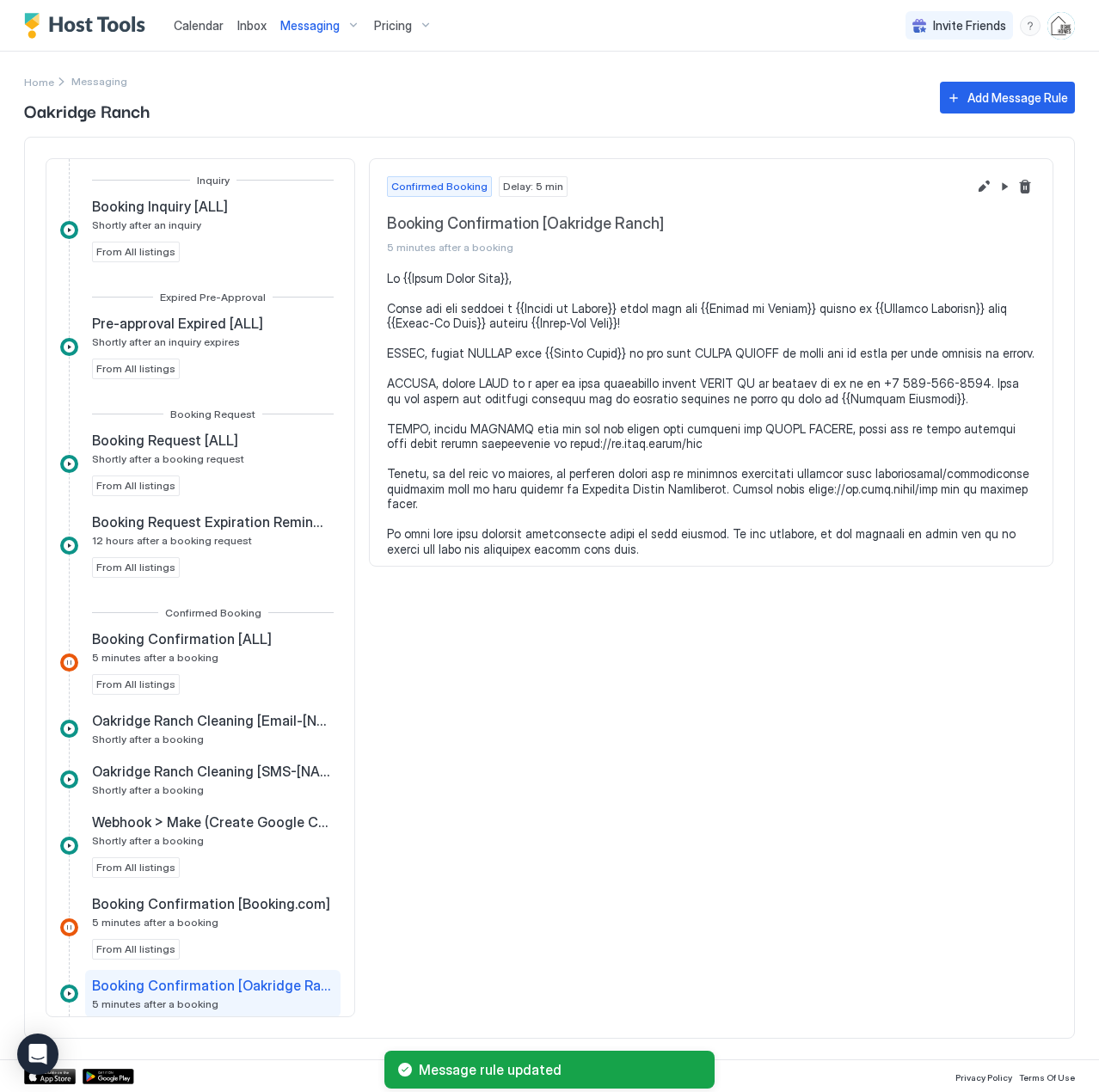 scroll, scrollTop: 406, scrollLeft: 0, axis: vertical 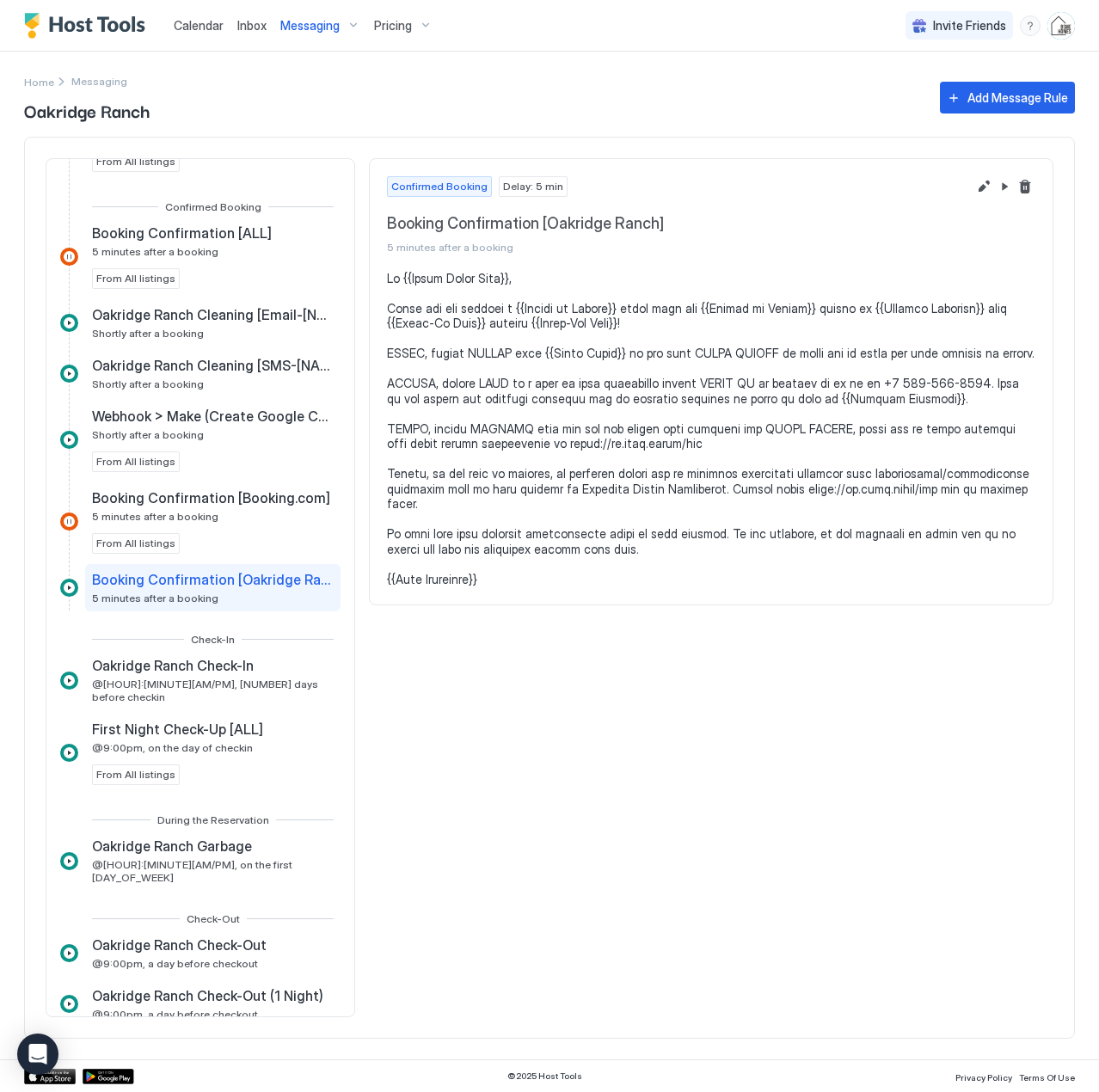 click on "Messaging" at bounding box center [310, 26] 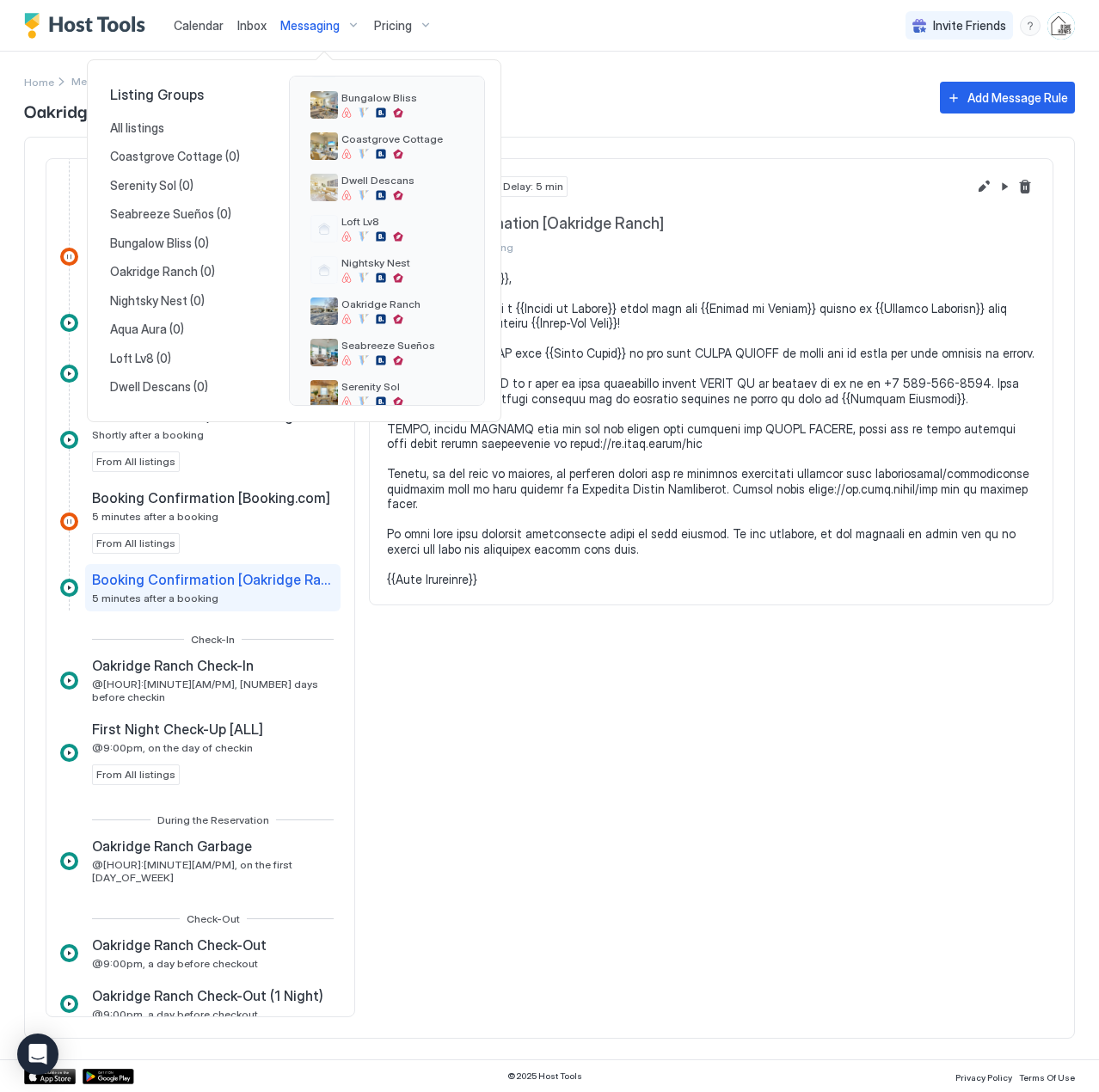 scroll, scrollTop: 126, scrollLeft: 0, axis: vertical 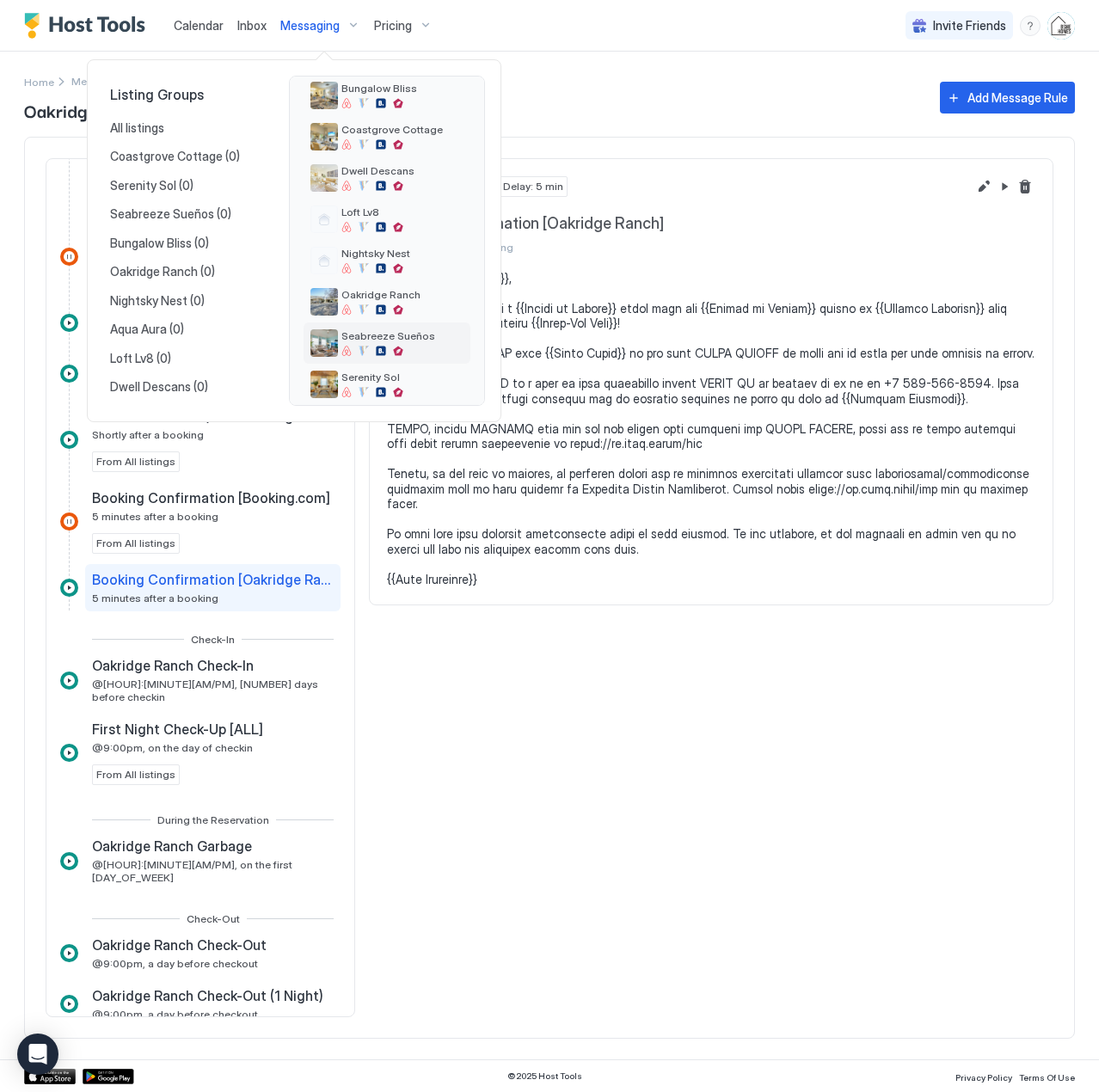 click on "Seabreeze Sueños" at bounding box center (388, 335) 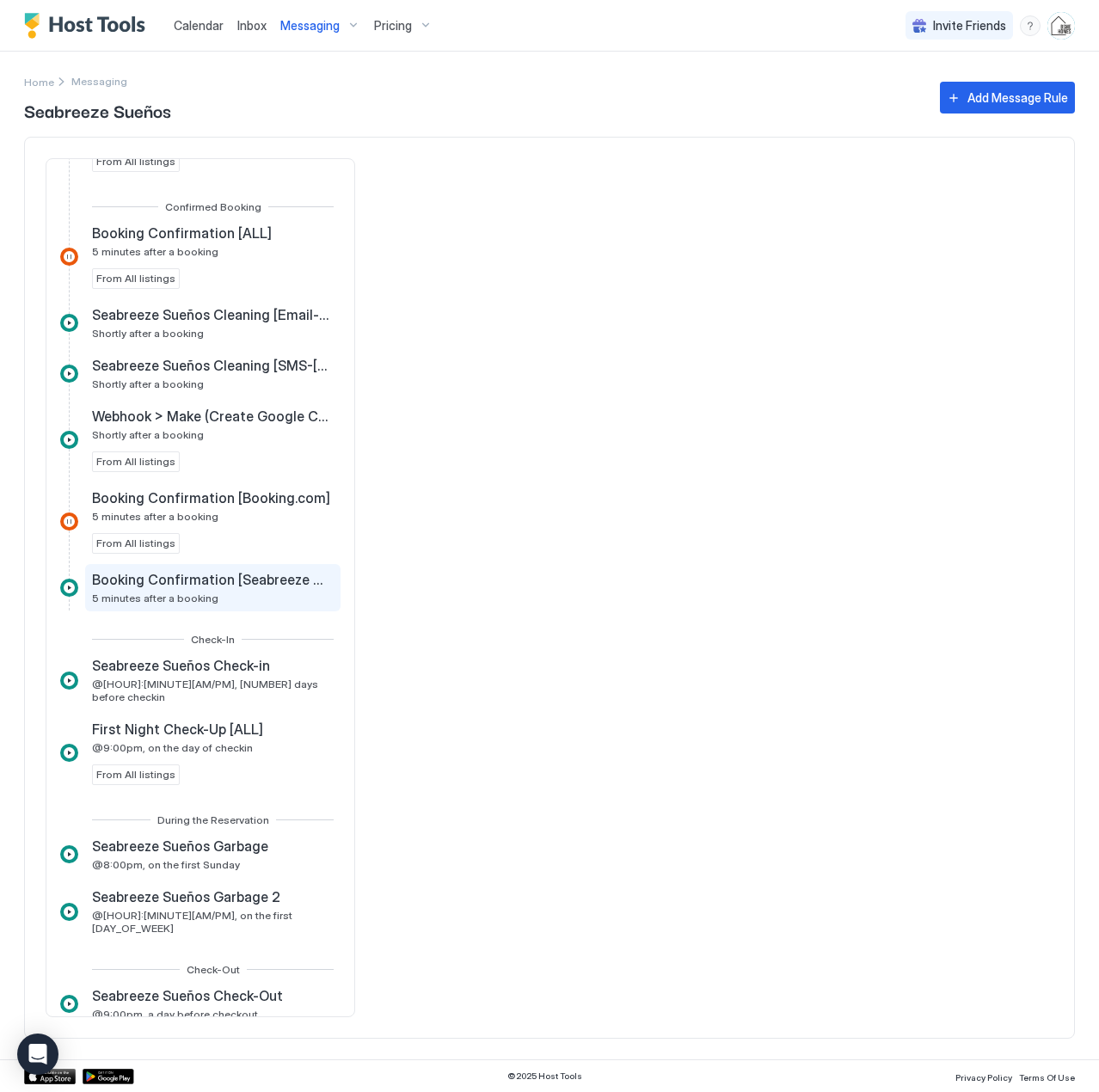 click on "Booking Confirmation [Seabreeze Sueños]" at bounding box center (211, 580) 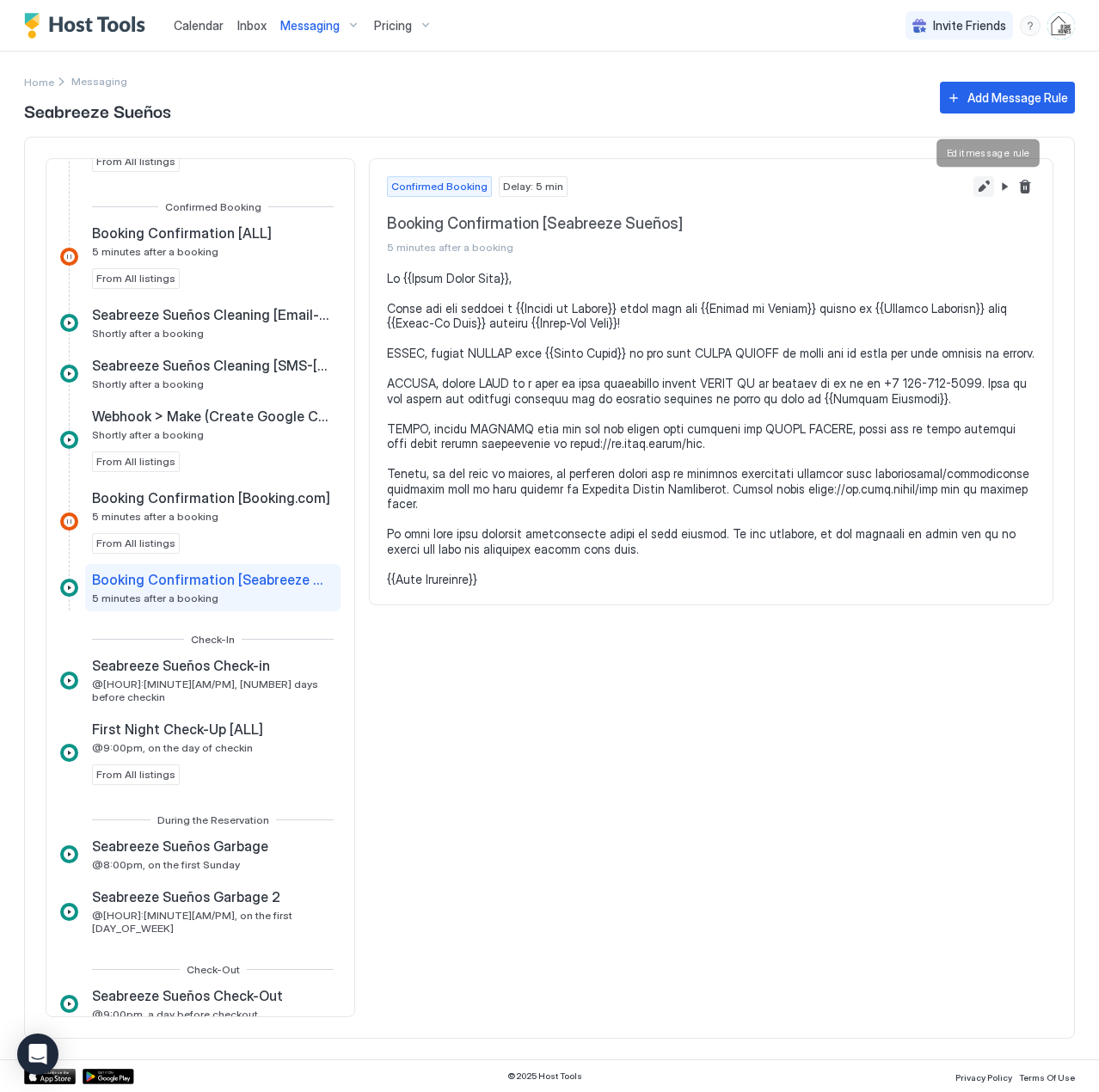 click at bounding box center (984, 187) 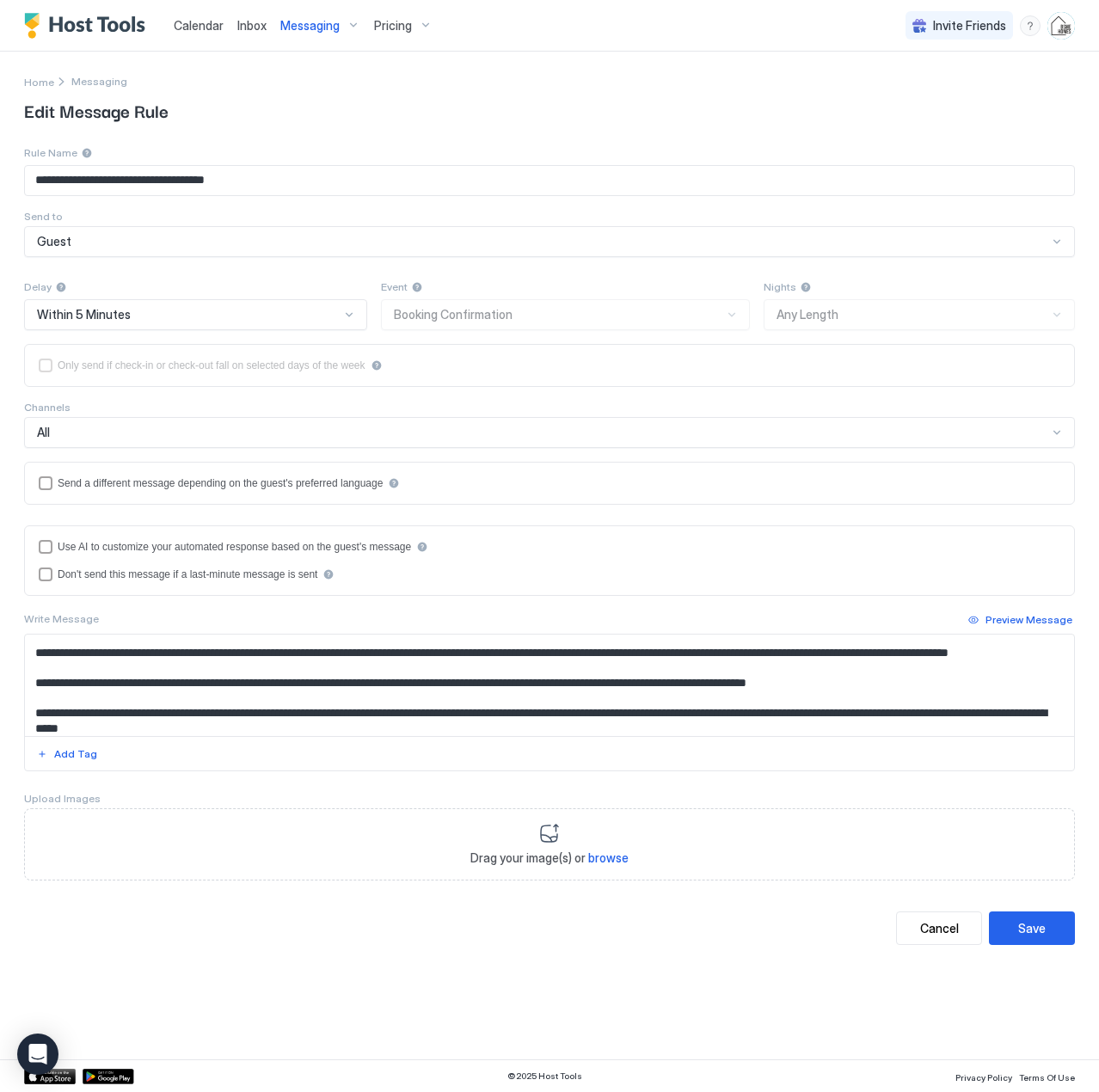 scroll, scrollTop: 169, scrollLeft: 0, axis: vertical 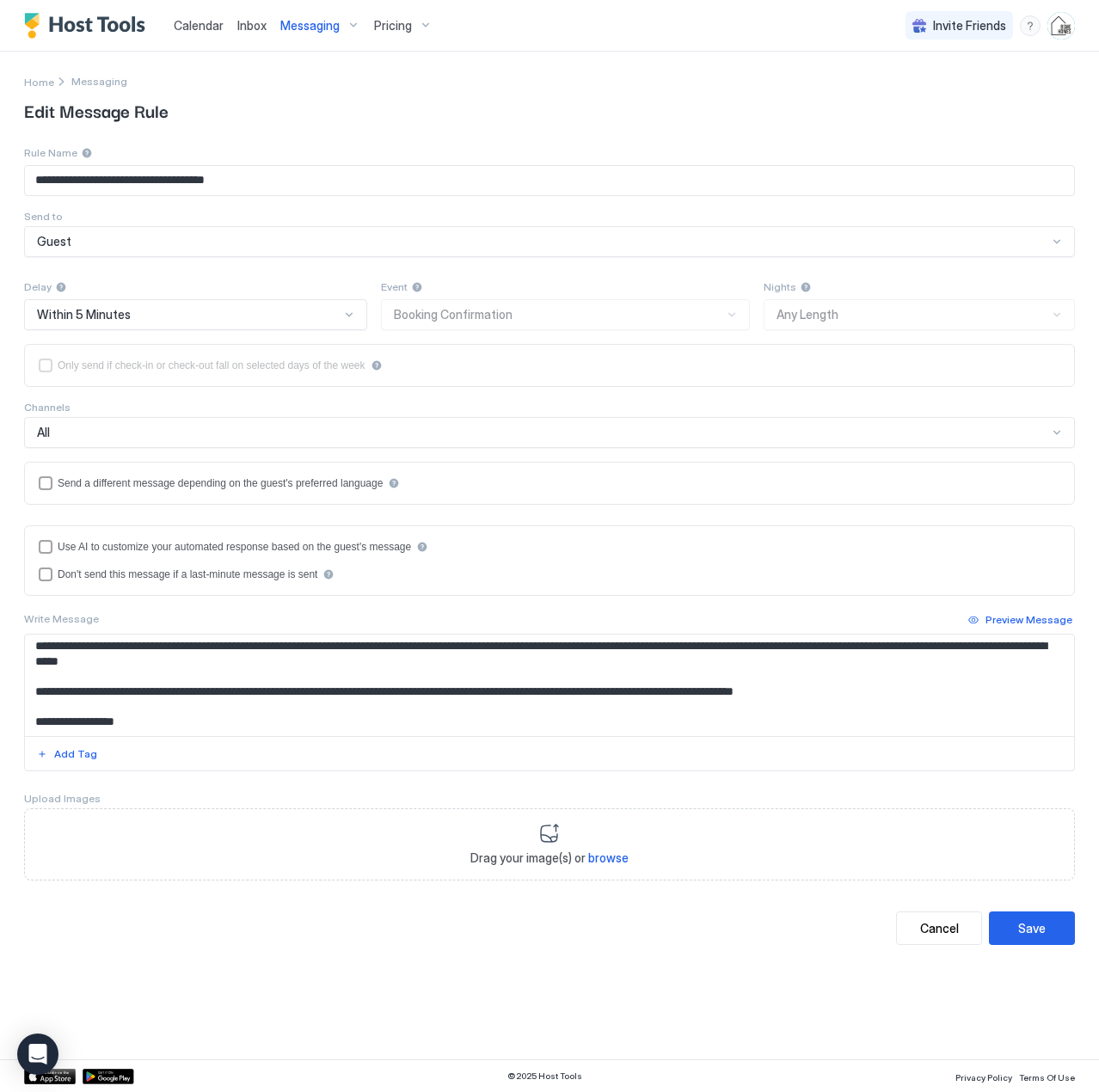 click at bounding box center [550, 685] 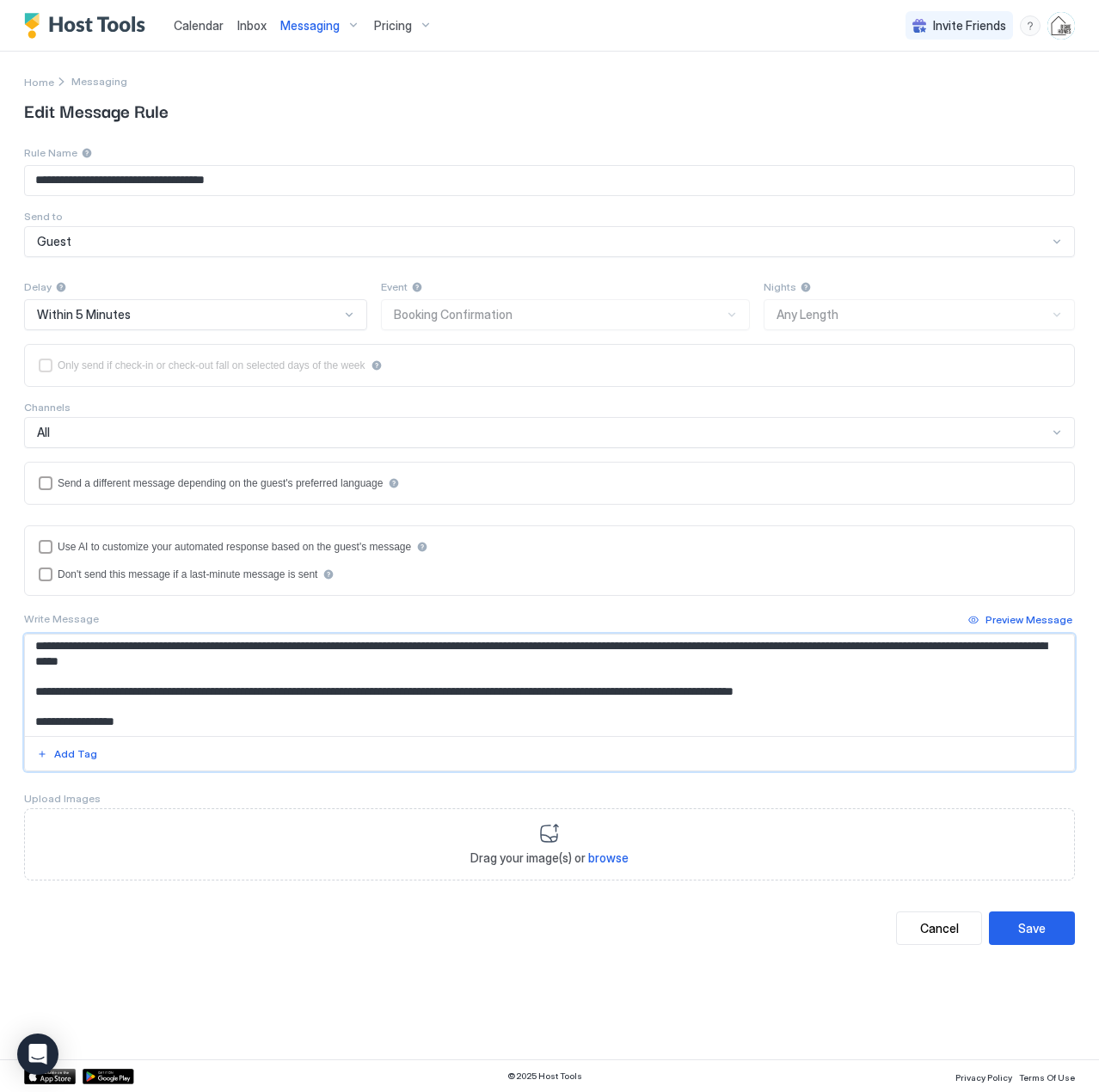 scroll, scrollTop: 142, scrollLeft: 0, axis: vertical 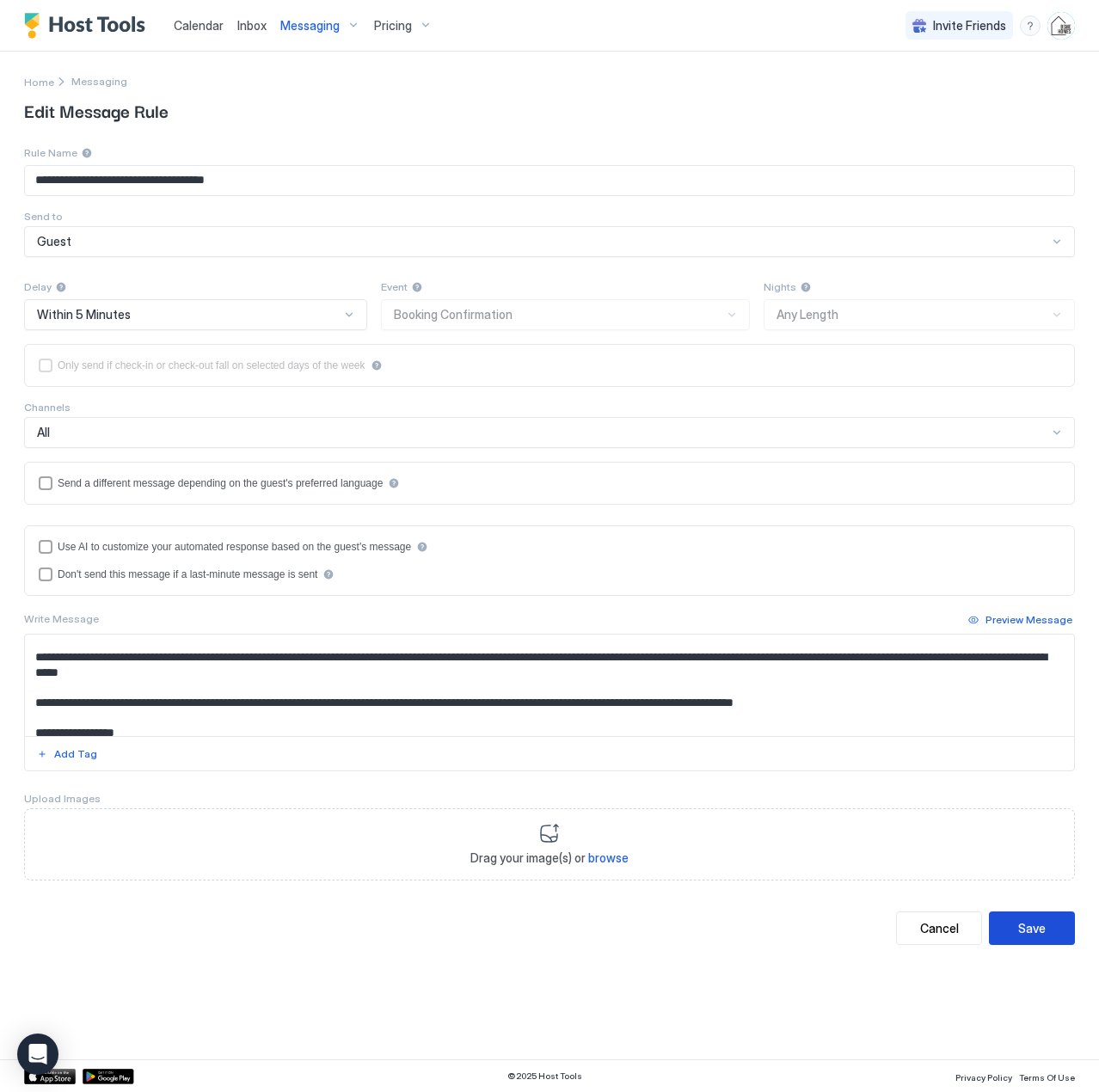 click on "Save" at bounding box center [1032, 928] 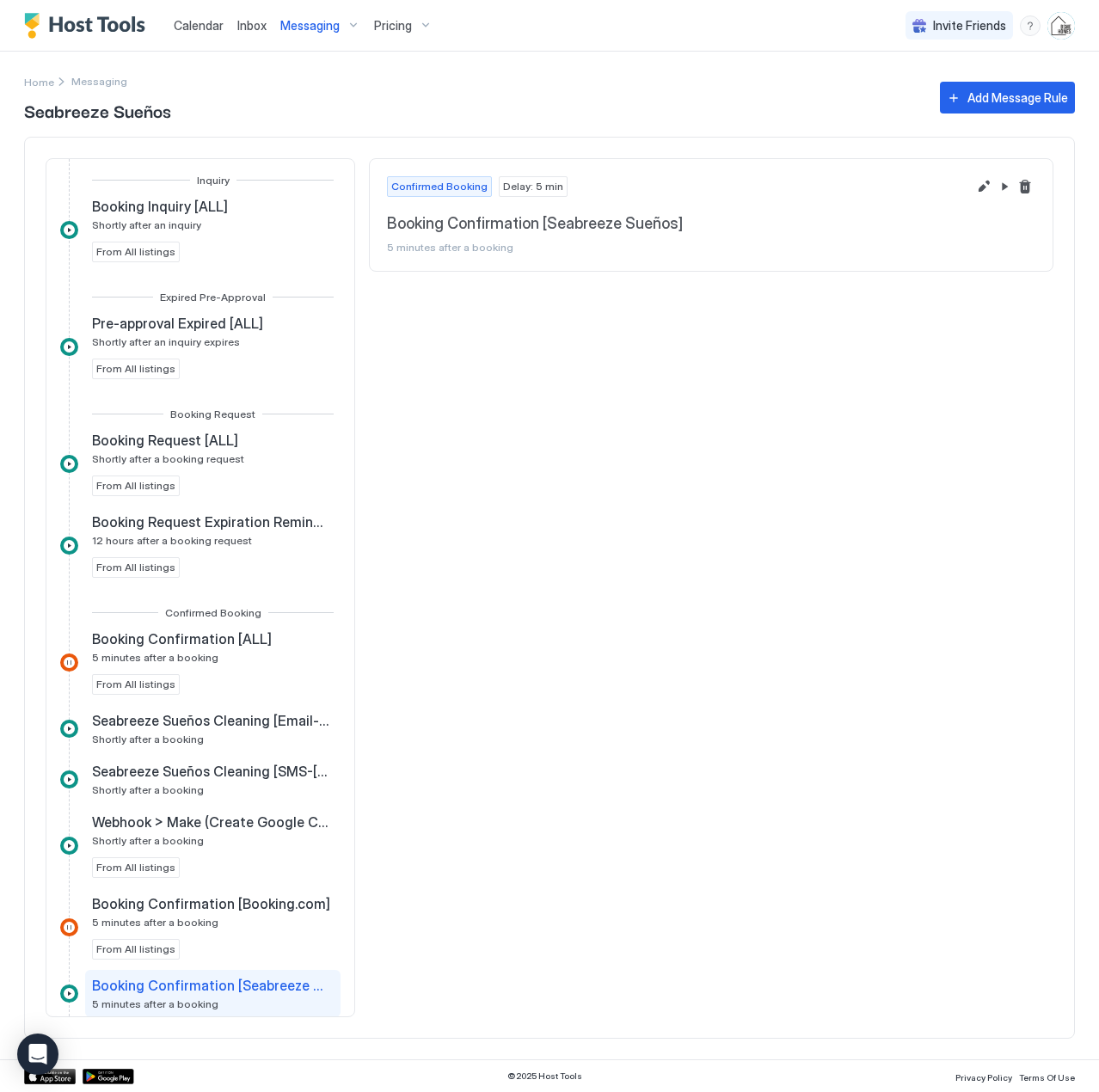 scroll, scrollTop: 406, scrollLeft: 0, axis: vertical 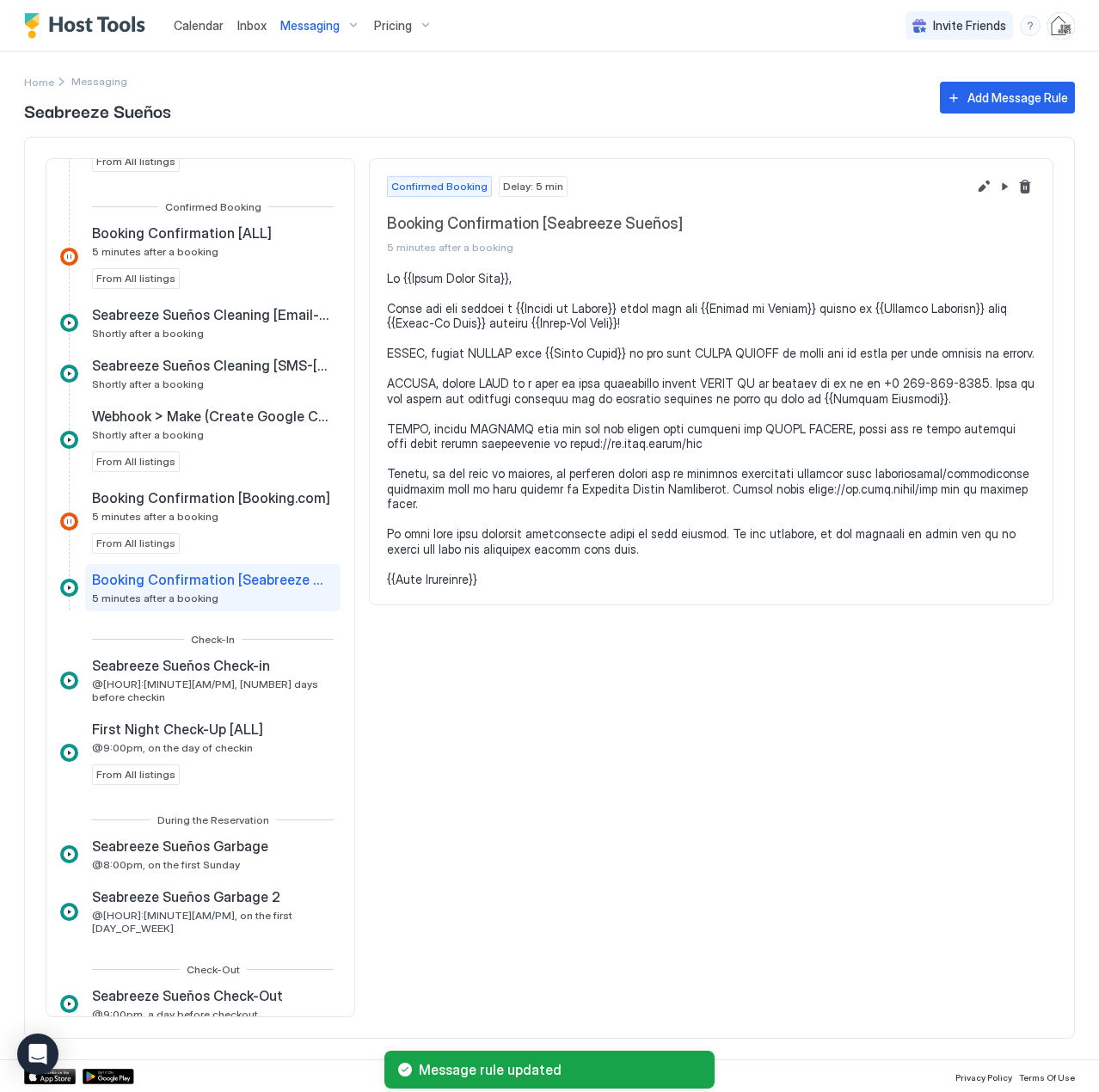 click on "Messaging" at bounding box center [310, 26] 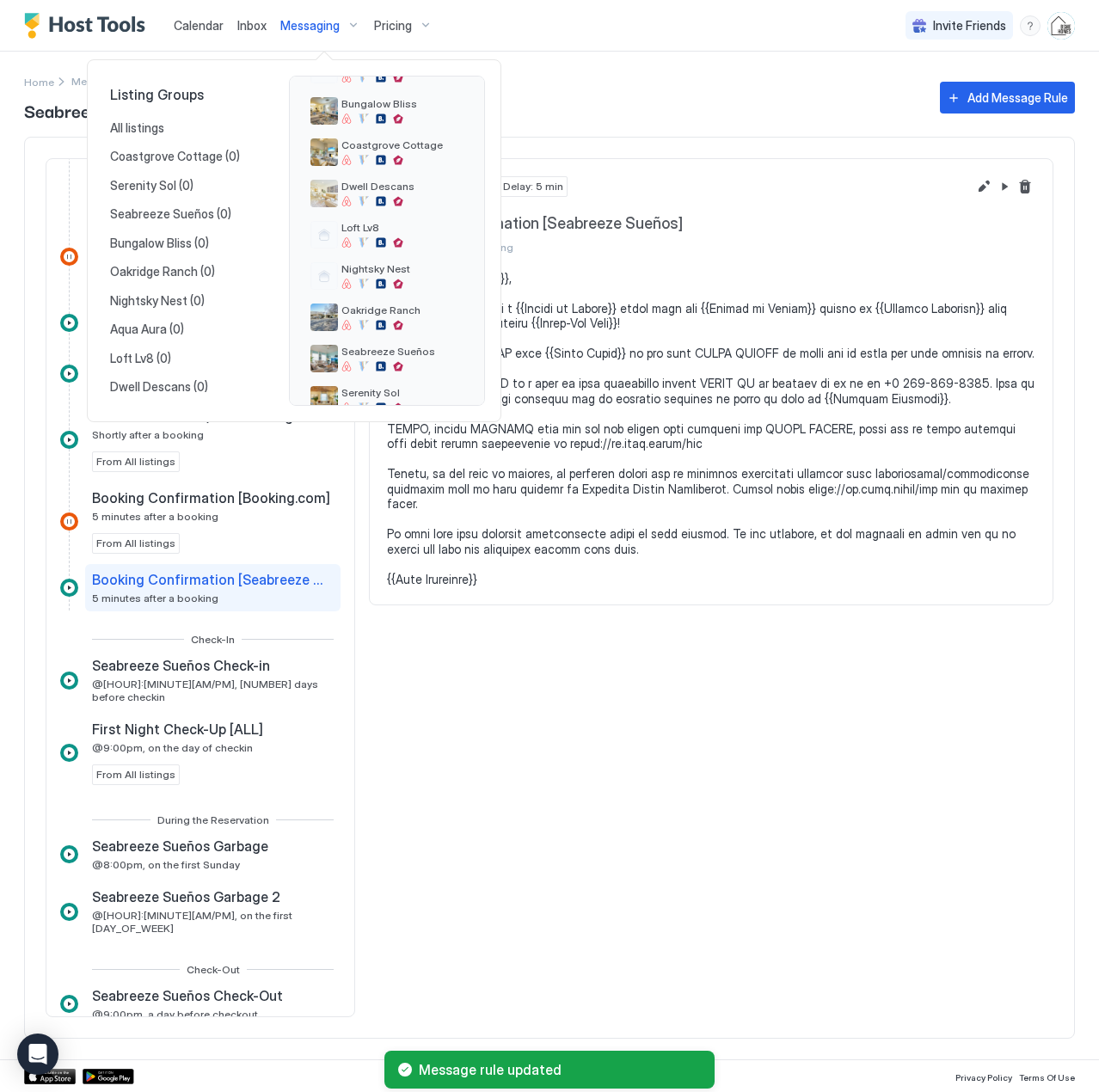 scroll, scrollTop: 126, scrollLeft: 0, axis: vertical 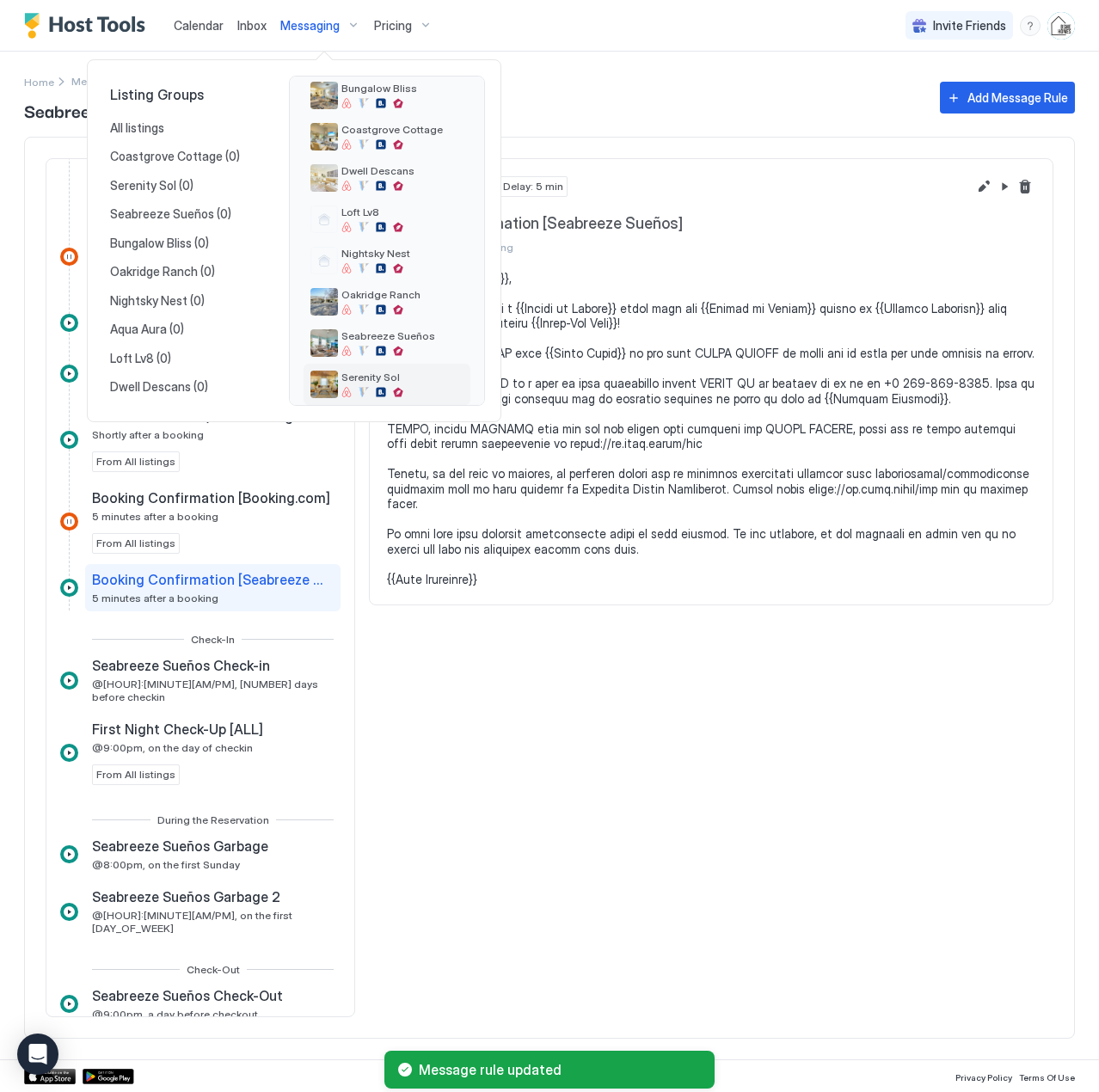 click on "Serenity Sol" at bounding box center (372, 377) 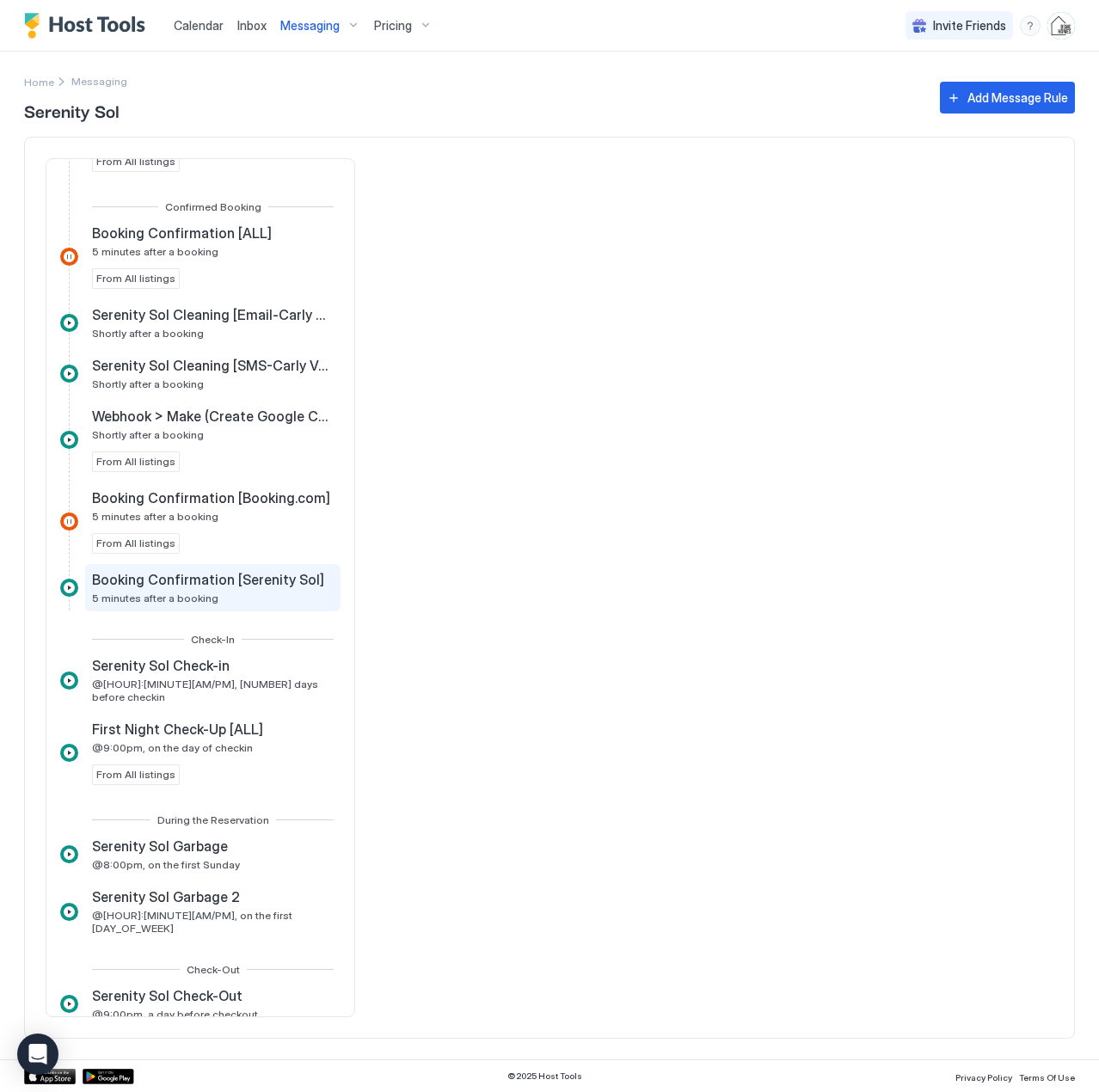 click on "5 minutes after a booking" at bounding box center (155, 598) 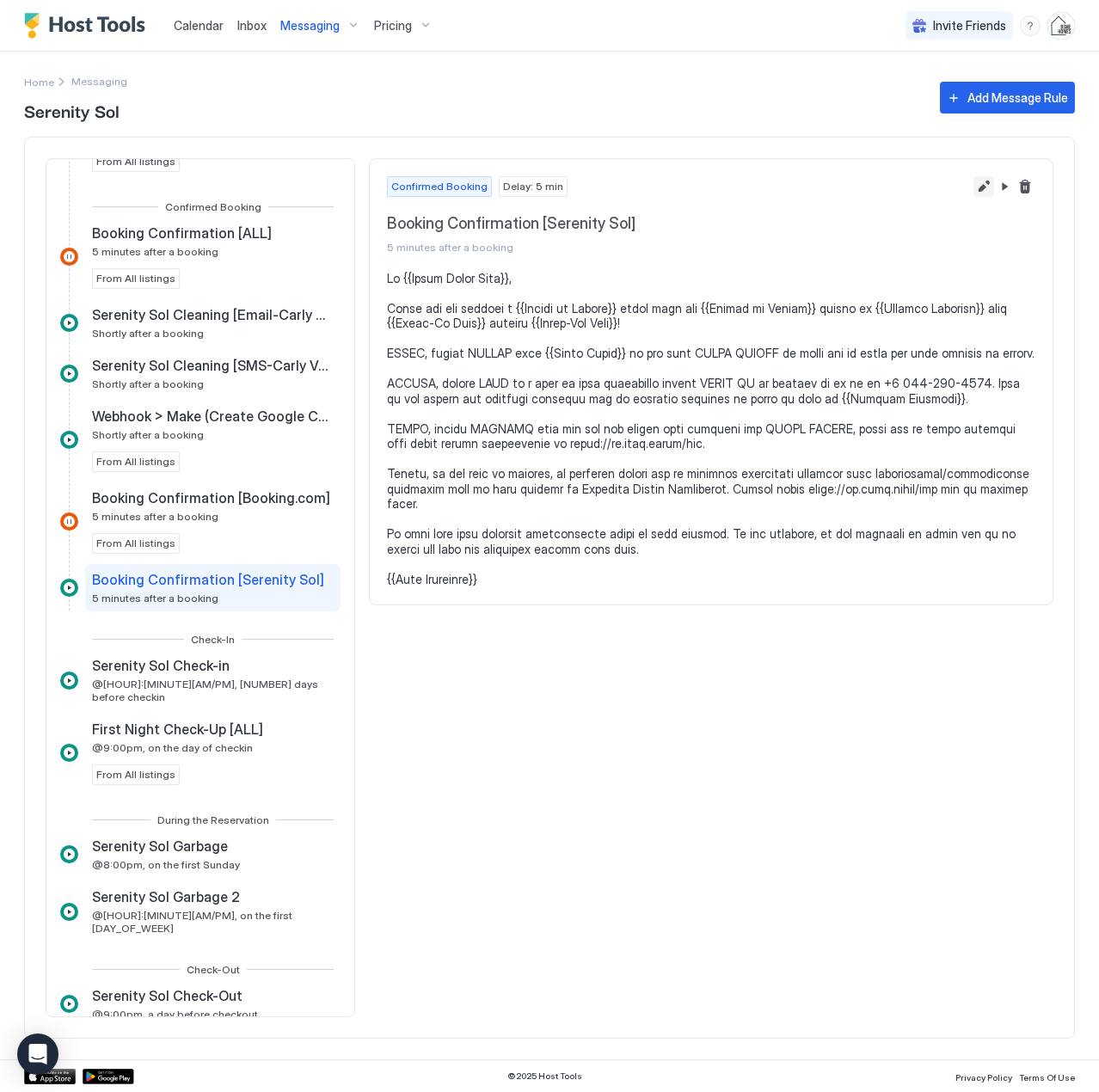 click at bounding box center [984, 187] 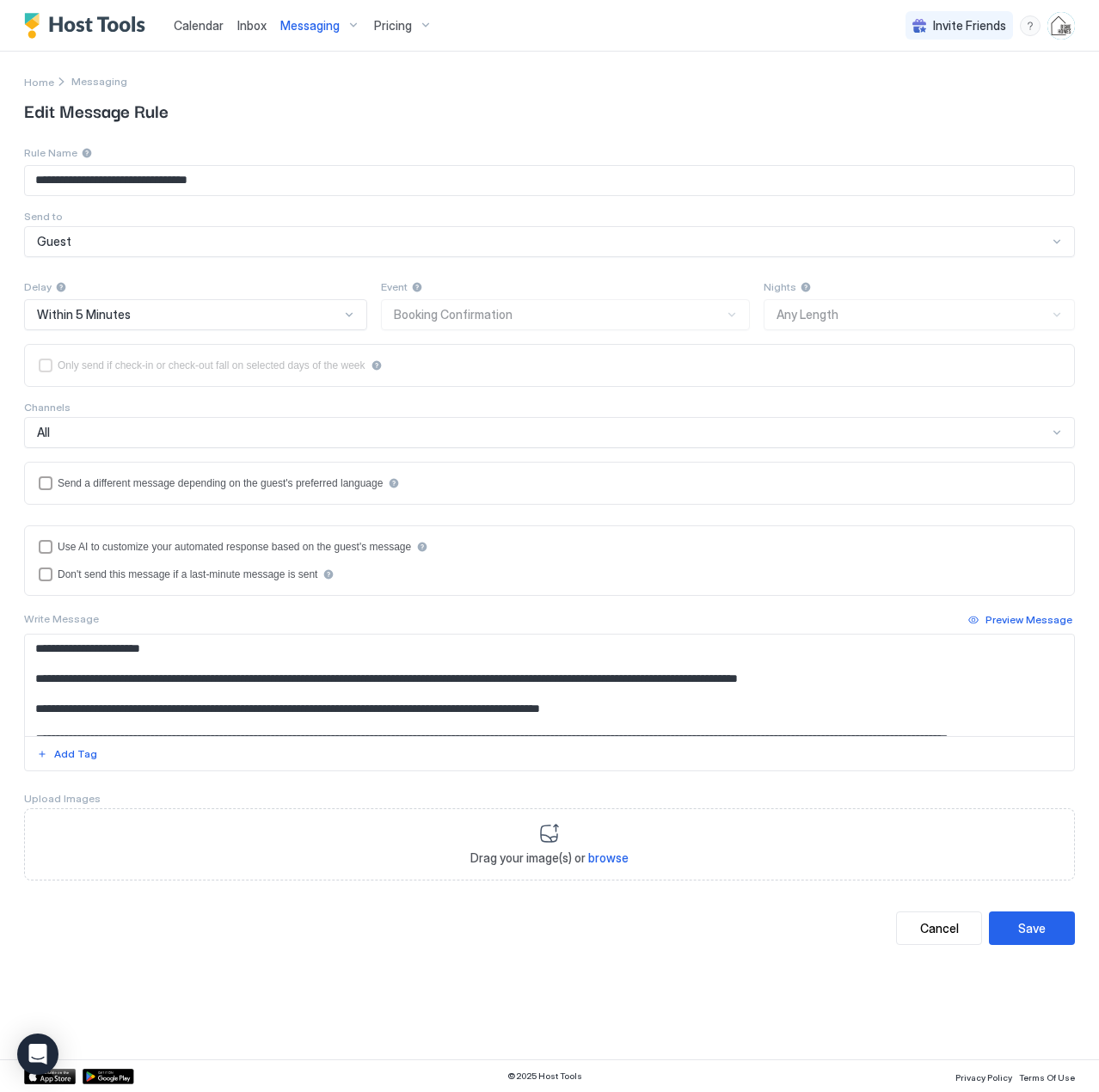 click at bounding box center (550, 685) 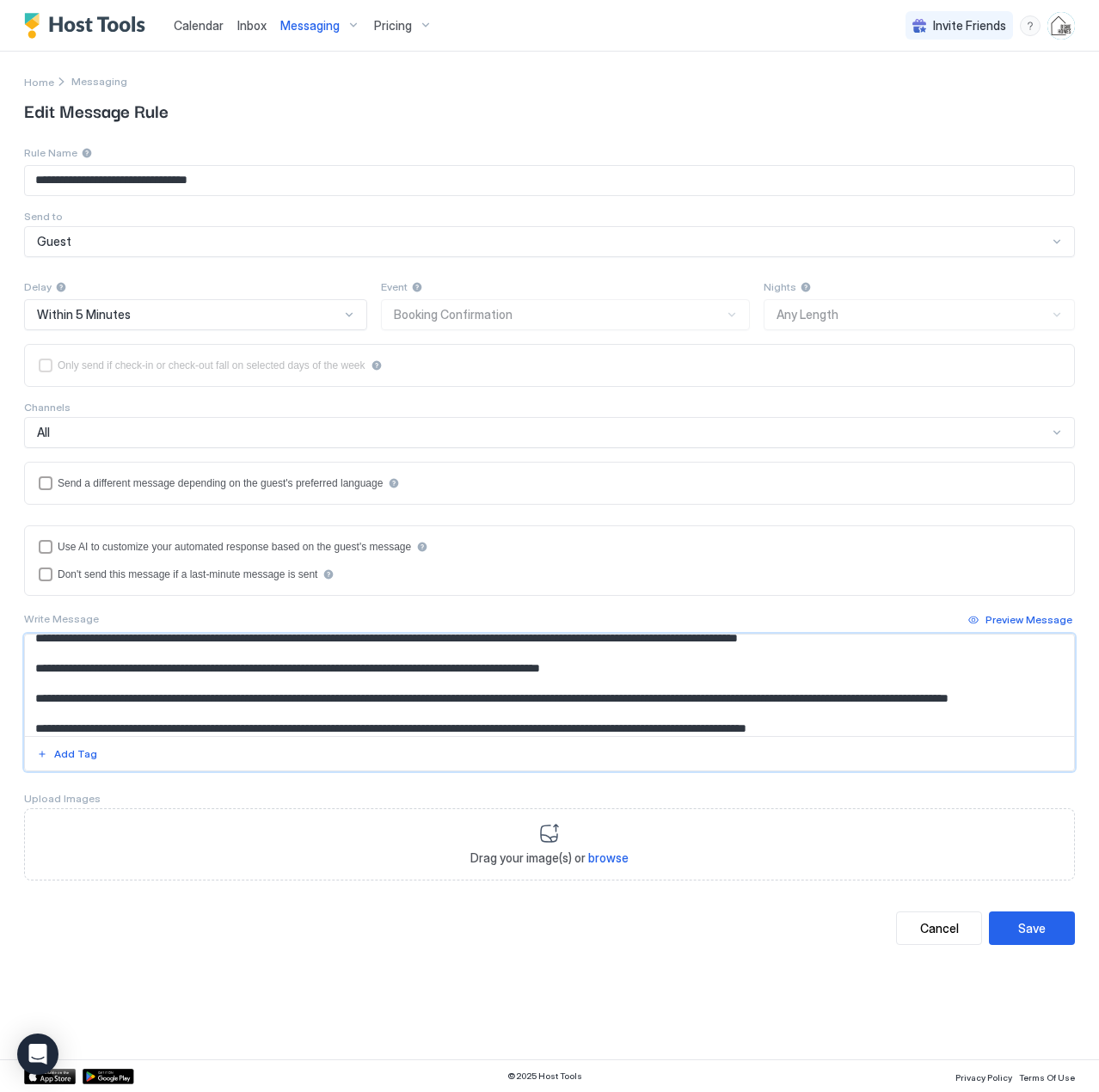 scroll, scrollTop: 56, scrollLeft: 0, axis: vertical 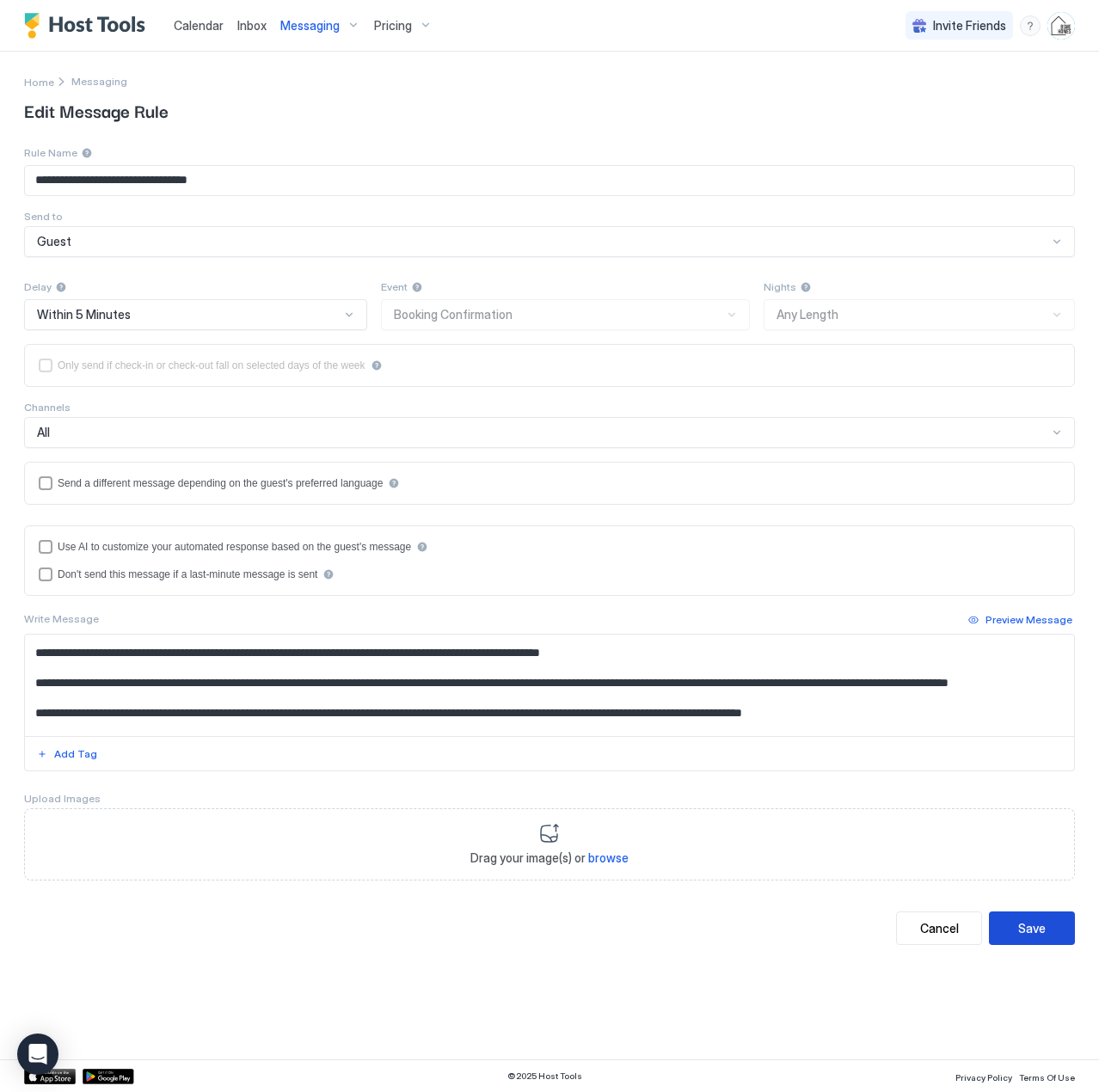 click on "Save" at bounding box center (1032, 928) 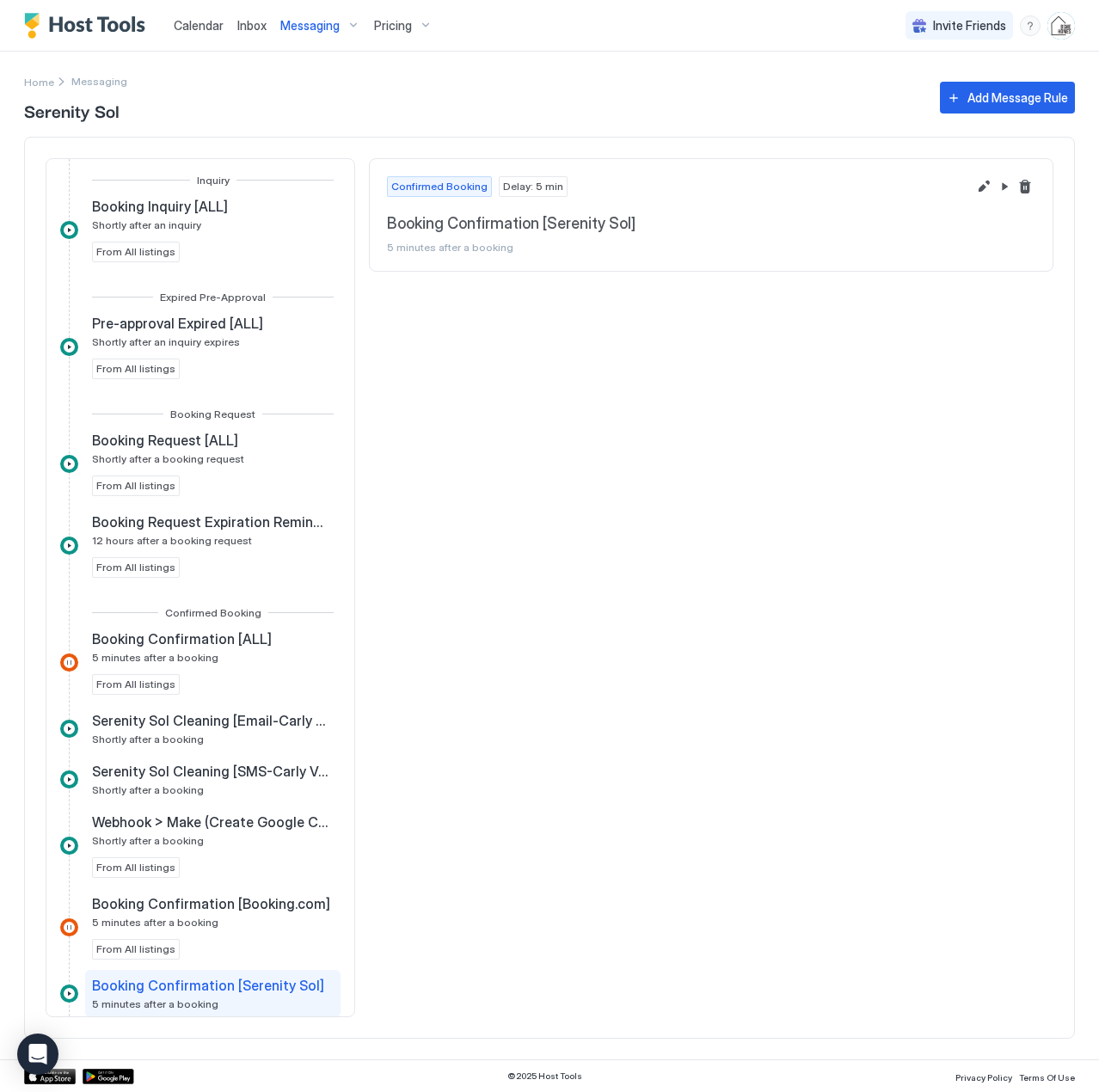 scroll, scrollTop: 406, scrollLeft: 0, axis: vertical 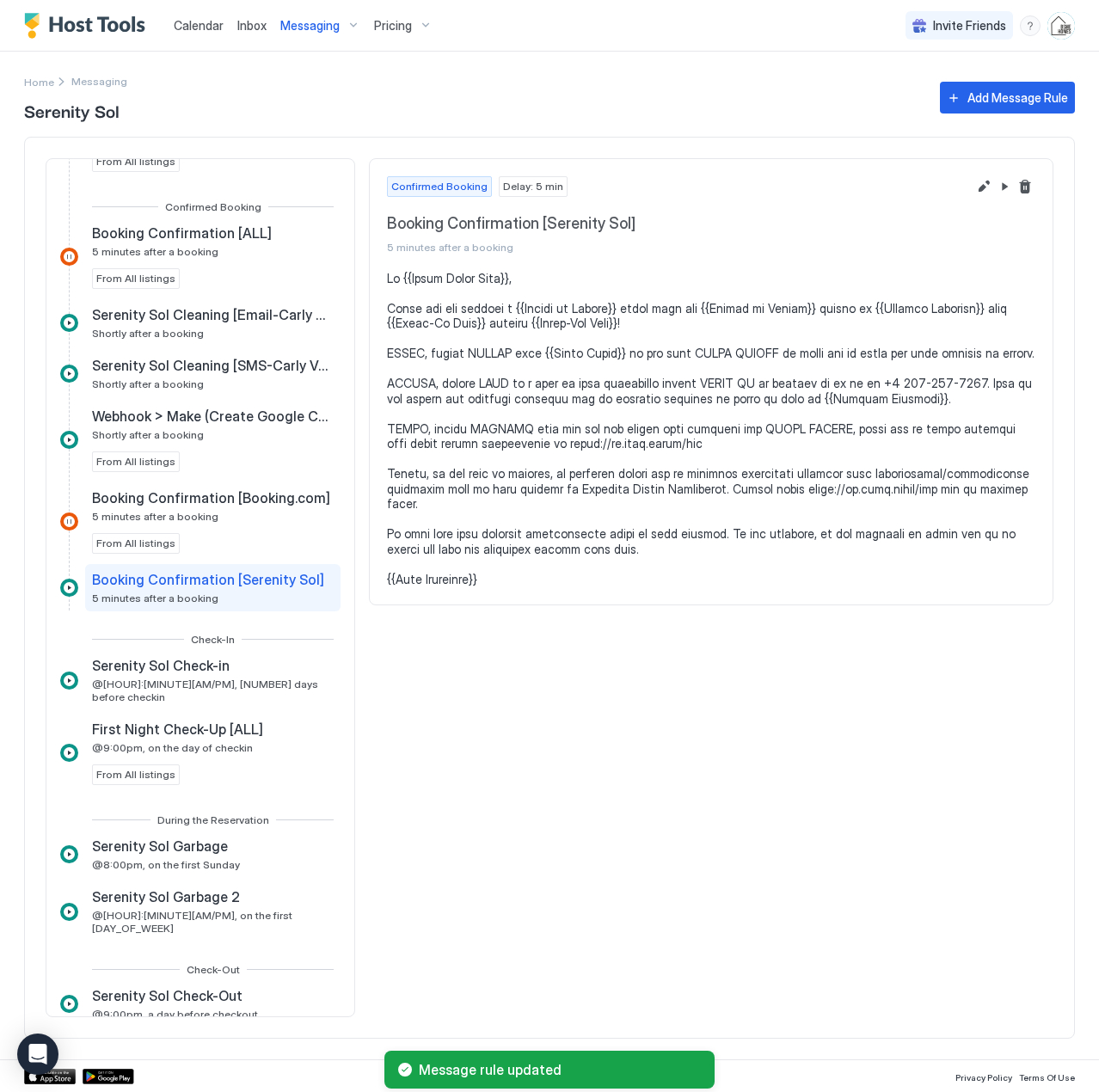 click on "Calendar" at bounding box center (199, 25) 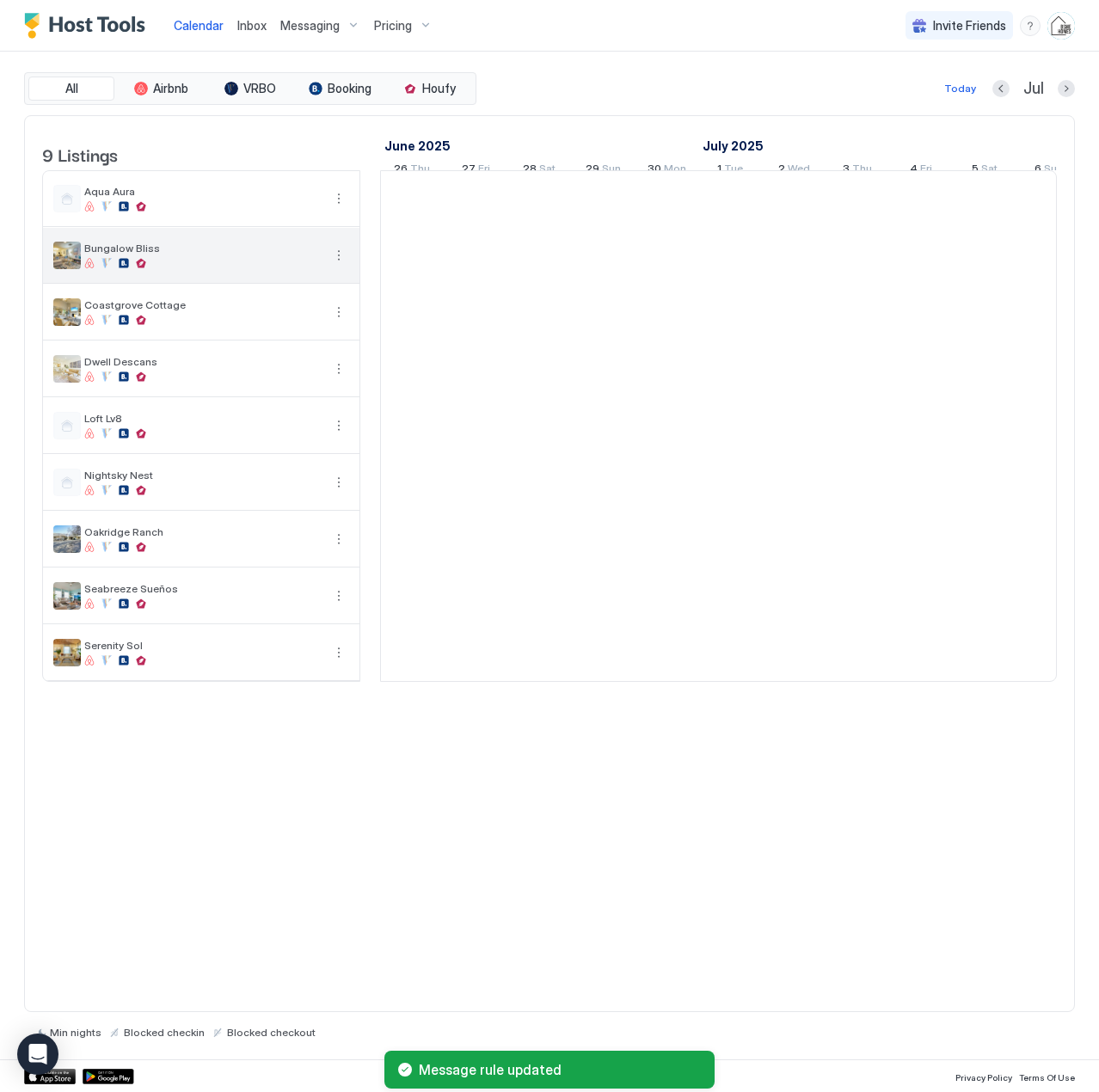 scroll, scrollTop: 0, scrollLeft: 955, axis: horizontal 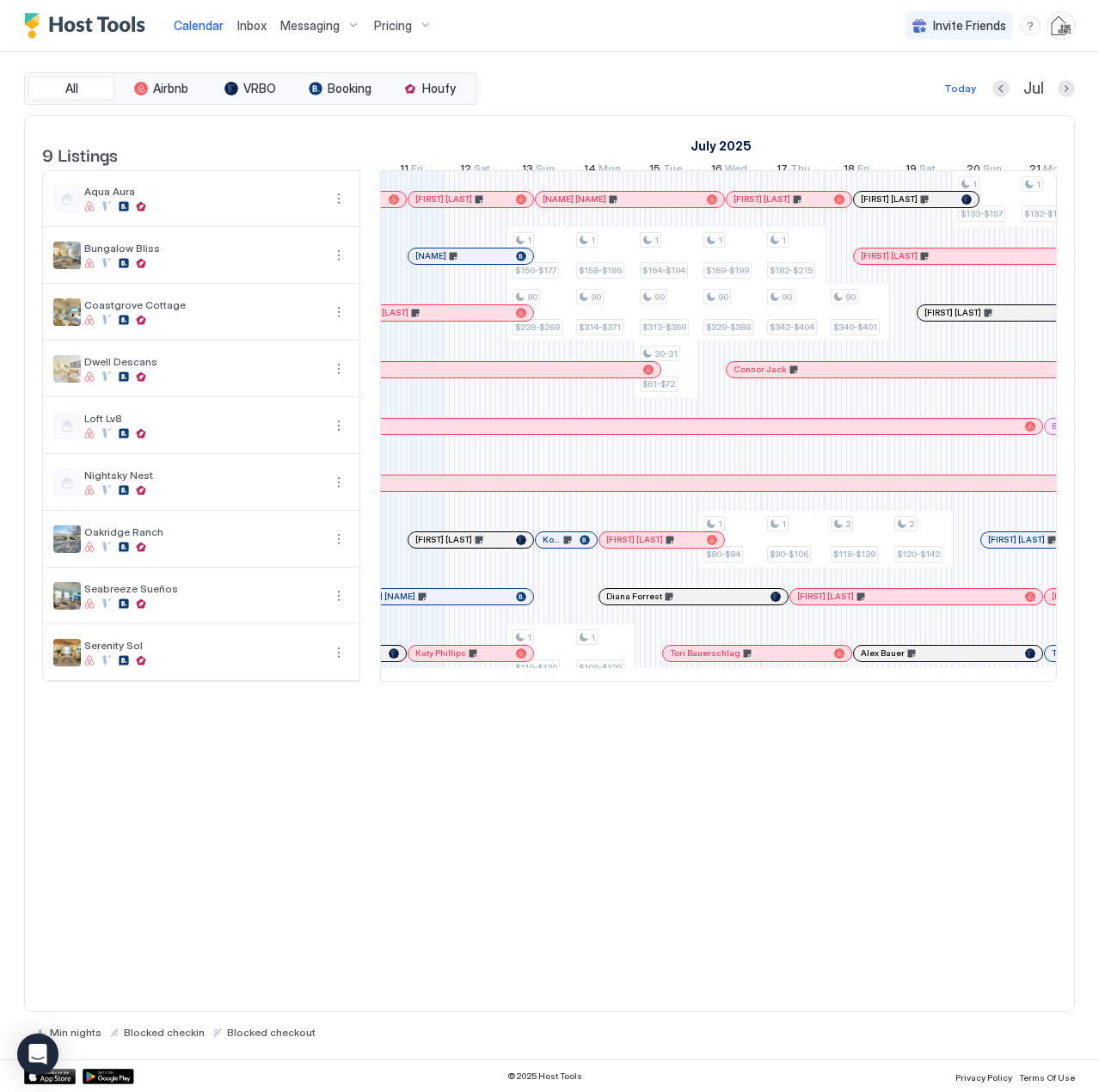 click on "Inbox" at bounding box center [252, 25] 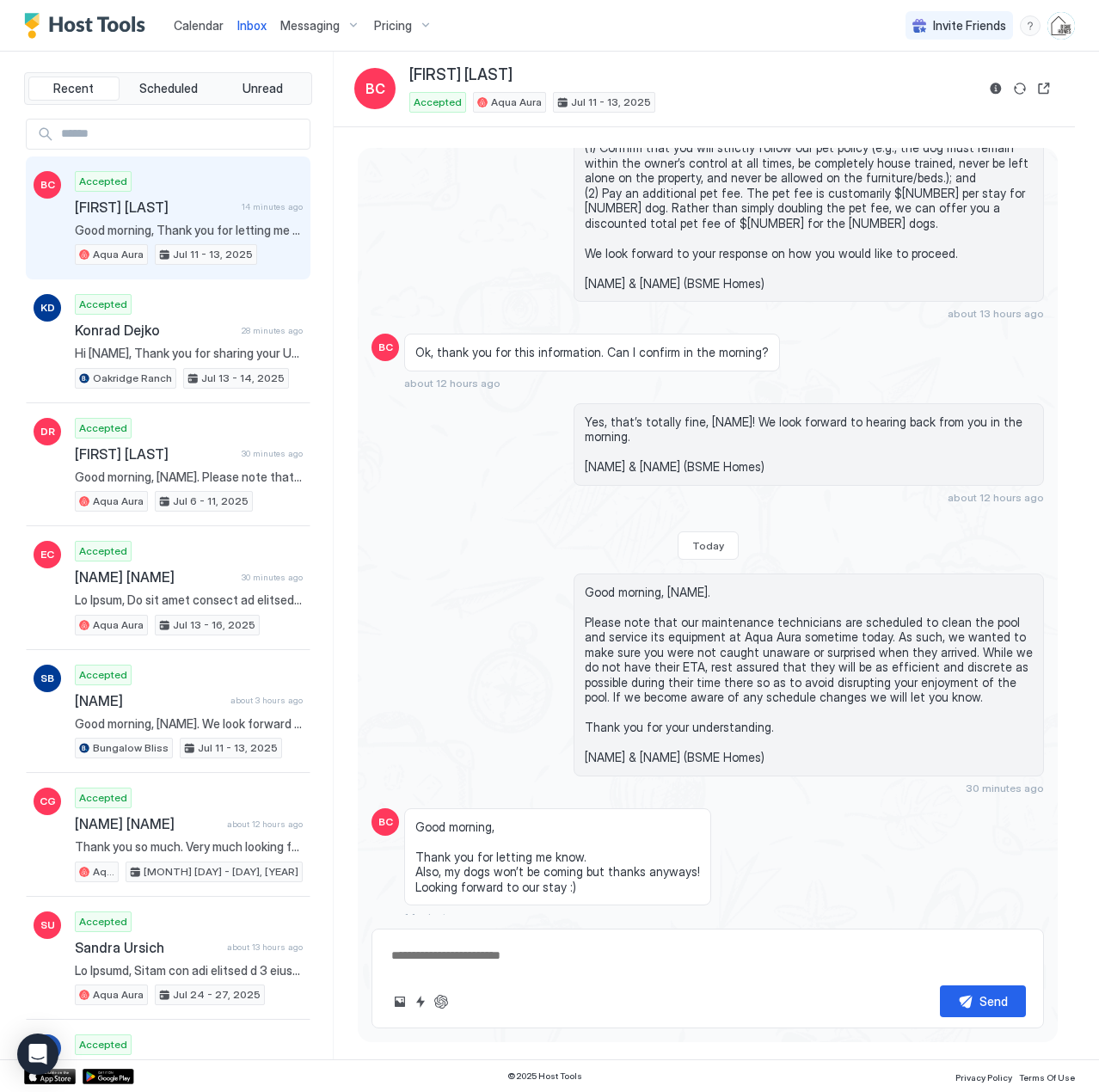 scroll, scrollTop: 1933, scrollLeft: 0, axis: vertical 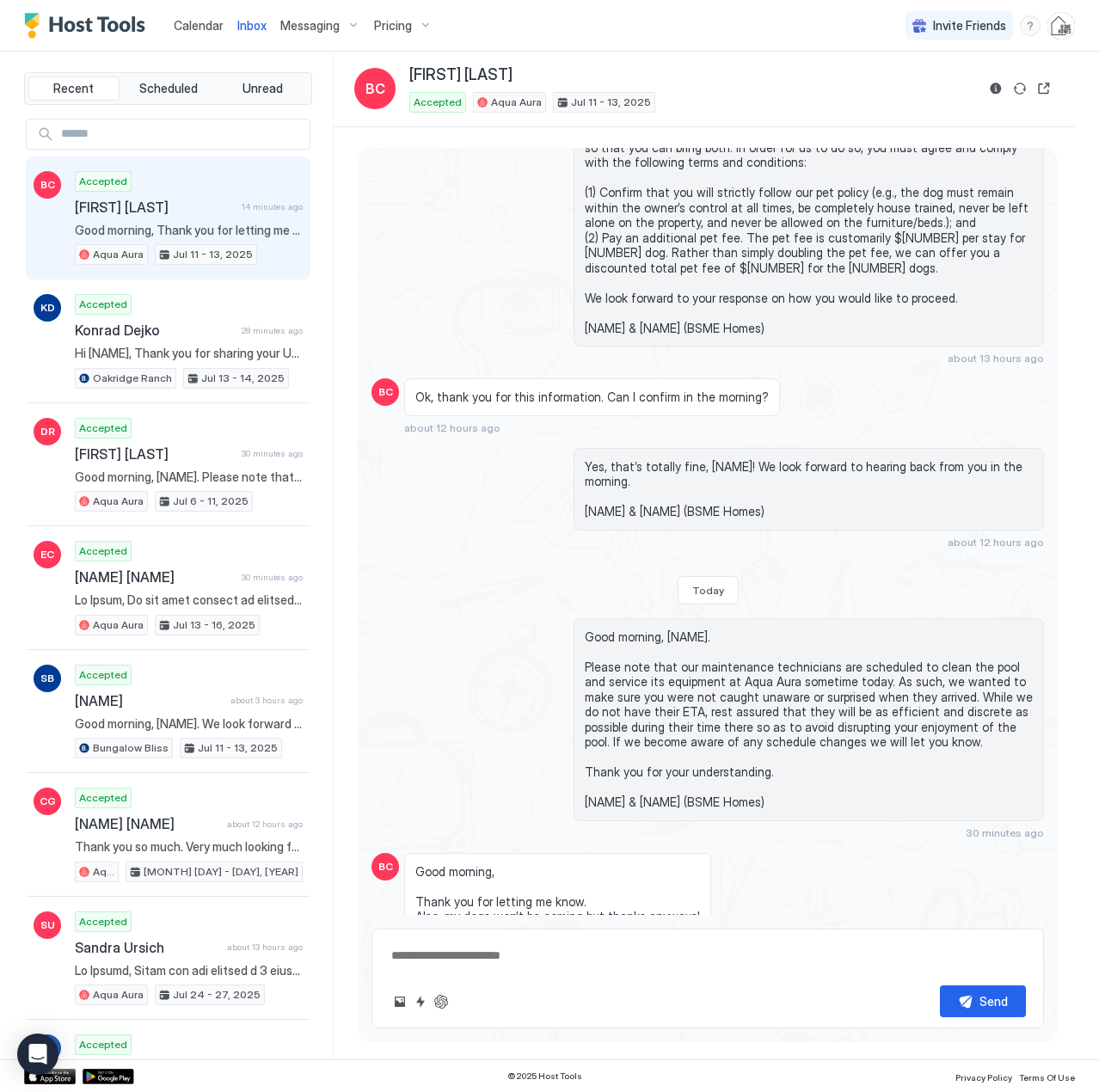 click at bounding box center (708, 955) 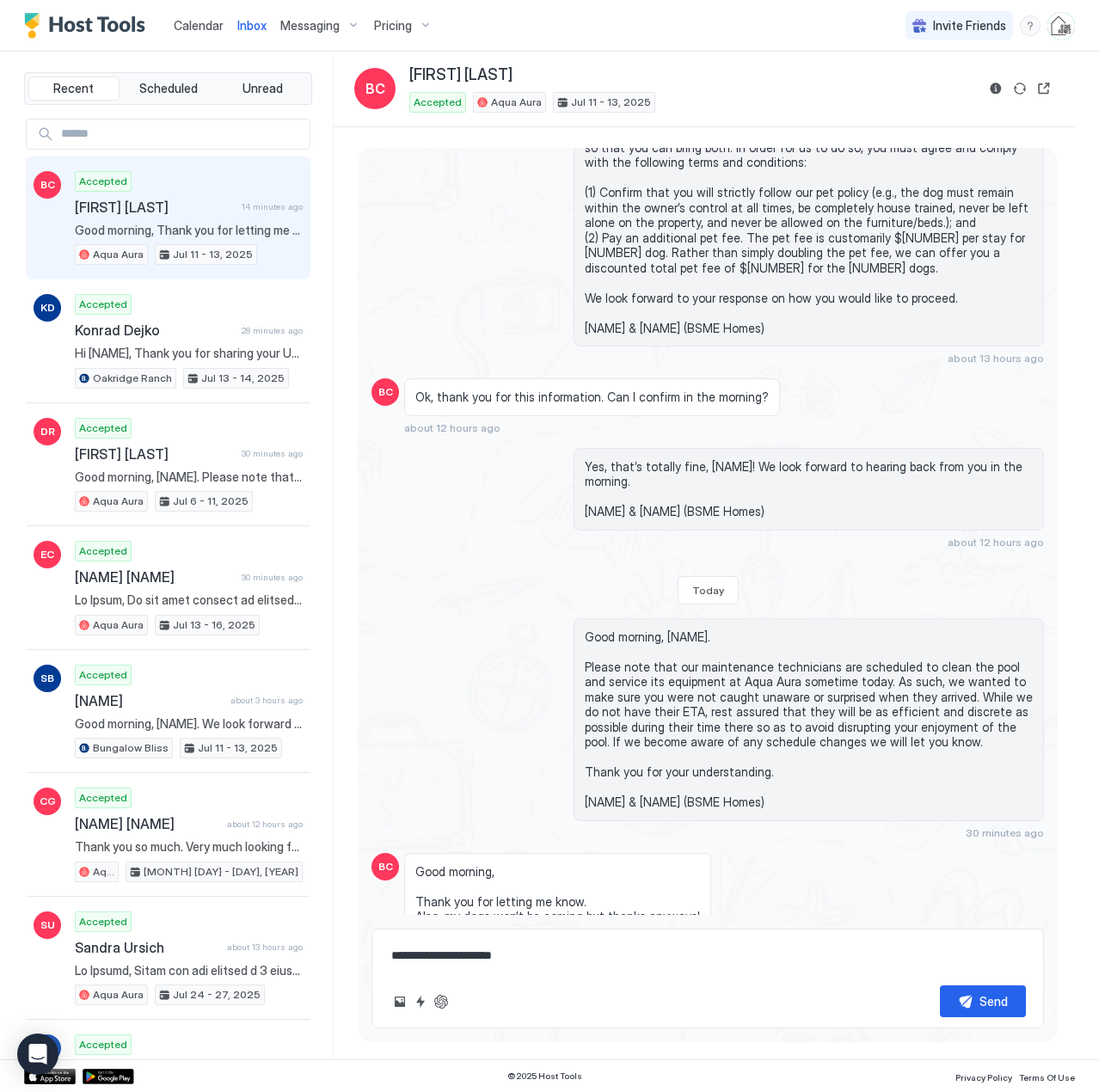 click on "Good morning, [NAME].
Please note that our maintenance technicians are scheduled to clean the pool and service its equipment at Aqua Aura sometime today. As such, we wanted to make sure you were not caught unaware or surprised when they arrived. While we do not have their ETA, rest assured that they will be as efficient and discrete as possible during their time there so as to avoid disrupting your enjoyment of the pool. If we become aware of any schedule changes we will let you know.
Thank you for your understanding.
[NAME] & [NAME] (BSME Homes)" at bounding box center [808, 720] 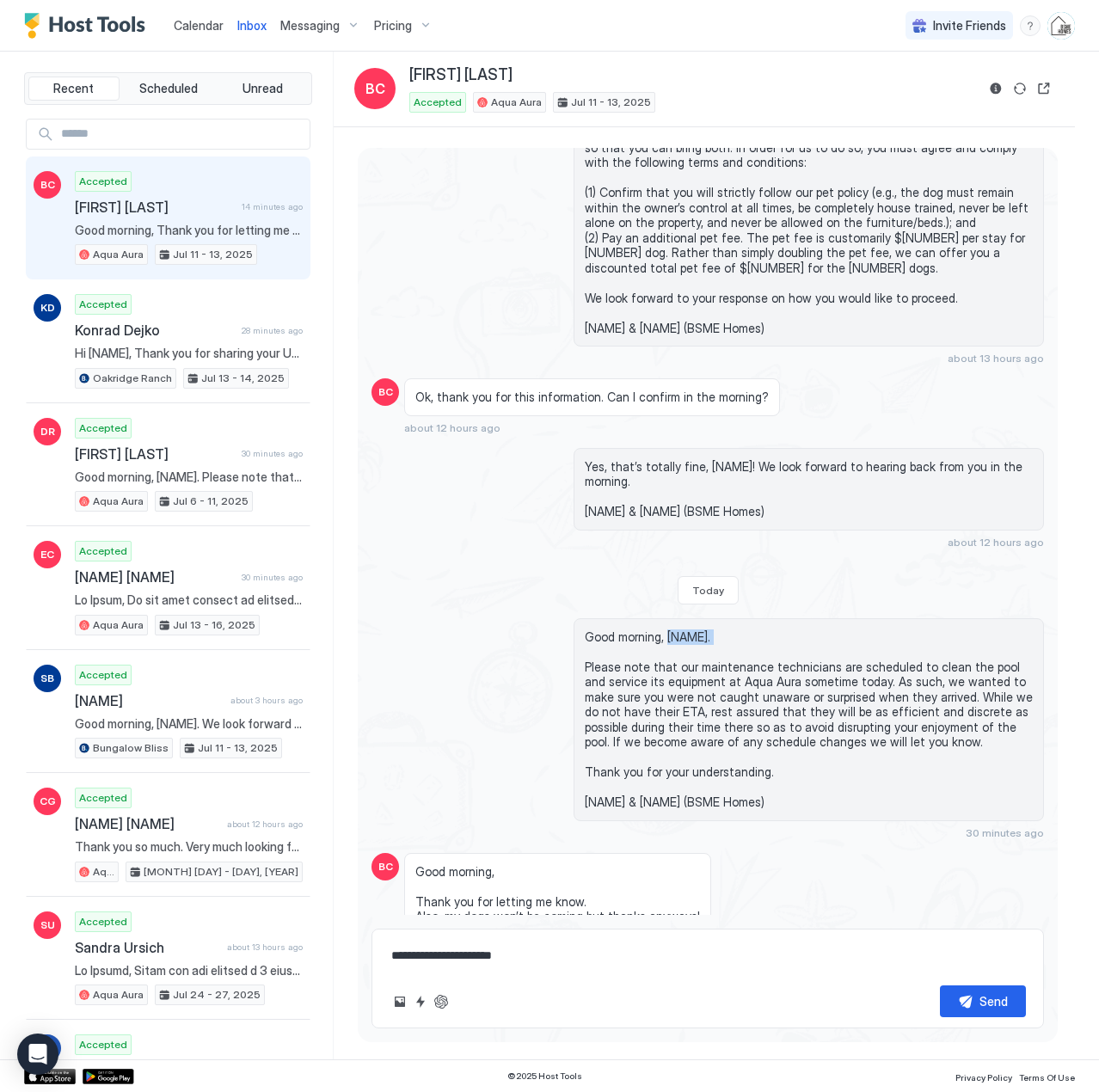 click on "Good morning, [NAME].
Please note that our maintenance technicians are scheduled to clean the pool and service its equipment at Aqua Aura sometime today. As such, we wanted to make sure you were not caught unaware or surprised when they arrived. While we do not have their ETA, rest assured that they will be as efficient and discrete as possible during their time there so as to avoid disrupting your enjoyment of the pool. If we become aware of any schedule changes we will let you know.
Thank you for your understanding.
[NAME] & [NAME] (BSME Homes)" at bounding box center (808, 720) 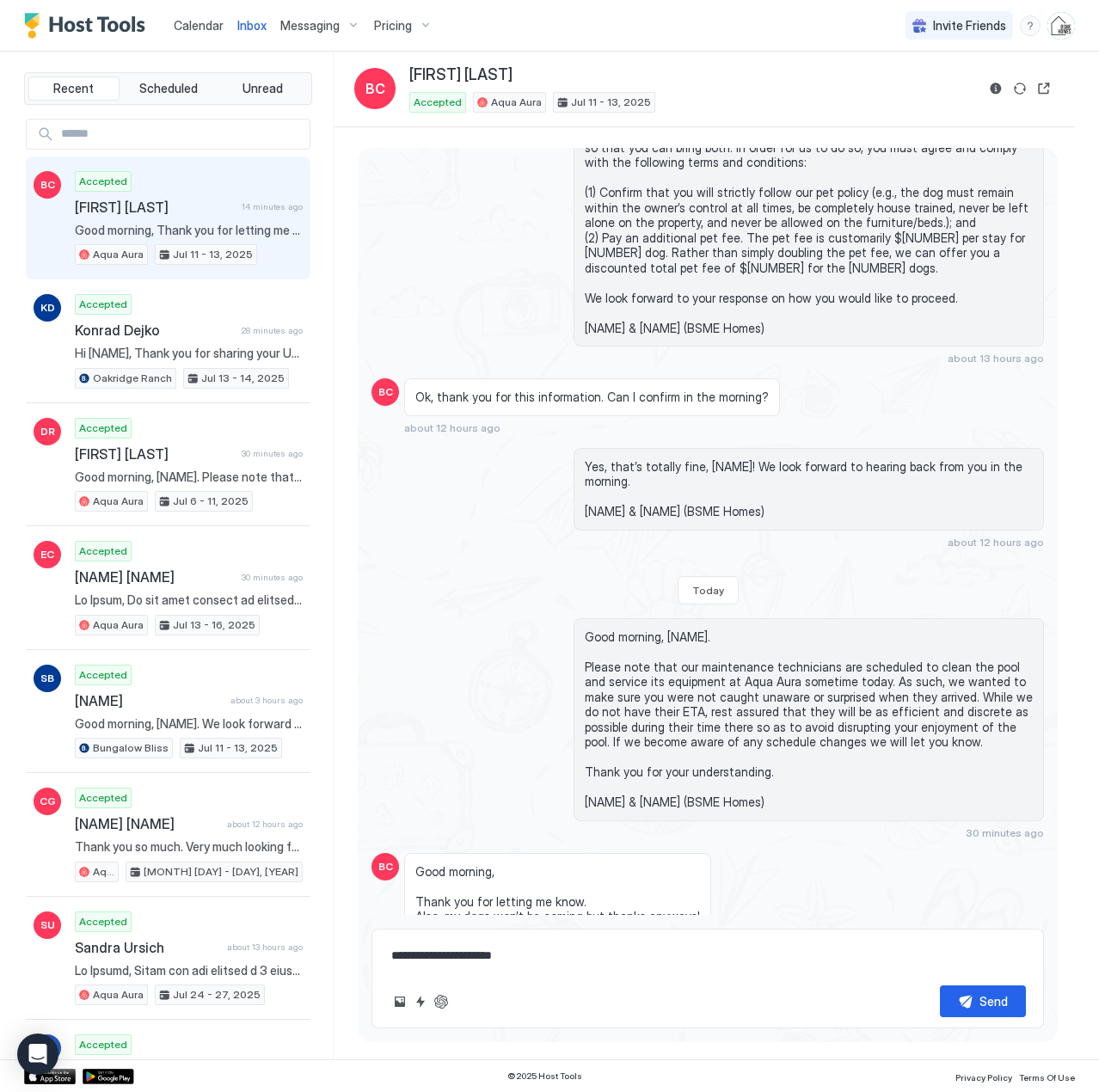click on "**********" at bounding box center [708, 955] 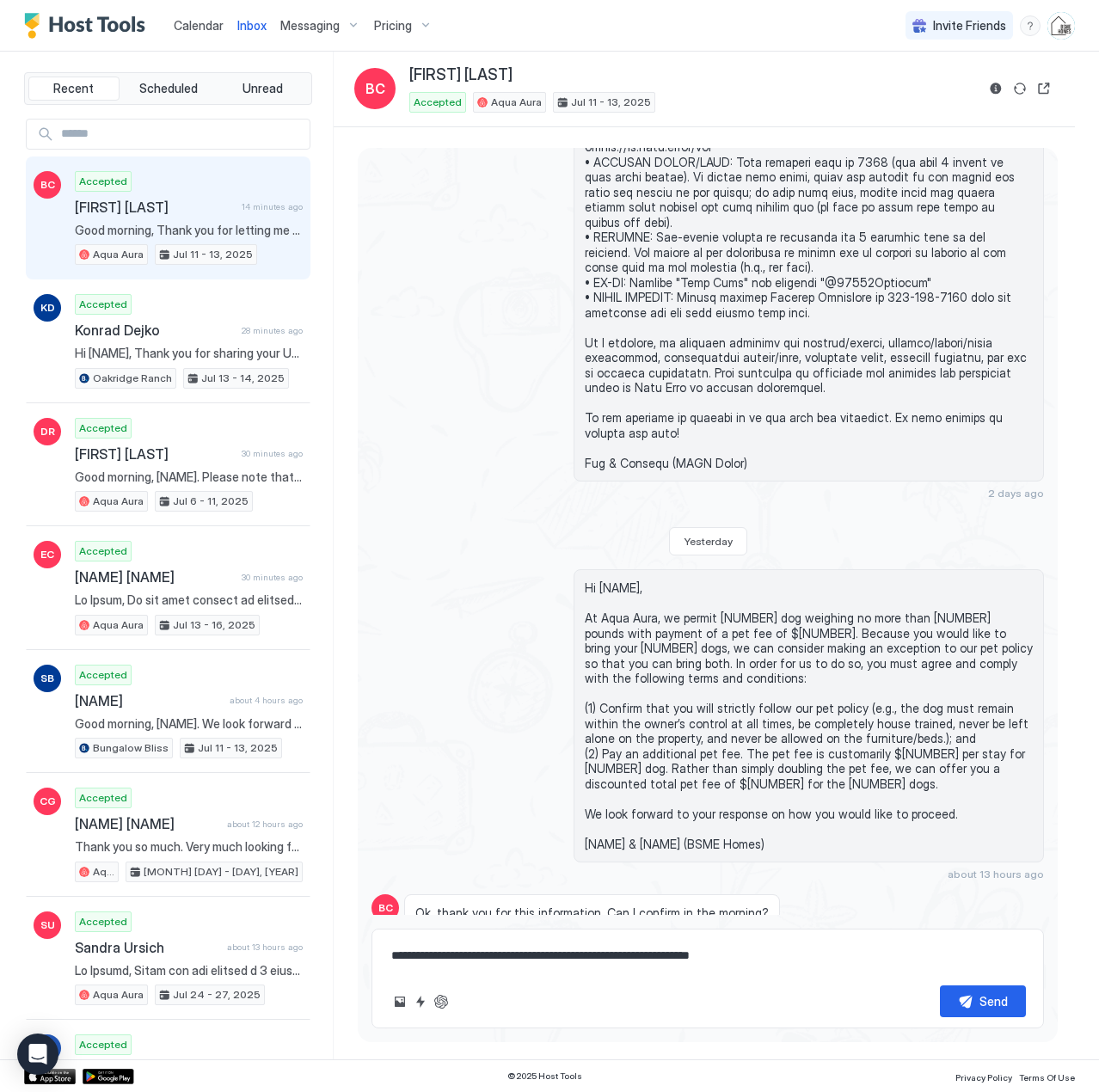 scroll, scrollTop: 1675, scrollLeft: 0, axis: vertical 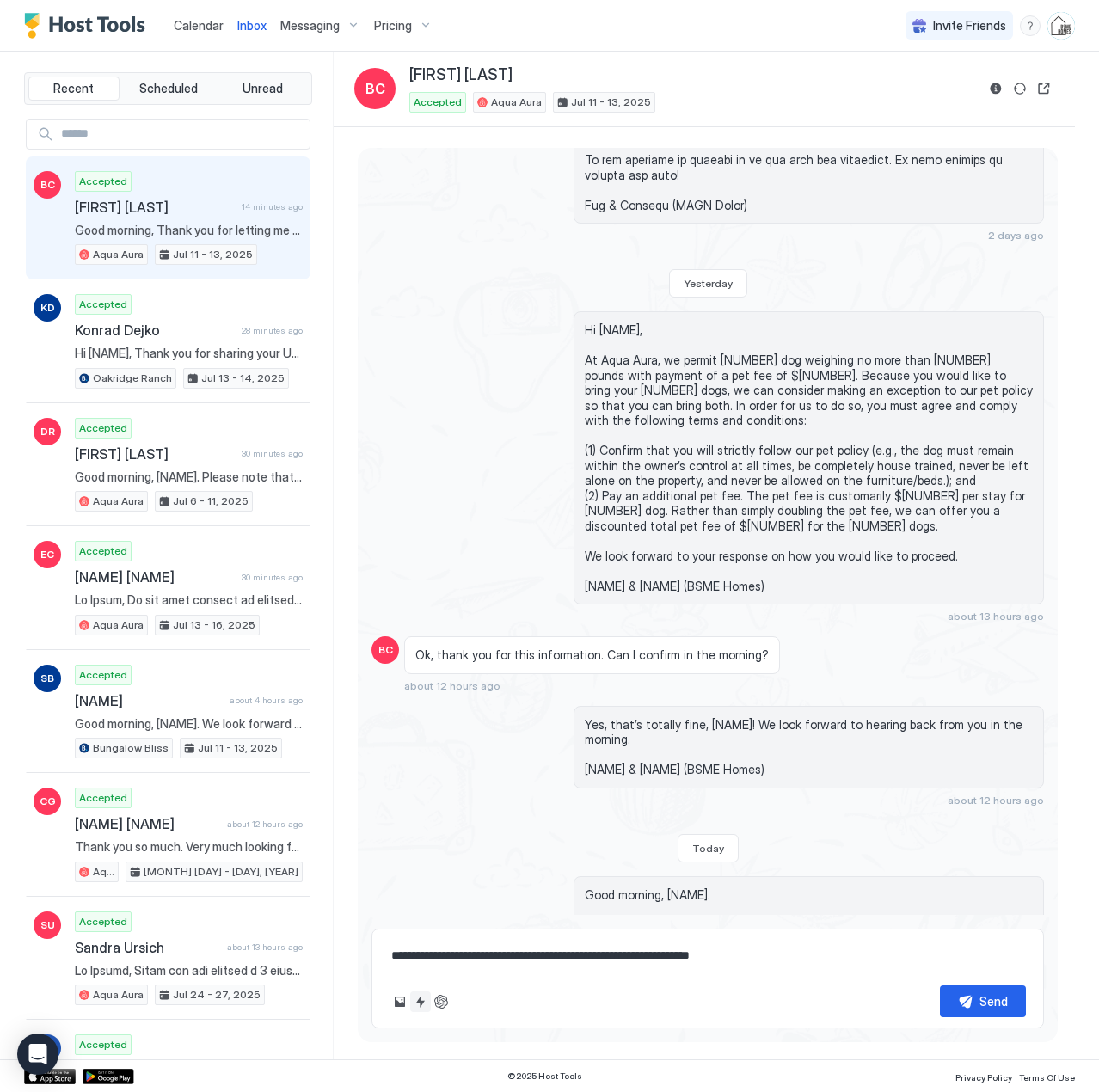 click at bounding box center (421, 1002) 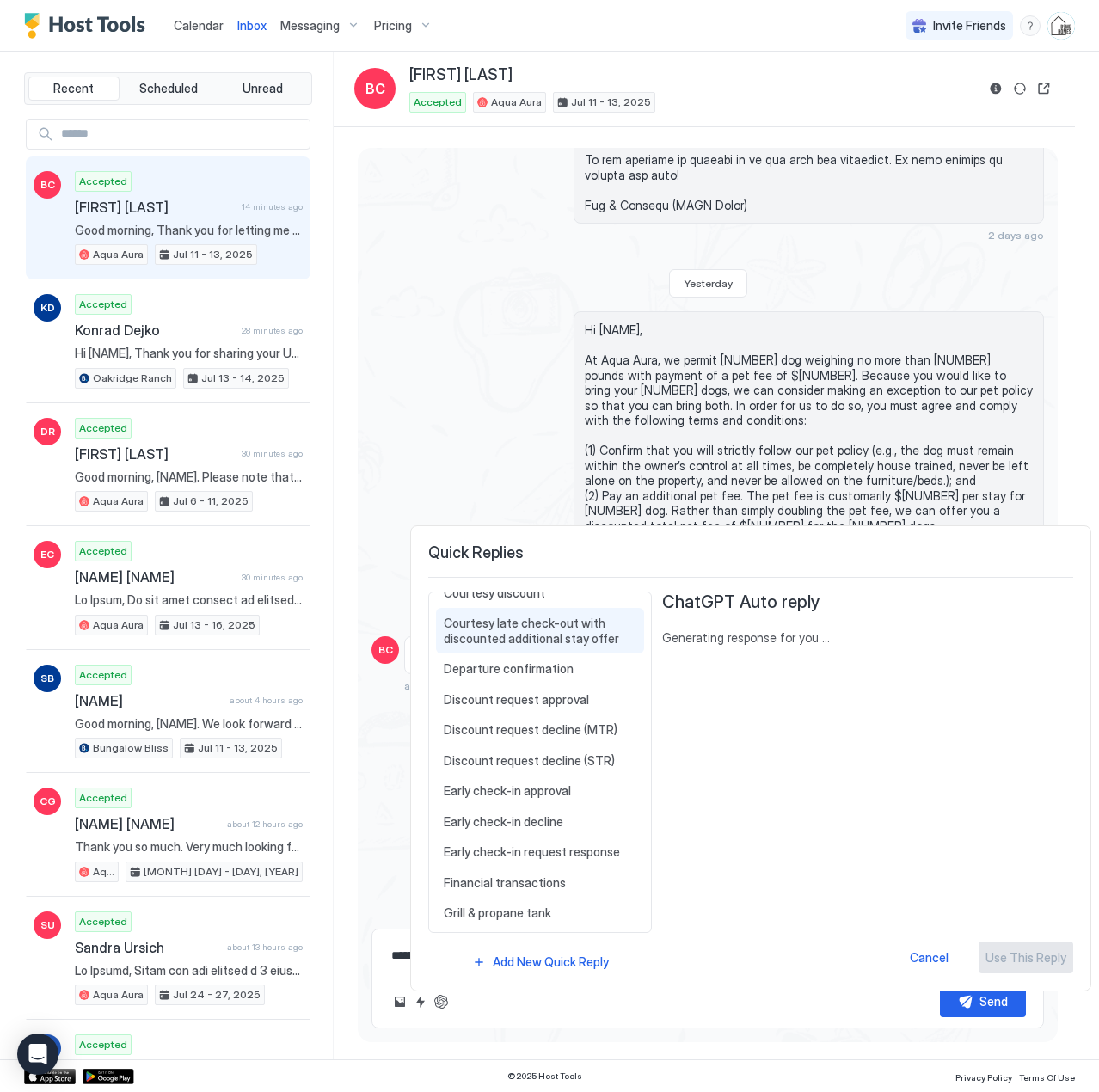 scroll, scrollTop: 688, scrollLeft: 0, axis: vertical 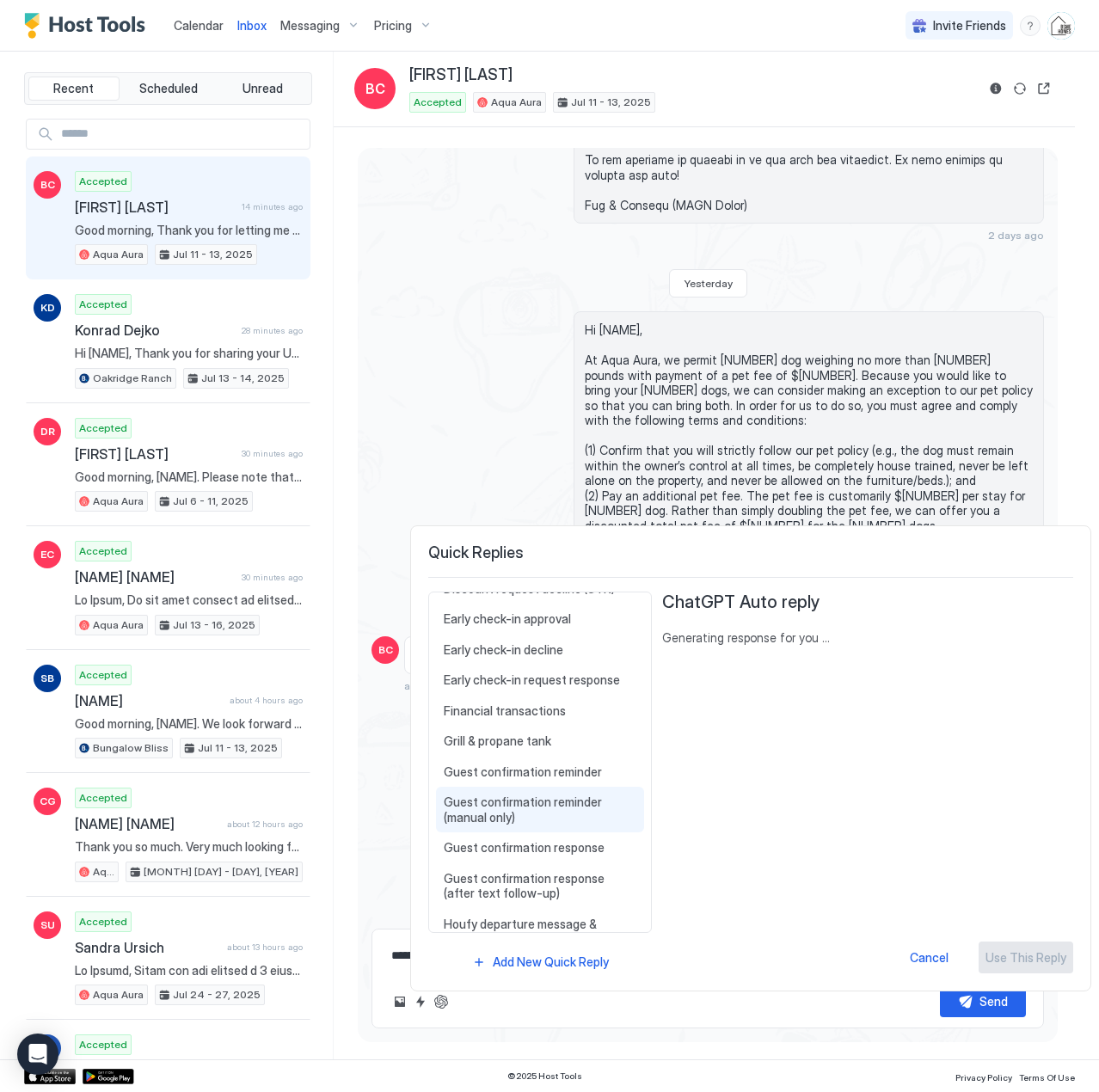 click on "Guest confirmation reminder (manual only)" at bounding box center (540, 809) 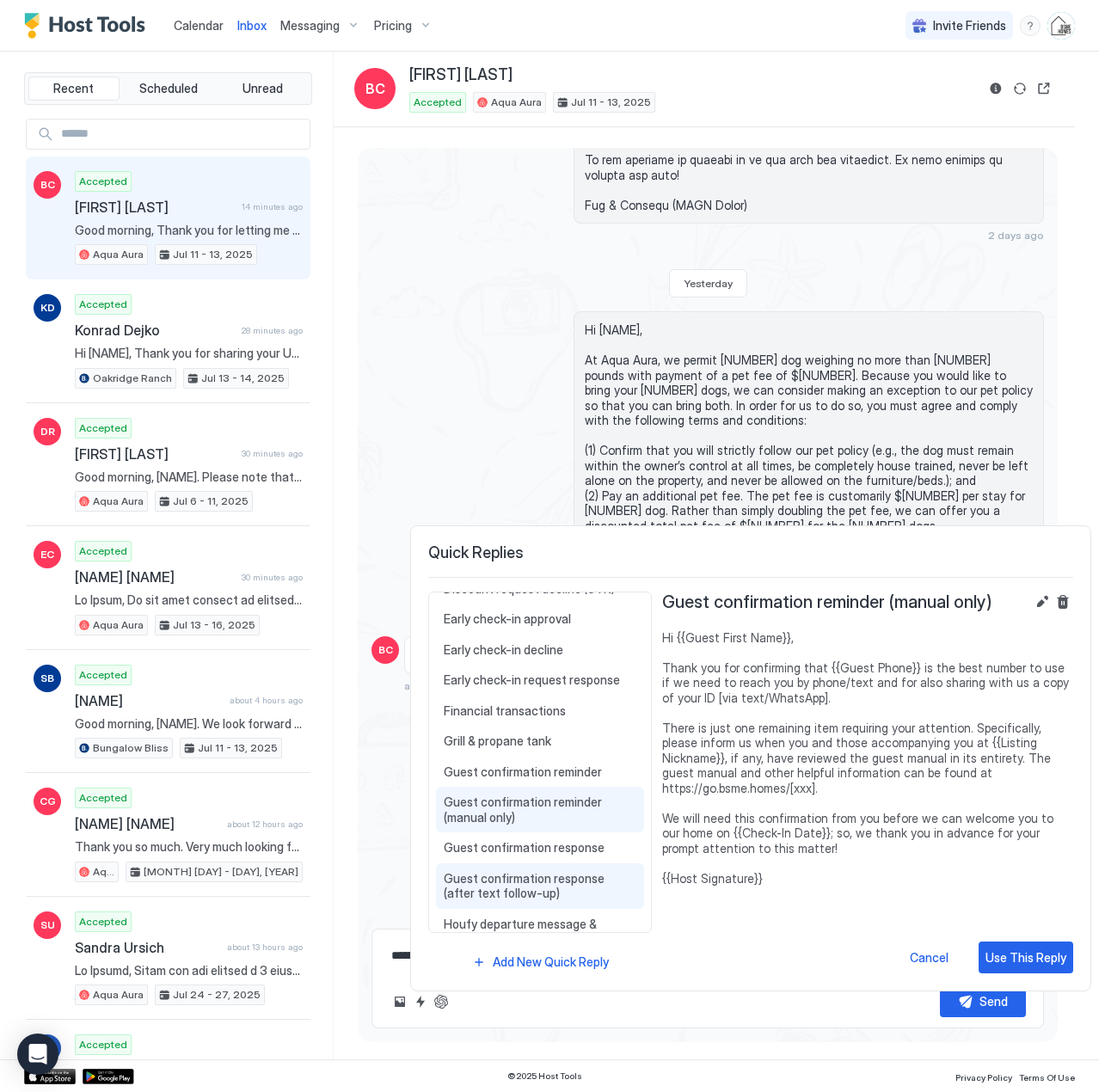 click on "Guest confirmation response (after text follow-up)" at bounding box center [540, 886] 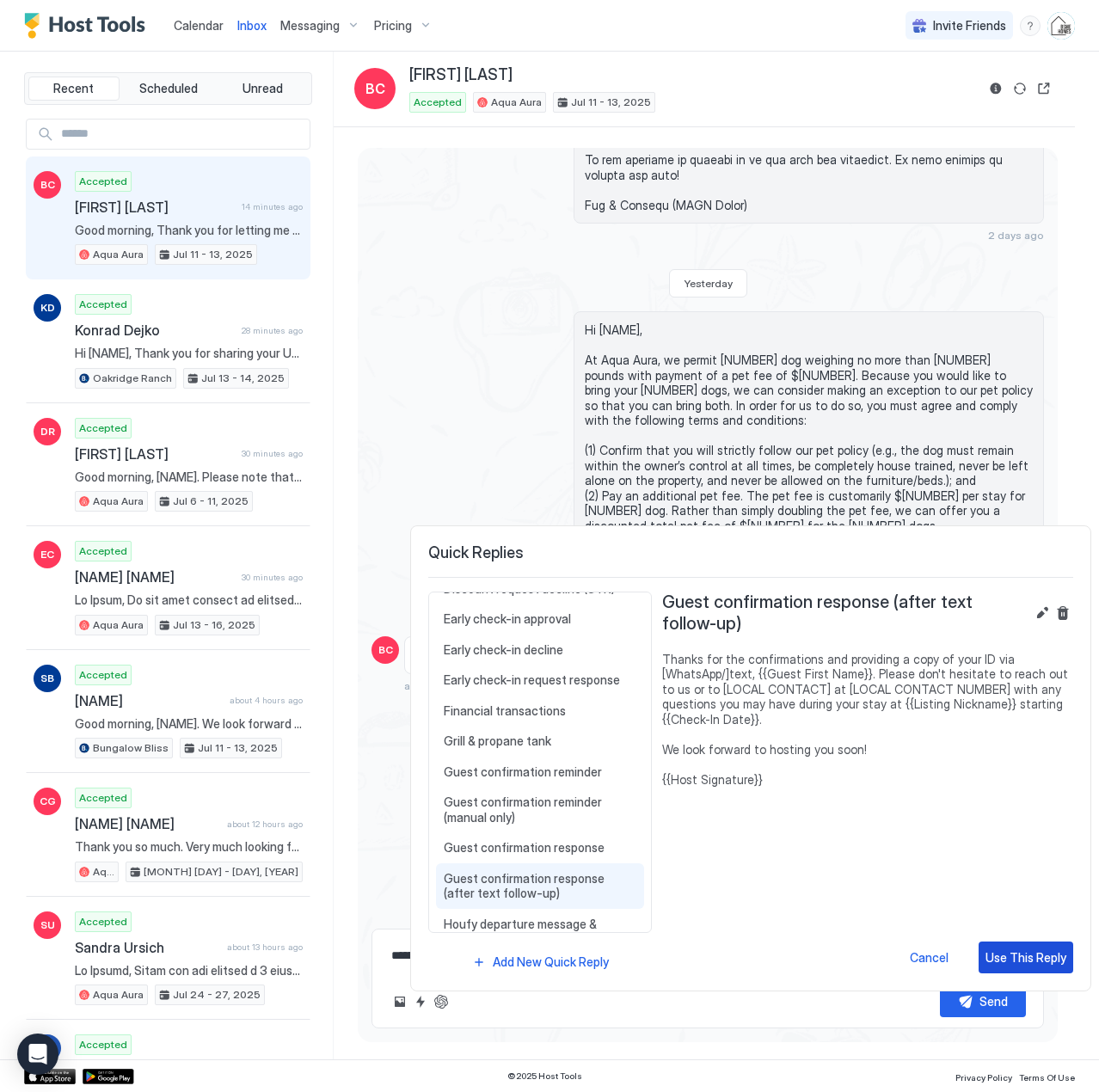 click on "Use This Reply" at bounding box center [1026, 957] 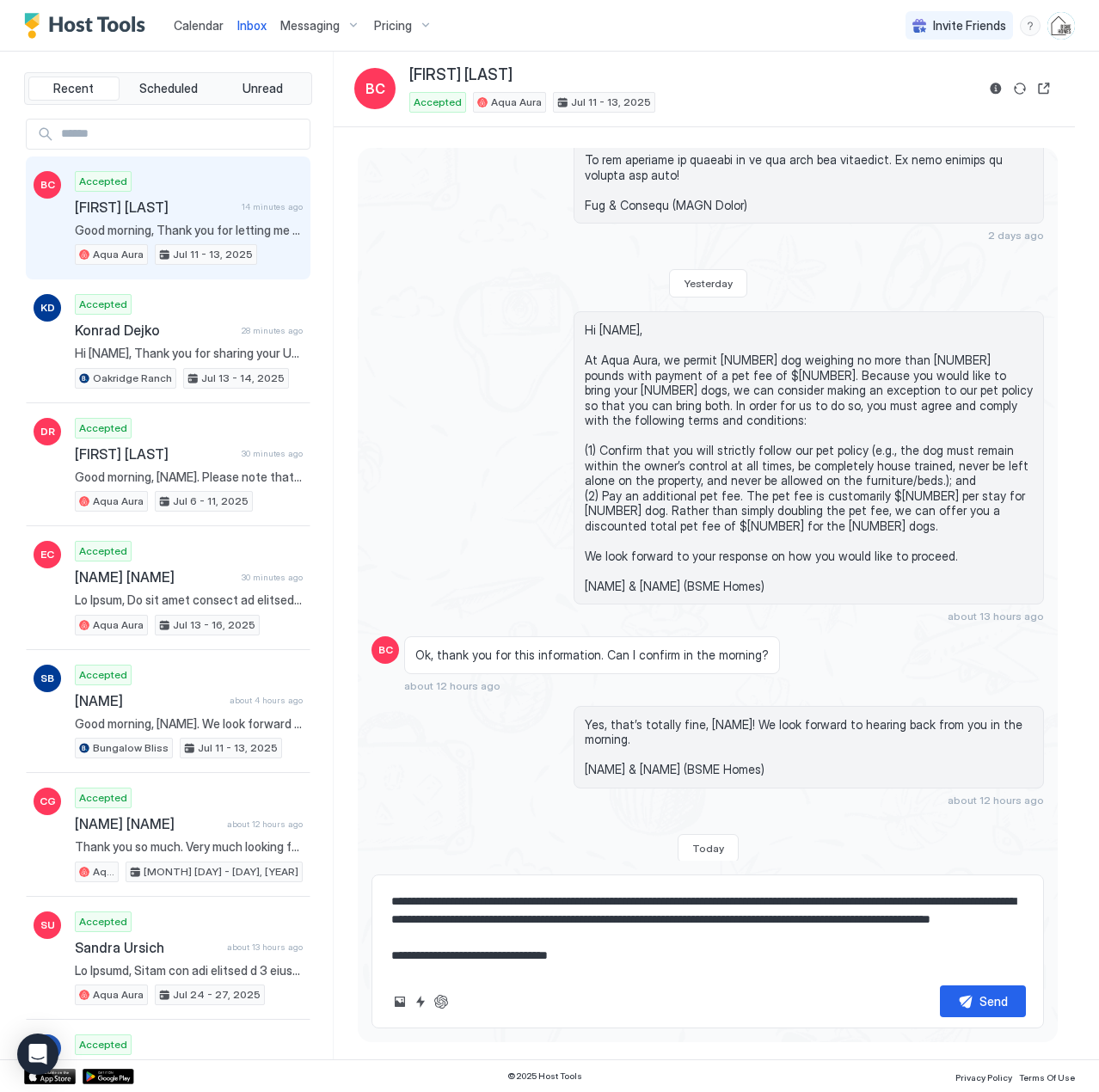 click on "**********" at bounding box center (708, 929) 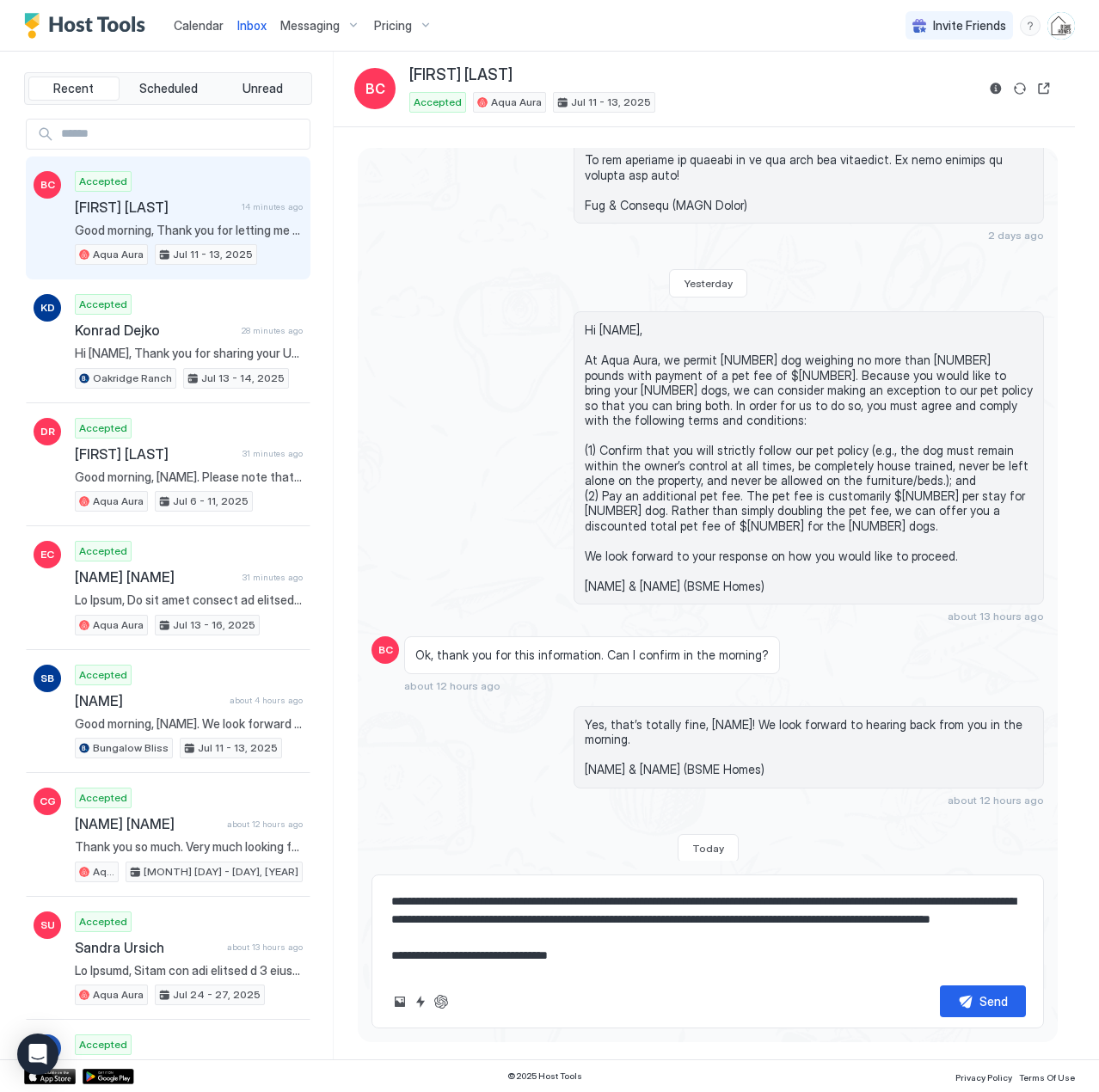 click on "**********" at bounding box center (708, 929) 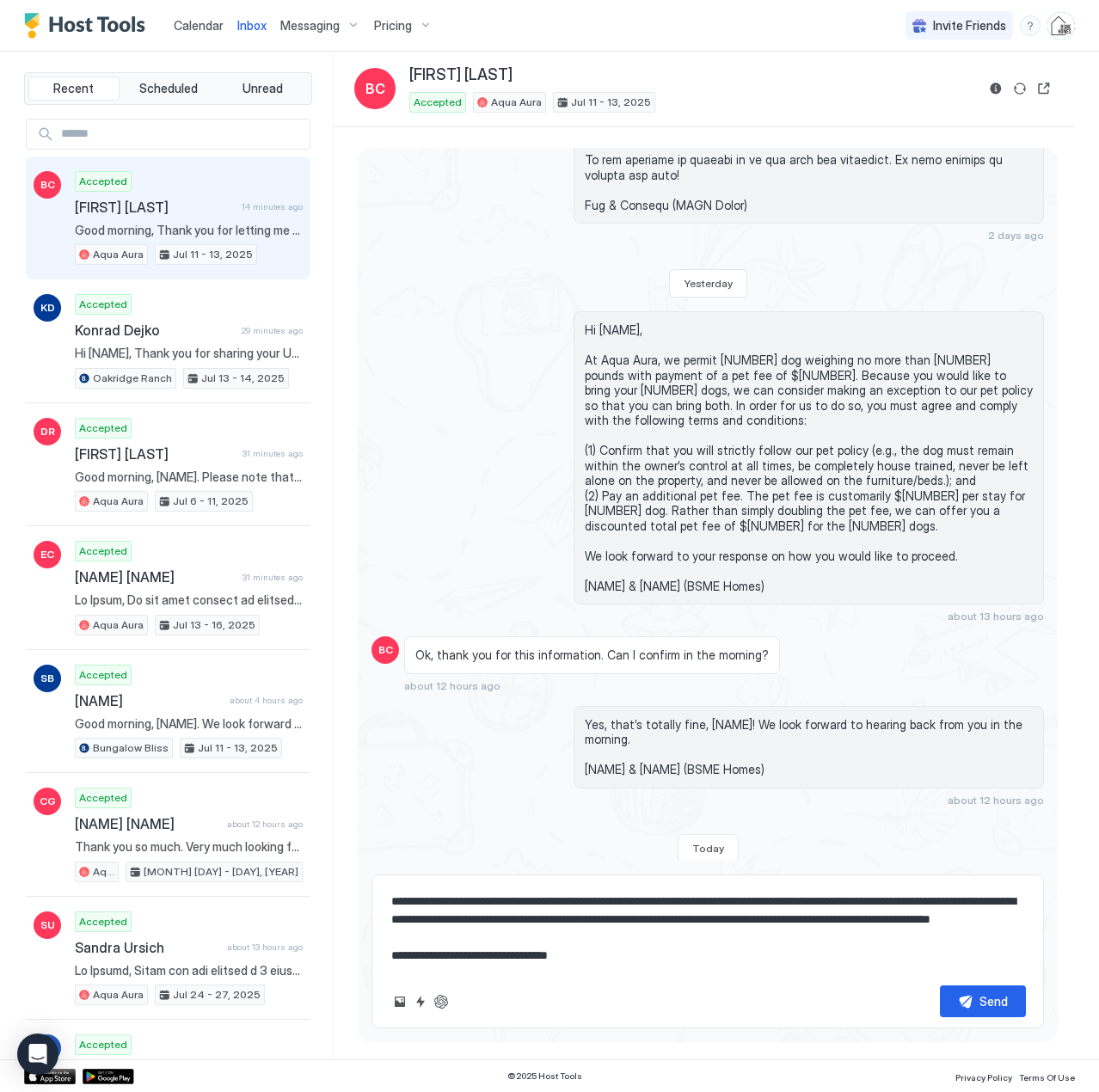 click on "**********" at bounding box center (708, 929) 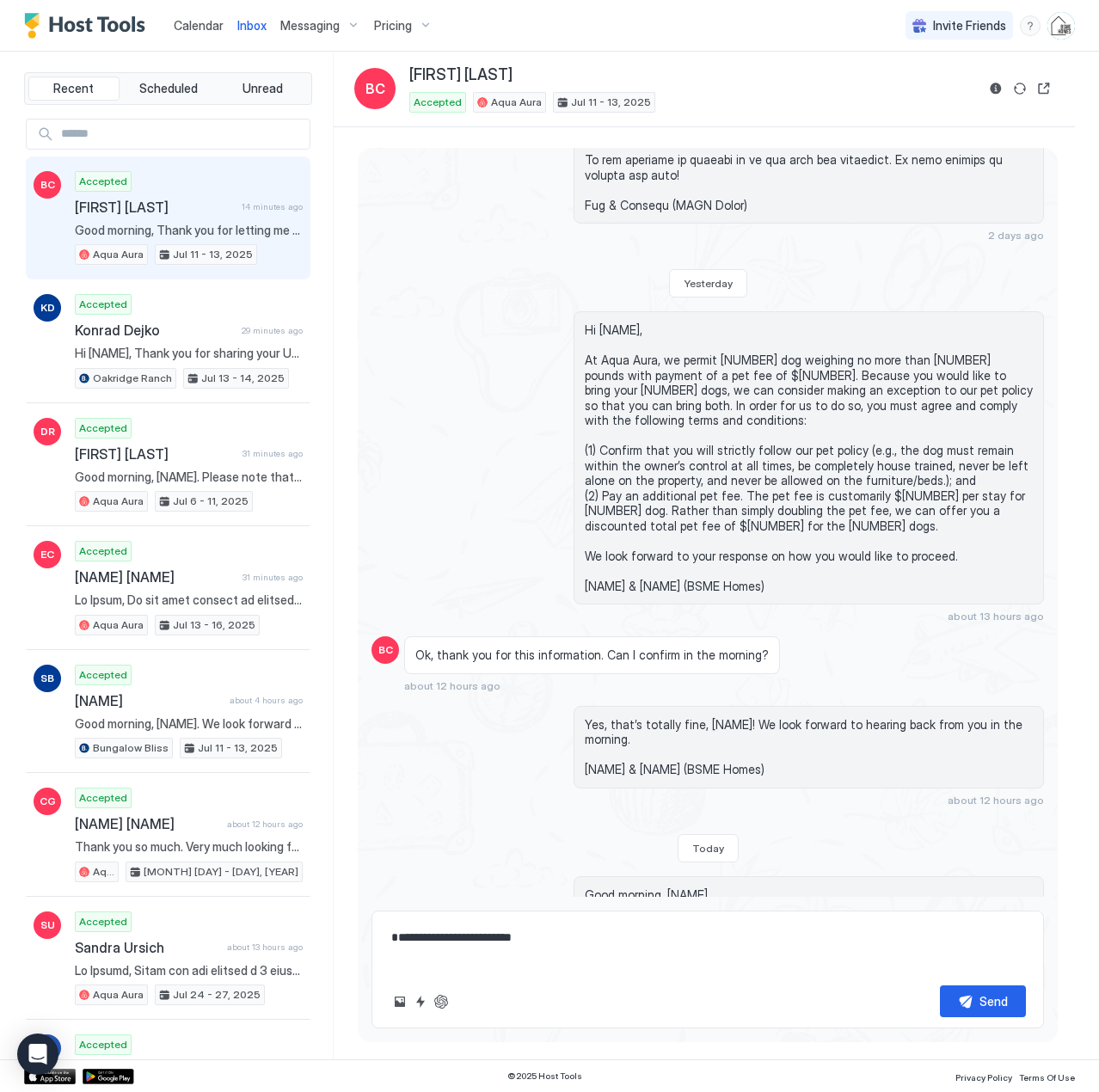 scroll, scrollTop: 0, scrollLeft: 0, axis: both 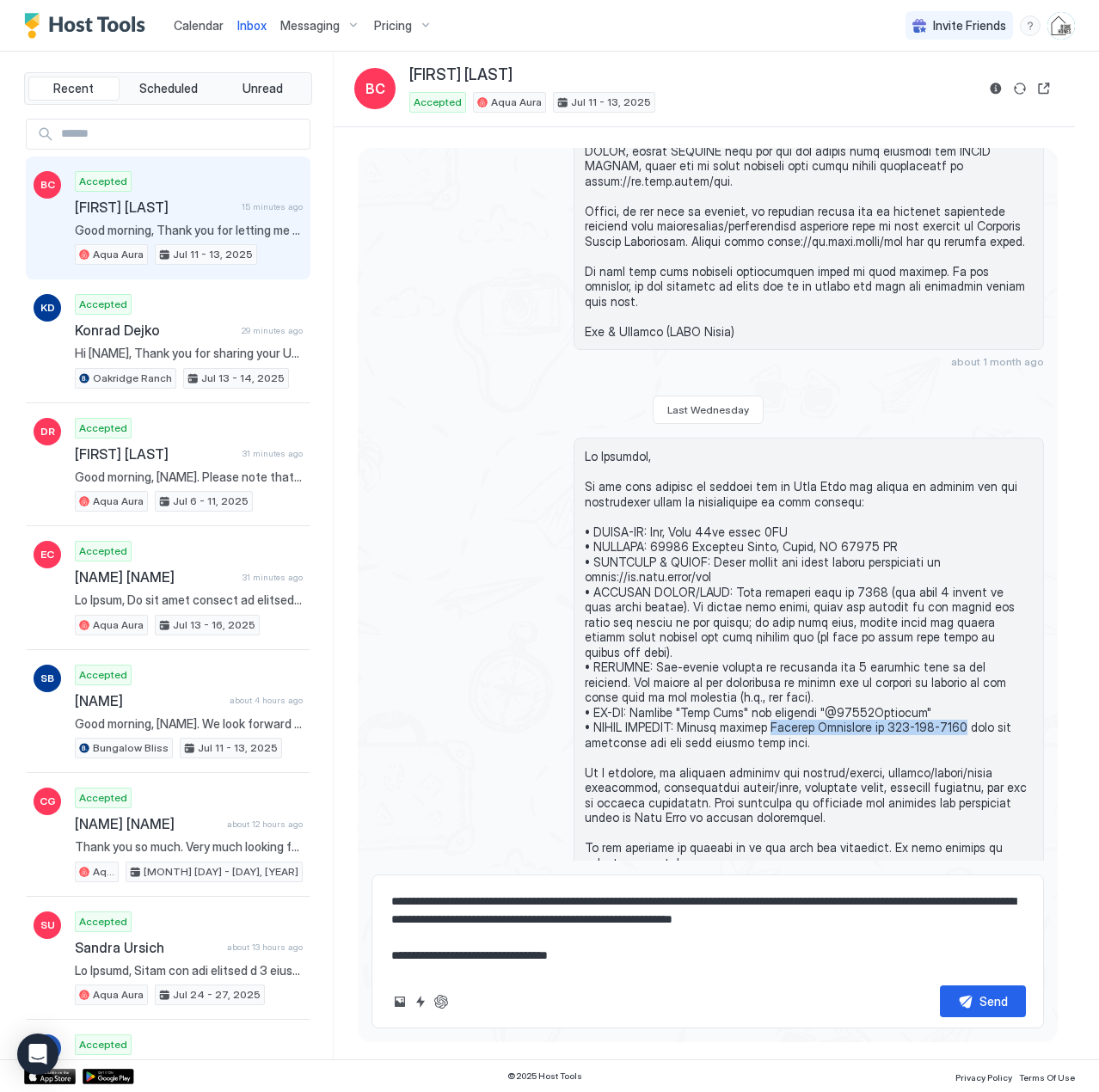 drag, startPoint x: 773, startPoint y: 655, endPoint x: 964, endPoint y: 652, distance: 191.02356 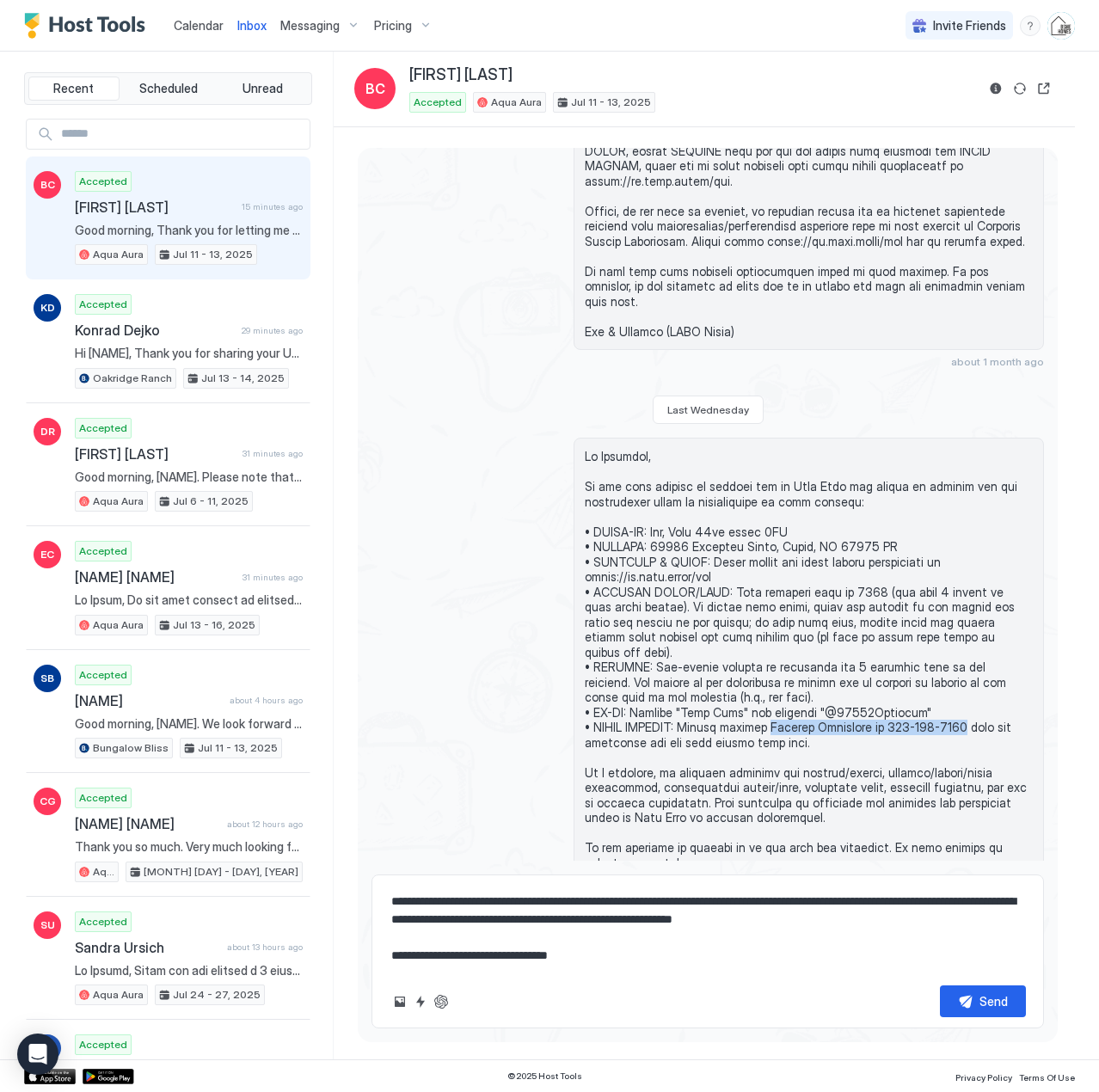 click at bounding box center (808, 674) 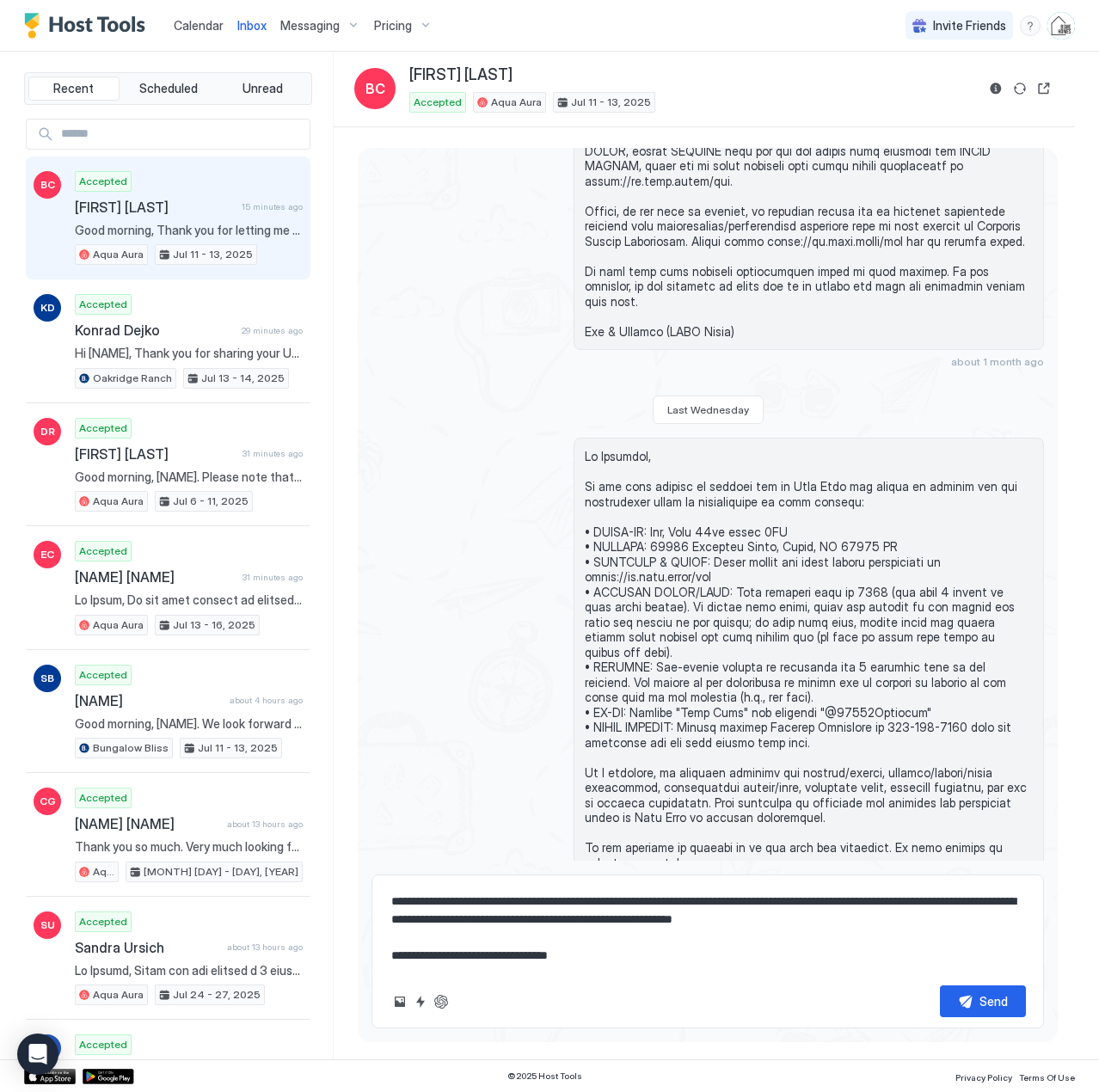 click on "**********" at bounding box center [708, 929] 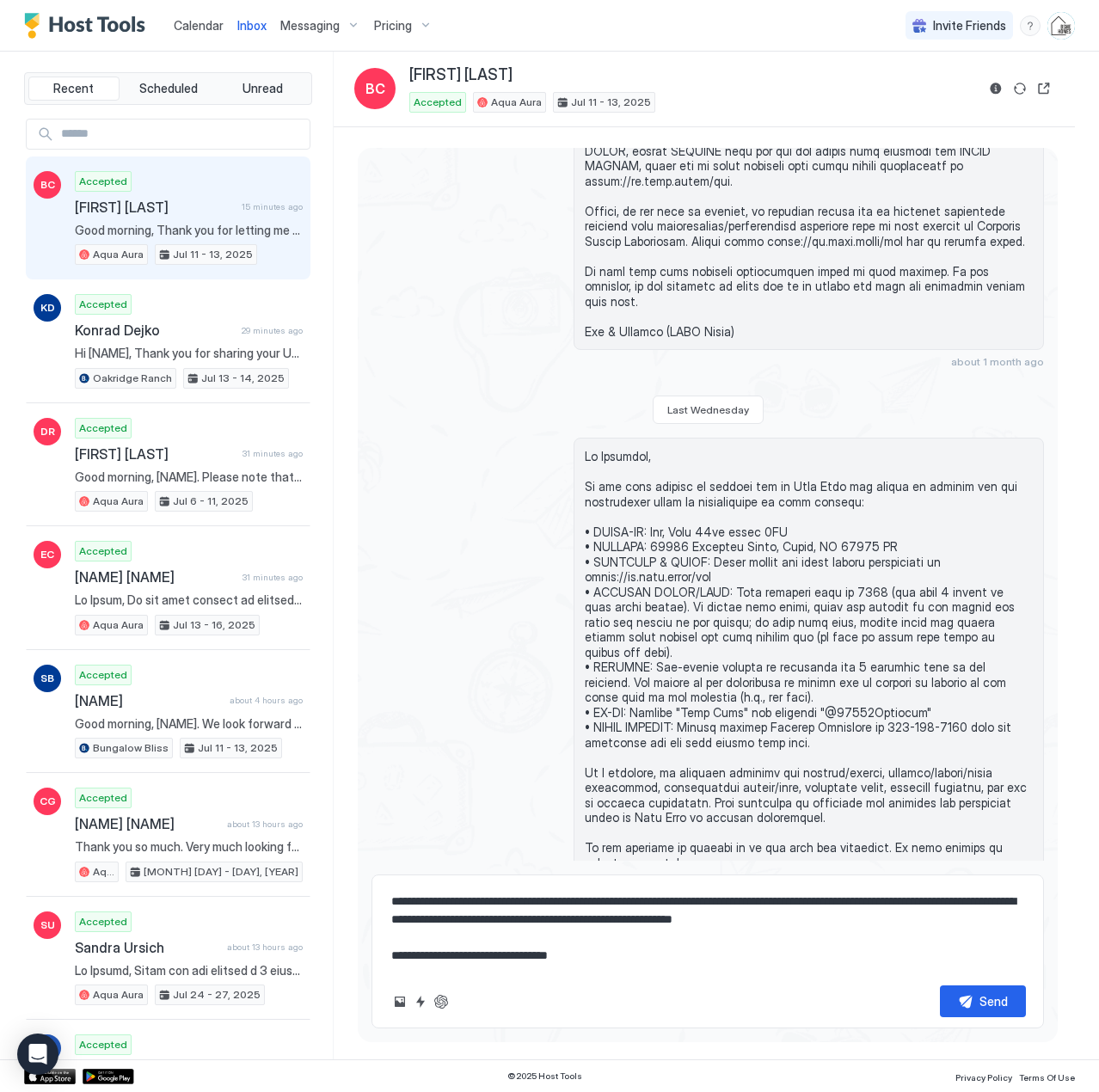 paste 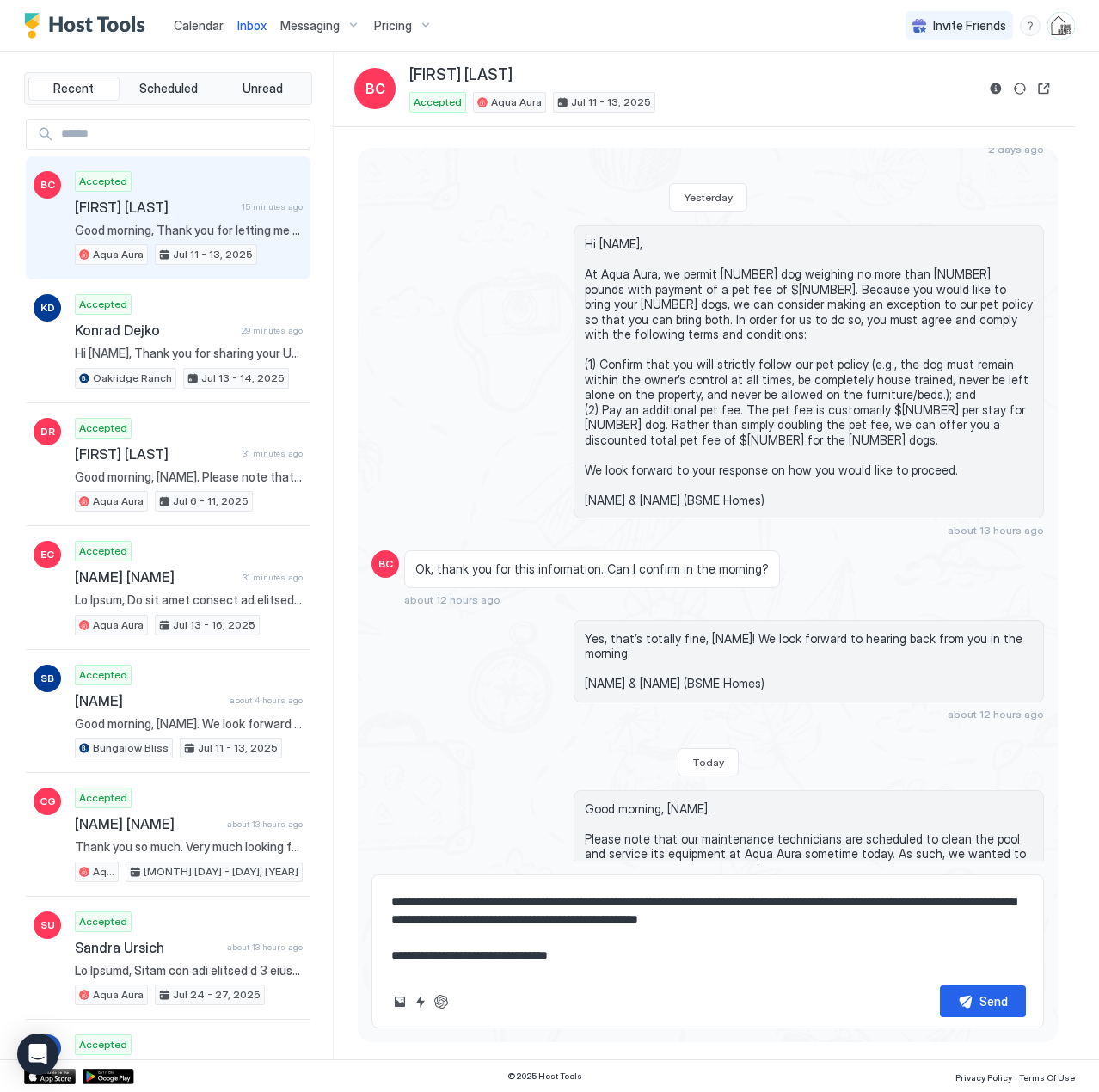 scroll, scrollTop: 1987, scrollLeft: 0, axis: vertical 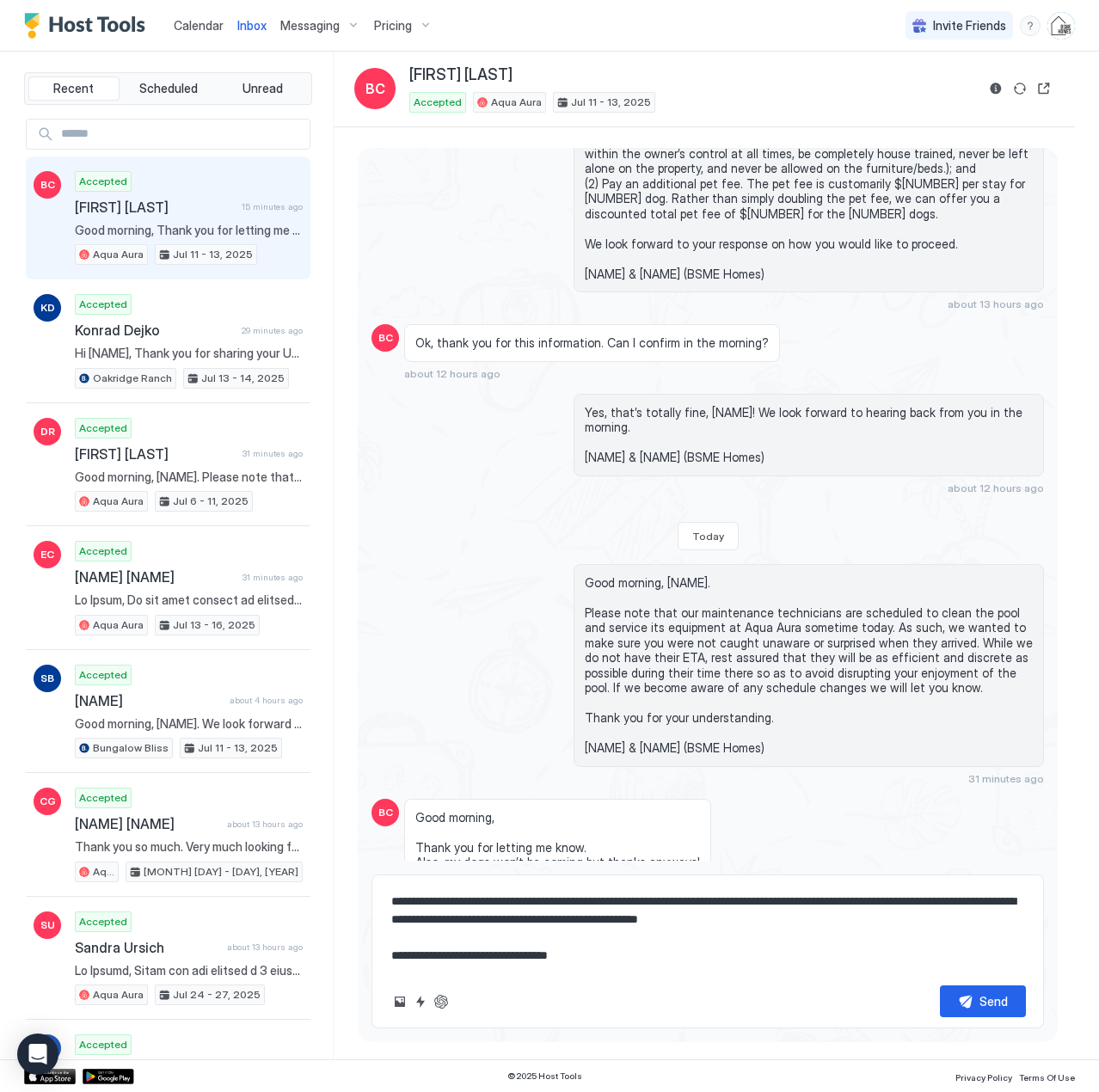 click on "**********" at bounding box center (708, 929) 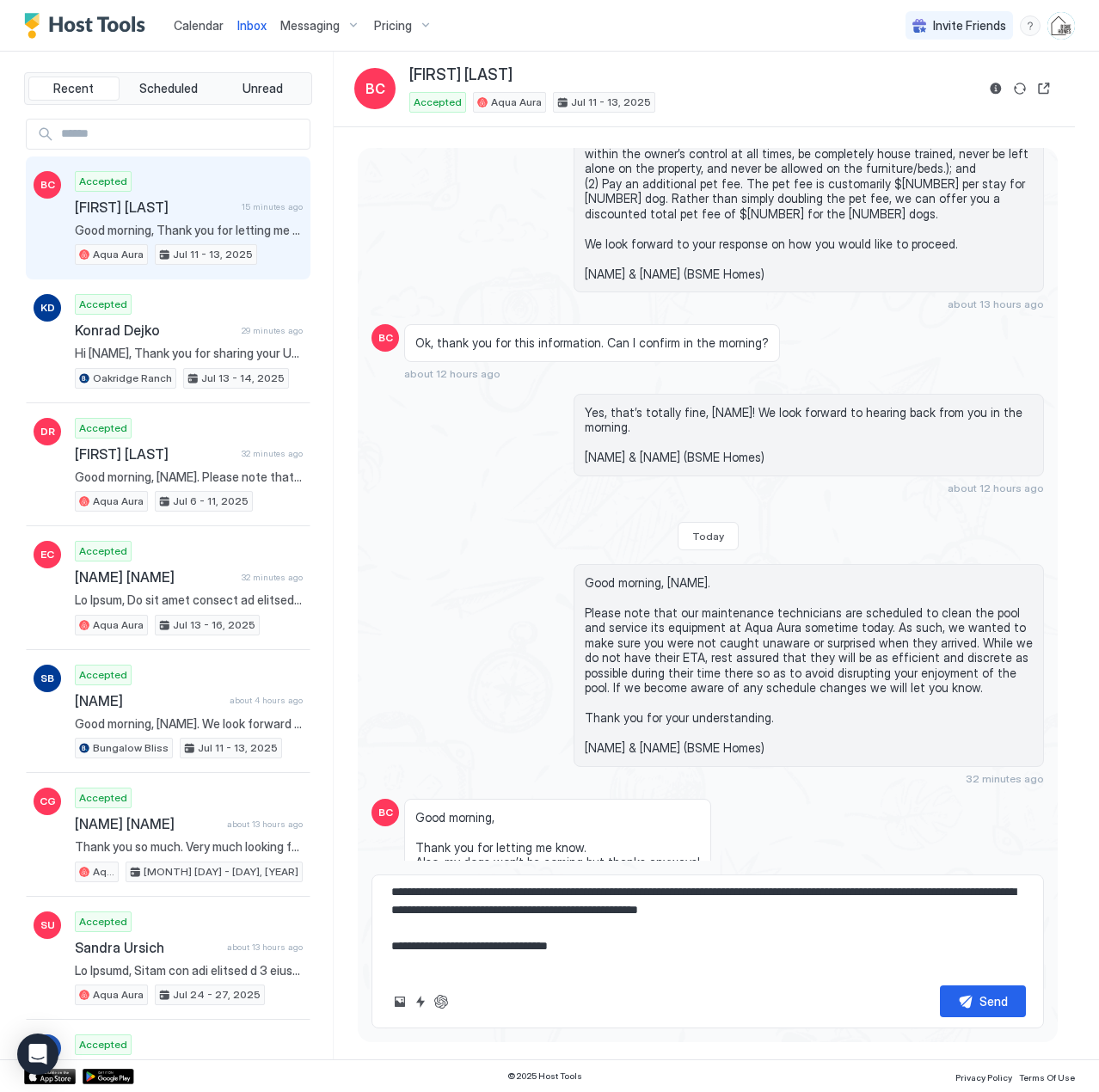 scroll, scrollTop: 28, scrollLeft: 0, axis: vertical 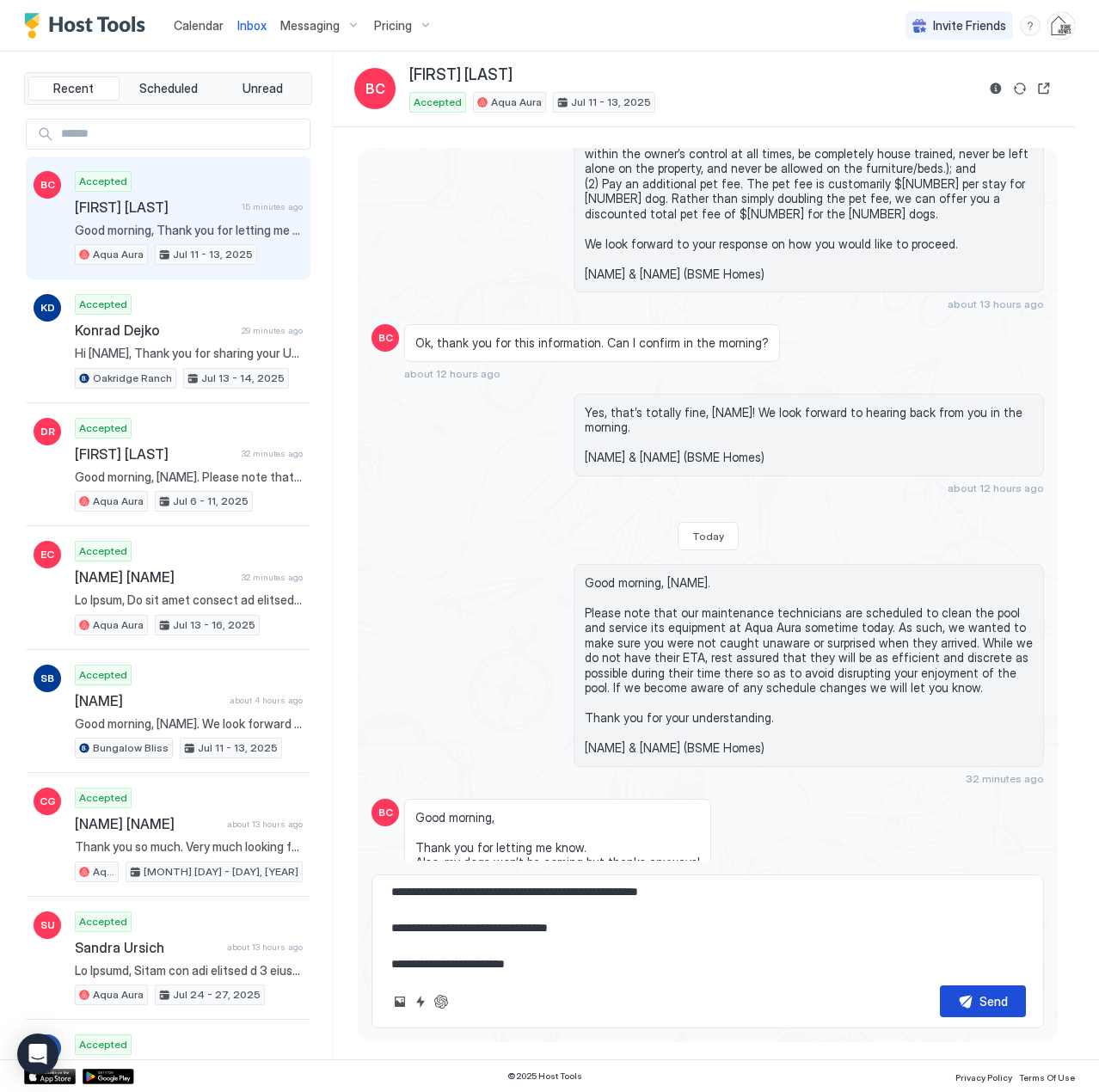 click on "Send" at bounding box center (983, 1001) 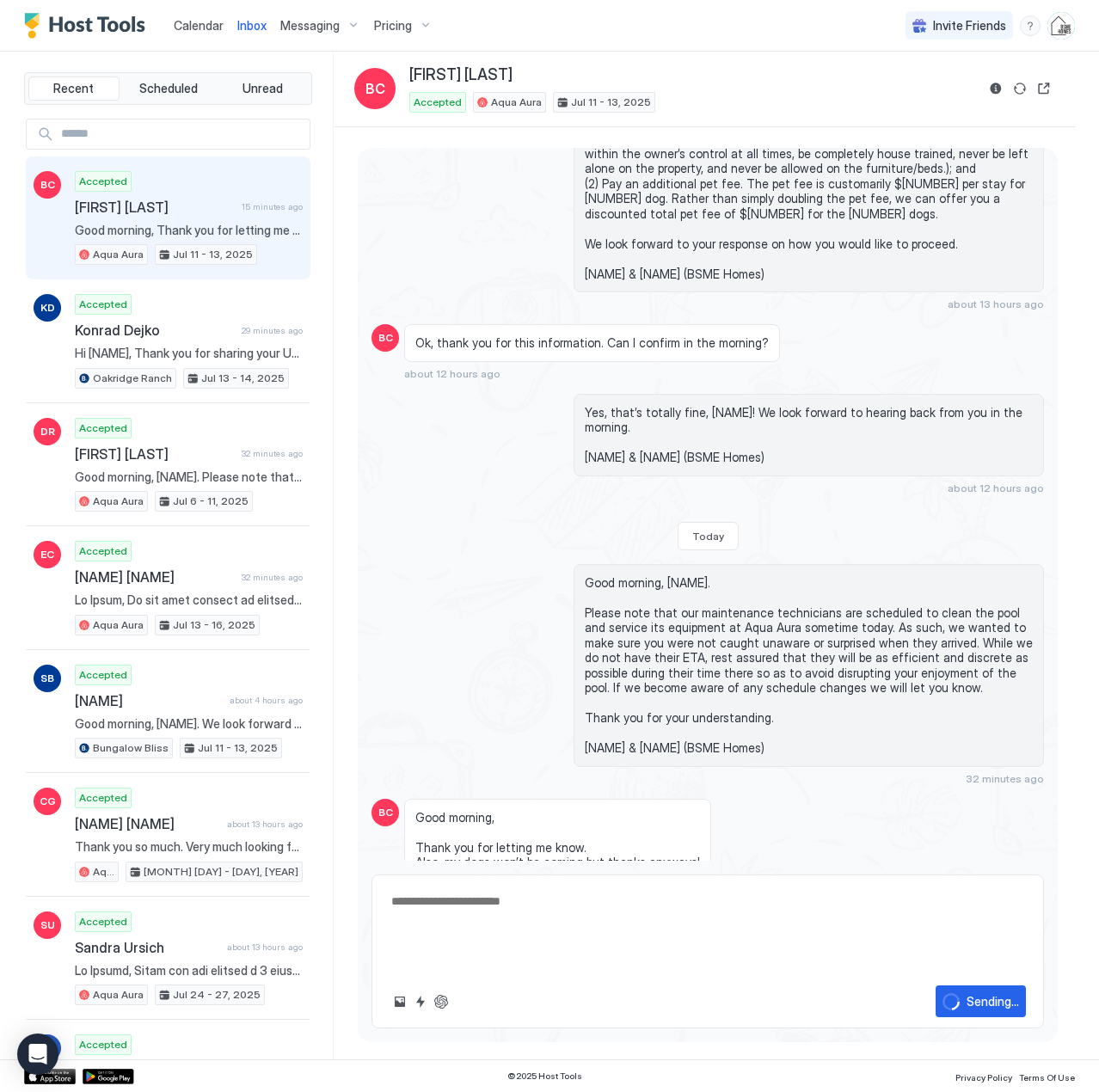 scroll, scrollTop: 0, scrollLeft: 0, axis: both 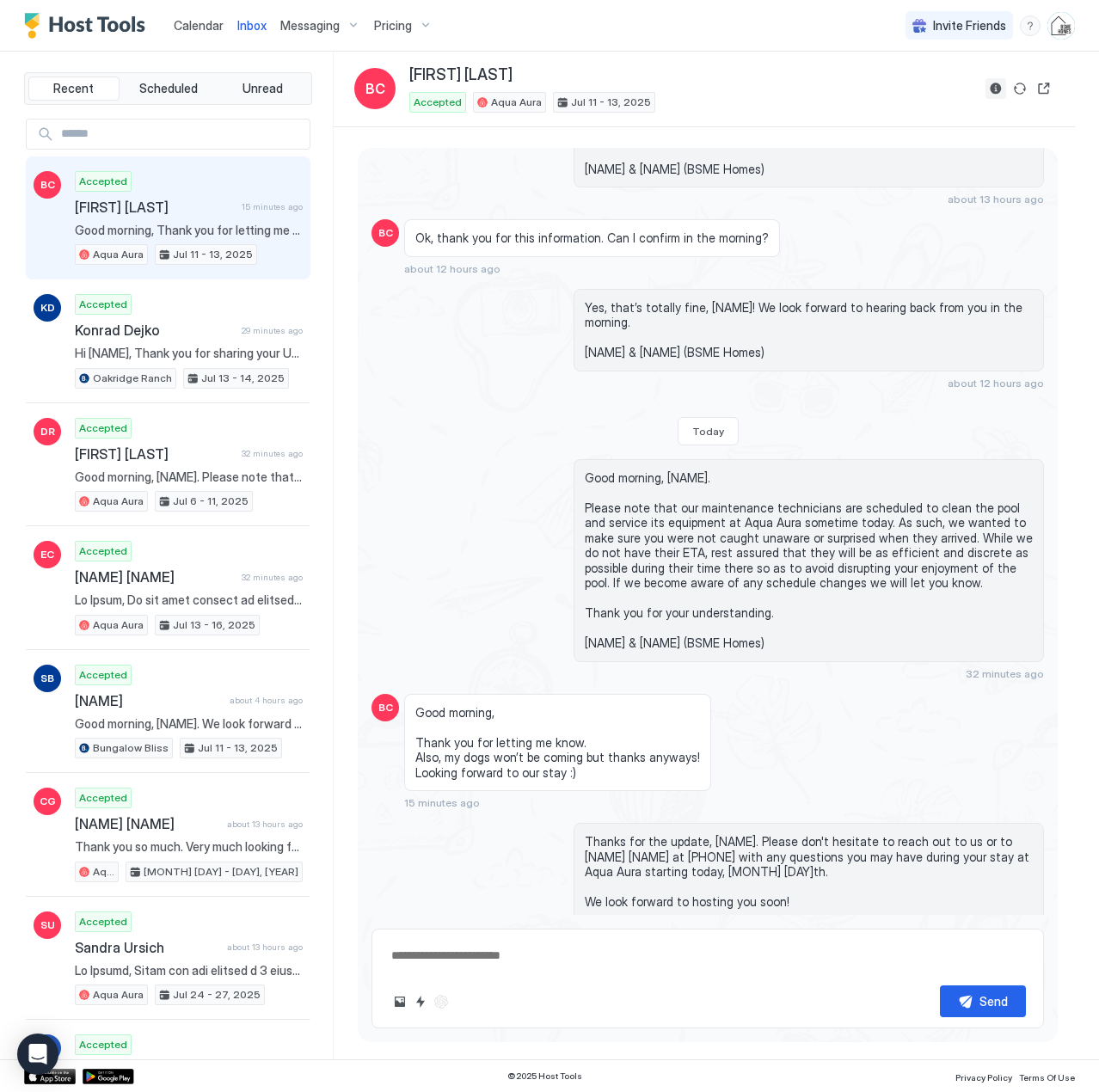 click at bounding box center [996, 89] 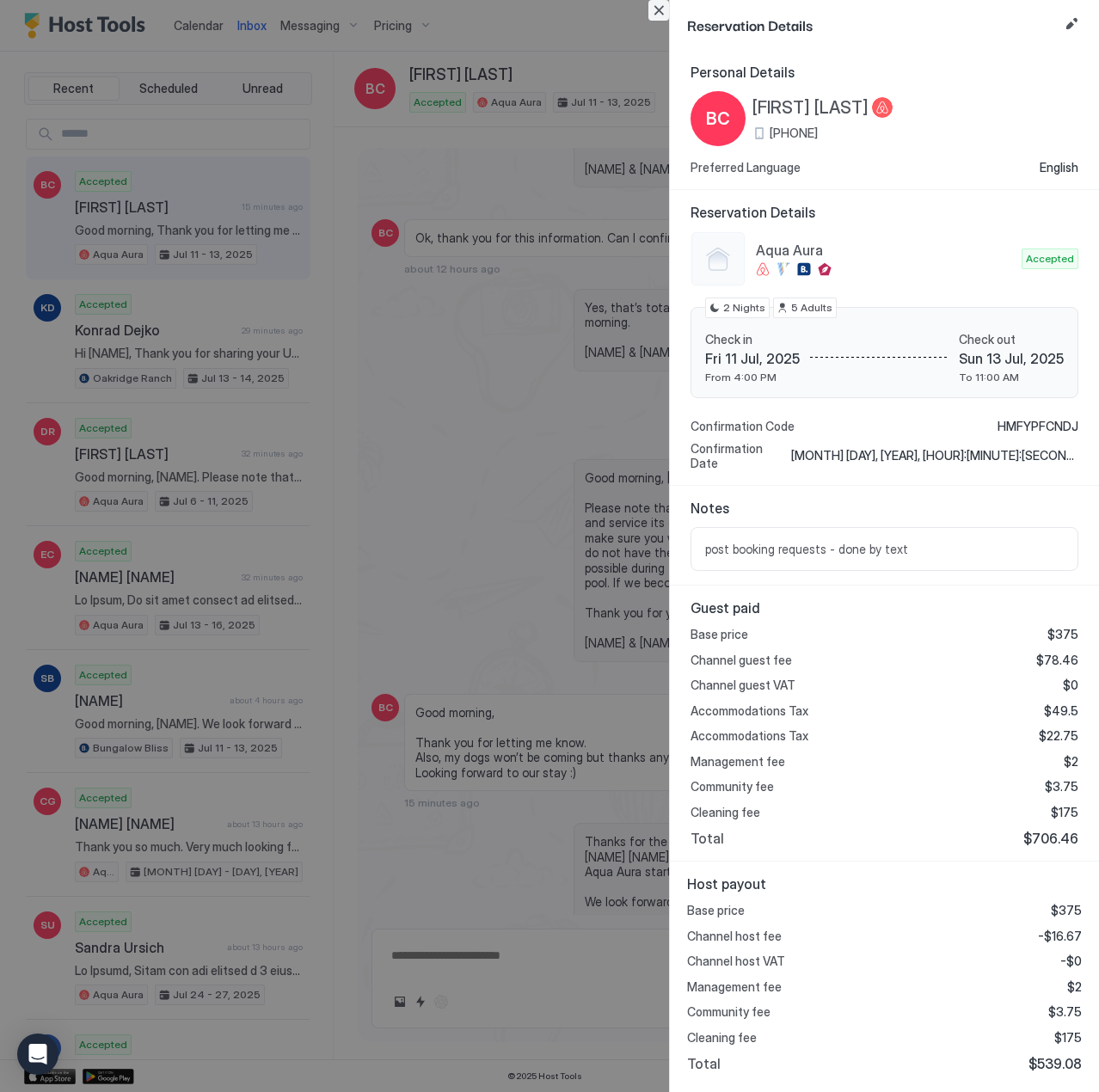 click at bounding box center [659, 10] 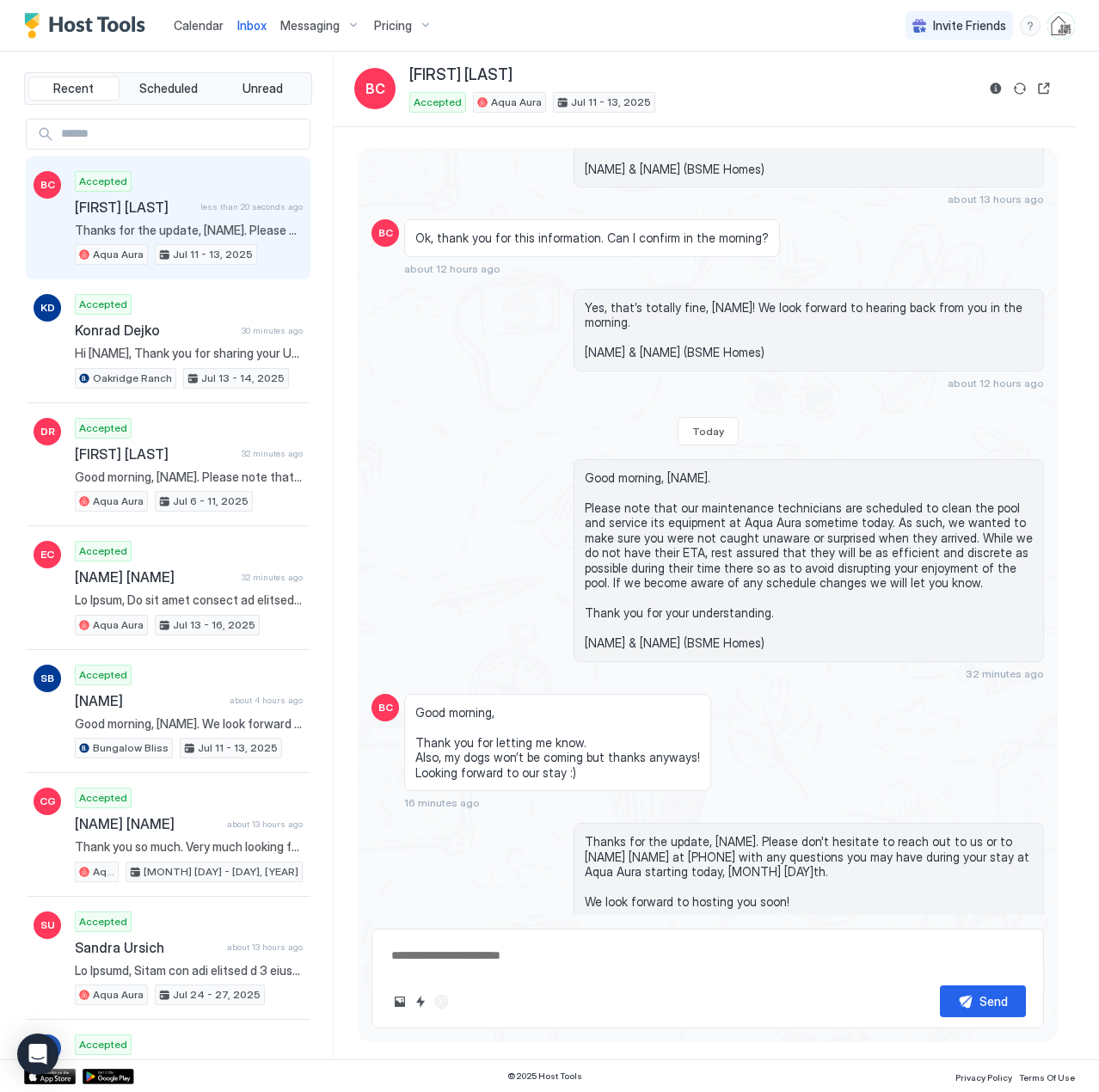 click on "Calendar" at bounding box center (199, 25) 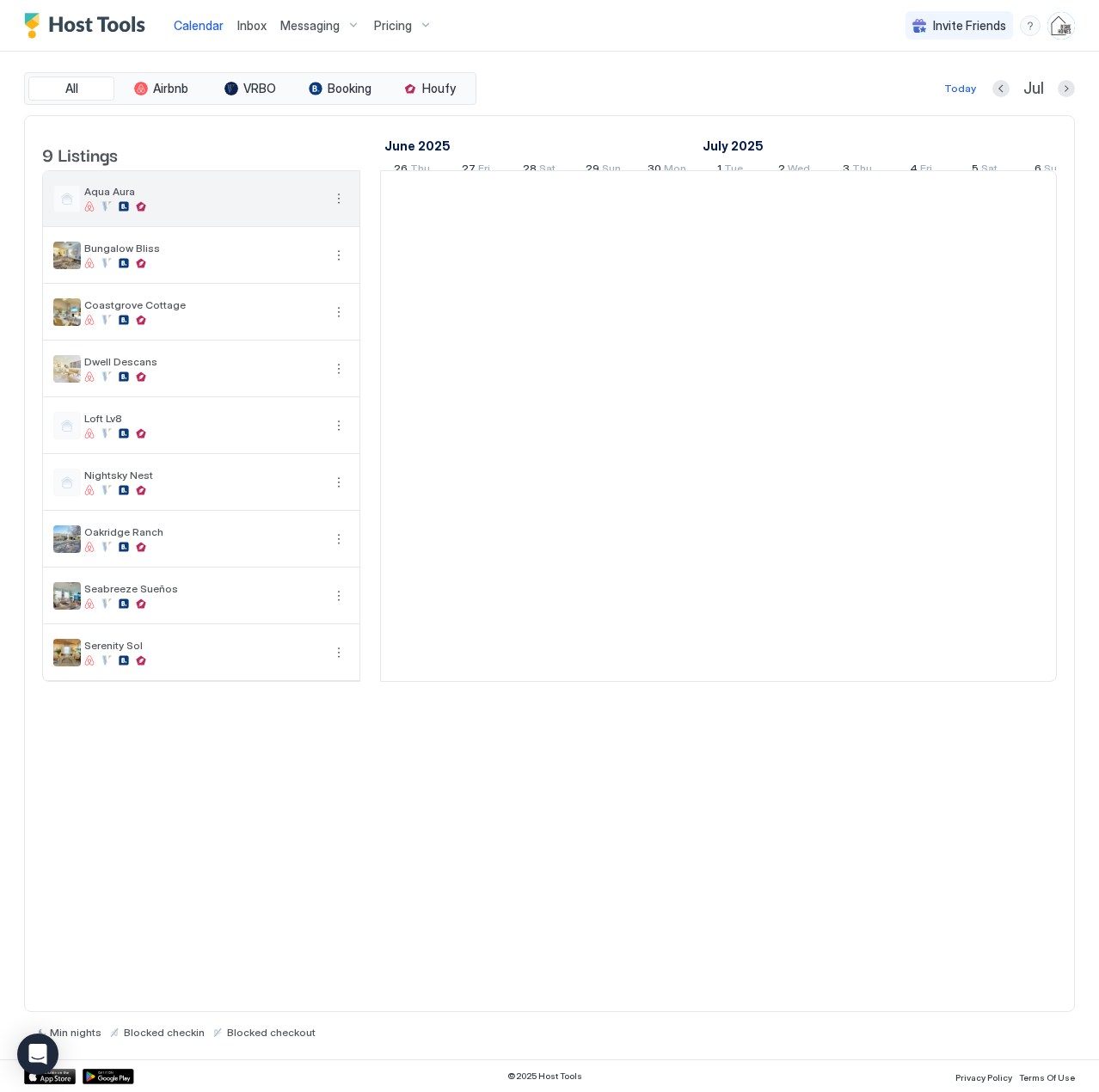 scroll, scrollTop: 0, scrollLeft: 955, axis: horizontal 